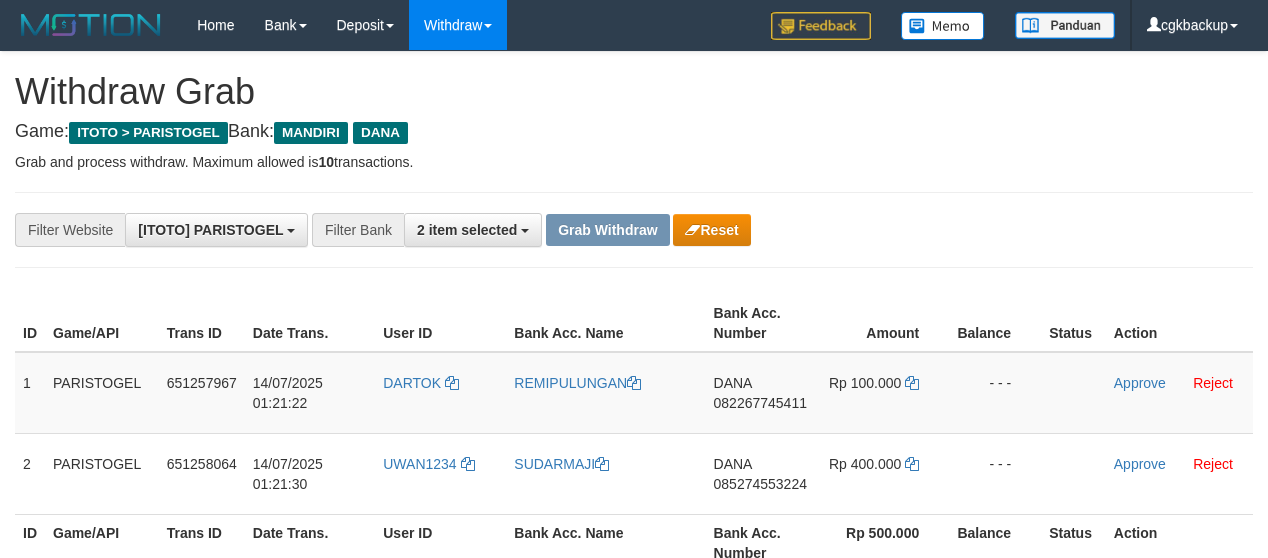 scroll, scrollTop: 0, scrollLeft: 0, axis: both 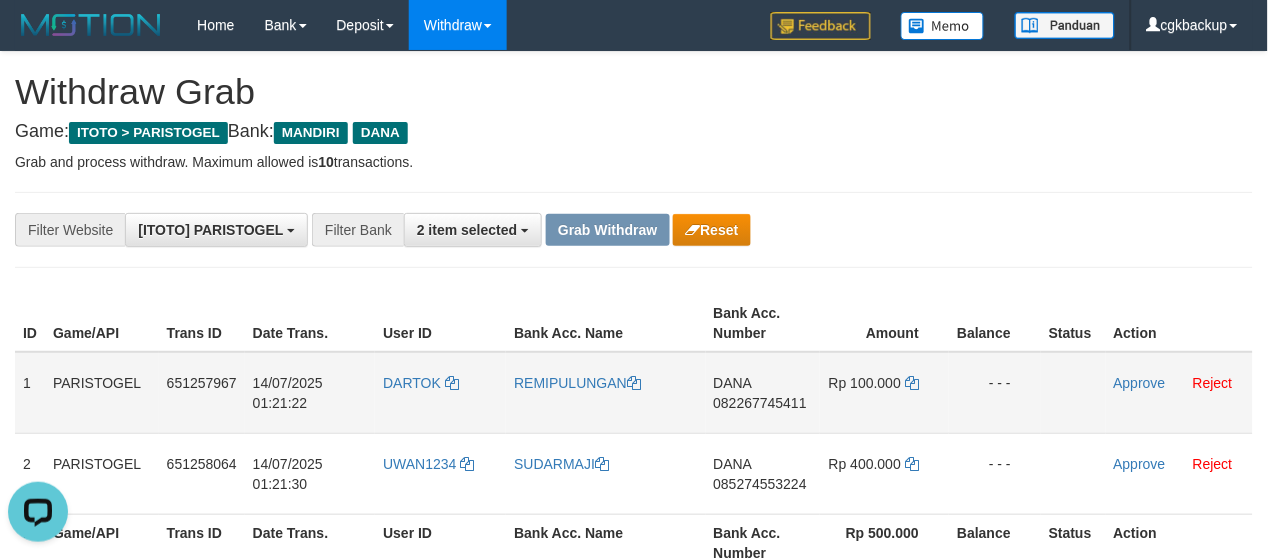 click on "REMIPULUNGAN" at bounding box center [605, 393] 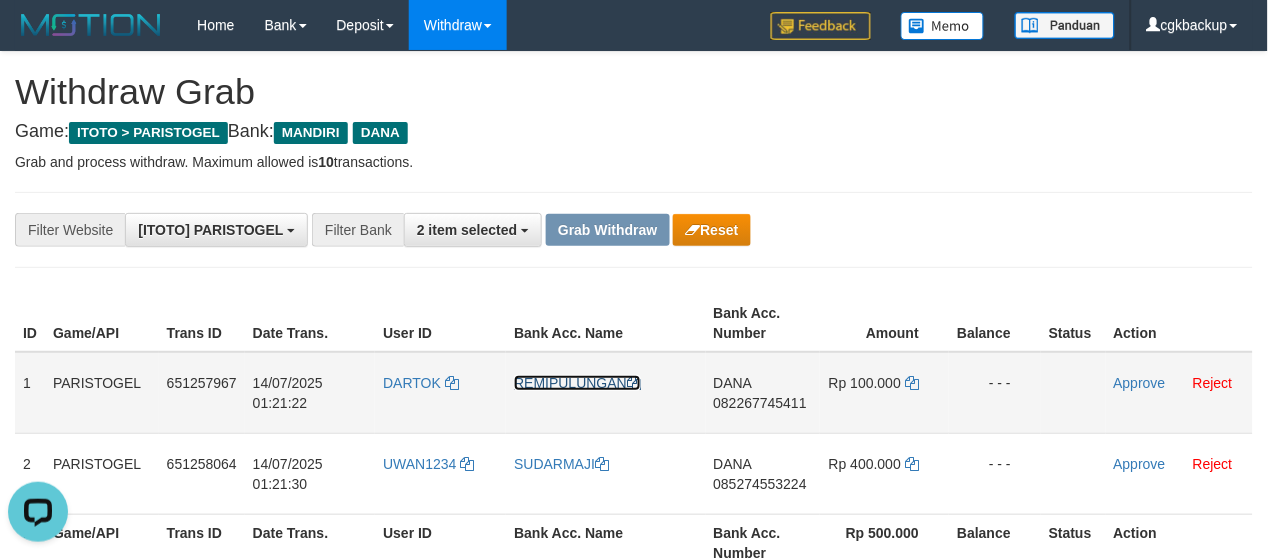 click on "REMIPULUNGAN" at bounding box center (577, 383) 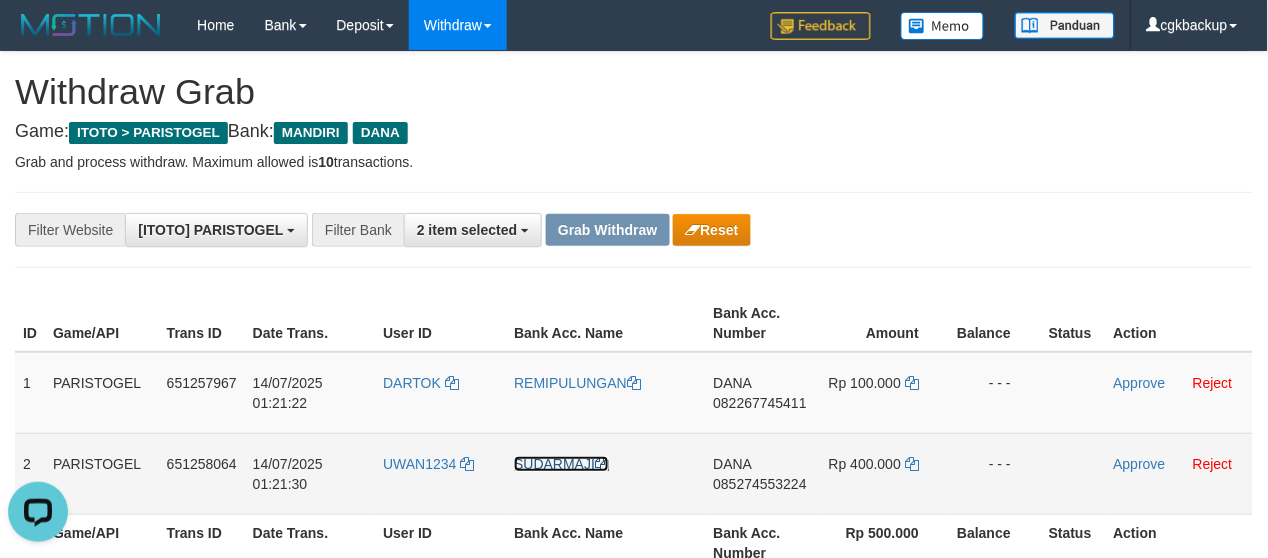 click on "SUDARMAJI" at bounding box center [561, 464] 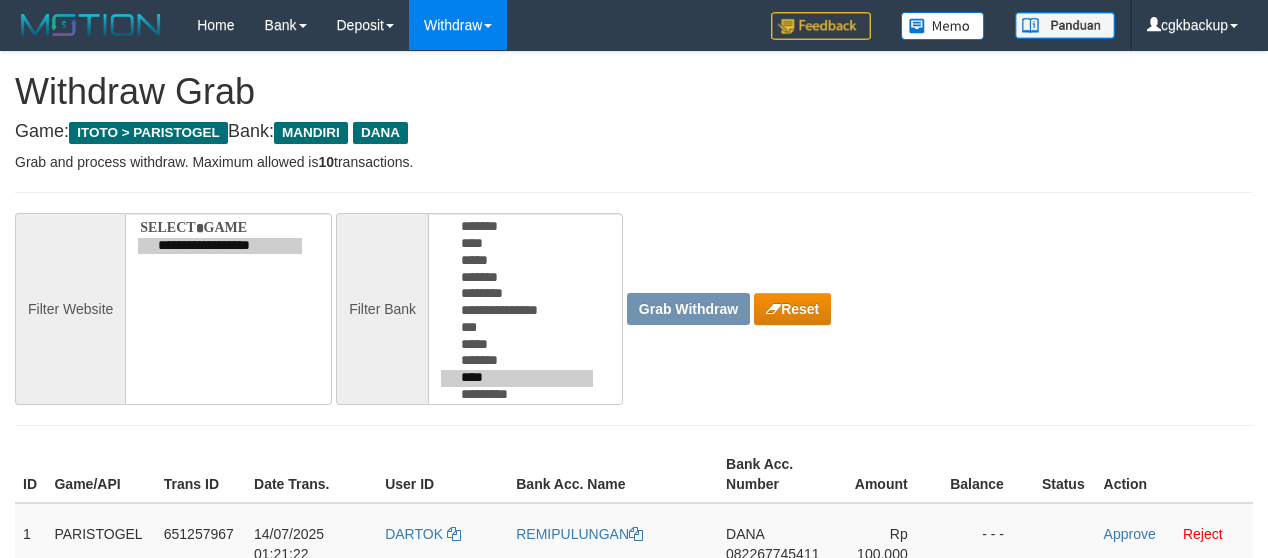 scroll, scrollTop: 0, scrollLeft: 0, axis: both 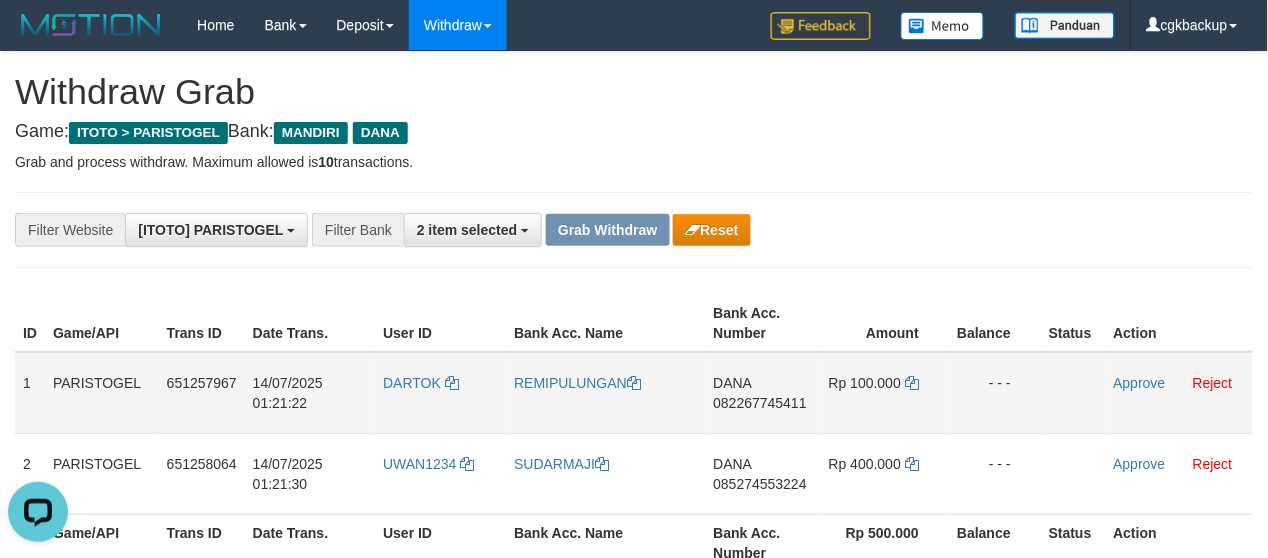 click on "DANA
[PHONE]" at bounding box center (763, 393) 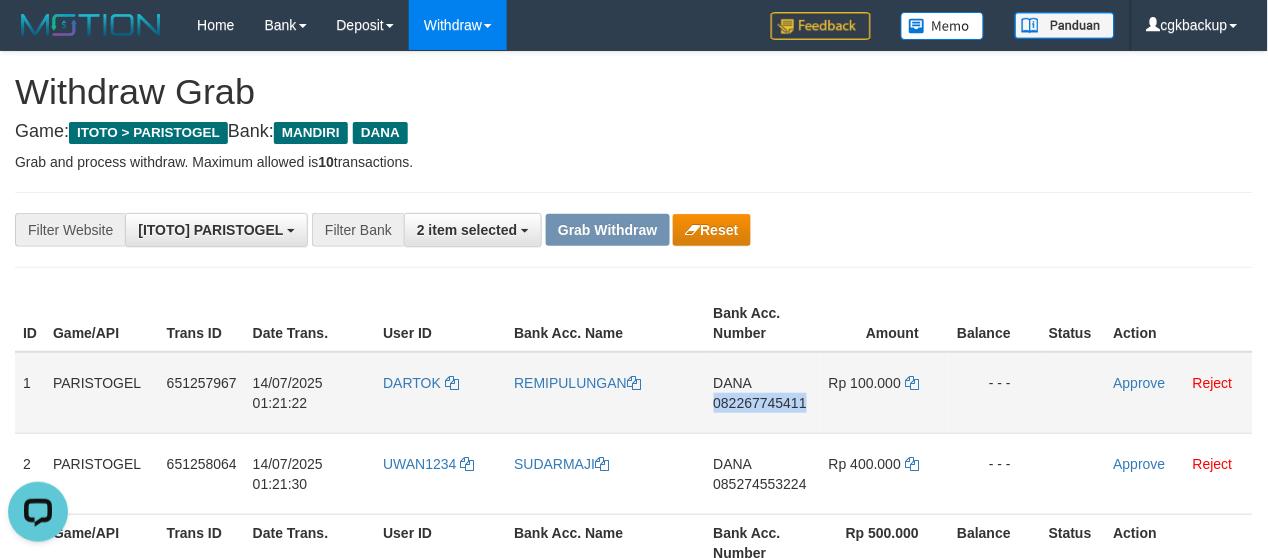 click on "DANA
[PHONE]" at bounding box center (763, 393) 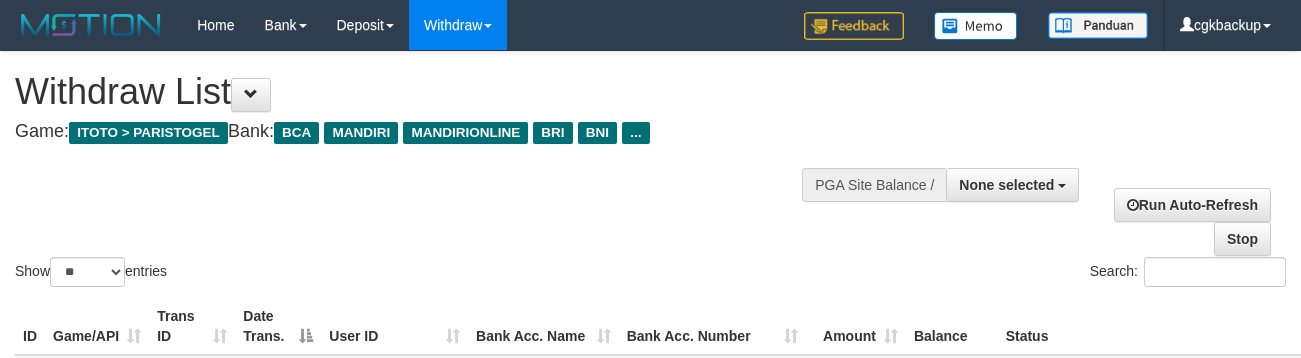 select 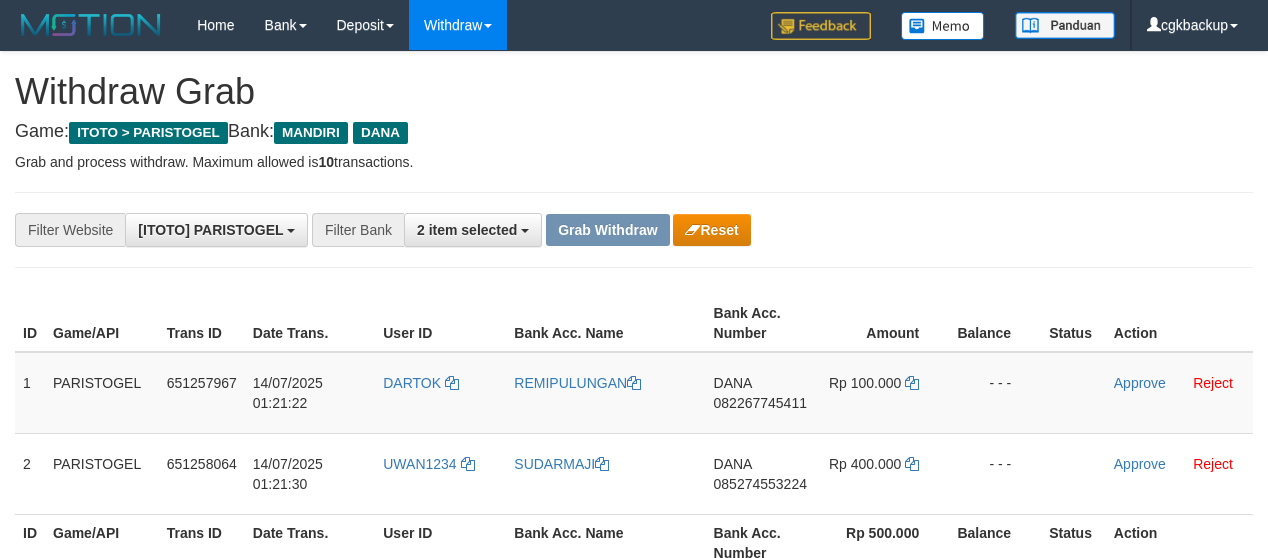 scroll, scrollTop: 0, scrollLeft: 0, axis: both 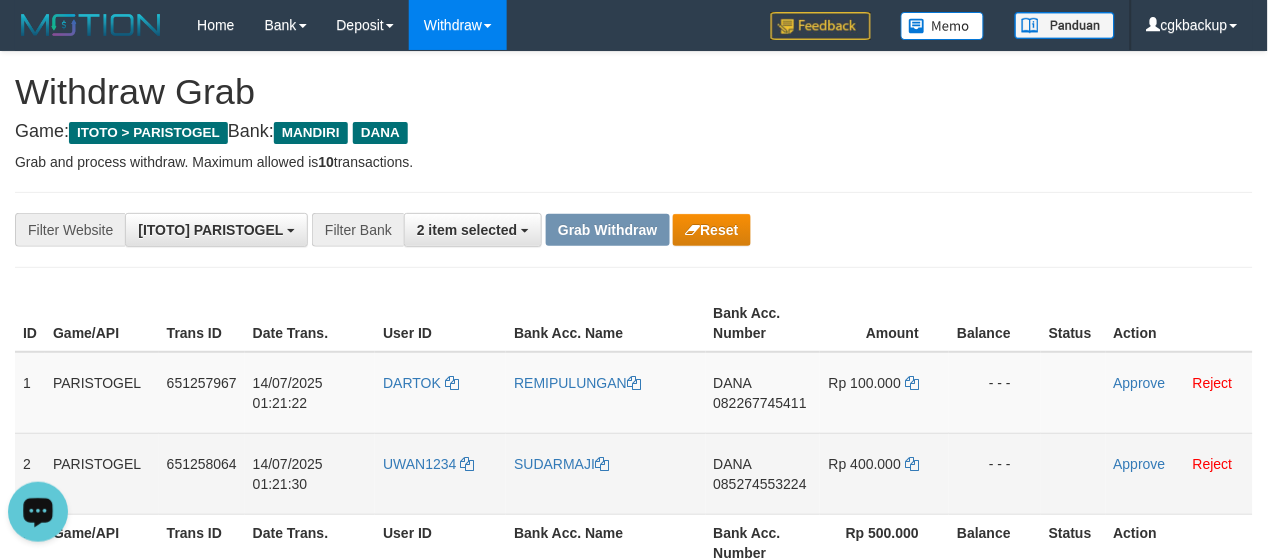 click on "[NAME]
[PHONE]" at bounding box center [763, 473] 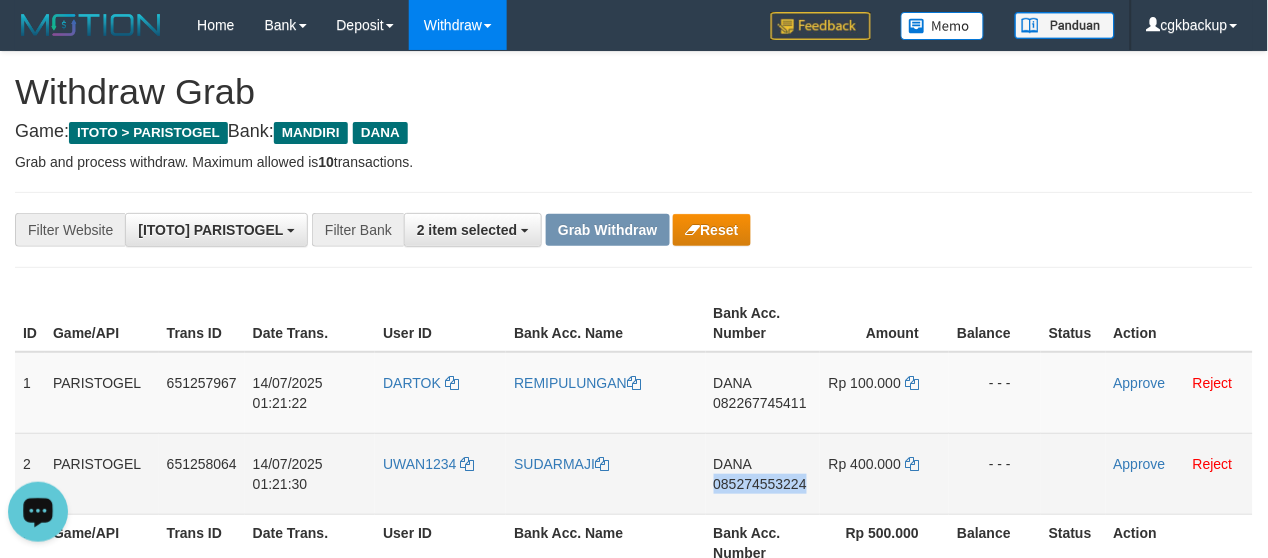 click on "DANA
085274553224" at bounding box center [763, 473] 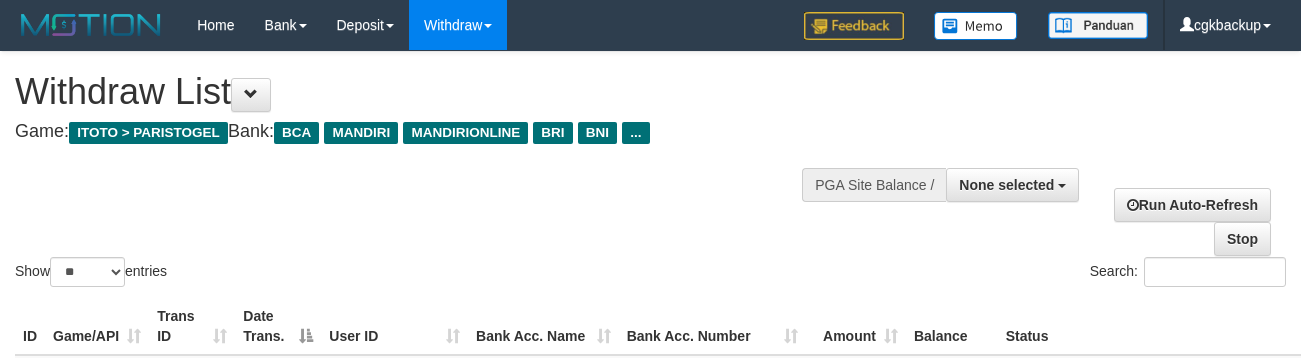 select 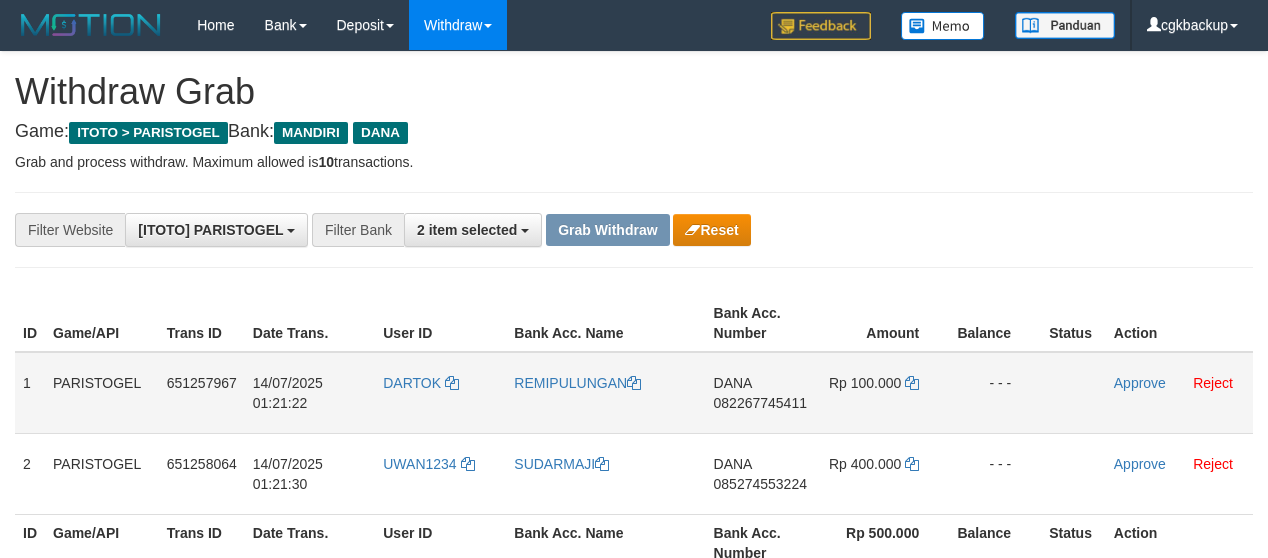 scroll, scrollTop: 0, scrollLeft: 0, axis: both 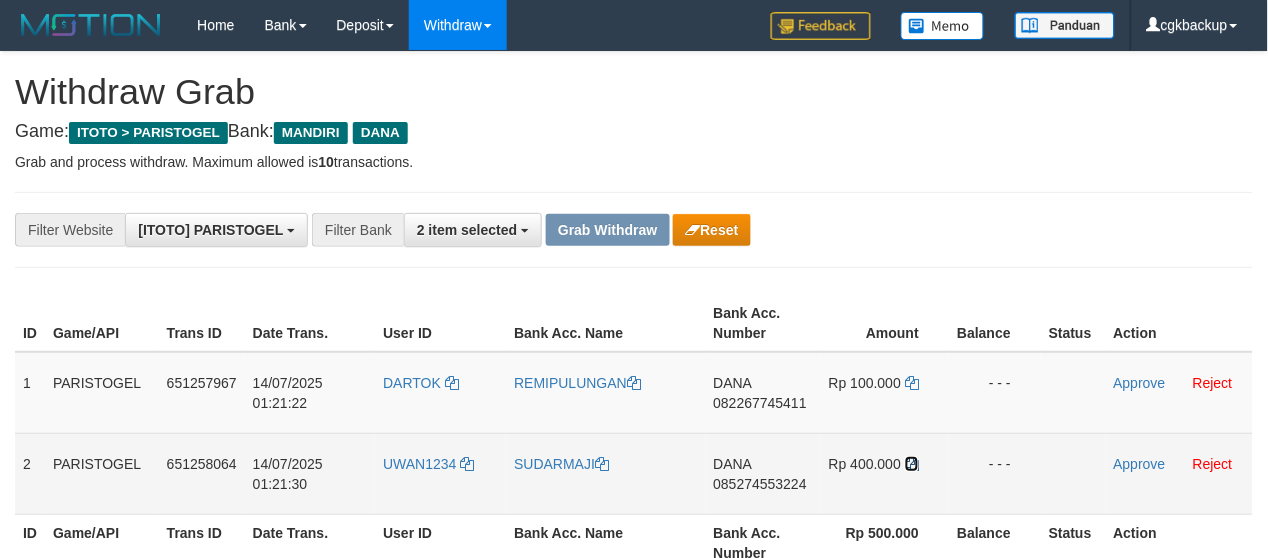 click at bounding box center [912, 464] 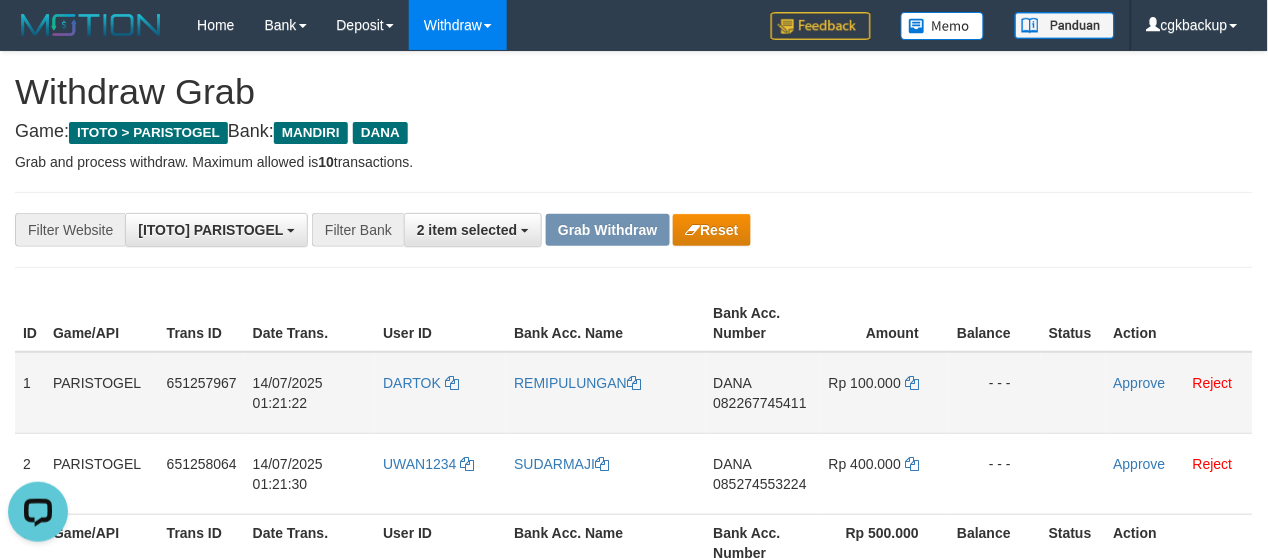 scroll, scrollTop: 0, scrollLeft: 0, axis: both 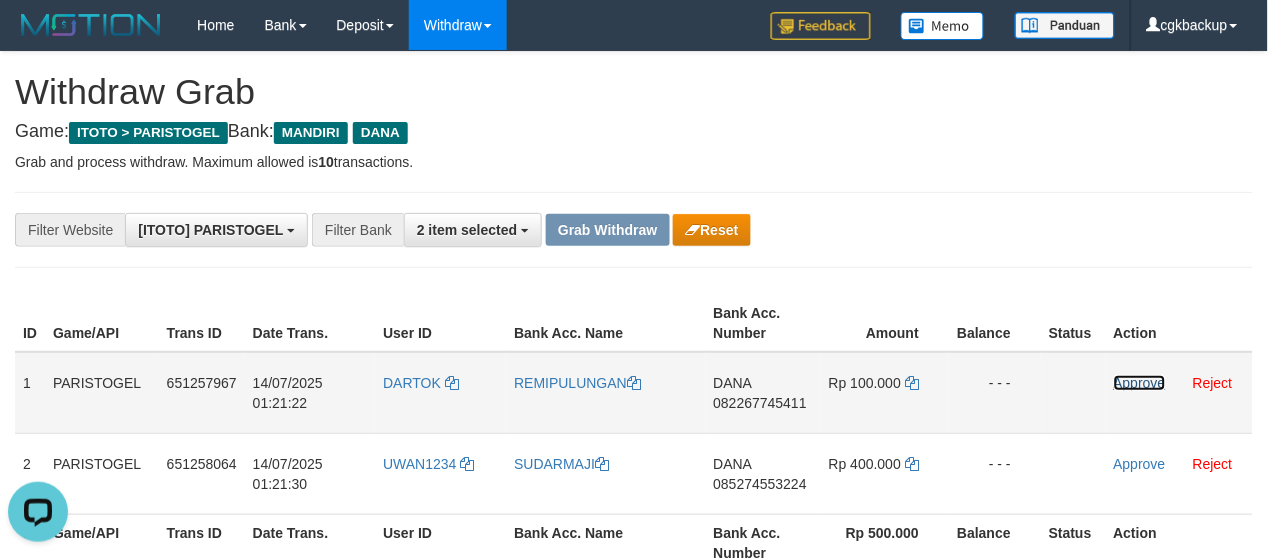 click on "Approve" at bounding box center (1140, 383) 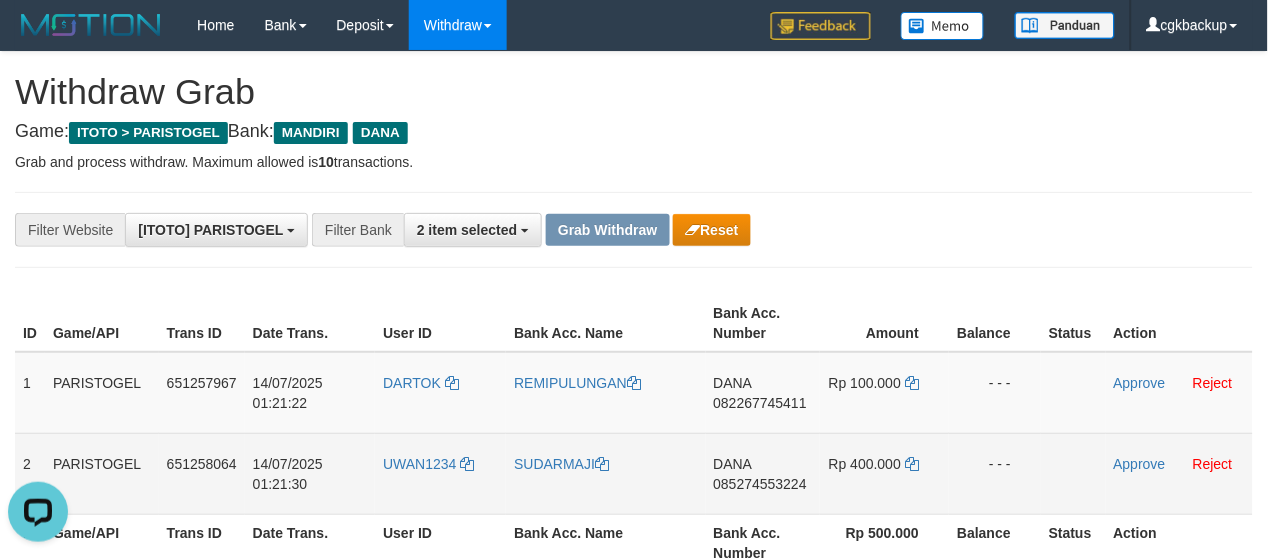 click on "Approve
Reject" at bounding box center (1179, 473) 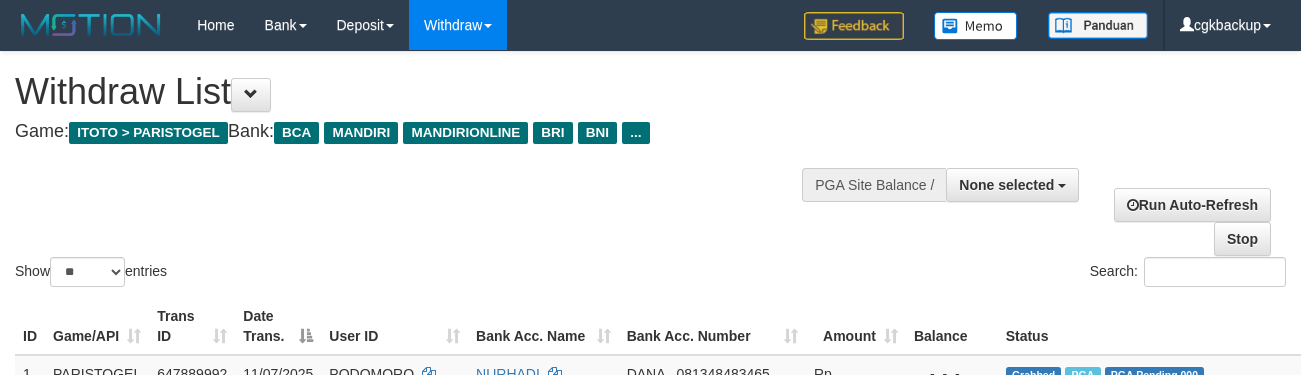 select 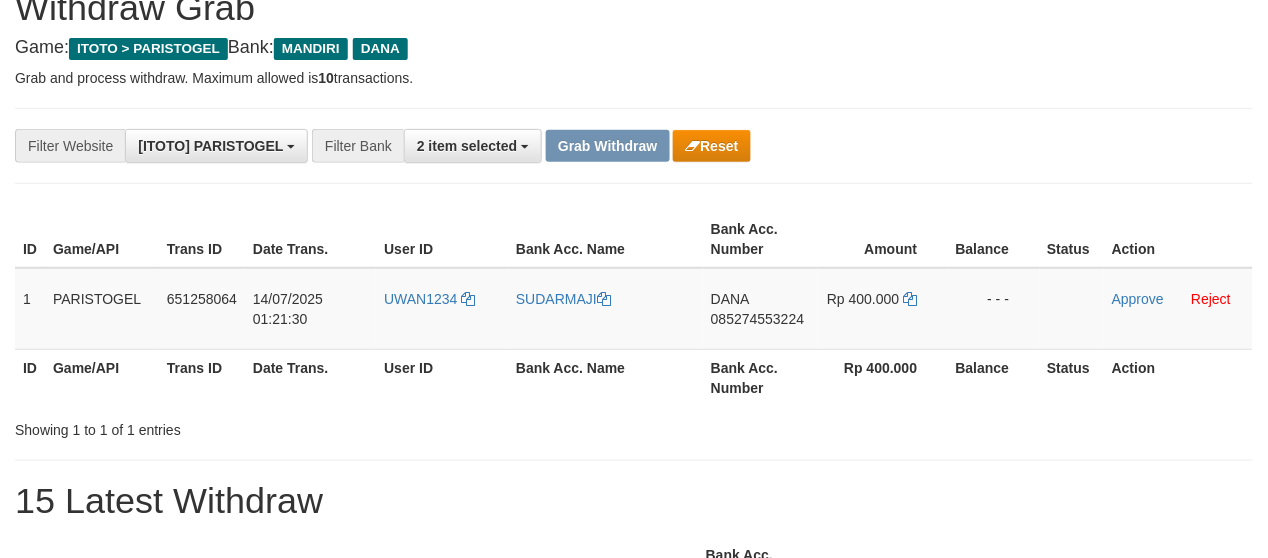 scroll, scrollTop: 44, scrollLeft: 0, axis: vertical 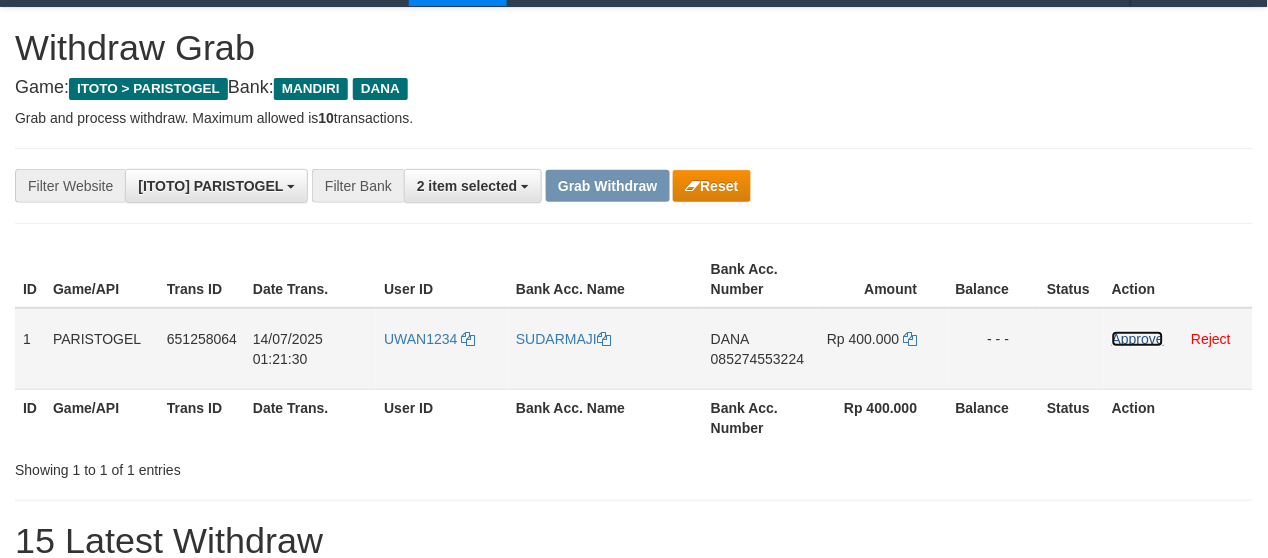 click on "Approve" at bounding box center [1138, 339] 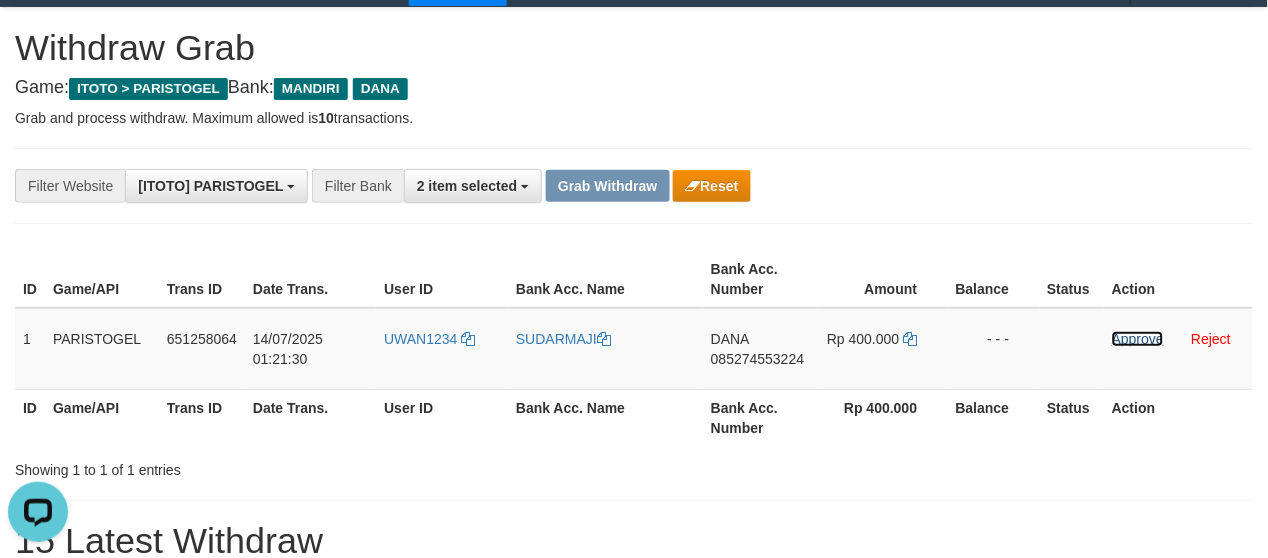 scroll, scrollTop: 0, scrollLeft: 0, axis: both 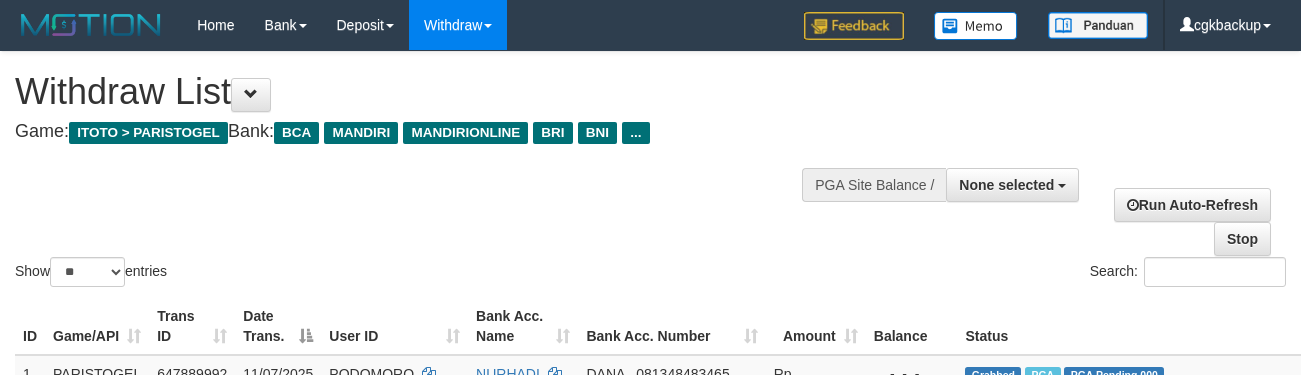 select 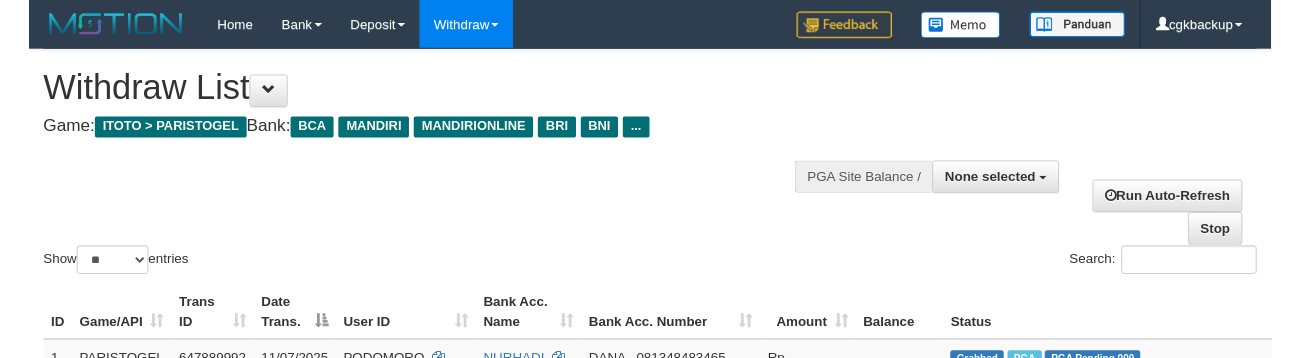 scroll, scrollTop: 753, scrollLeft: 83, axis: both 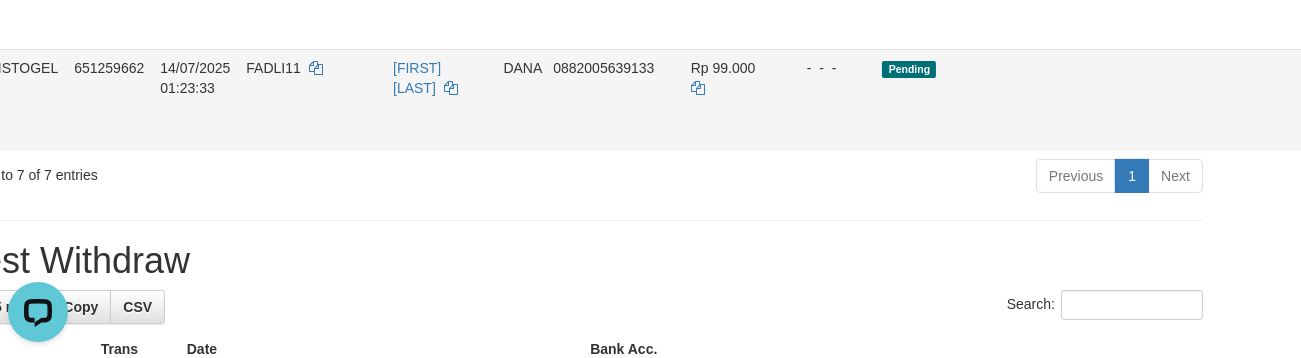 click on "Allow Grab" at bounding box center [1398, 78] 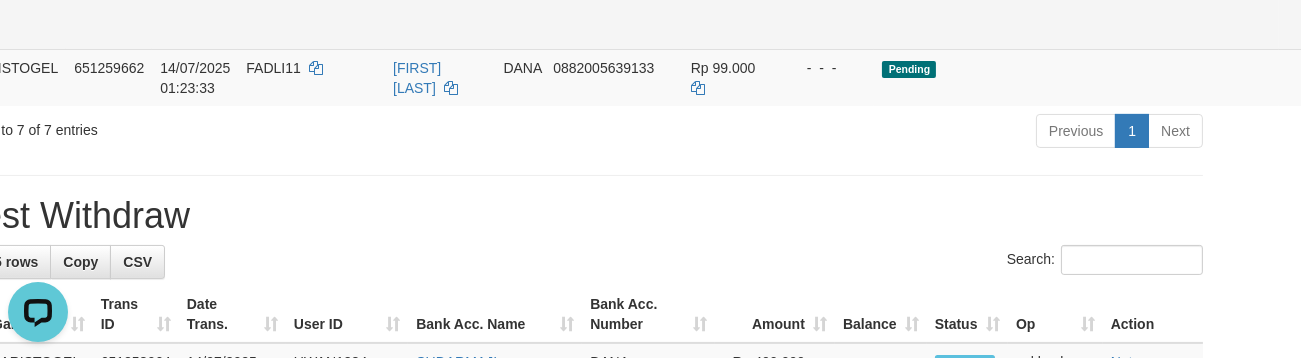 click on "Allow Grab" at bounding box center [1398, -24] 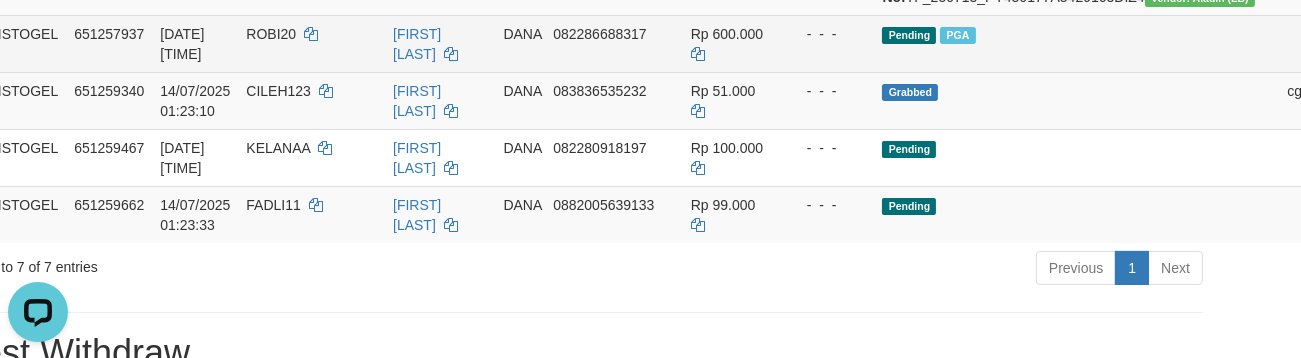 scroll, scrollTop: 531, scrollLeft: 83, axis: both 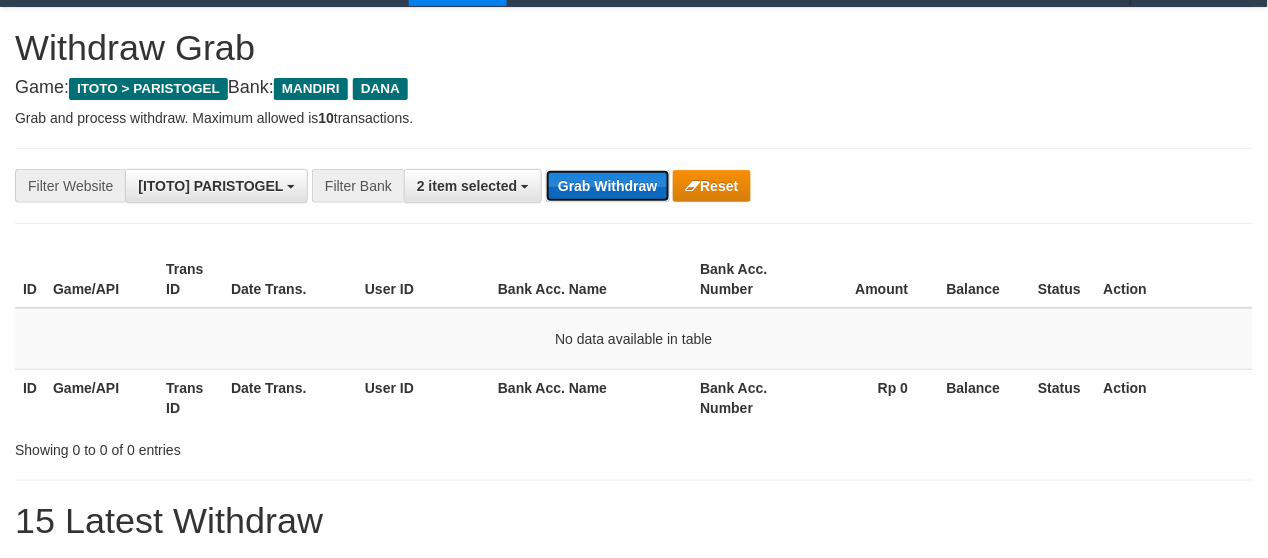 click on "Grab Withdraw" at bounding box center (607, 186) 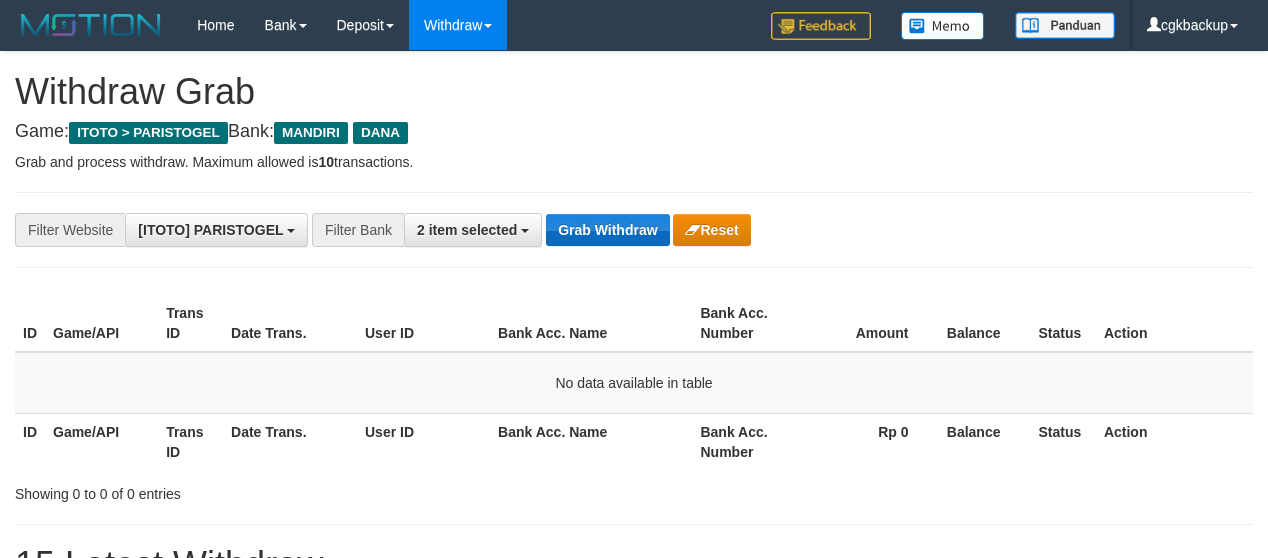 scroll, scrollTop: 0, scrollLeft: 0, axis: both 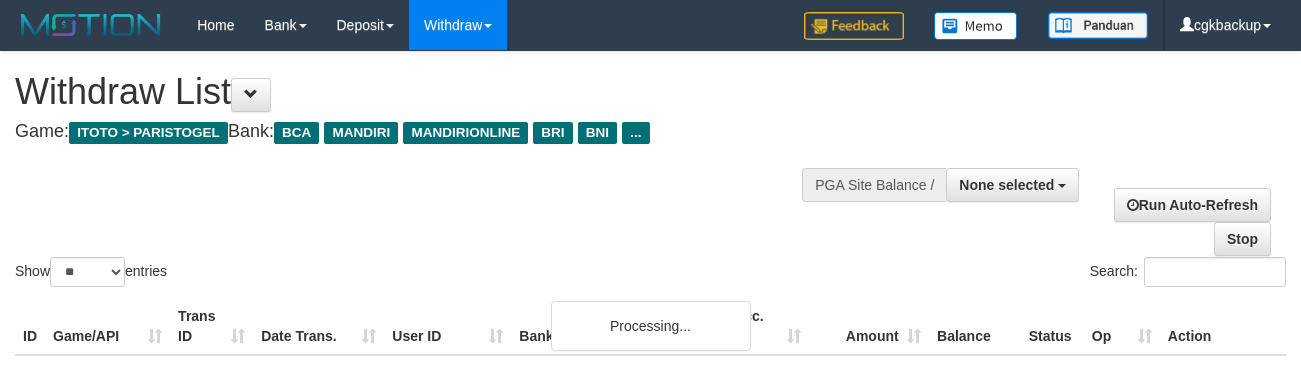 select 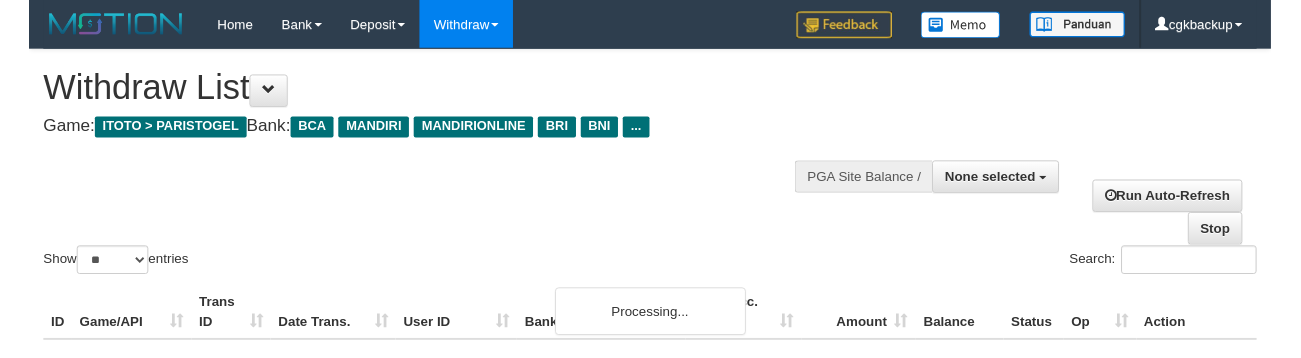 scroll, scrollTop: 531, scrollLeft: 83, axis: both 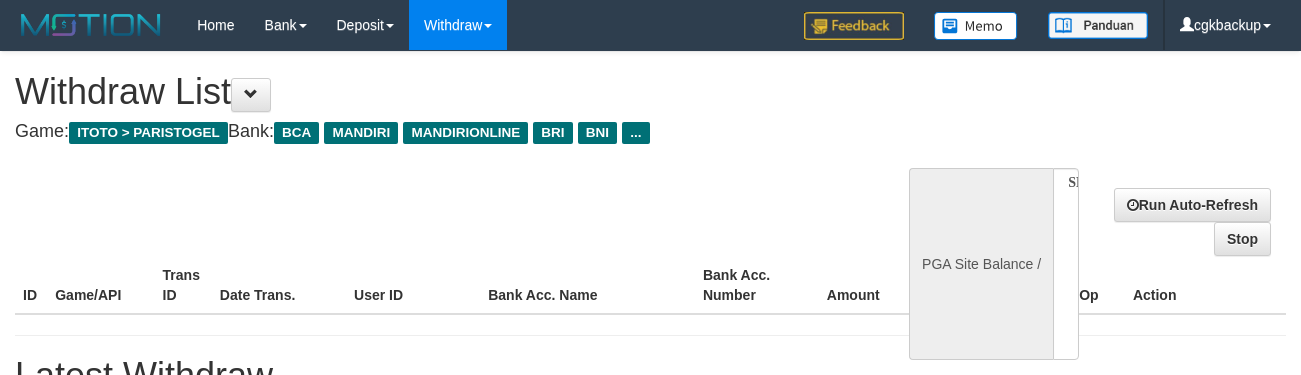 select 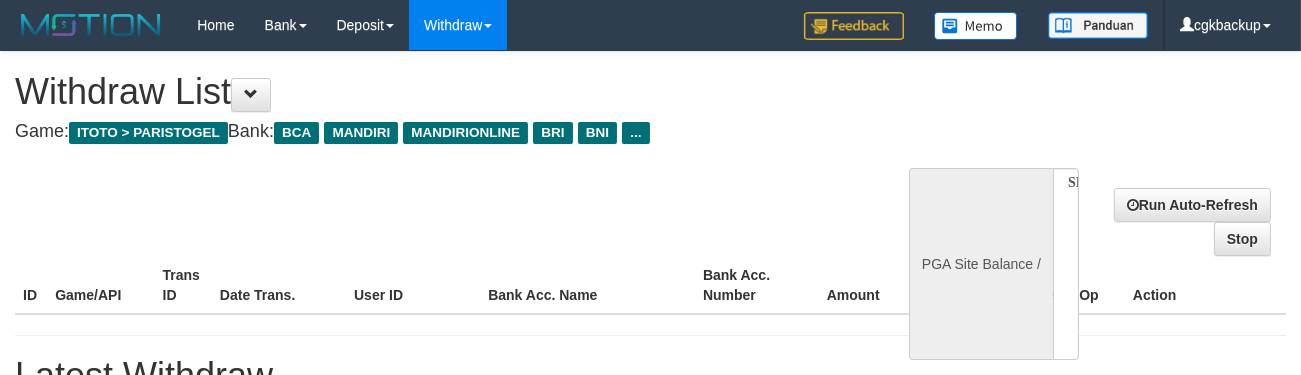 select on "**" 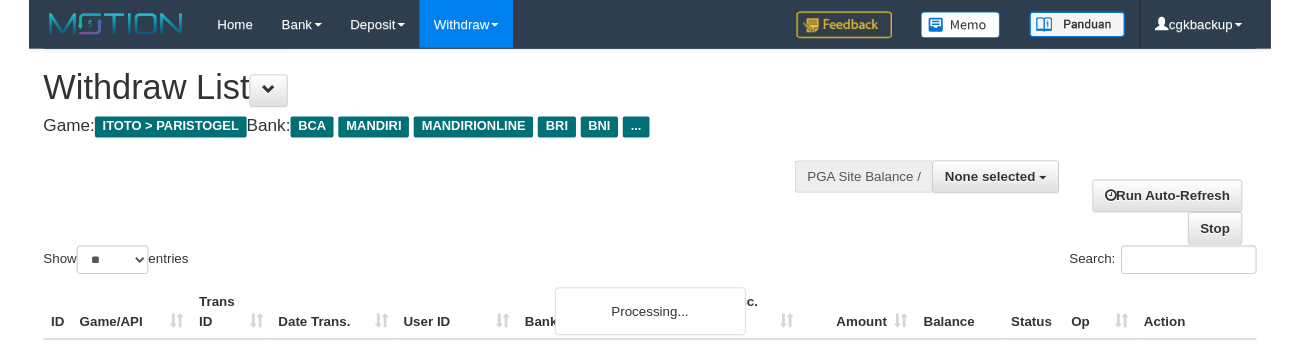 scroll, scrollTop: 531, scrollLeft: 83, axis: both 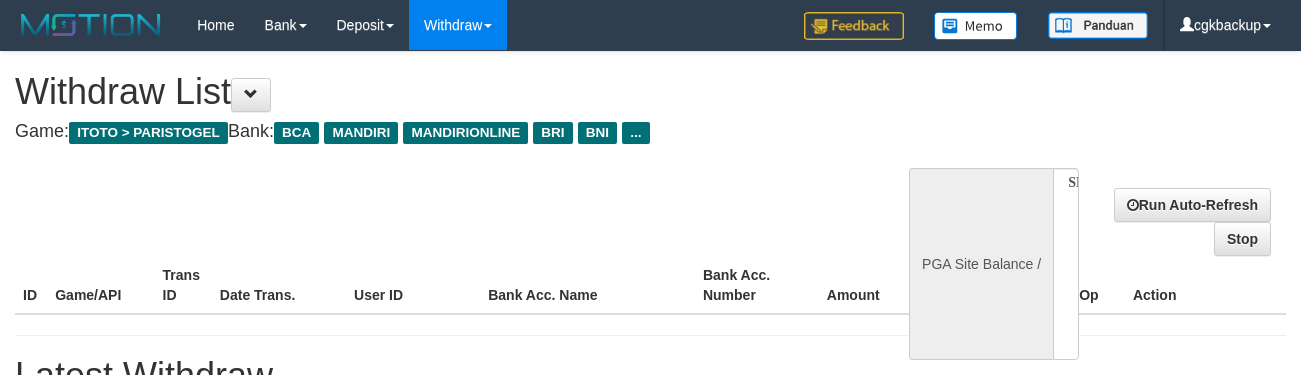 select 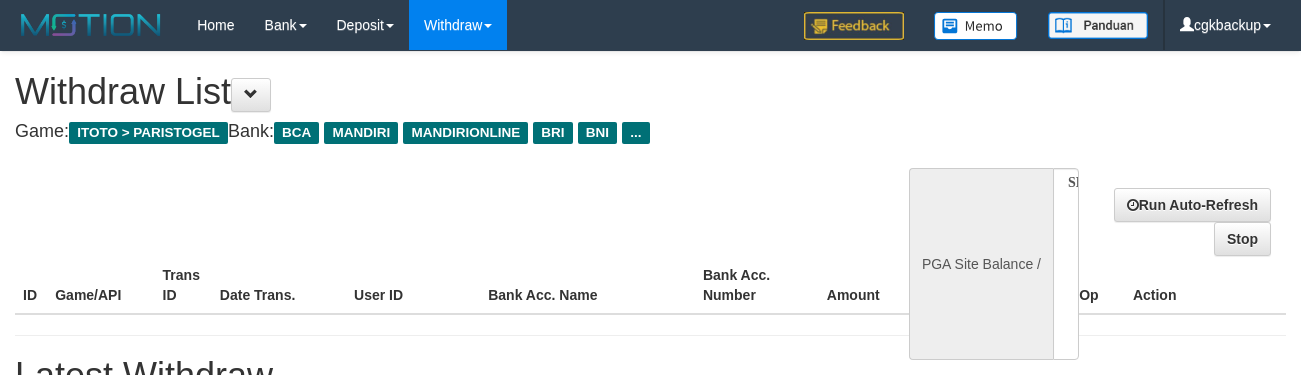 scroll, scrollTop: 0, scrollLeft: 0, axis: both 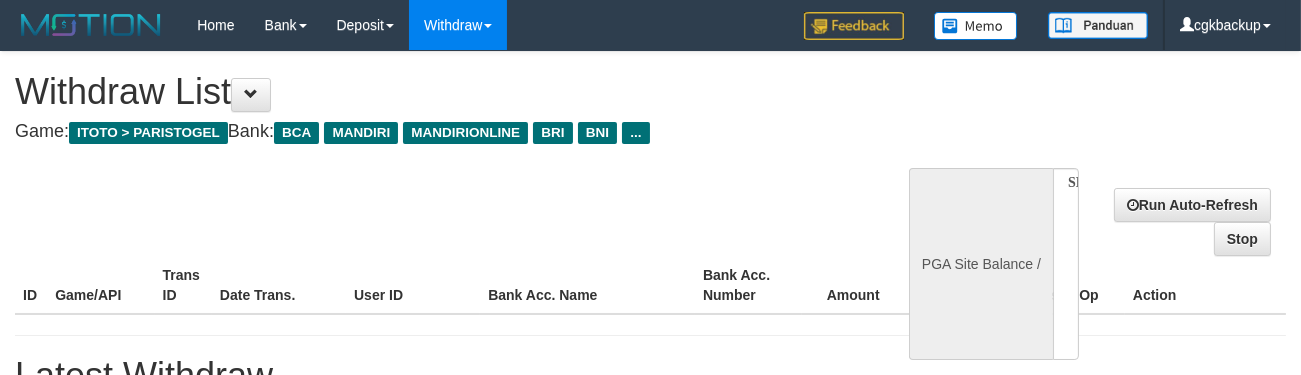 select on "**" 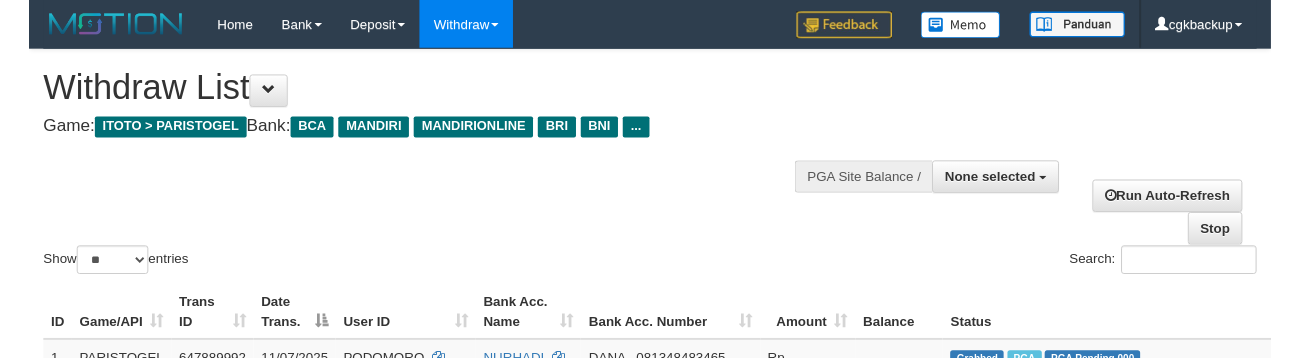 scroll, scrollTop: 531, scrollLeft: 83, axis: both 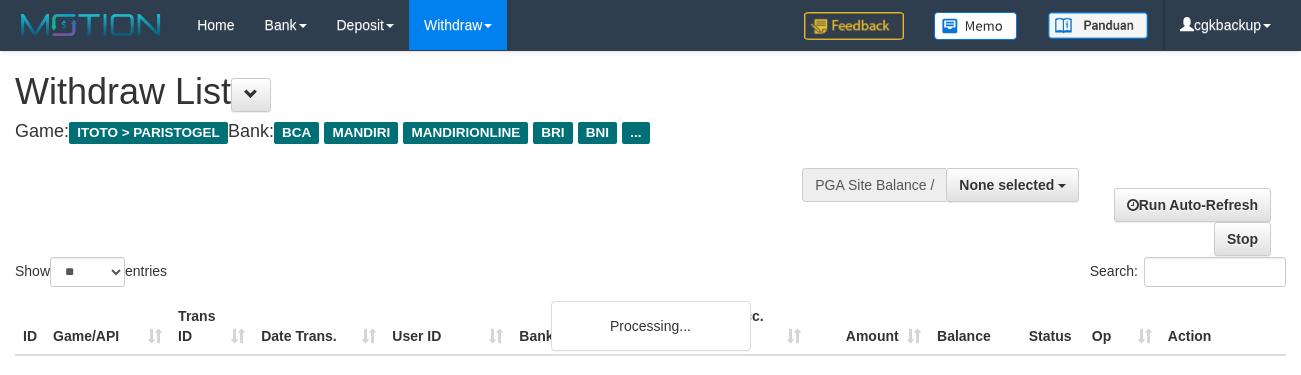 select 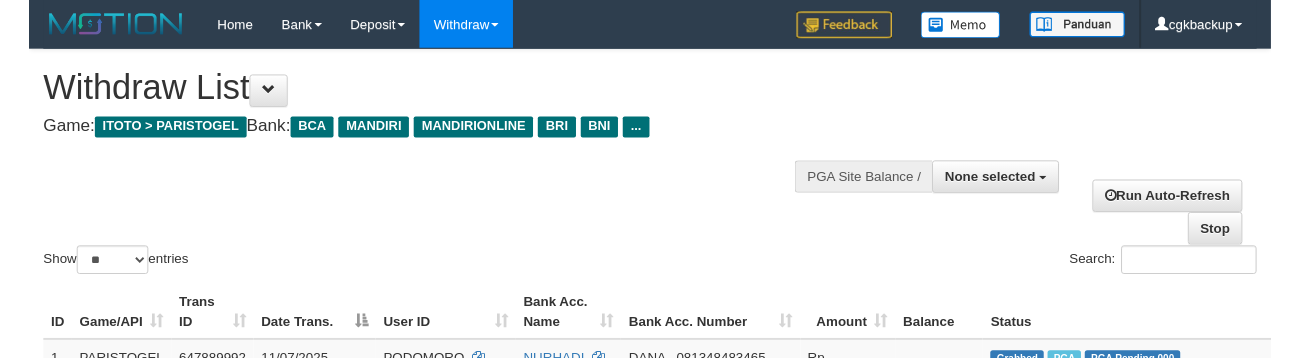 scroll, scrollTop: 531, scrollLeft: 83, axis: both 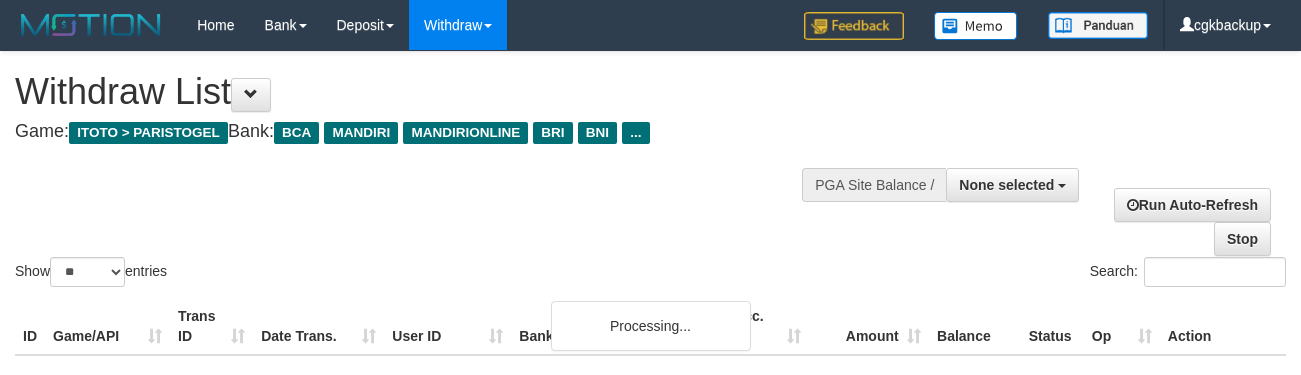 select 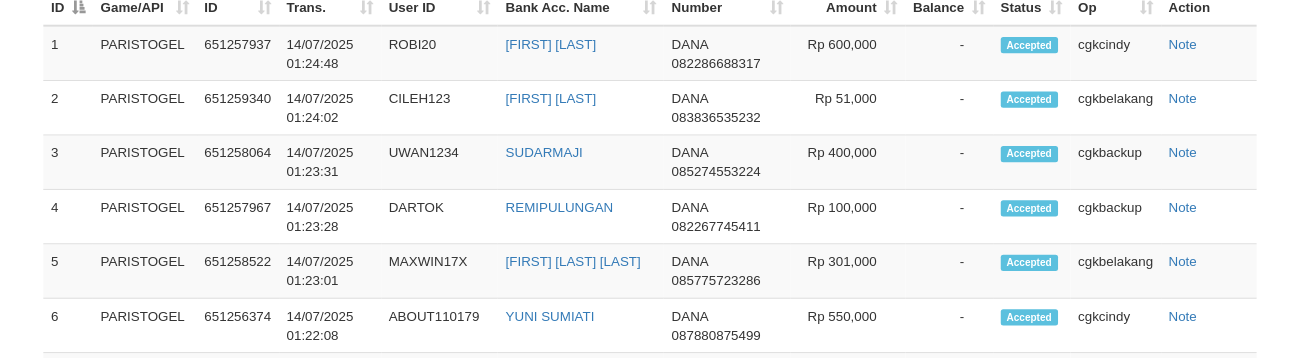 scroll, scrollTop: 1074, scrollLeft: 0, axis: vertical 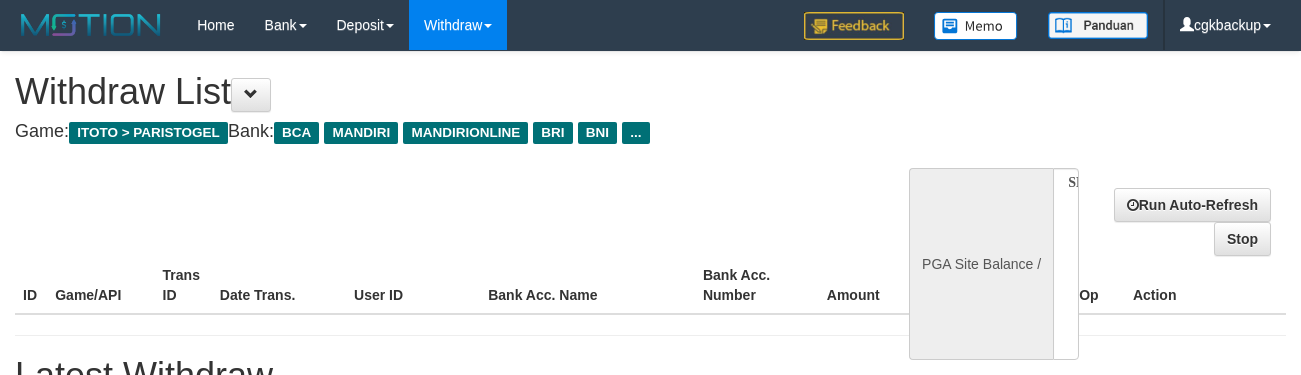 select 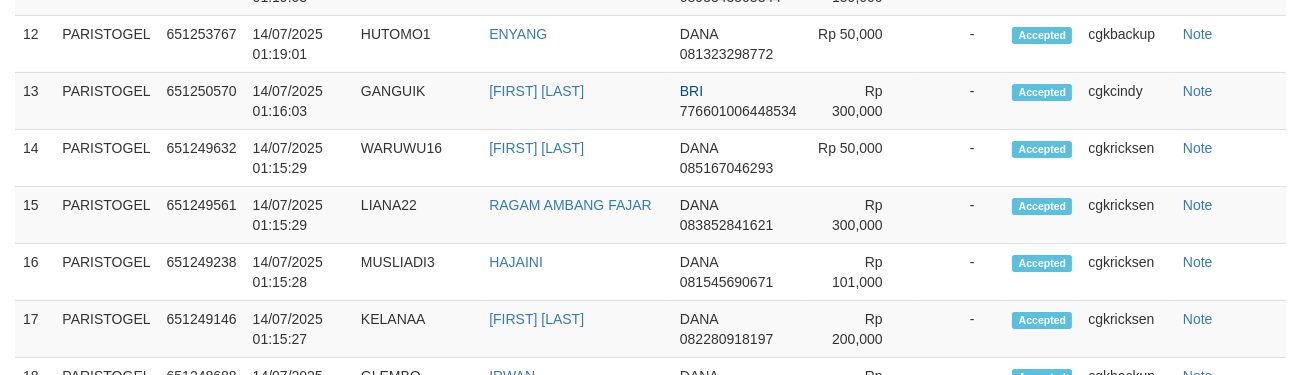 select on "**" 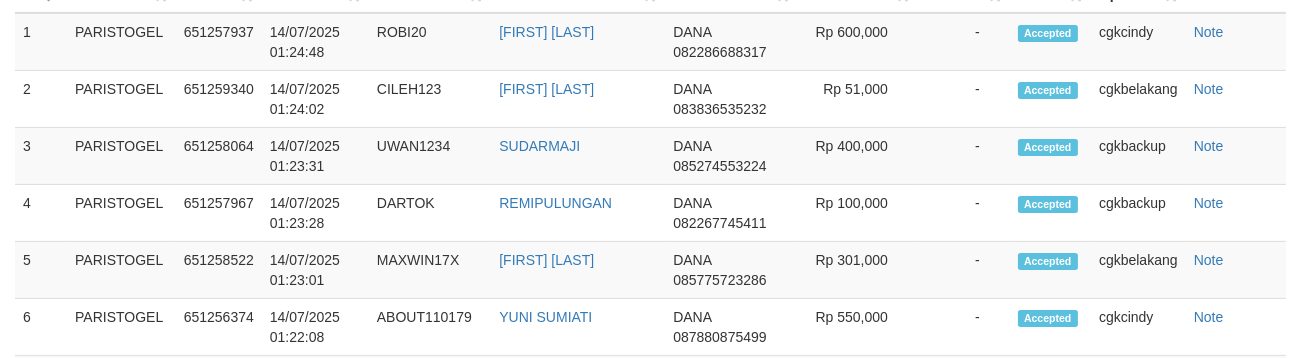 scroll, scrollTop: 1074, scrollLeft: 0, axis: vertical 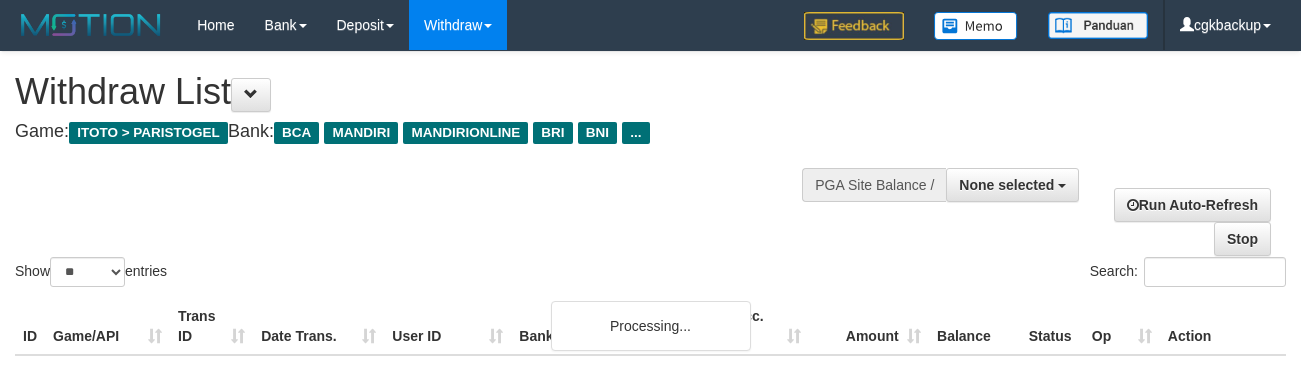 select 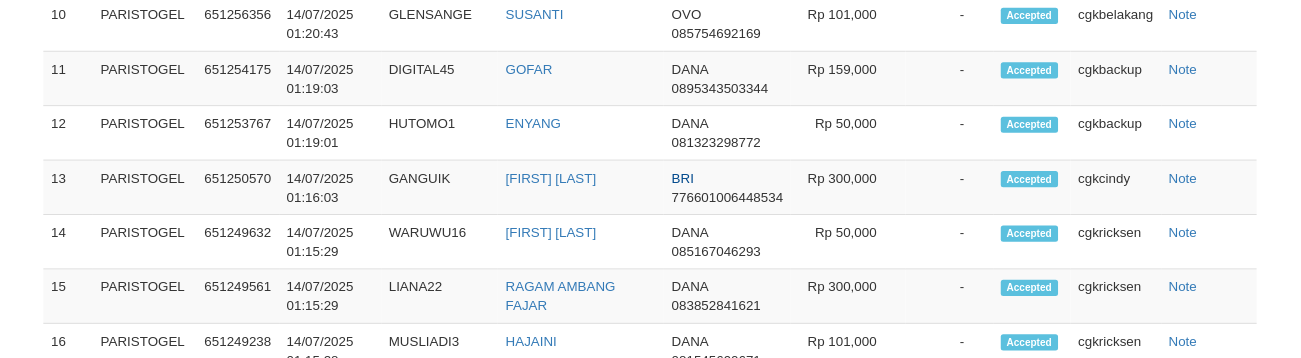 scroll, scrollTop: 1075, scrollLeft: 0, axis: vertical 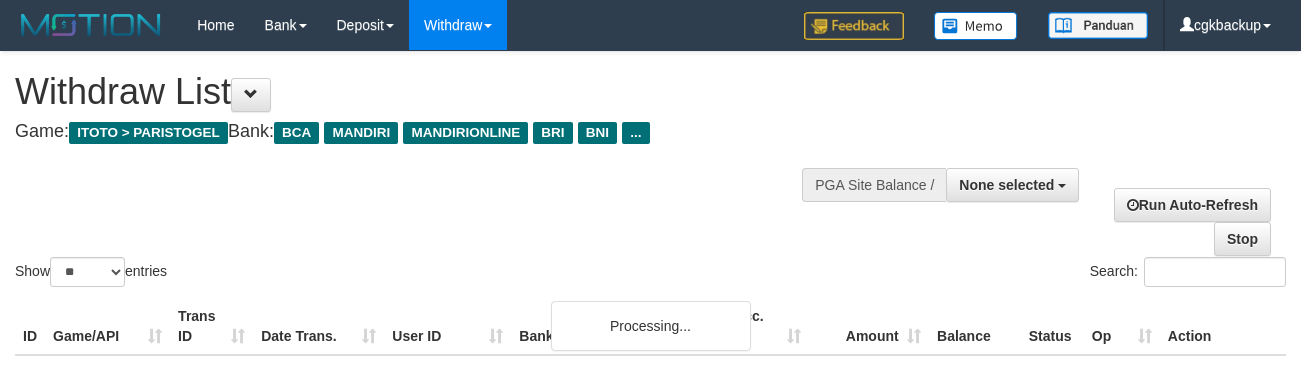 select 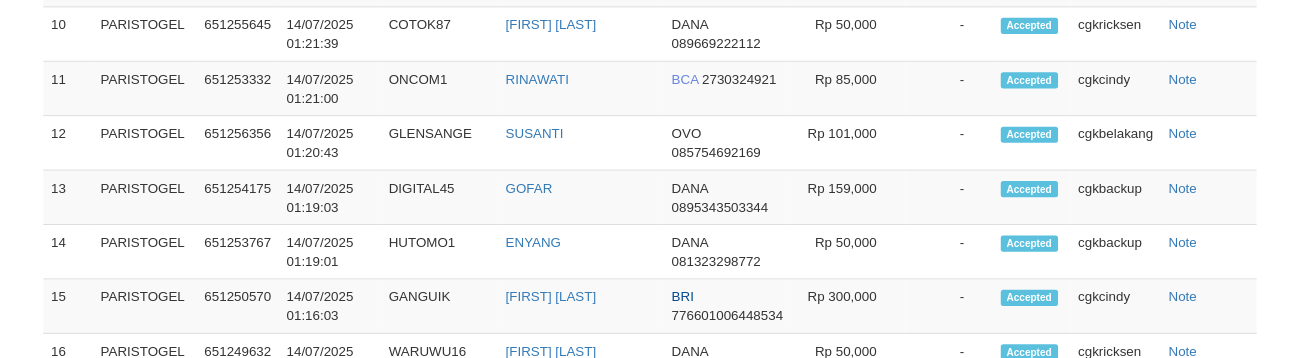 scroll, scrollTop: 1064, scrollLeft: 0, axis: vertical 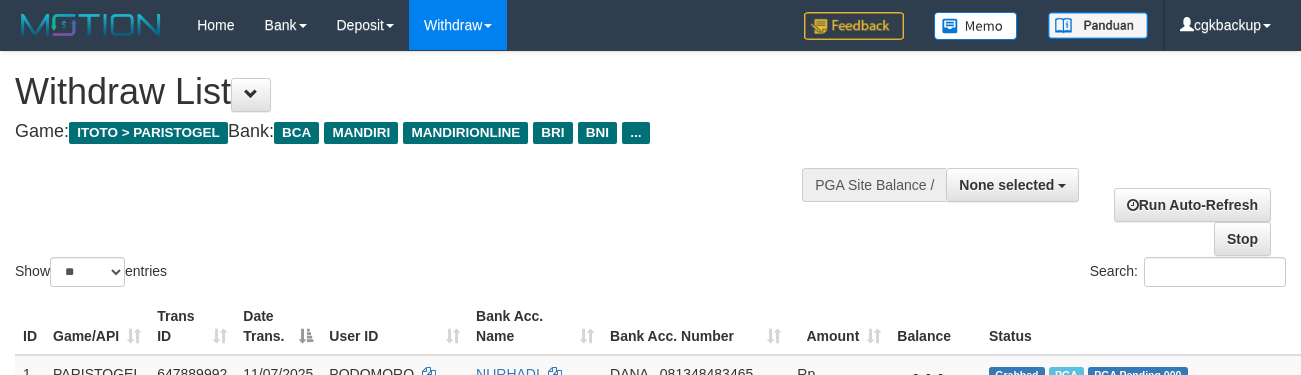 select 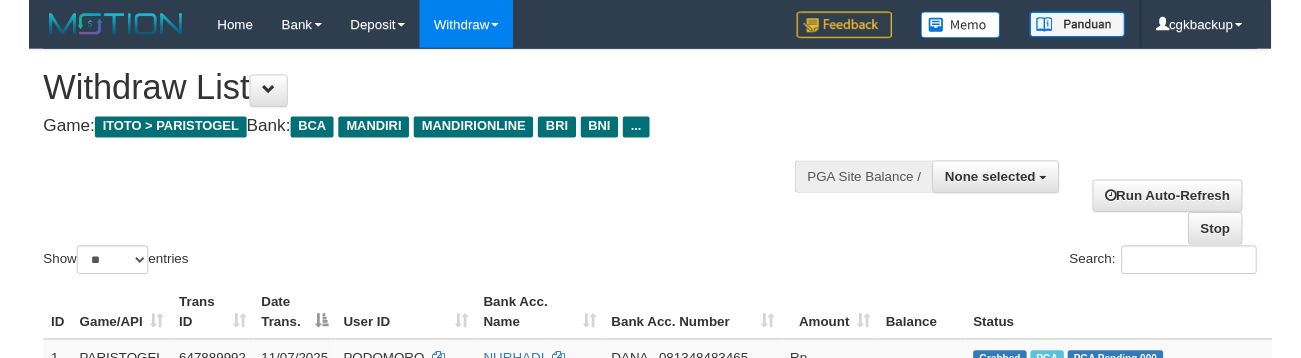 scroll, scrollTop: 1065, scrollLeft: 0, axis: vertical 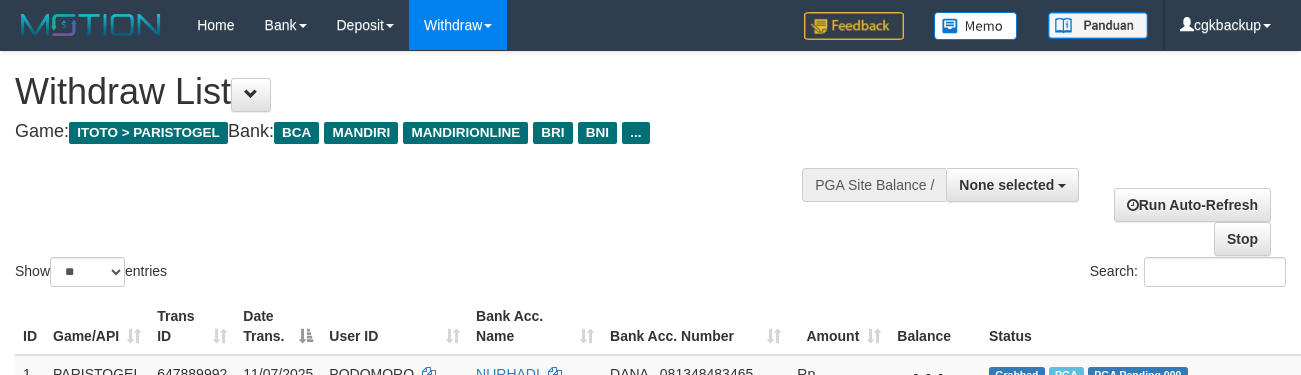 select 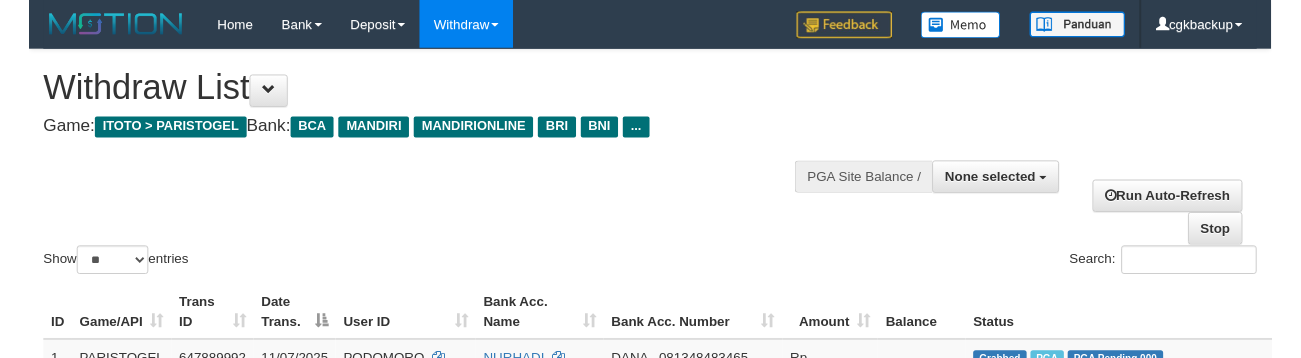 scroll, scrollTop: 1066, scrollLeft: 0, axis: vertical 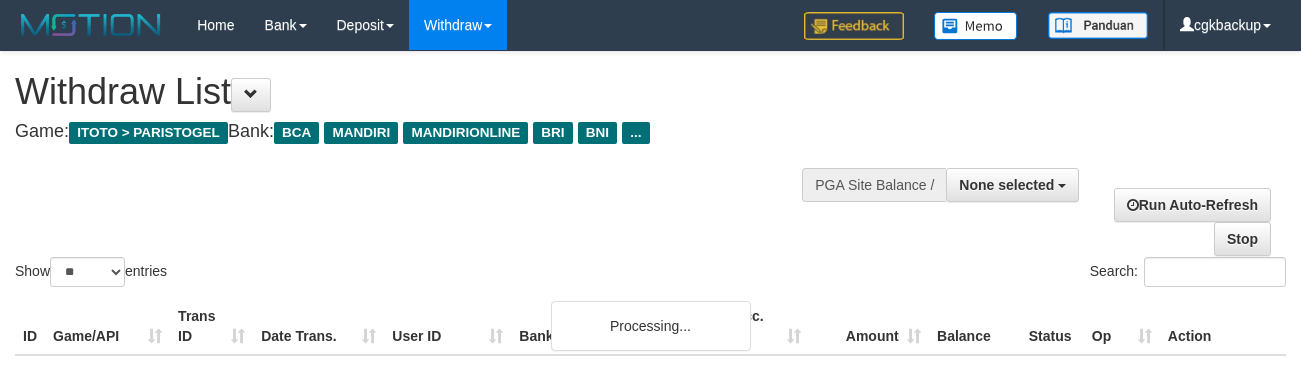 select 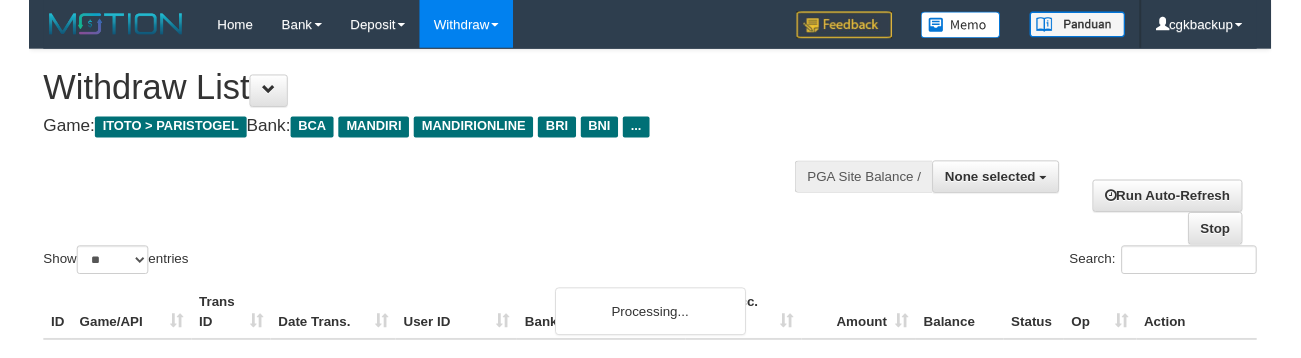 scroll, scrollTop: 1067, scrollLeft: 0, axis: vertical 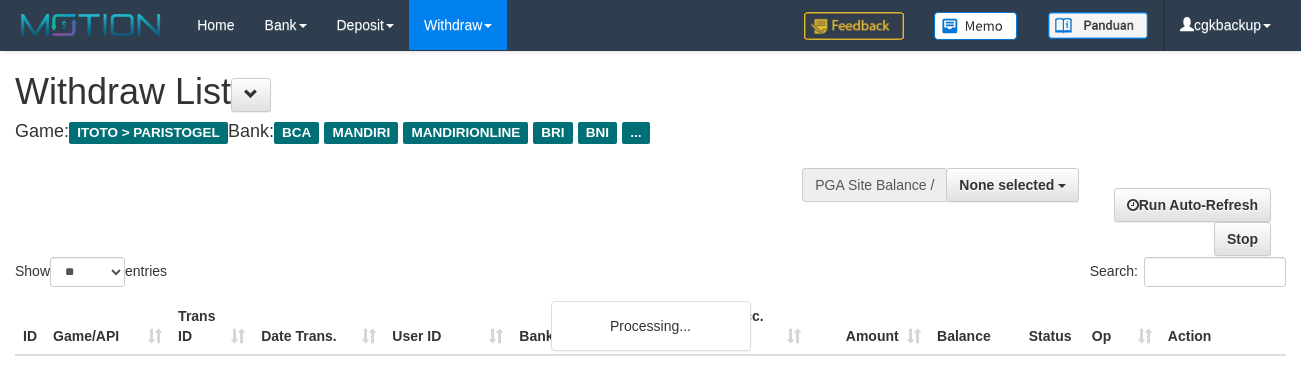 select 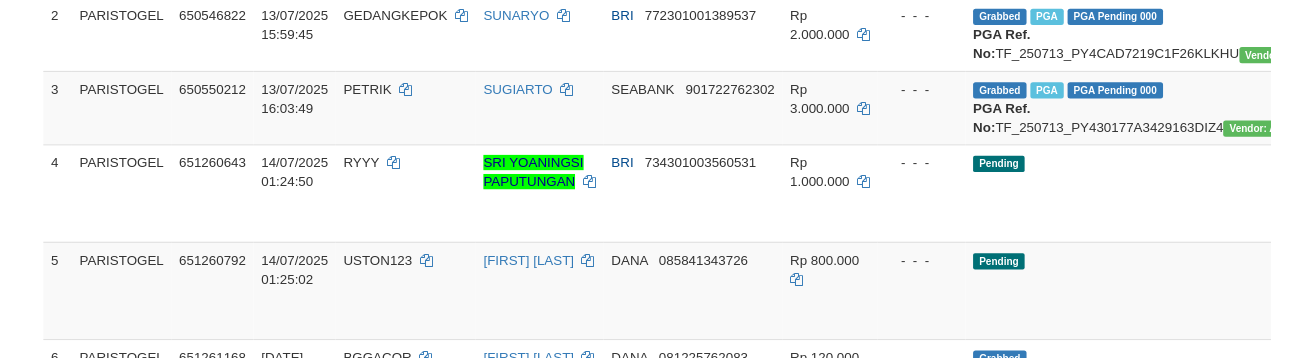 scroll, scrollTop: 1227, scrollLeft: 0, axis: vertical 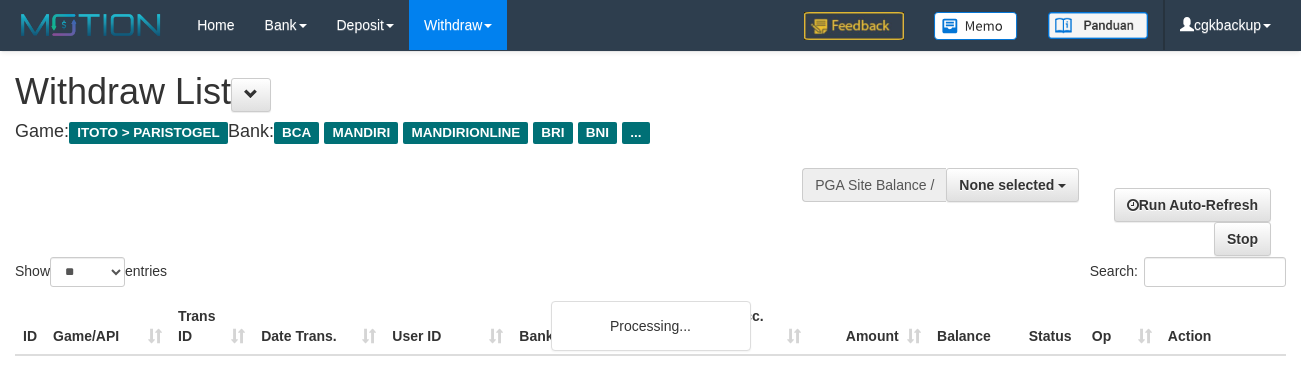 select 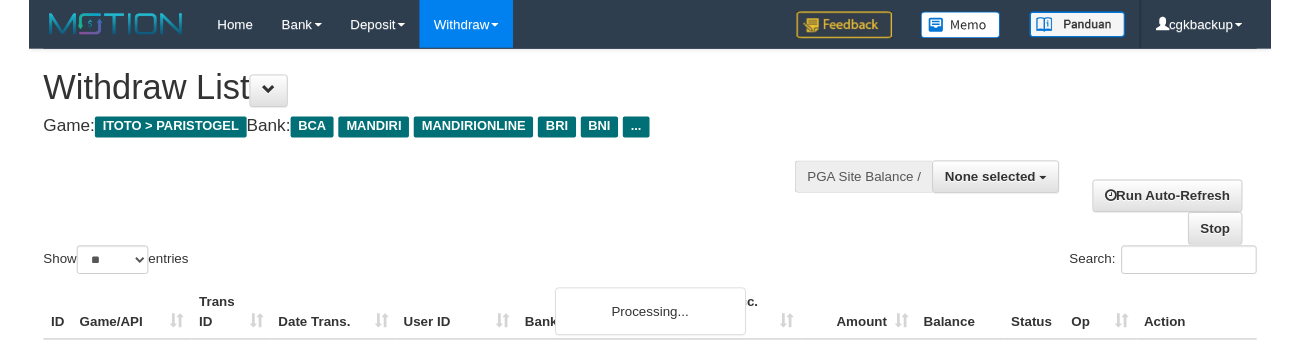 scroll, scrollTop: 1228, scrollLeft: 0, axis: vertical 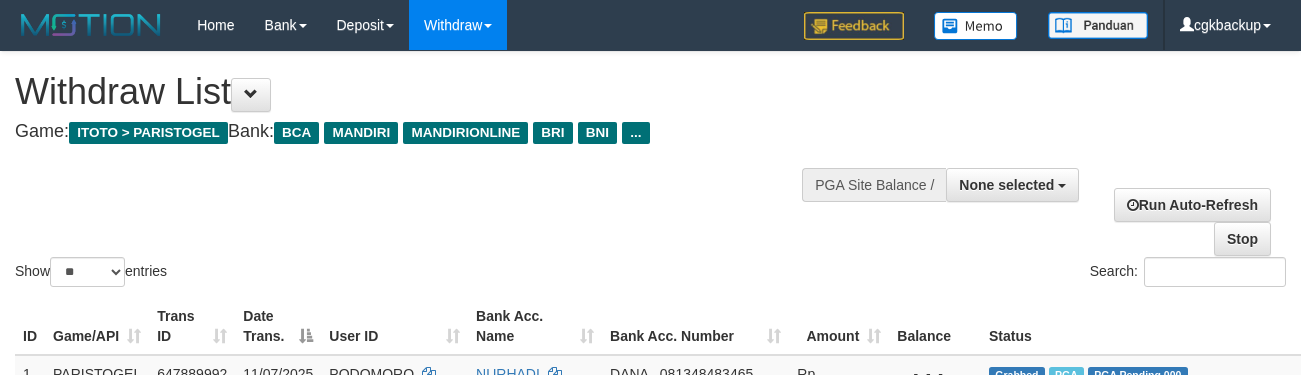 select 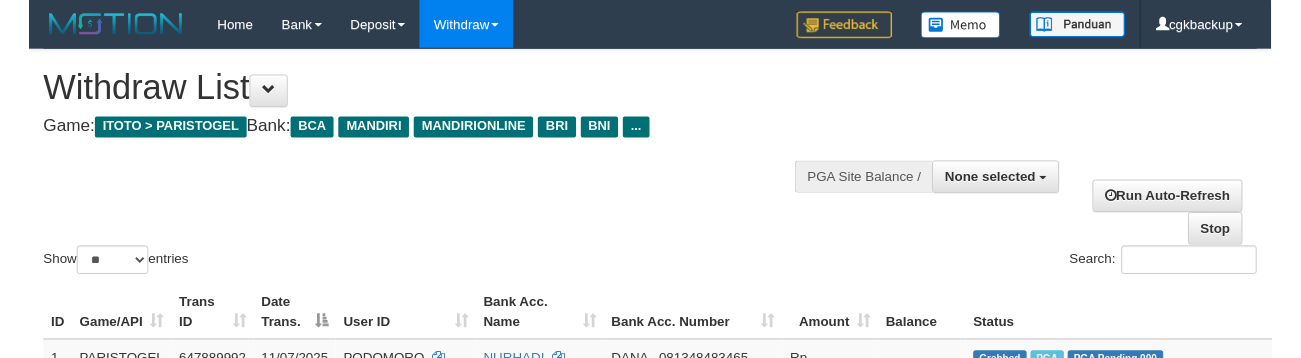 scroll, scrollTop: 1332, scrollLeft: 0, axis: vertical 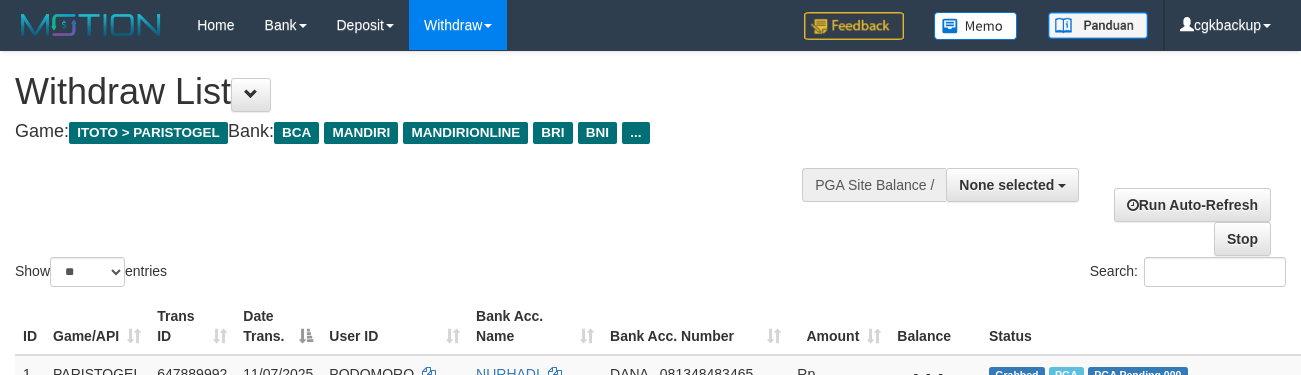 select 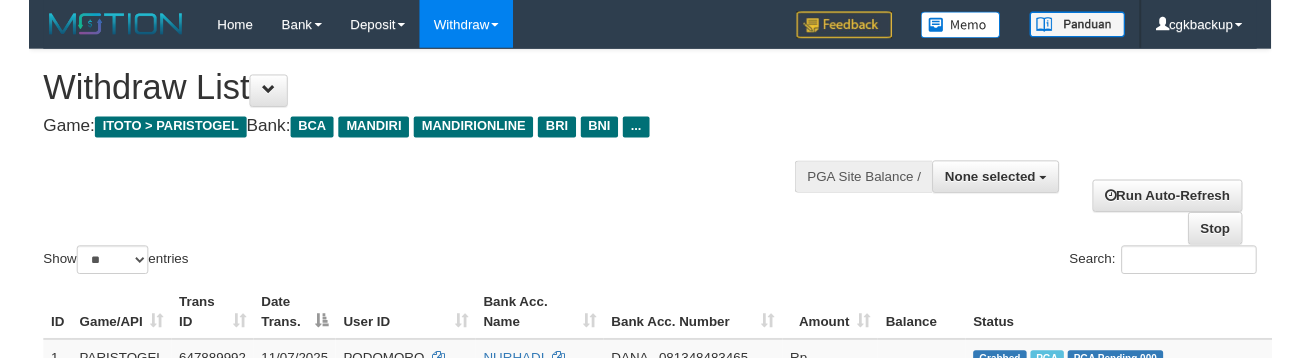 scroll, scrollTop: 887, scrollLeft: 151, axis: both 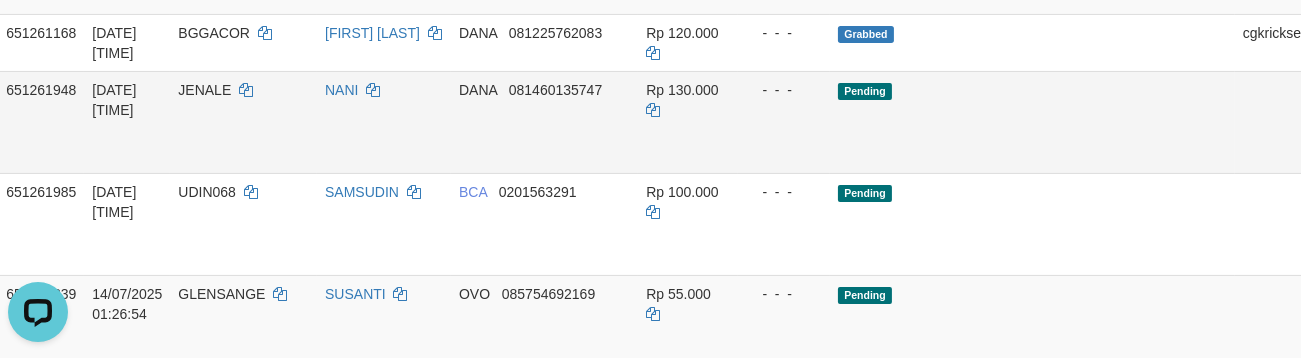click on "Allow Grab" at bounding box center [1341, 100] 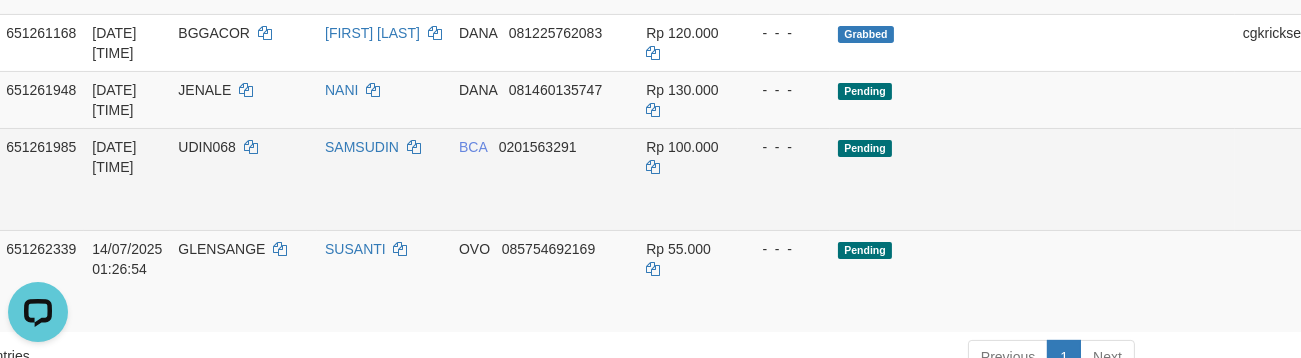 click on "Allow Grab" at bounding box center [1341, 157] 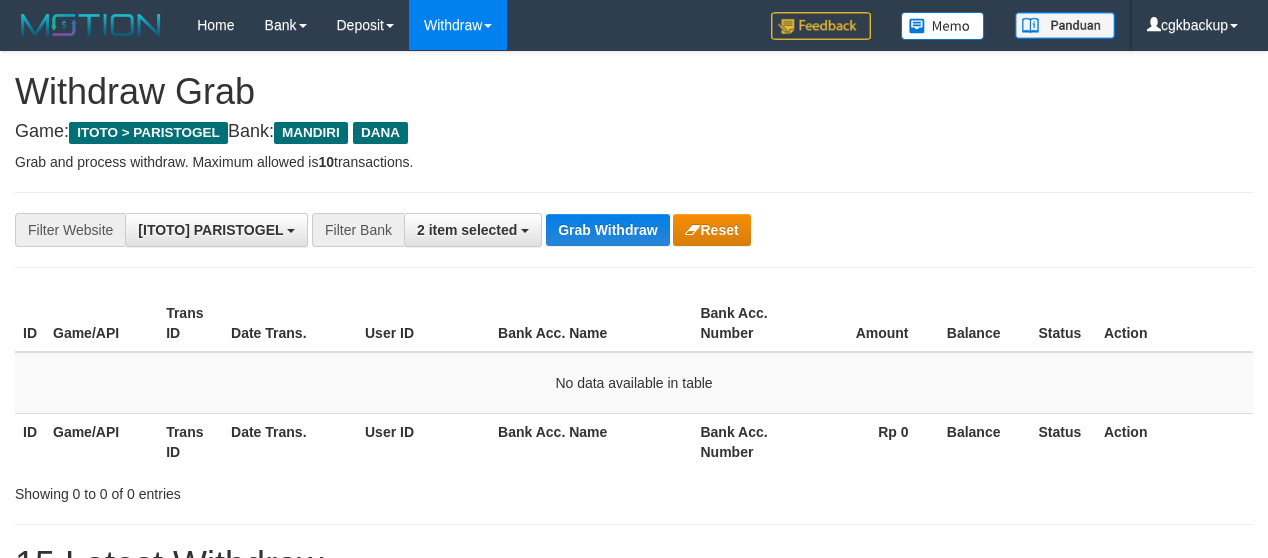 scroll, scrollTop: 0, scrollLeft: 0, axis: both 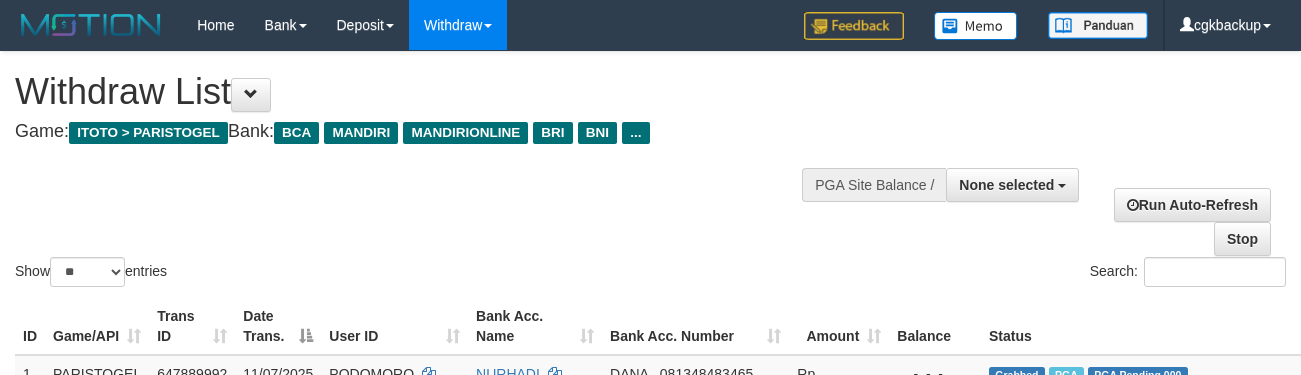 select 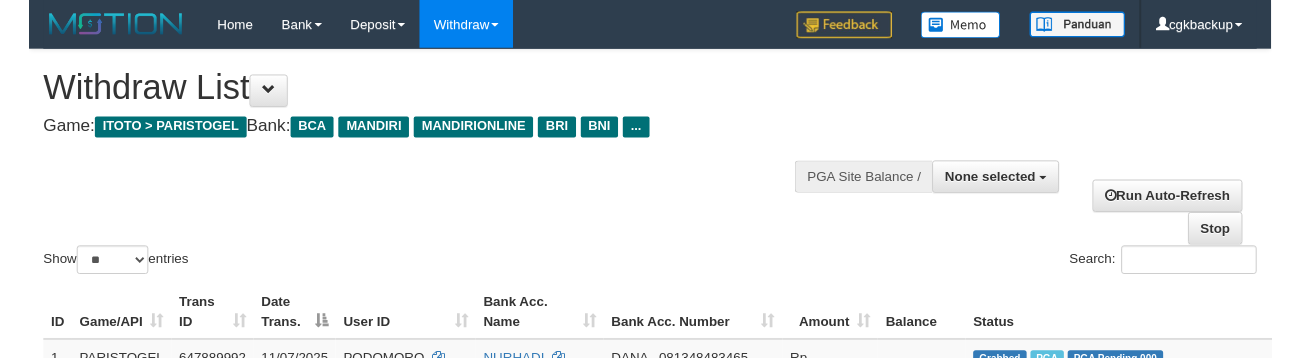 scroll, scrollTop: 776, scrollLeft: 151, axis: both 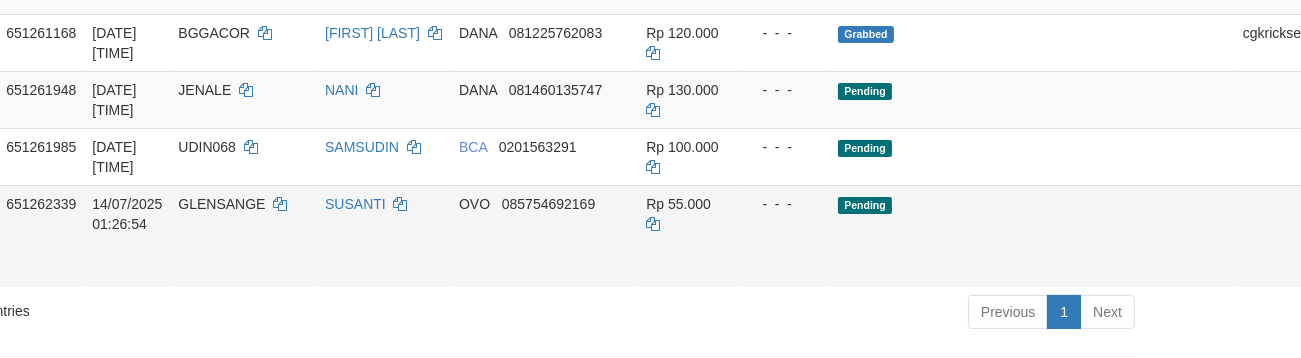click on "Allow Grab" at bounding box center (1341, 214) 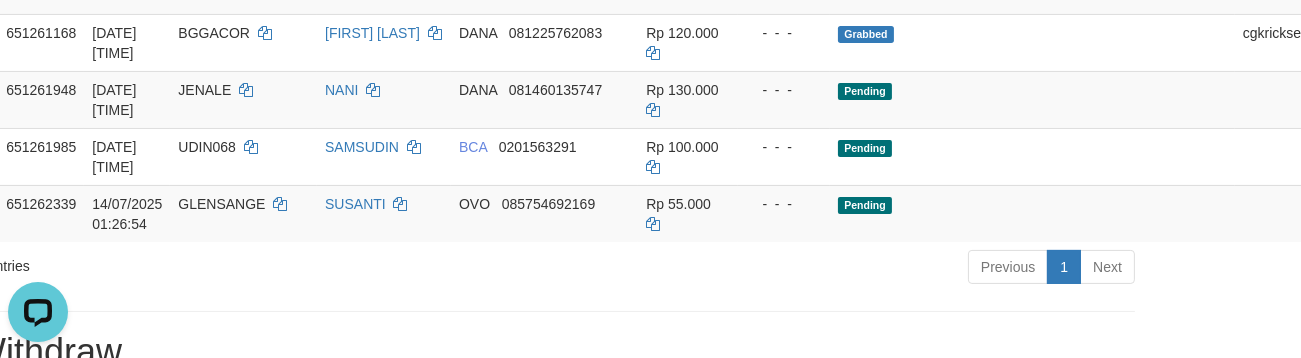 scroll, scrollTop: 0, scrollLeft: 0, axis: both 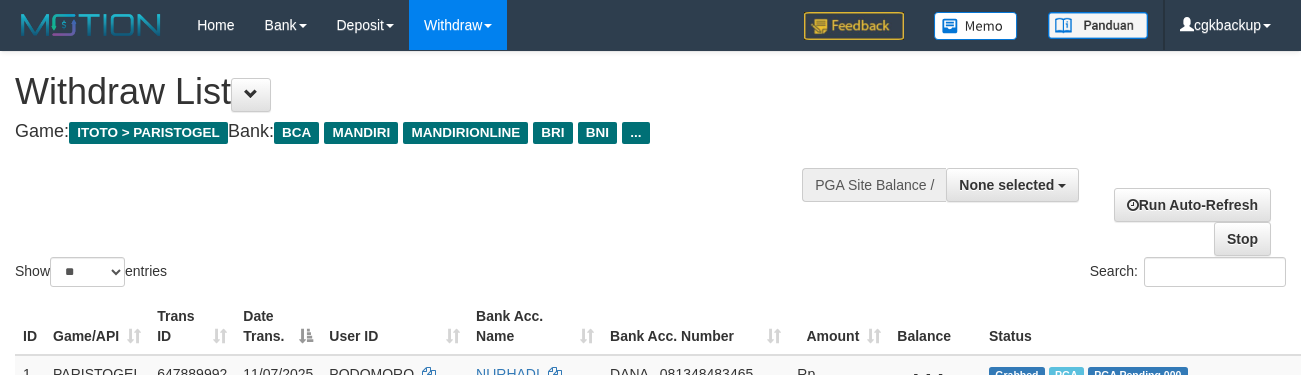 select 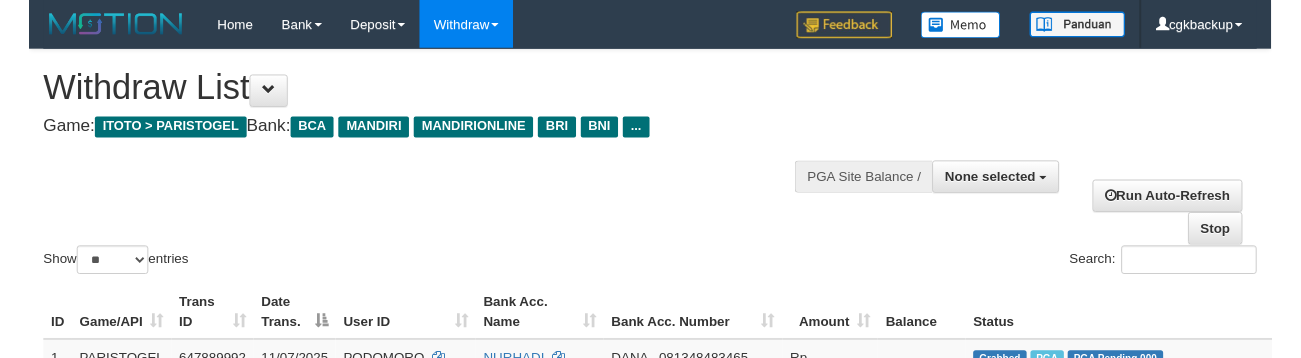 scroll, scrollTop: 776, scrollLeft: 151, axis: both 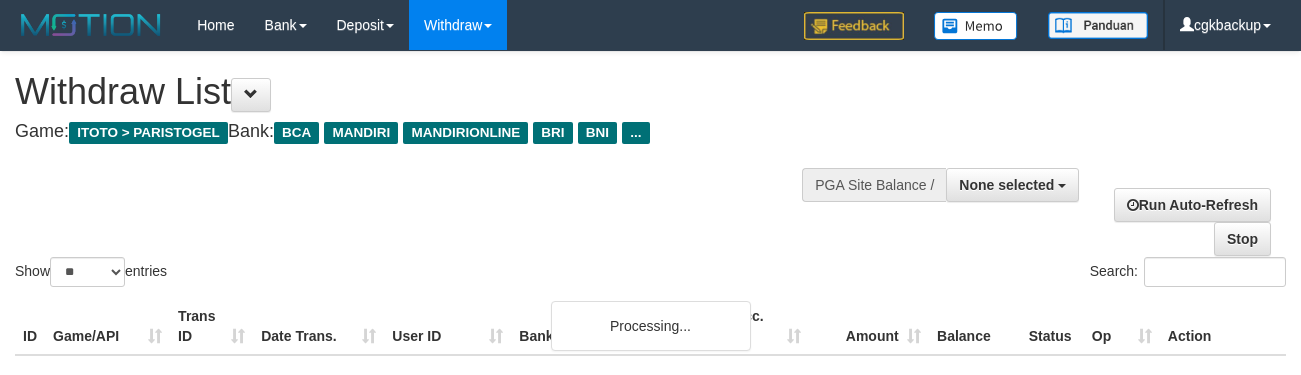 select 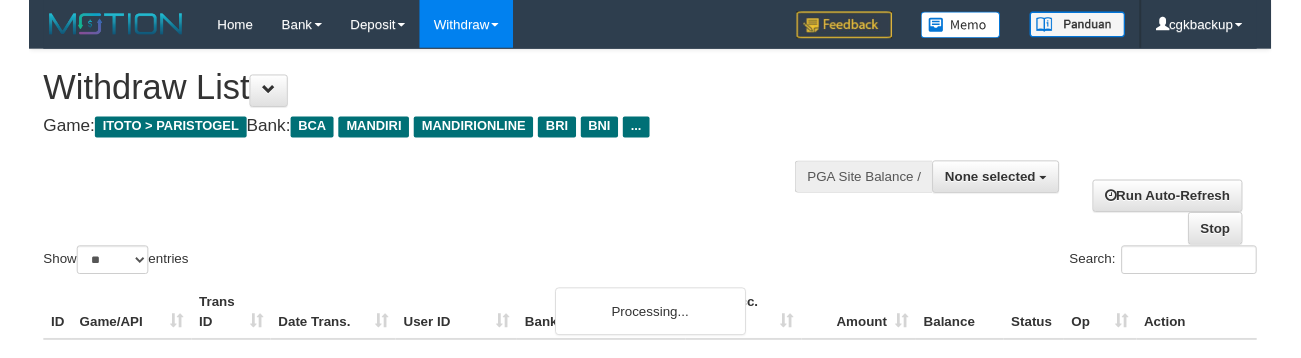 scroll, scrollTop: 776, scrollLeft: 151, axis: both 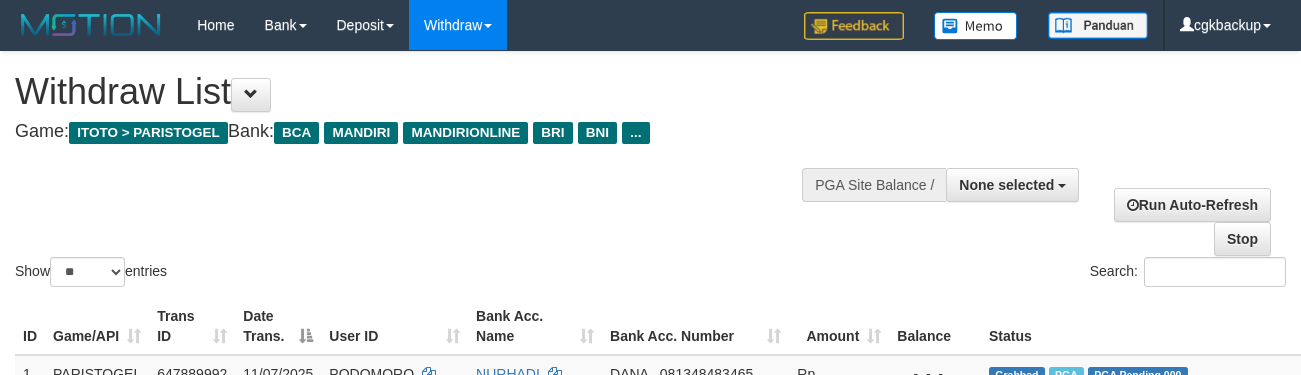 select 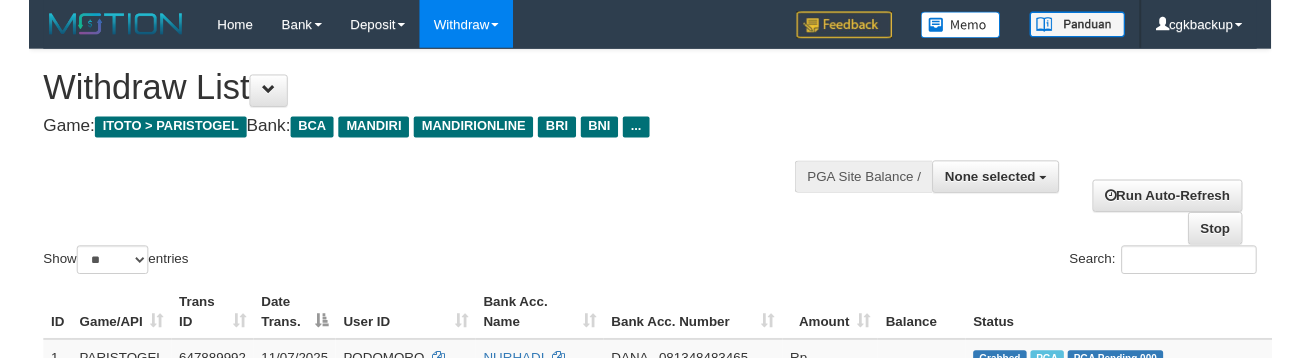 scroll, scrollTop: 776, scrollLeft: 151, axis: both 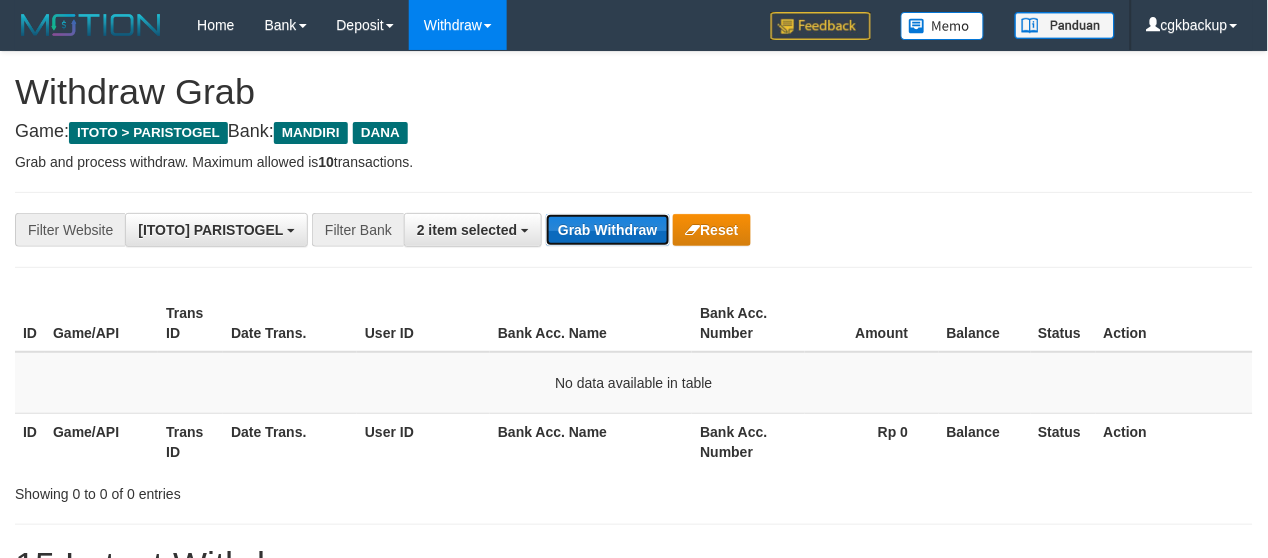 click on "Grab Withdraw" at bounding box center [607, 230] 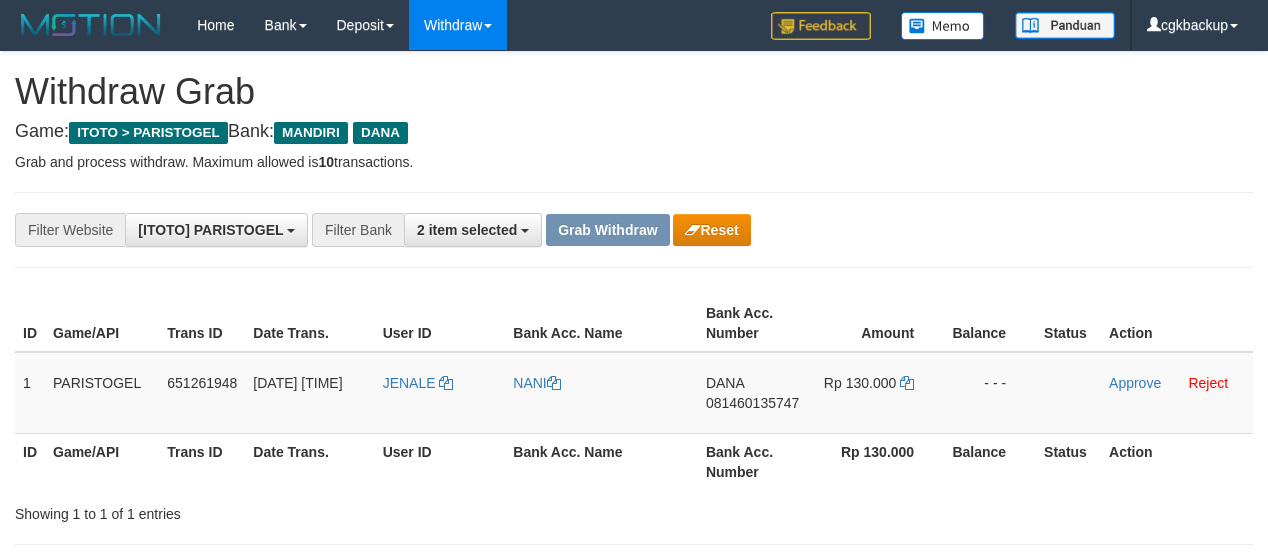 scroll, scrollTop: 0, scrollLeft: 0, axis: both 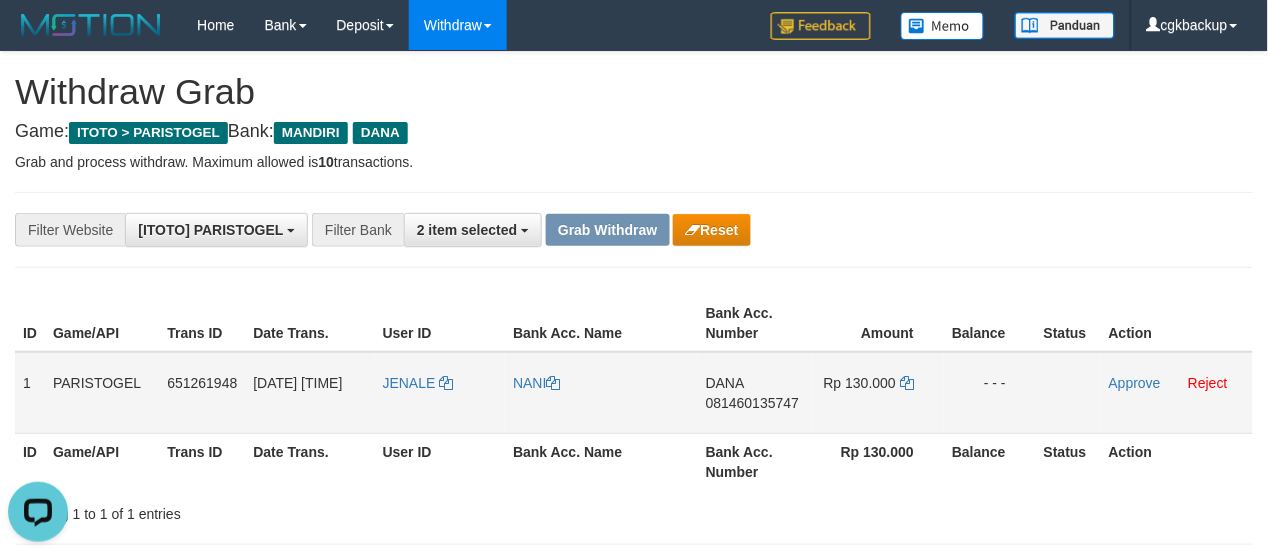 click on "JENALE" at bounding box center [440, 393] 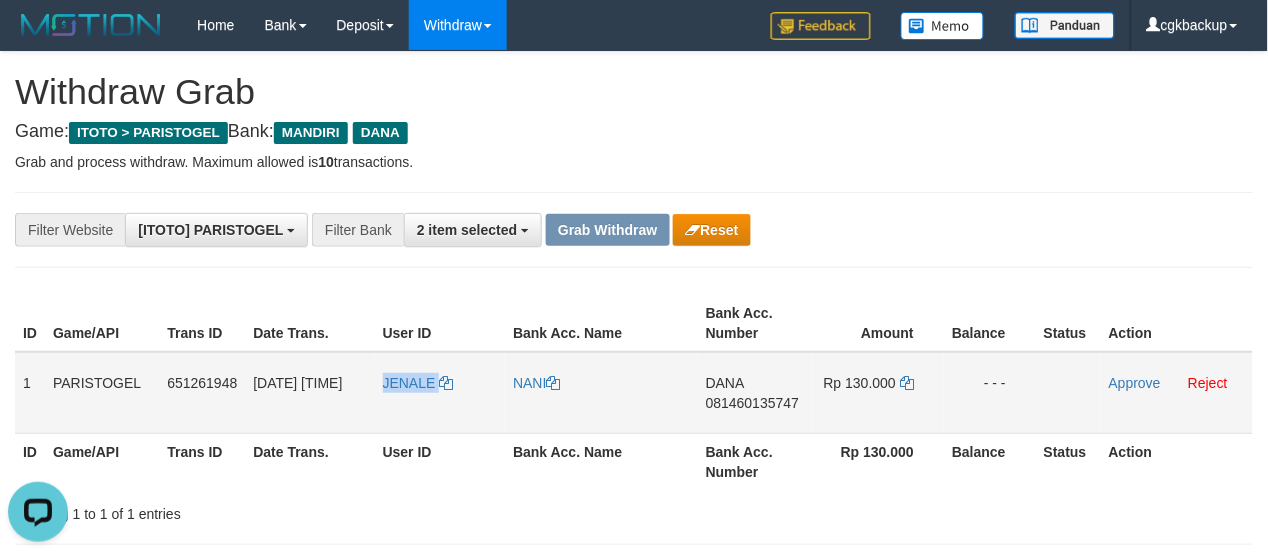 click on "JENALE" at bounding box center (440, 393) 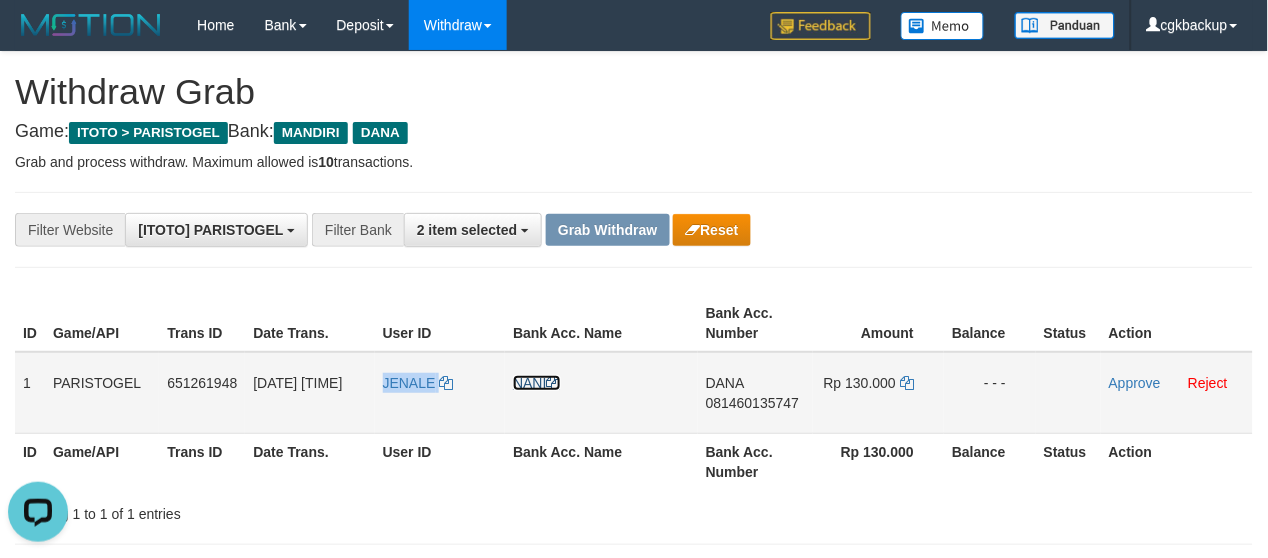 click on "NANI" at bounding box center [536, 383] 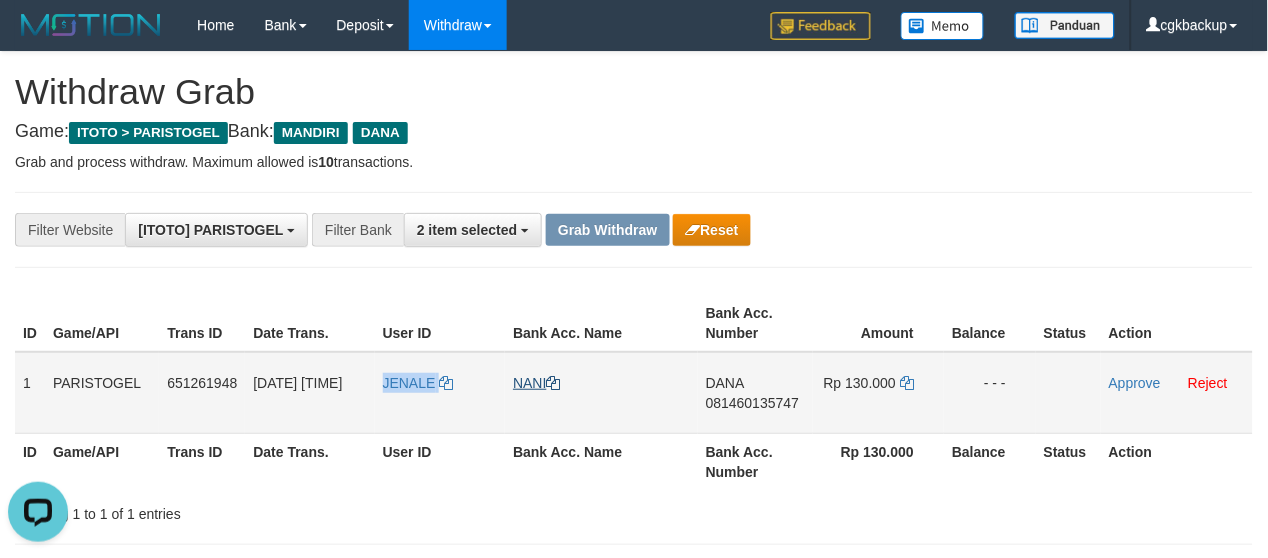 copy on "JENALE" 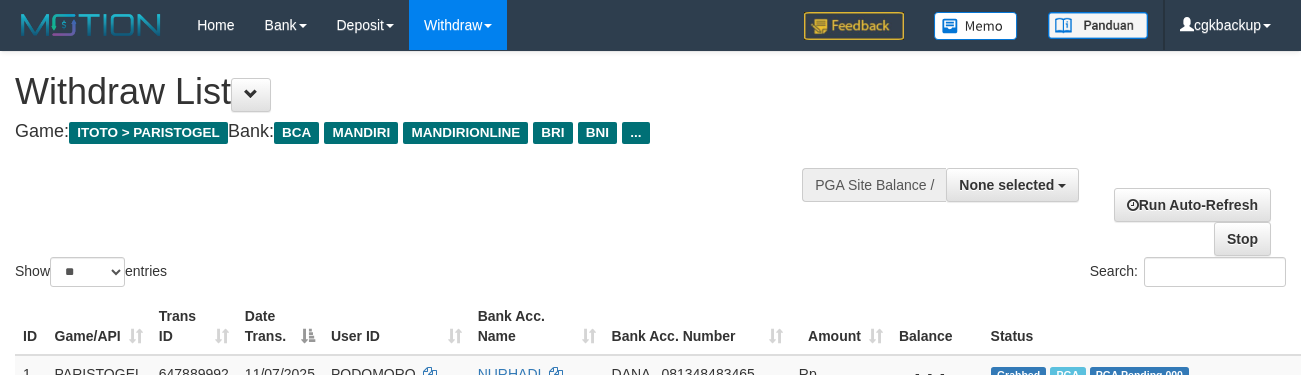 select 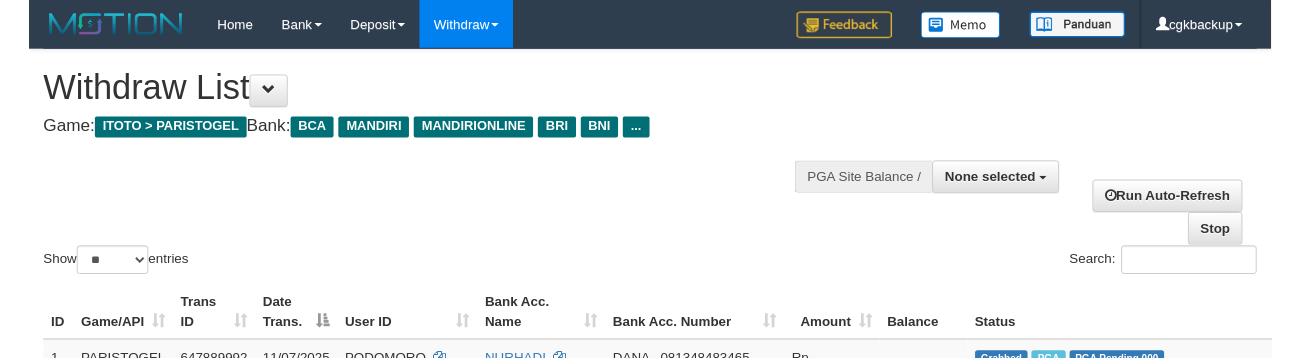 scroll, scrollTop: 776, scrollLeft: 152, axis: both 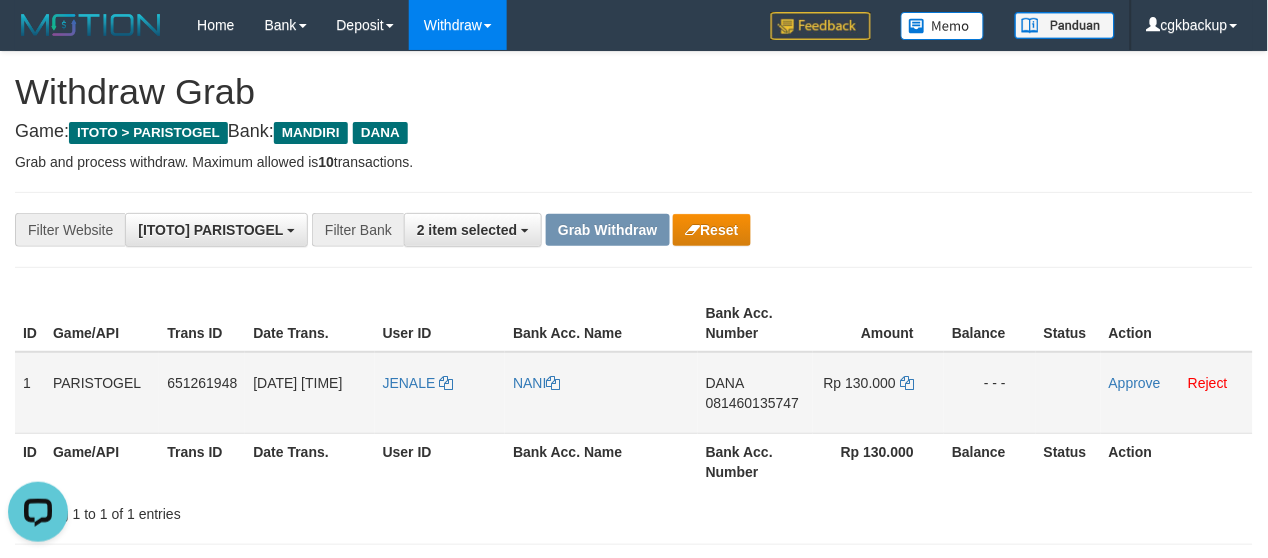 click on "[NAME]
[PHONE]" at bounding box center [755, 393] 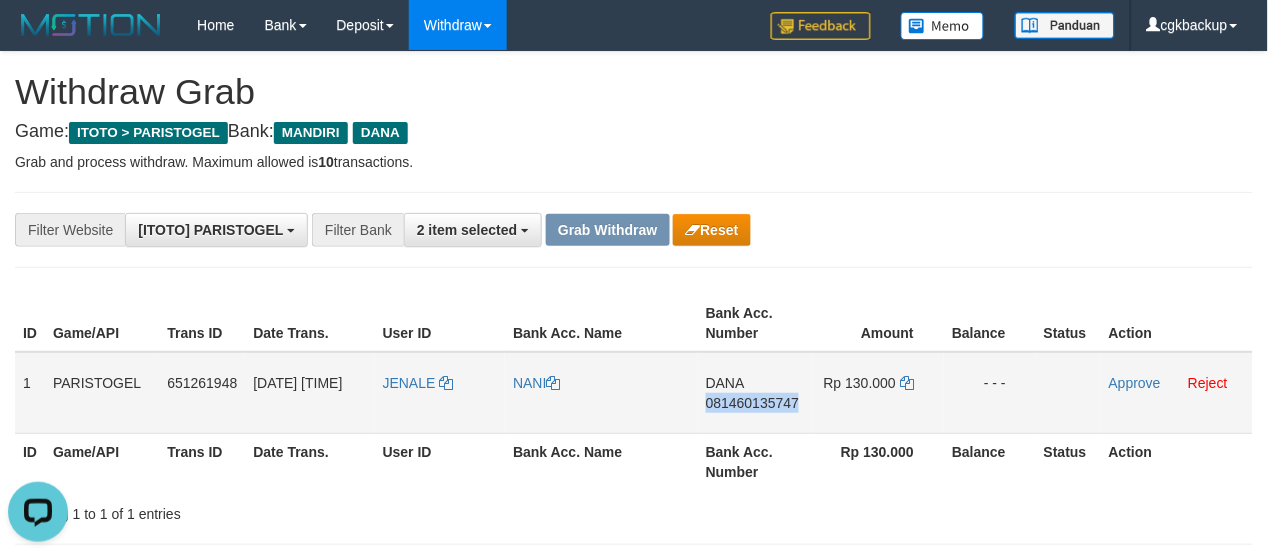 click on "DANA
081460135747" at bounding box center (755, 393) 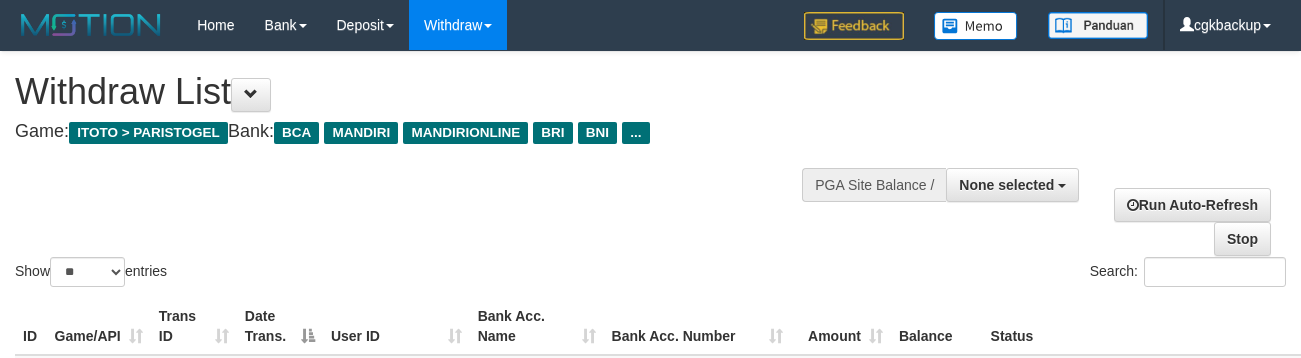 select 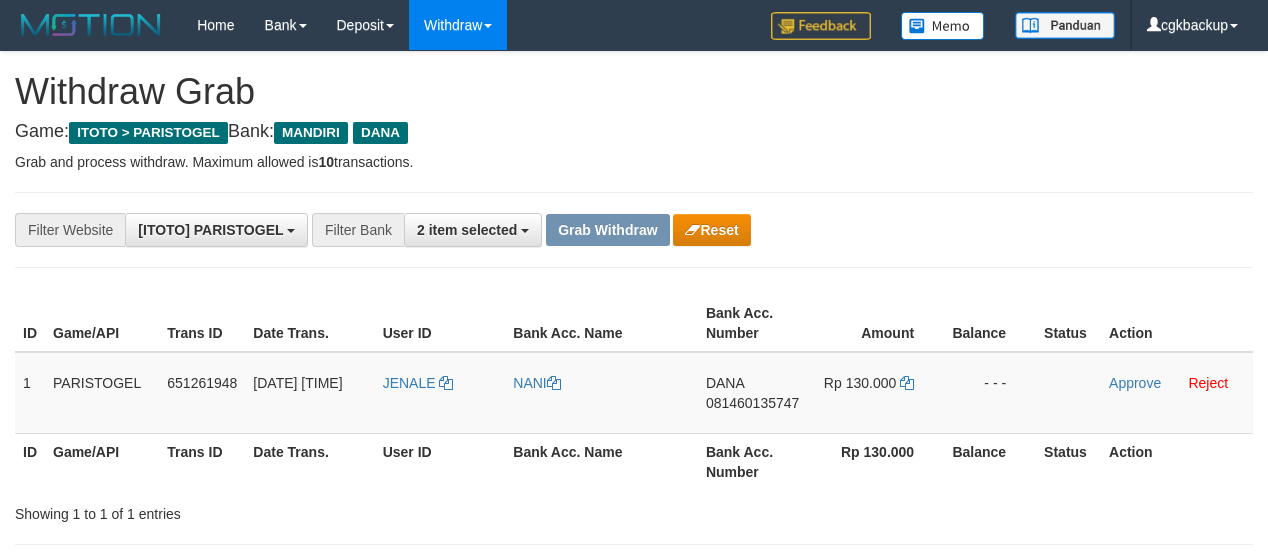scroll, scrollTop: 0, scrollLeft: 0, axis: both 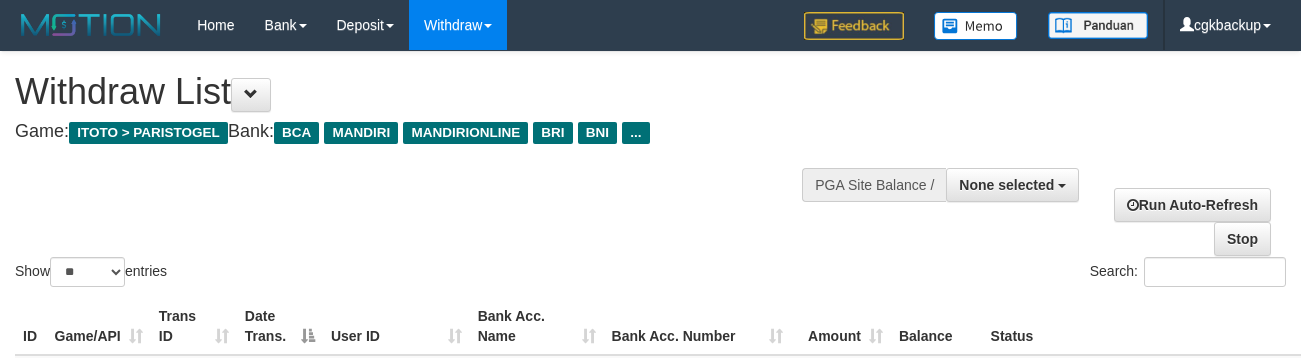 select 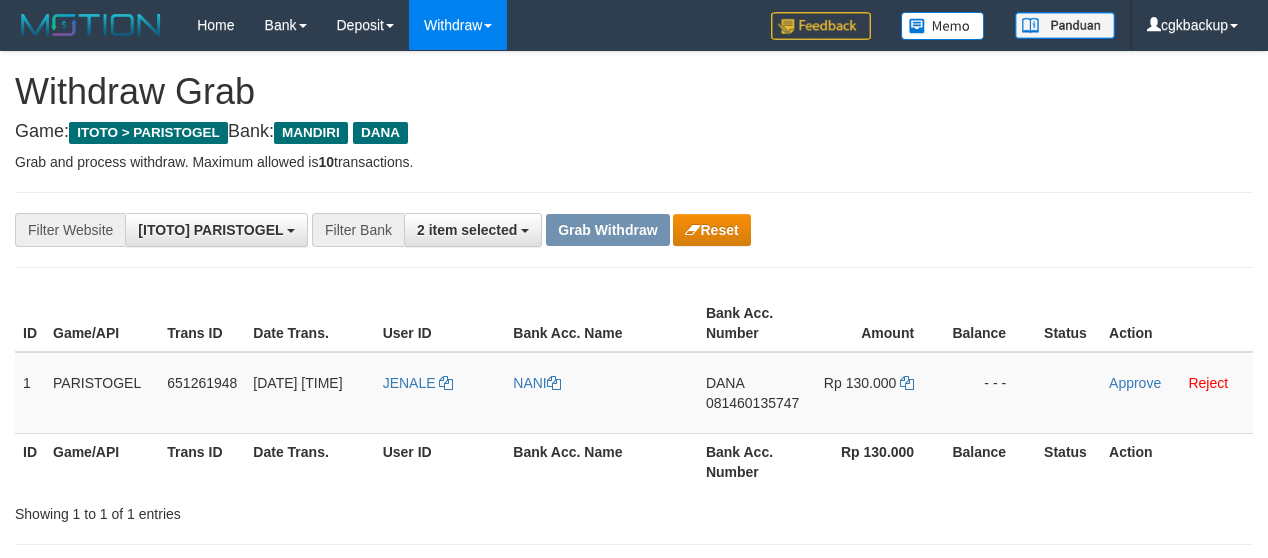 scroll, scrollTop: 0, scrollLeft: 0, axis: both 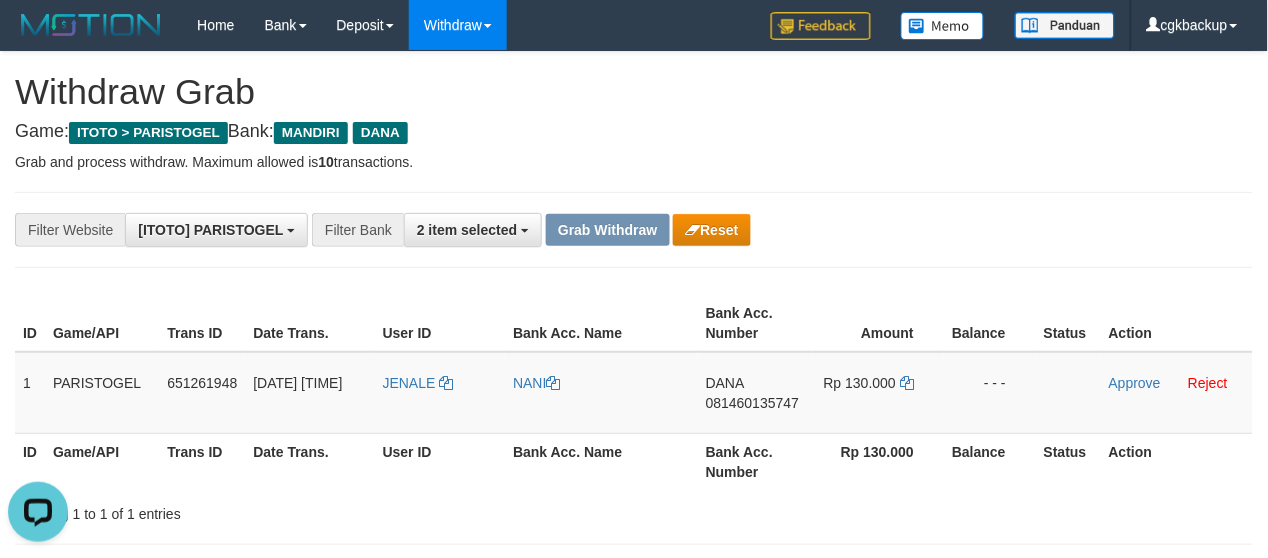 click on "**********" at bounding box center [528, 230] 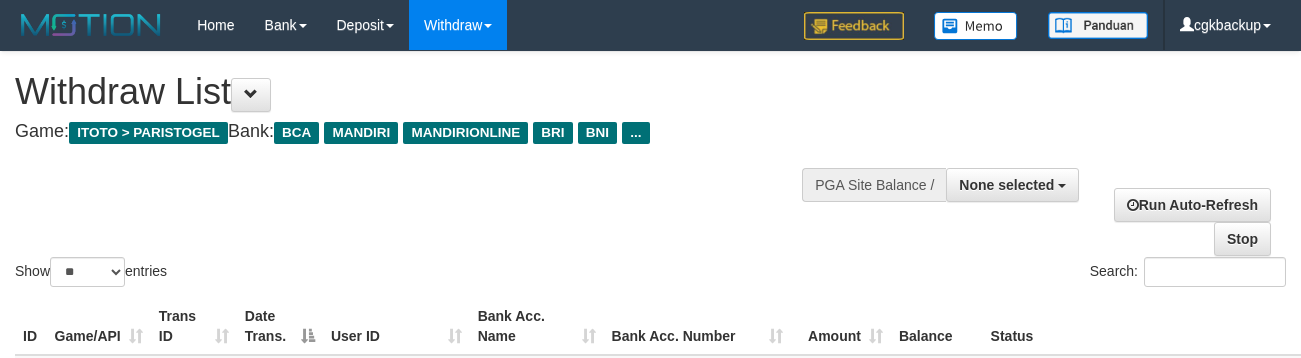 select 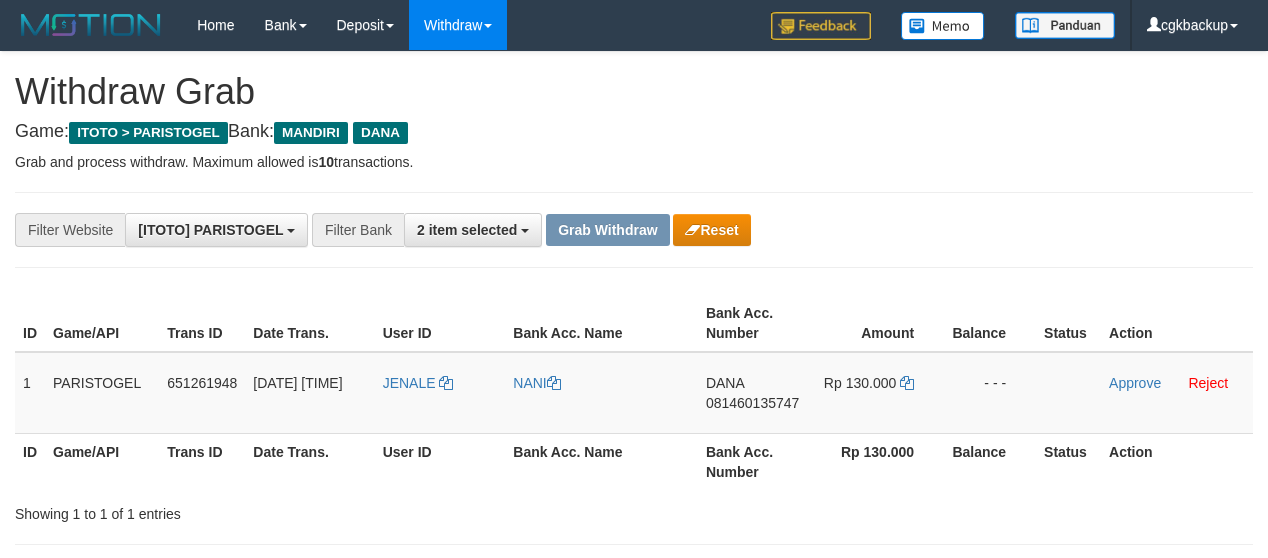 scroll, scrollTop: 0, scrollLeft: 0, axis: both 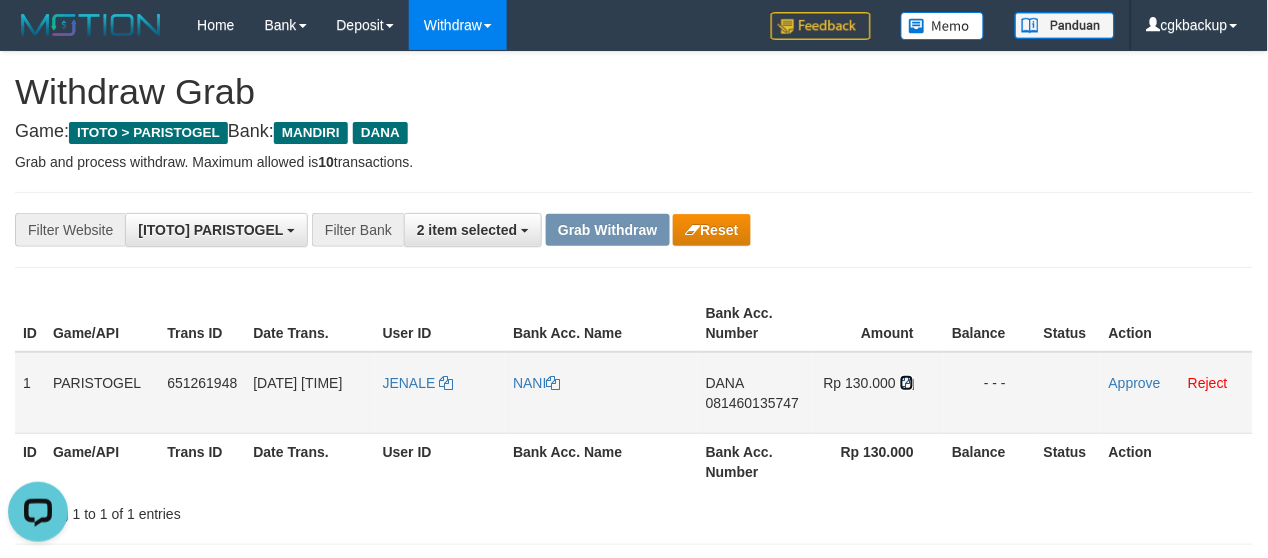 click at bounding box center (907, 383) 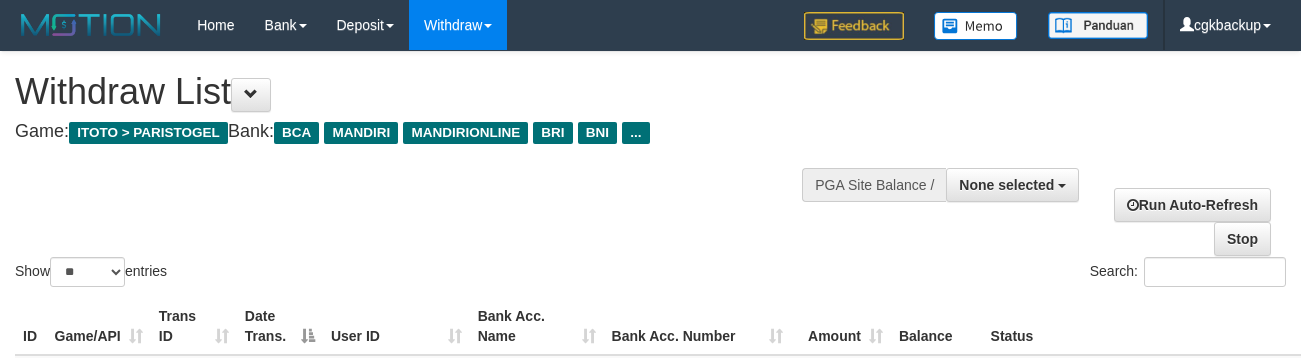 select 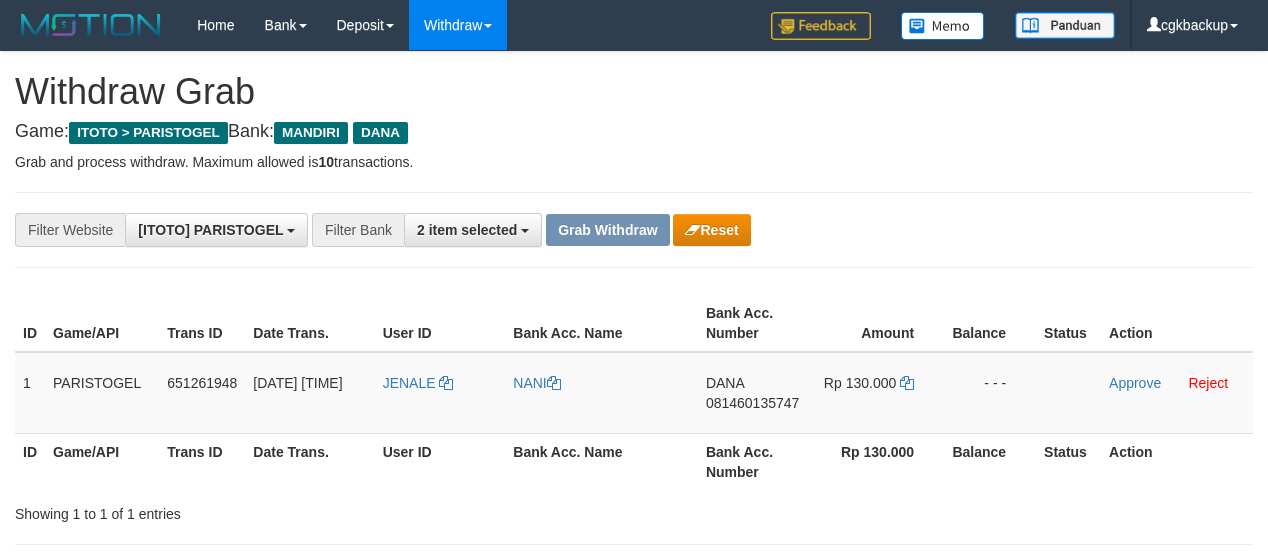scroll, scrollTop: 0, scrollLeft: 0, axis: both 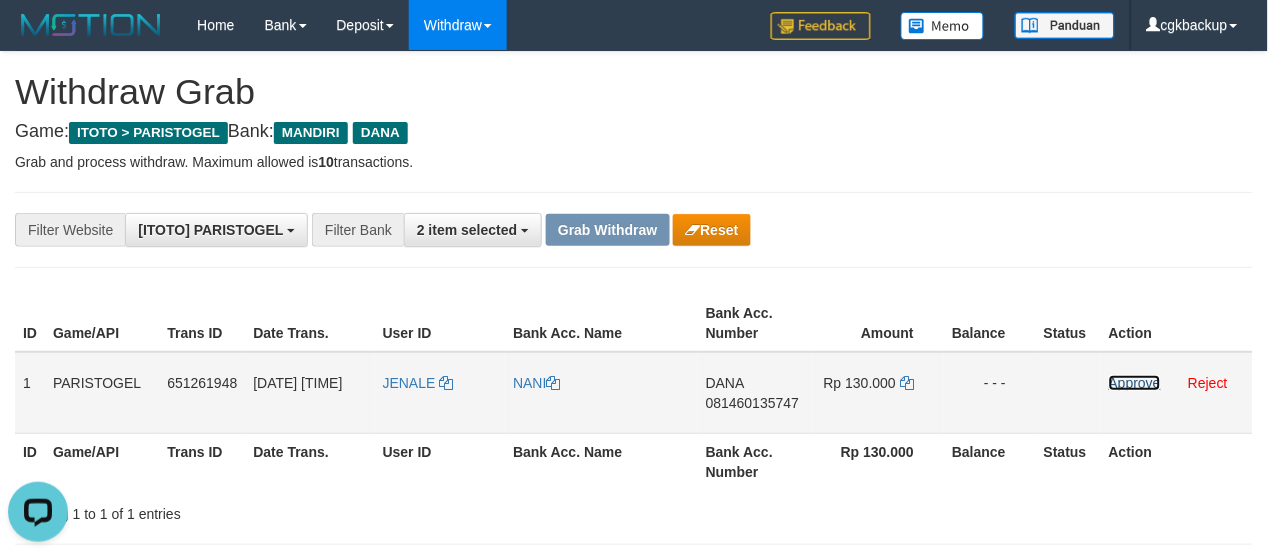 click on "Approve" at bounding box center [1135, 383] 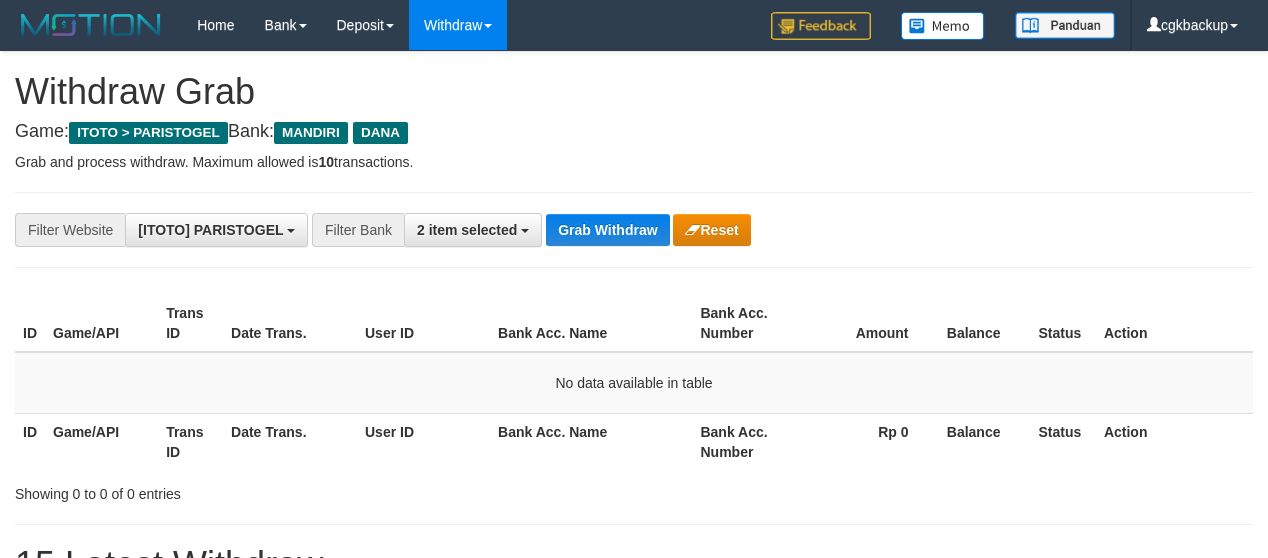 scroll, scrollTop: 0, scrollLeft: 0, axis: both 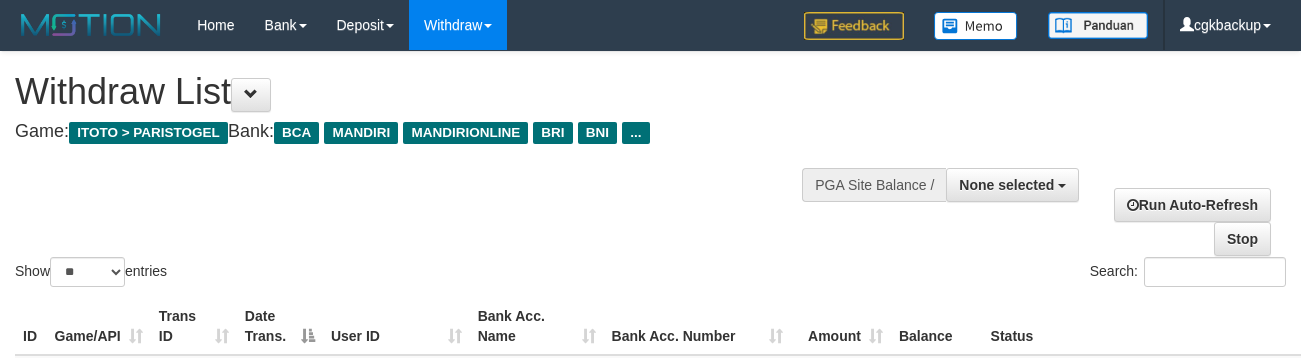select 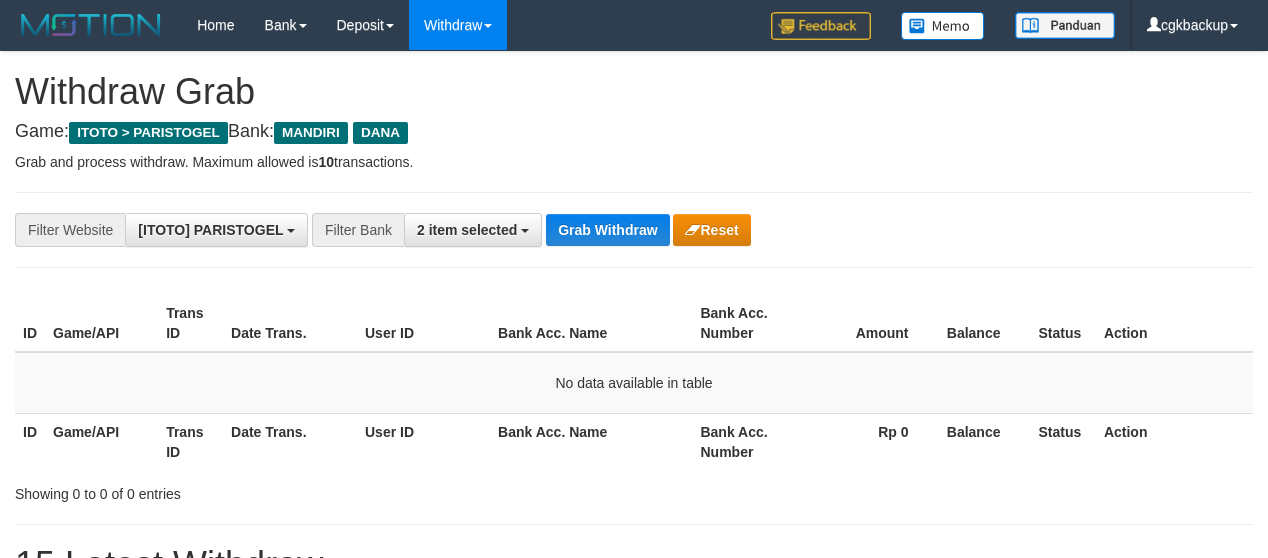scroll, scrollTop: 0, scrollLeft: 0, axis: both 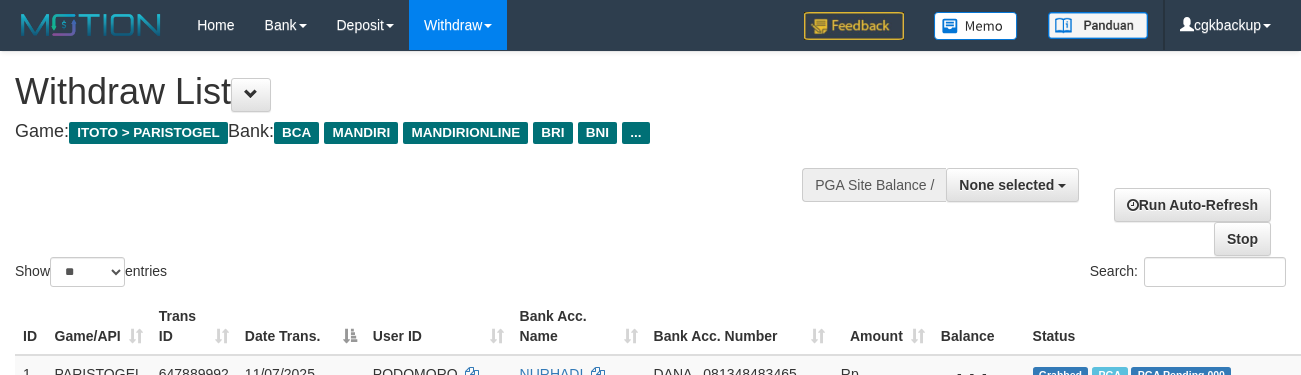 select 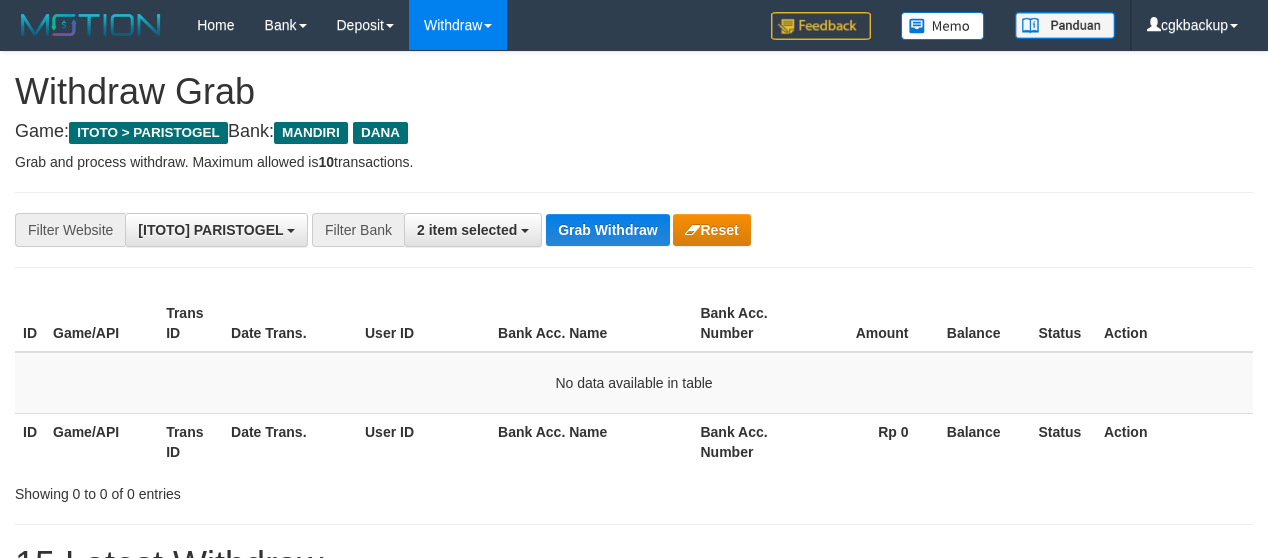 scroll, scrollTop: 0, scrollLeft: 0, axis: both 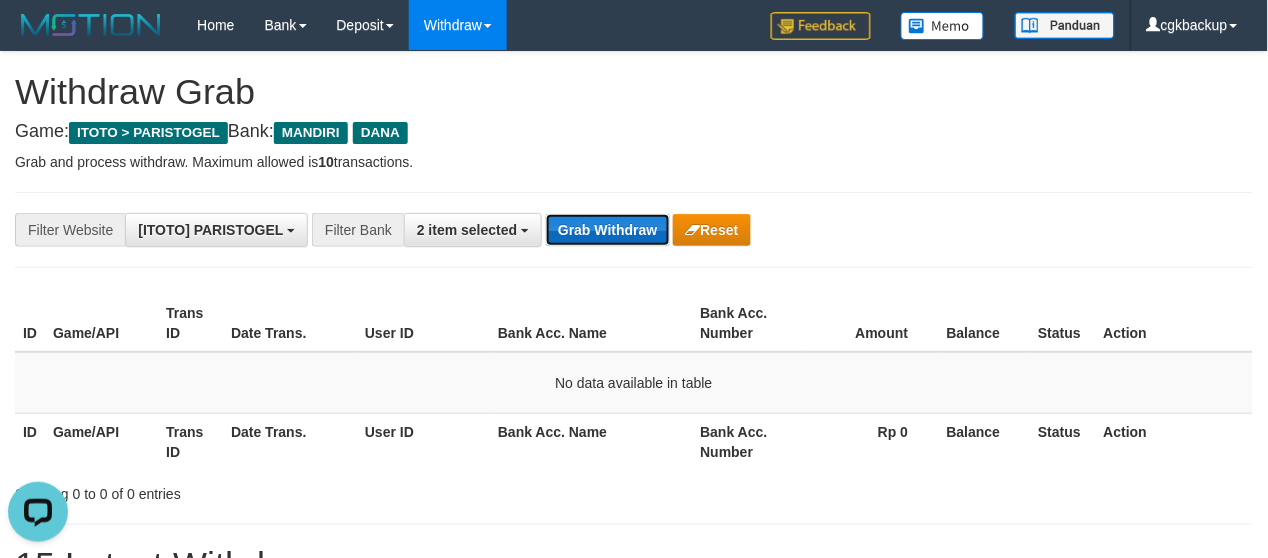 click on "Grab Withdraw" at bounding box center (607, 230) 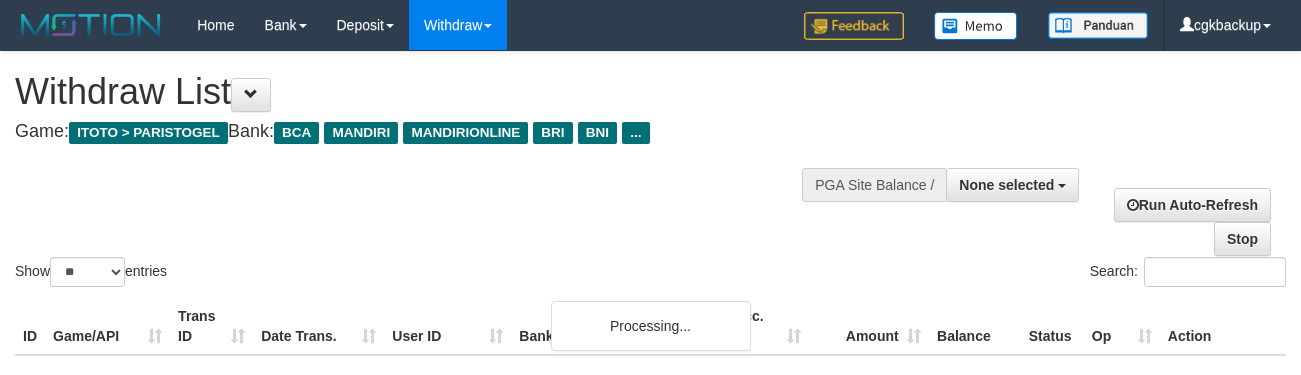 select 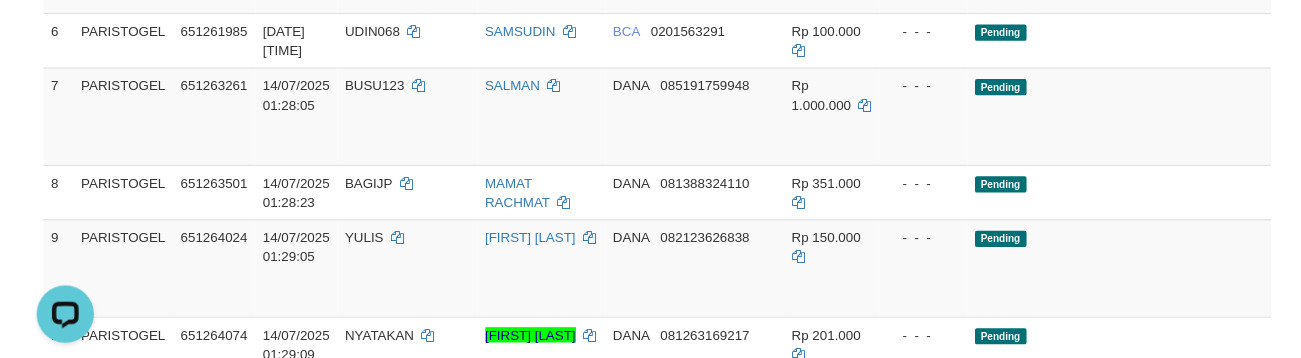 scroll, scrollTop: 2033, scrollLeft: 0, axis: vertical 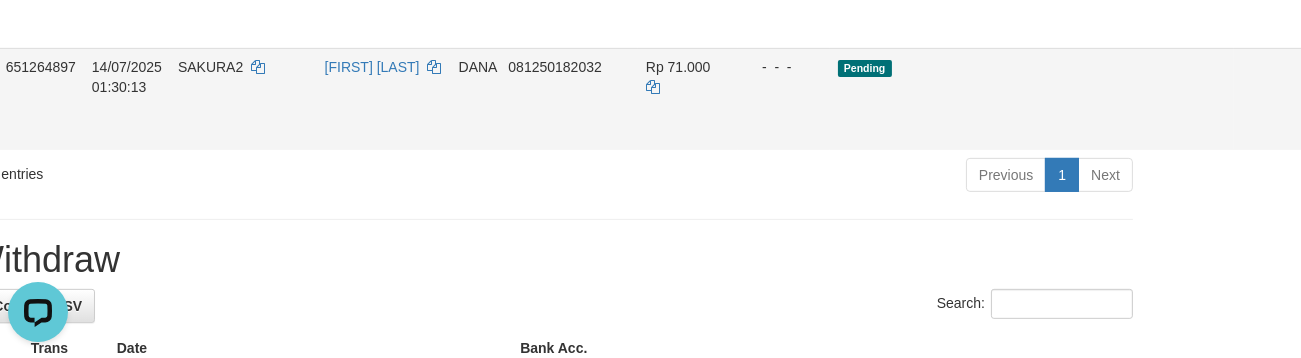click on "Allow Grab" at bounding box center [1341, 77] 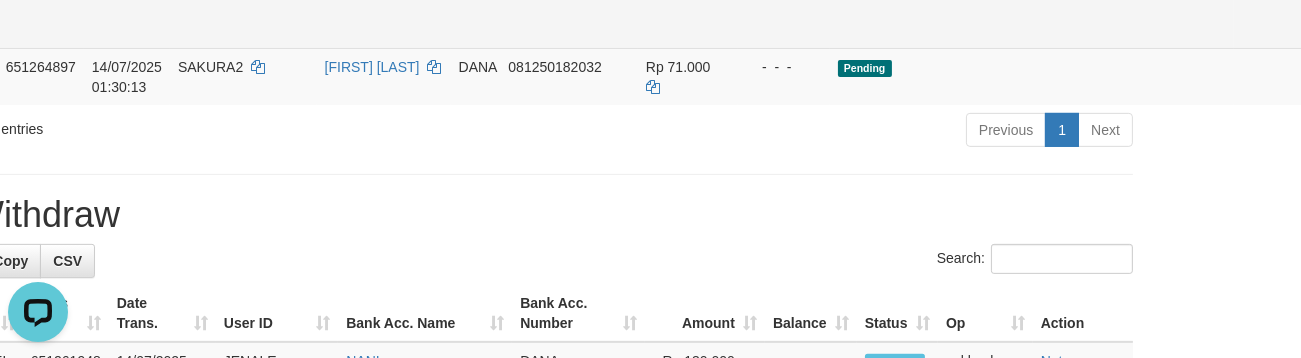 click on "Allow Grab" at bounding box center [1341, -25] 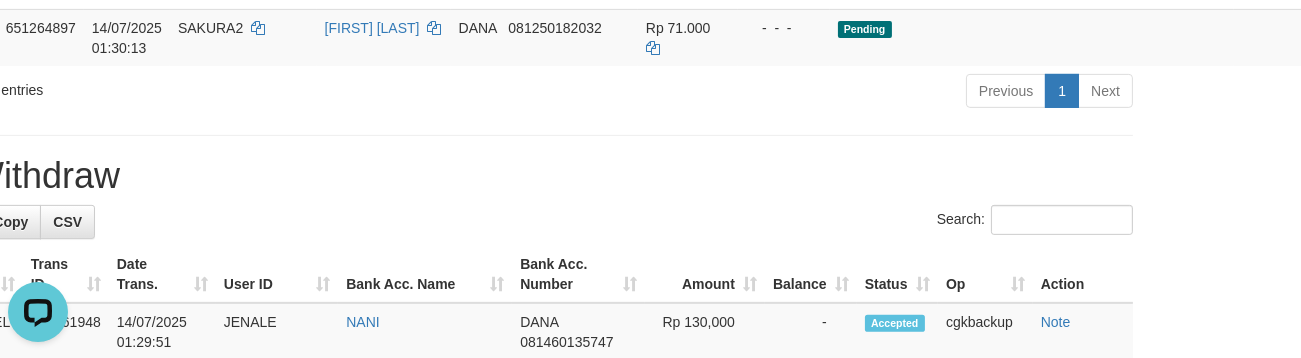 scroll, scrollTop: 1255, scrollLeft: 153, axis: both 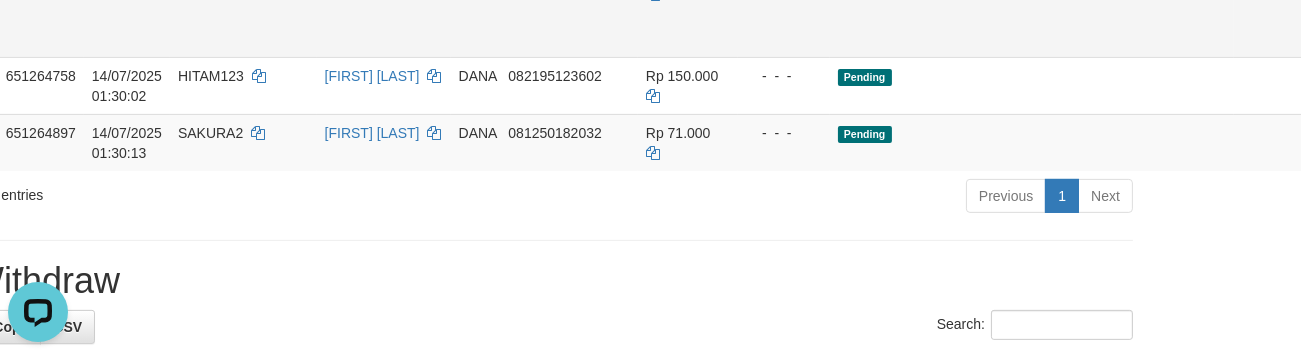 click on "Allow Grab" at bounding box center [1341, -16] 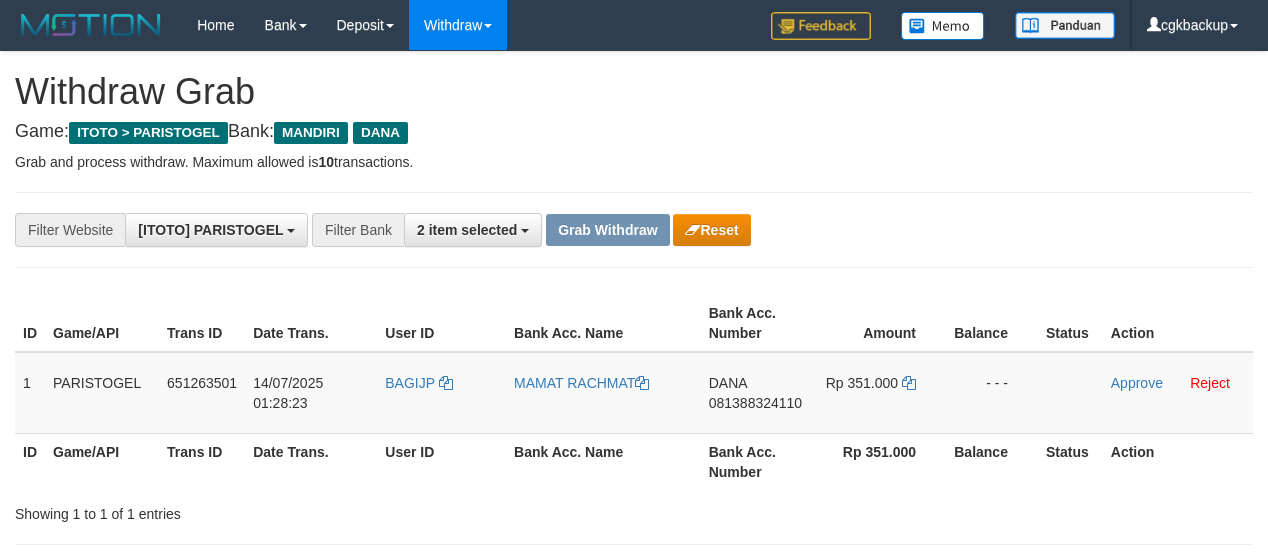scroll, scrollTop: 0, scrollLeft: 0, axis: both 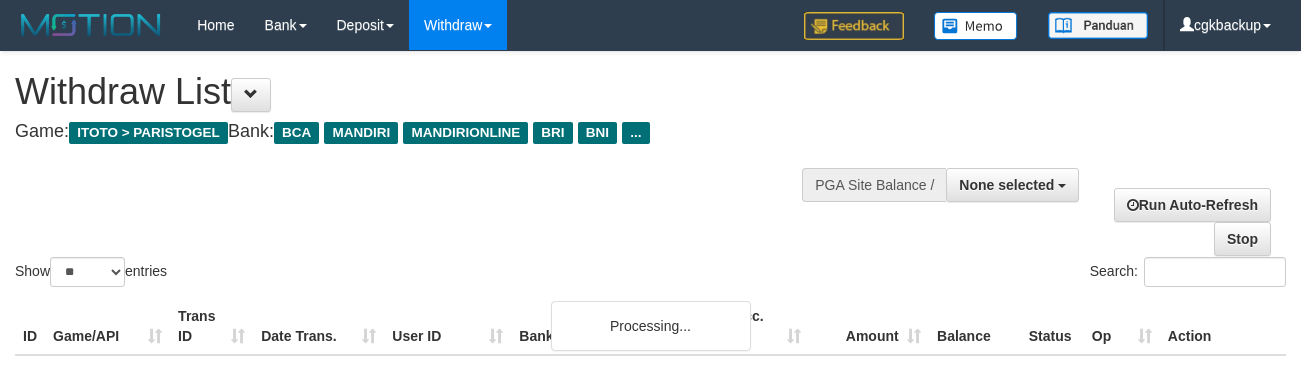 select 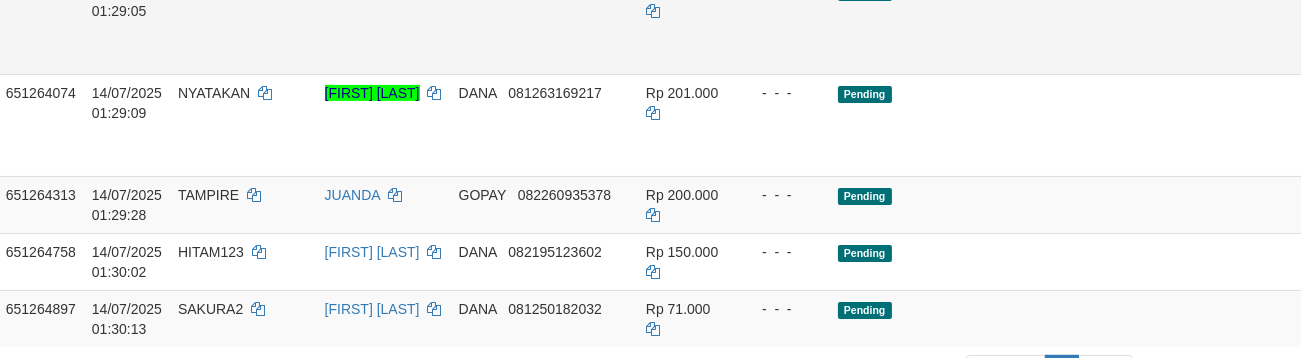 scroll, scrollTop: 1033, scrollLeft: 153, axis: both 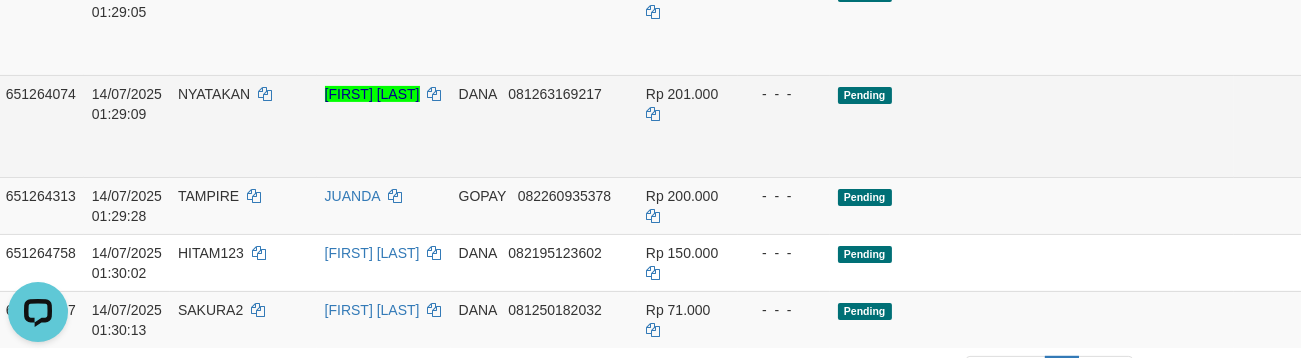 click on "Allow Grab" at bounding box center [1341, 104] 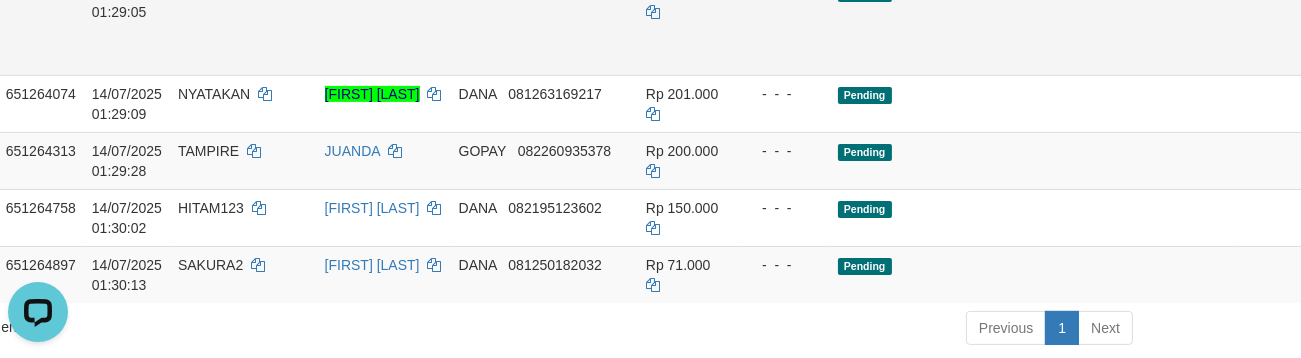 click on "Allow Grab" at bounding box center [1341, 2] 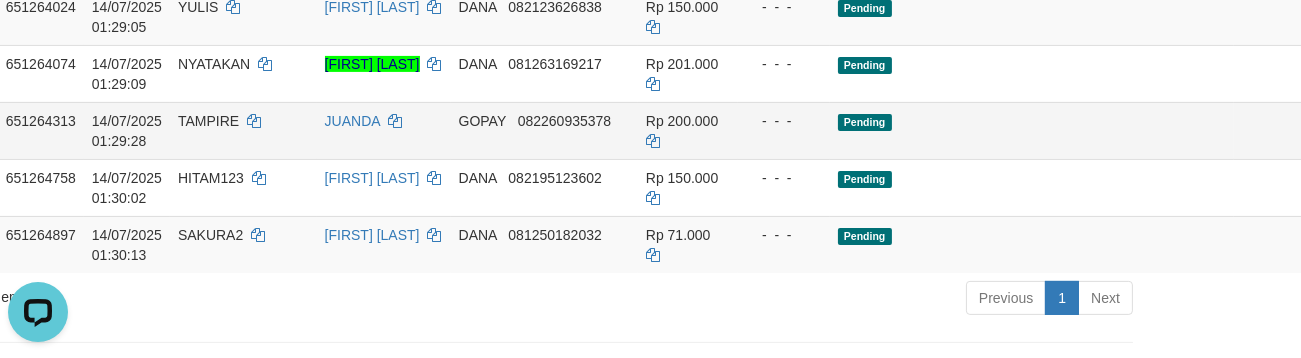 scroll, scrollTop: 922, scrollLeft: 153, axis: both 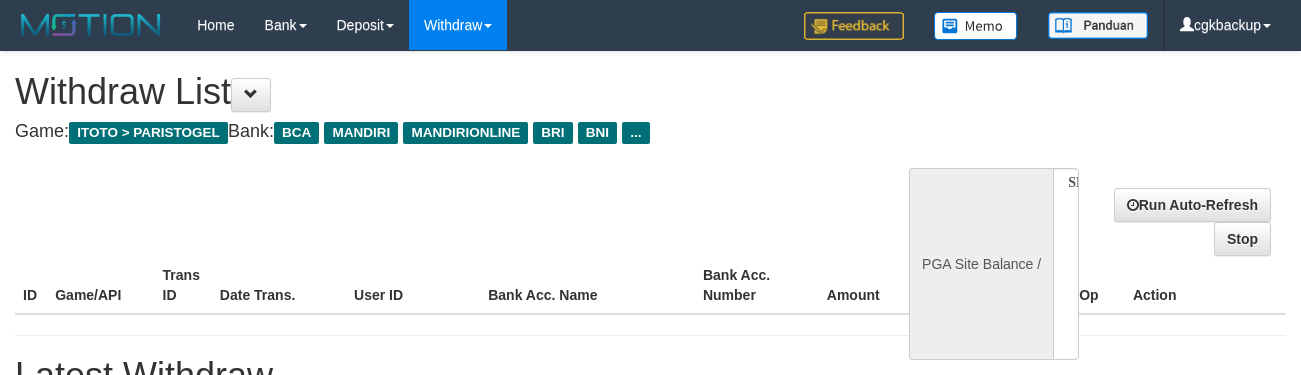 select 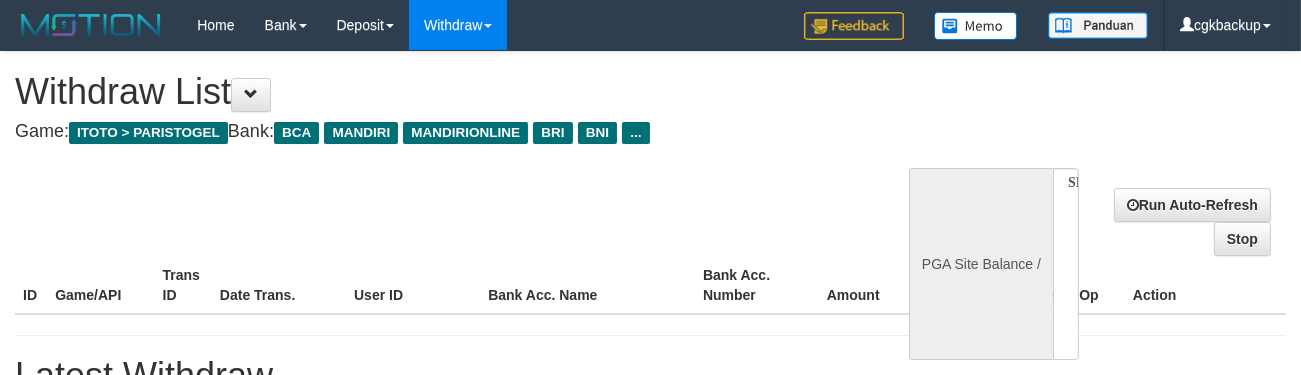 select on "**" 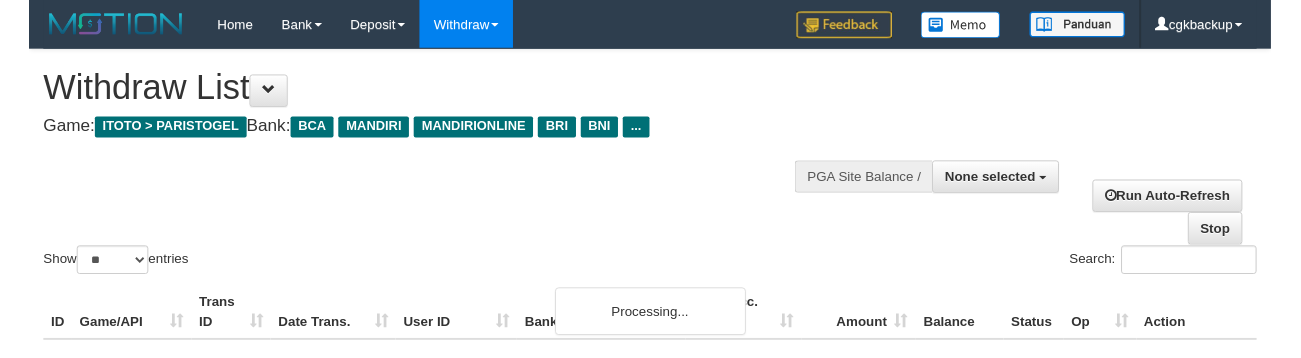 scroll, scrollTop: 922, scrollLeft: 153, axis: both 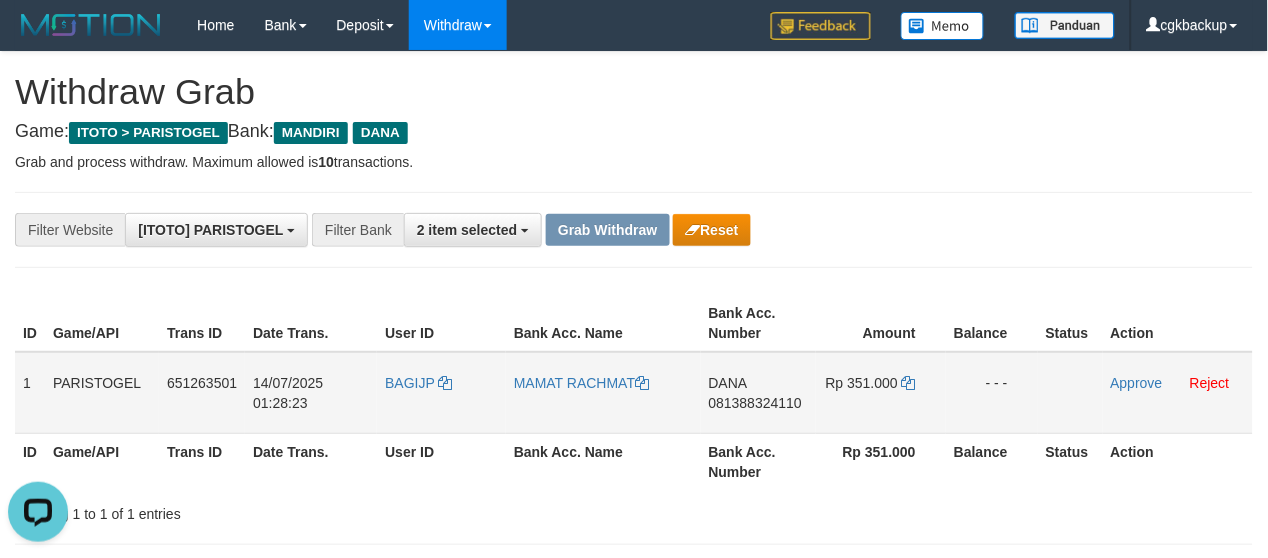 click on "14/07/2025 01:28:23" at bounding box center (311, 393) 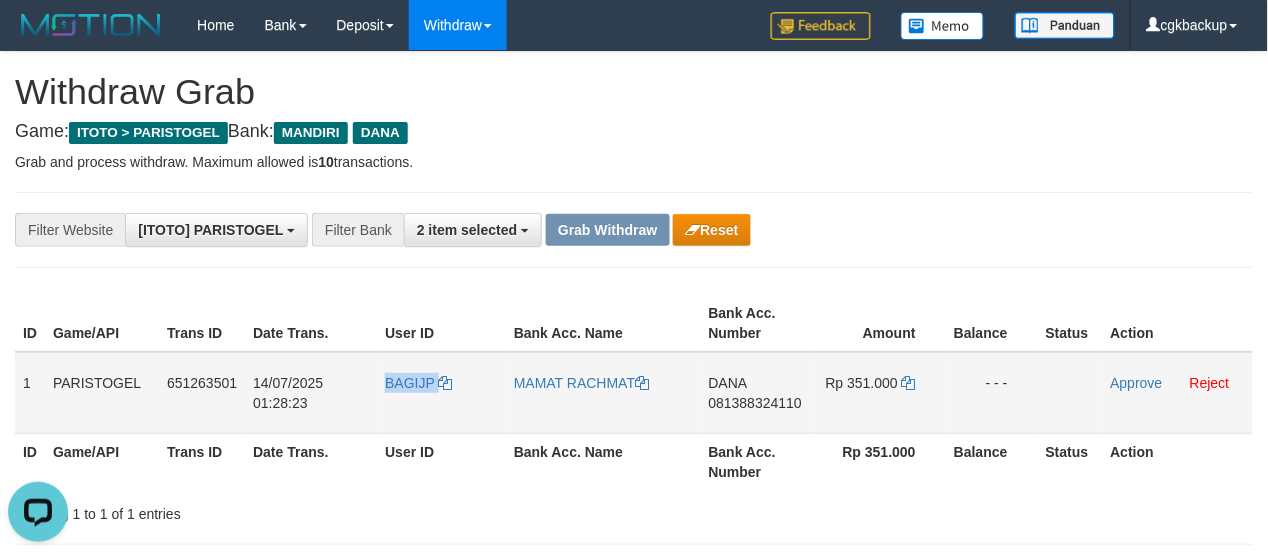 click on "BAGIJP" at bounding box center [441, 393] 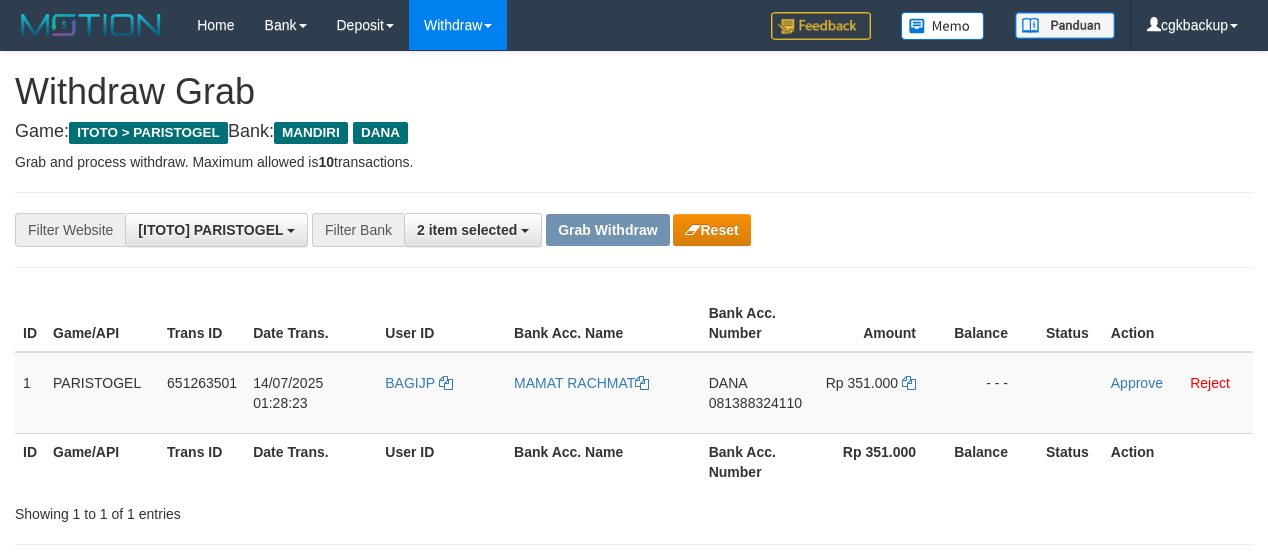 scroll, scrollTop: 0, scrollLeft: 0, axis: both 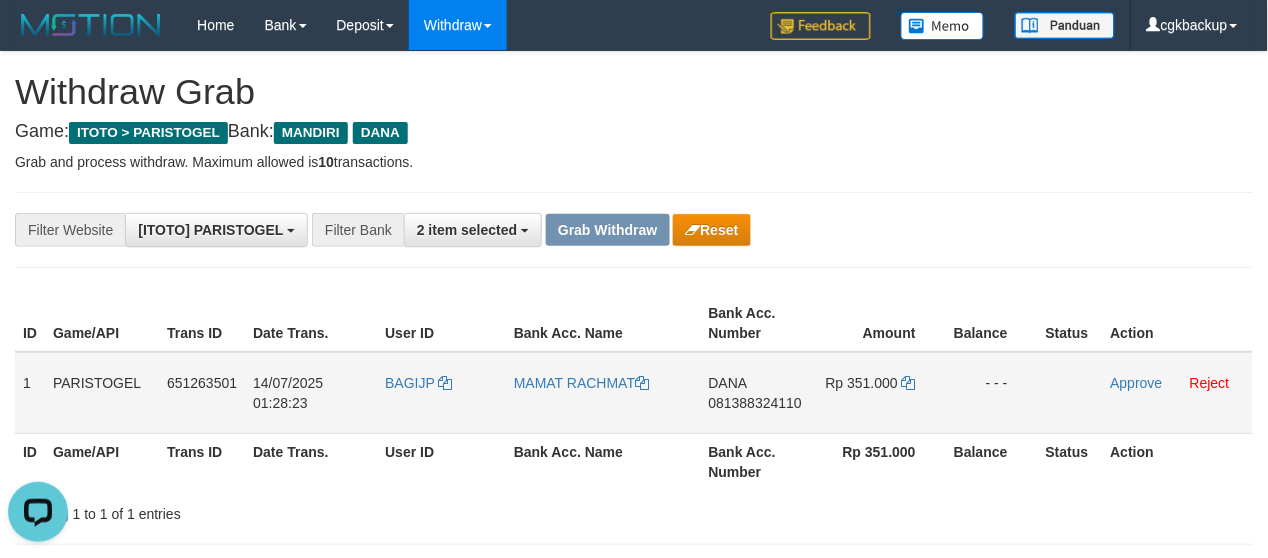 click on "MAMAT RACHMAT" at bounding box center [603, 393] 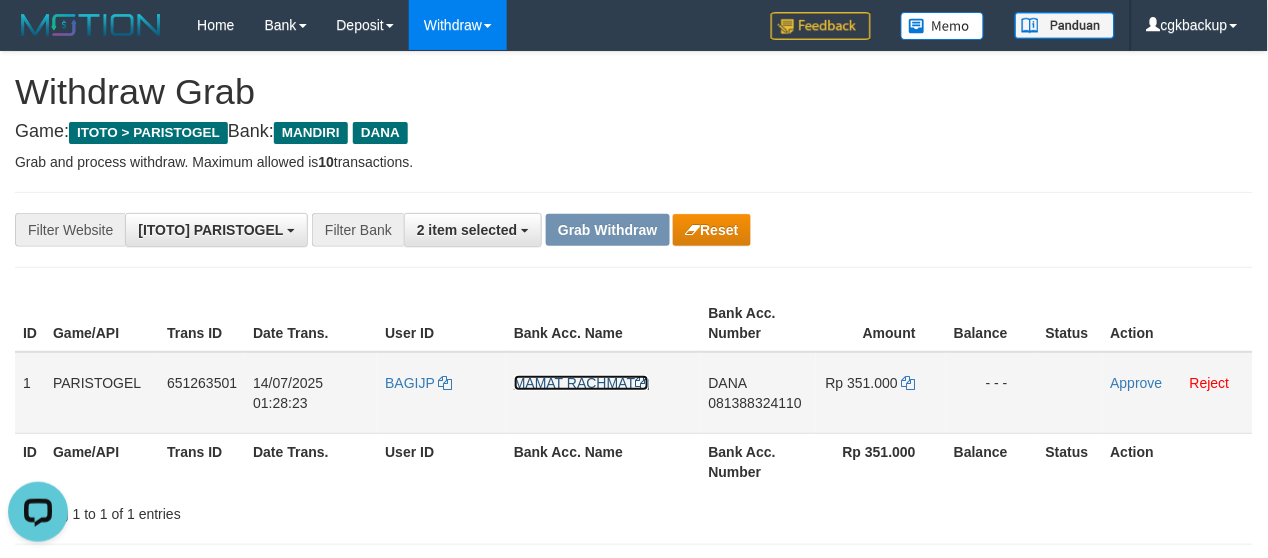 click on "MAMAT RACHMAT" at bounding box center (581, 383) 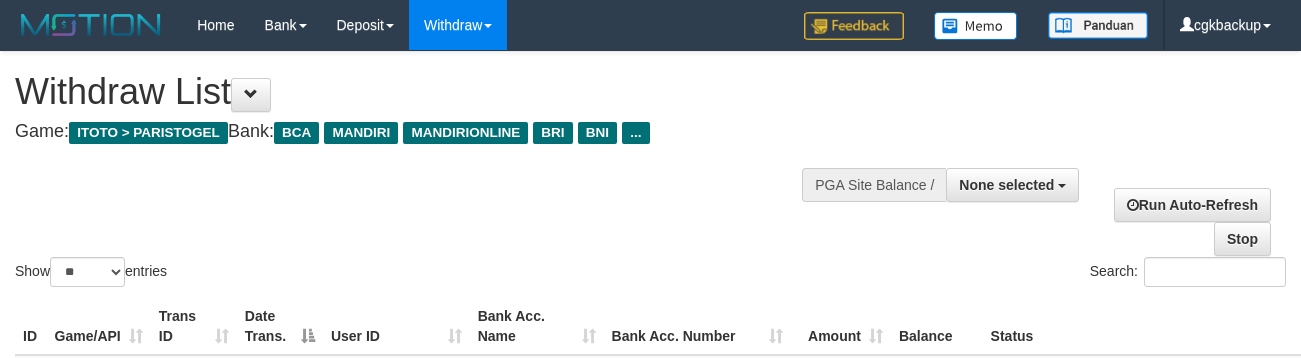 select 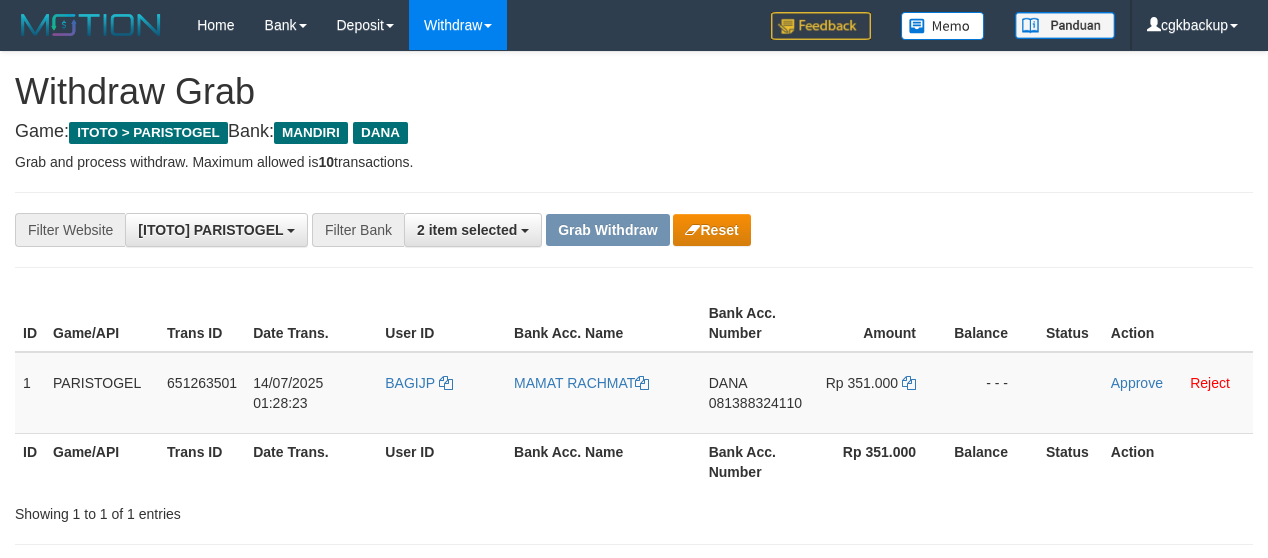 scroll, scrollTop: 0, scrollLeft: 0, axis: both 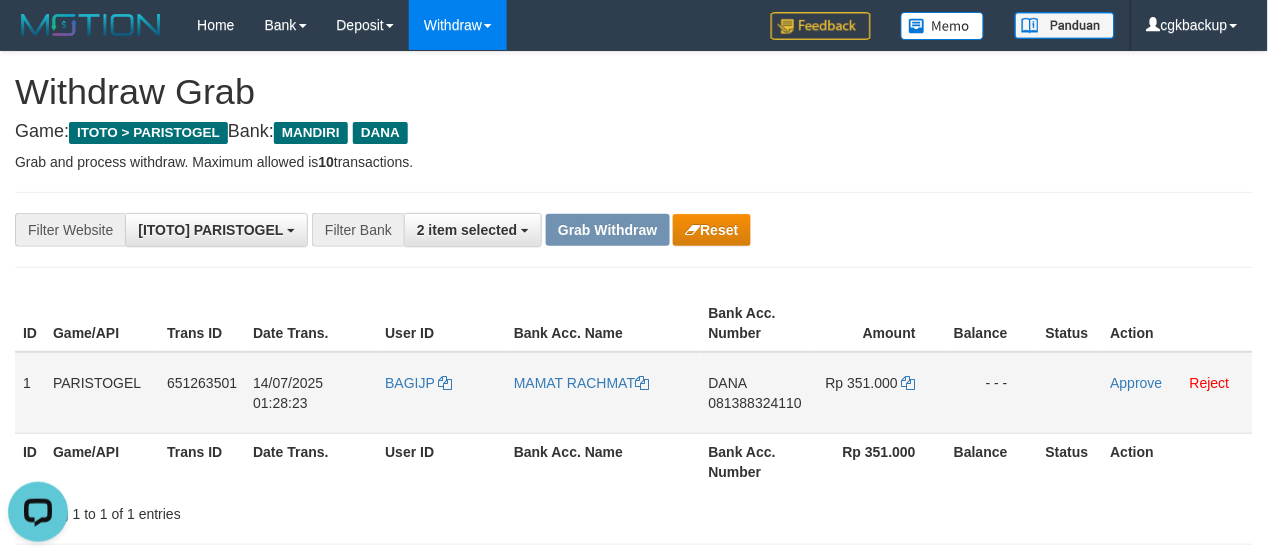click on "[FIRST]
[PHONE]" at bounding box center [758, 393] 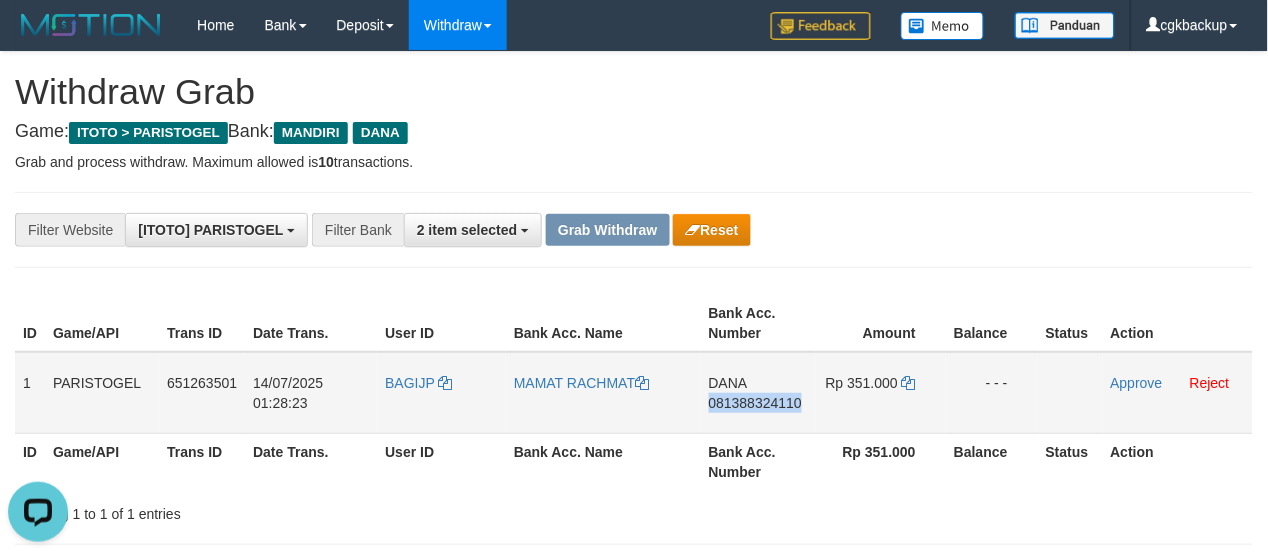 click on "[FIRST]
[PHONE]" at bounding box center (758, 393) 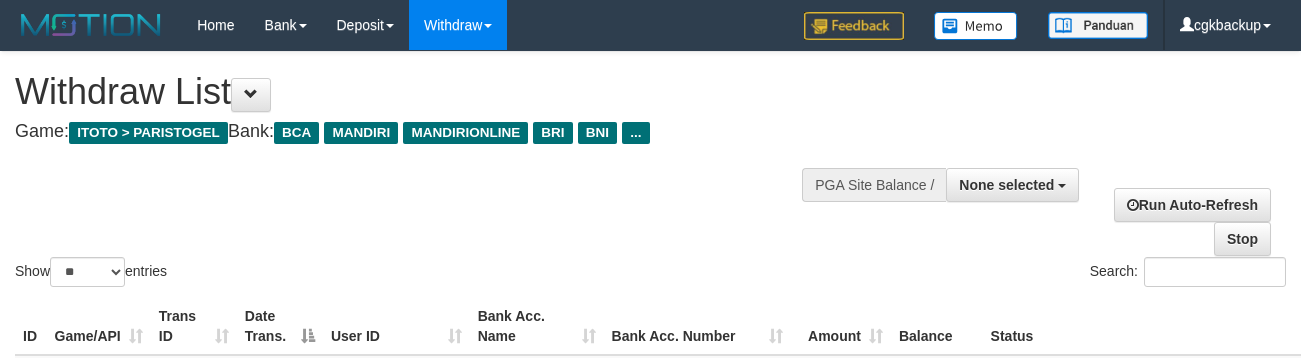 select 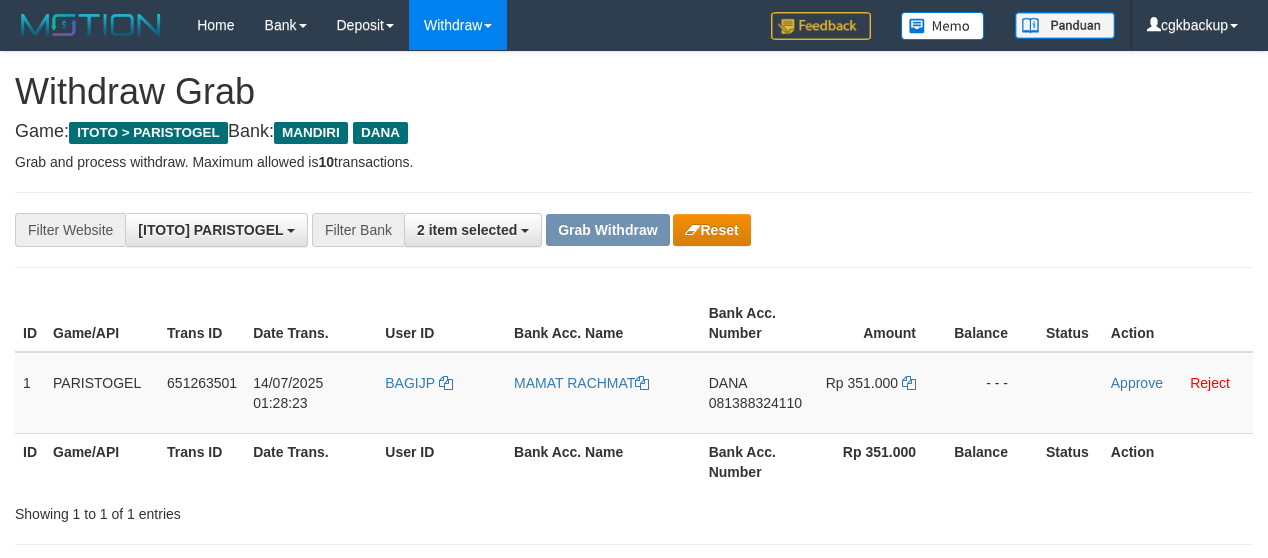 scroll, scrollTop: 0, scrollLeft: 0, axis: both 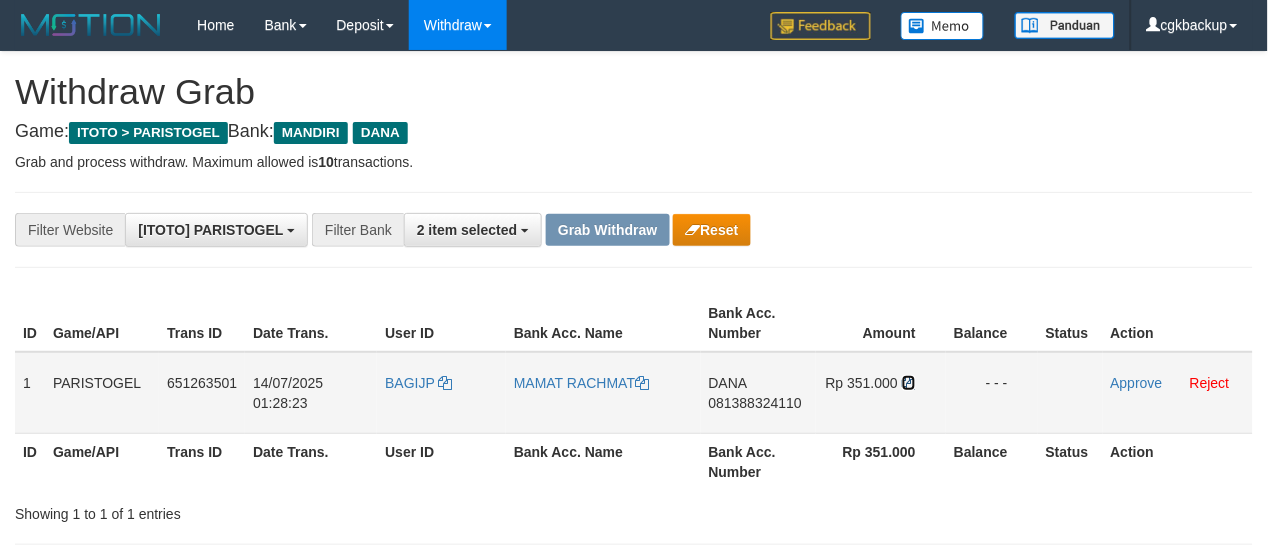 click at bounding box center (909, 383) 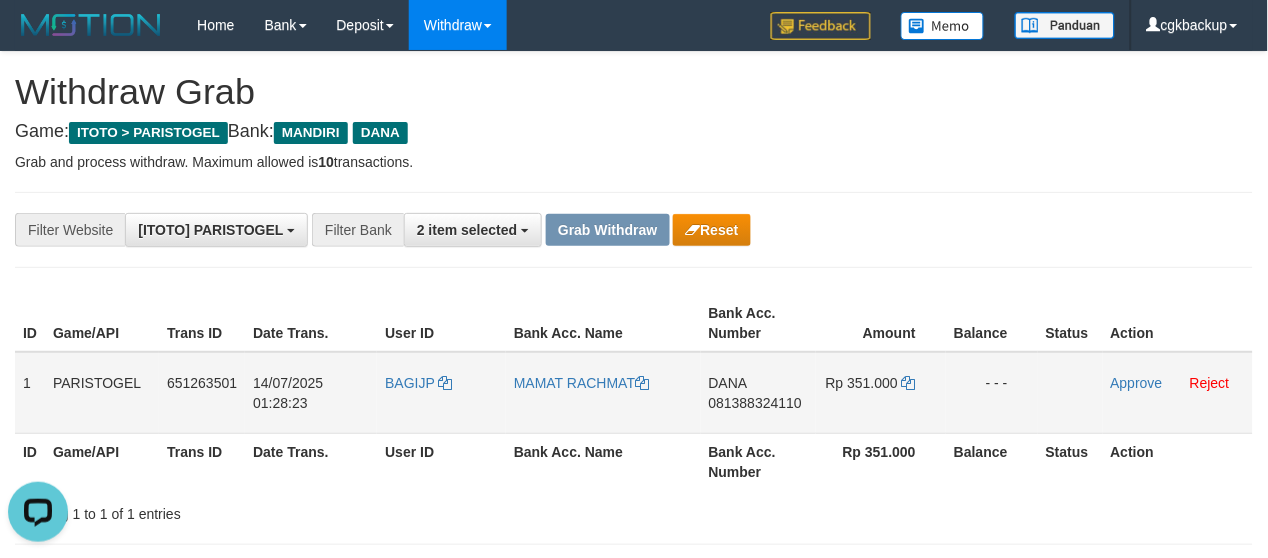 scroll, scrollTop: 0, scrollLeft: 0, axis: both 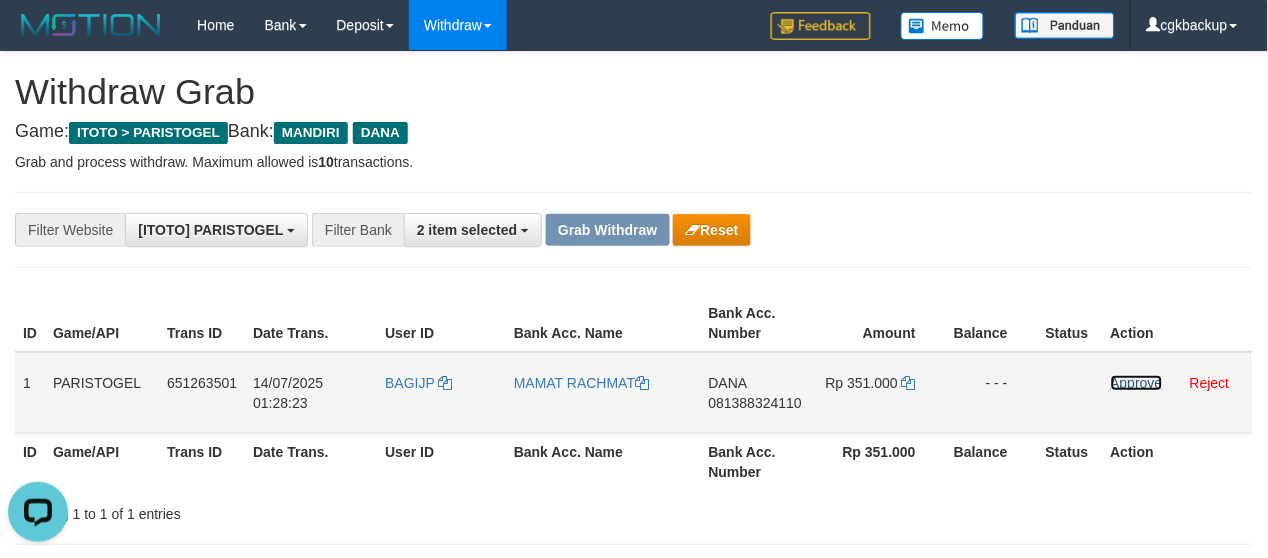 click on "Approve" at bounding box center [1137, 383] 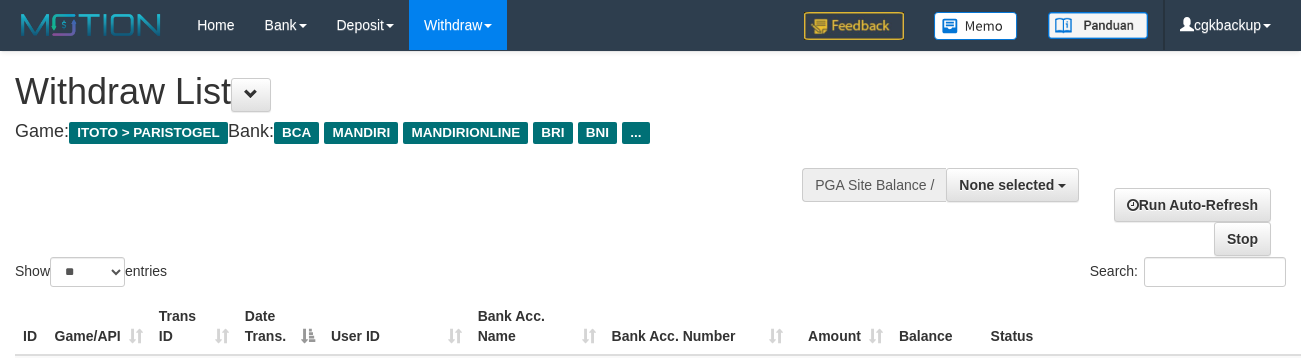 select 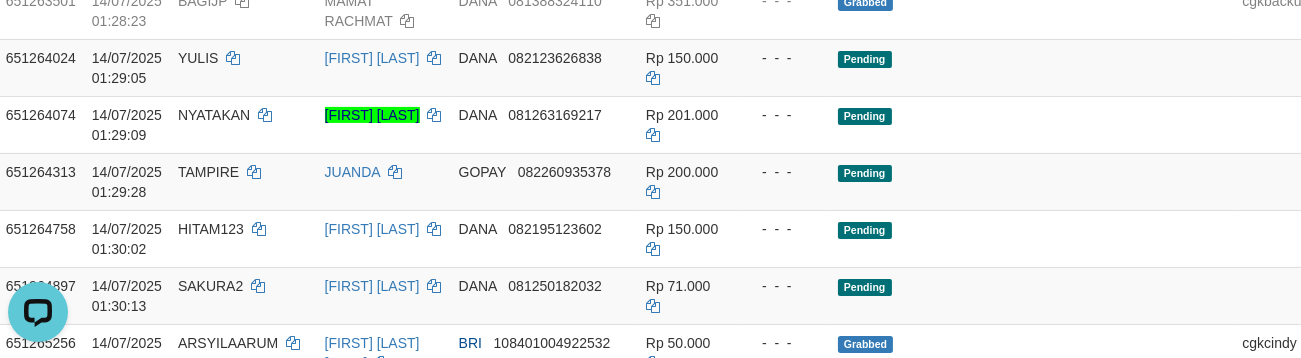 scroll, scrollTop: 0, scrollLeft: 0, axis: both 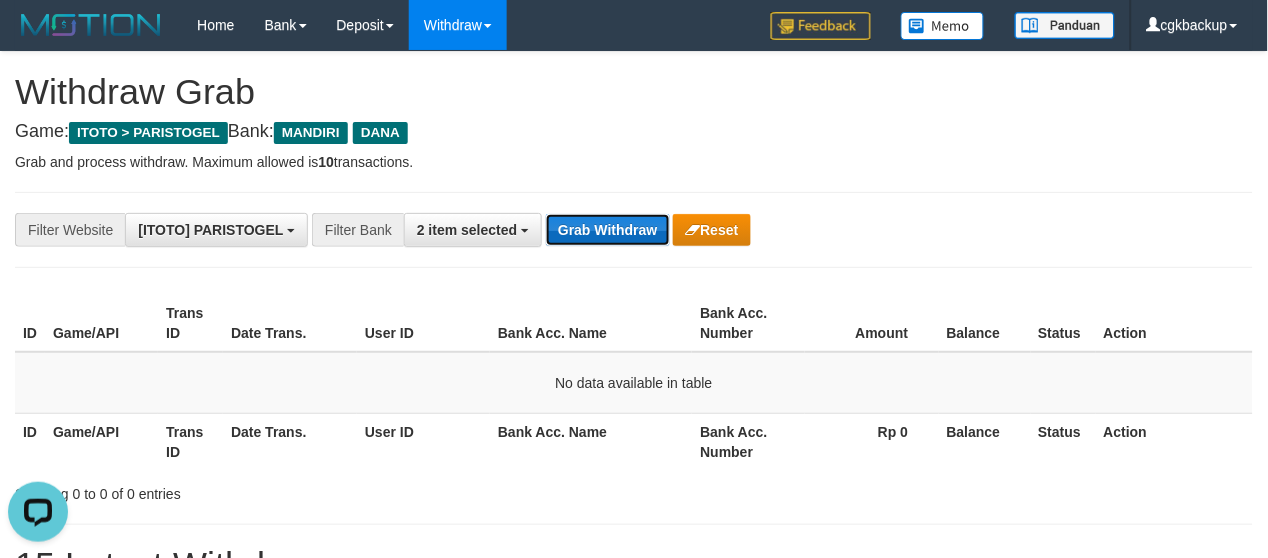 click on "Grab Withdraw" at bounding box center (607, 230) 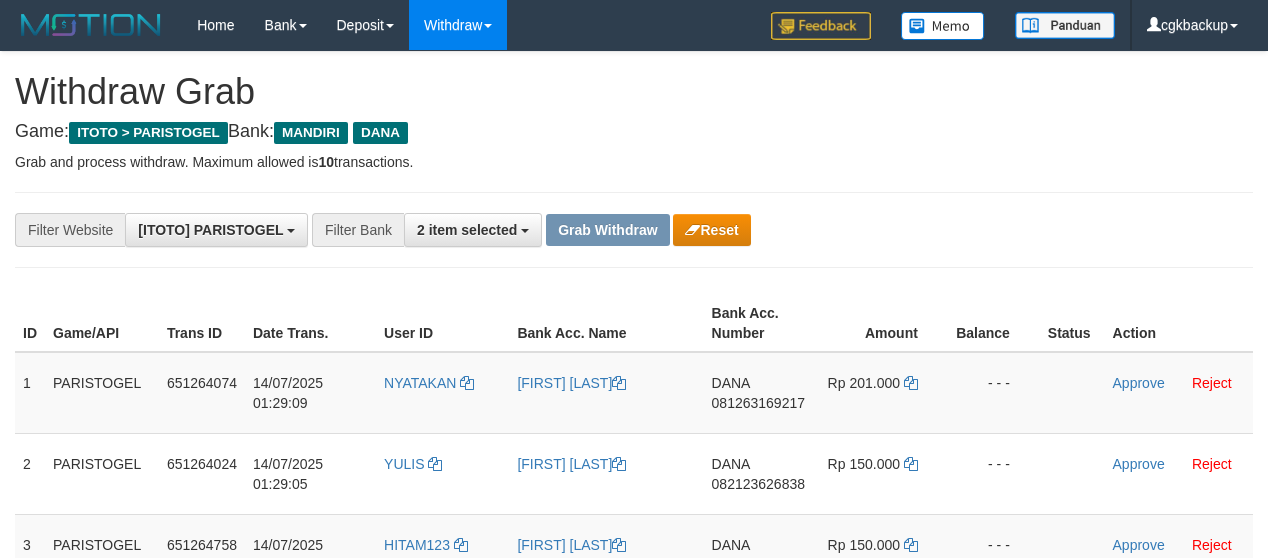 scroll, scrollTop: 0, scrollLeft: 0, axis: both 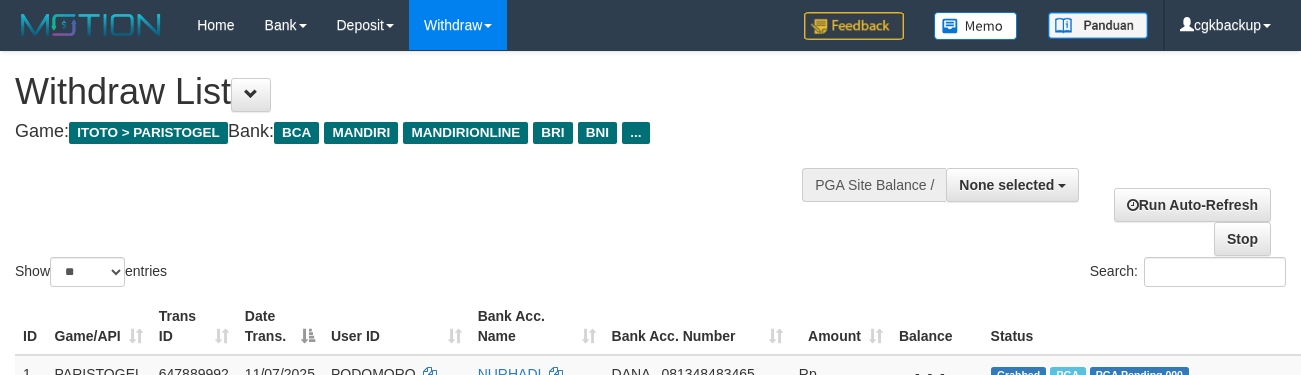 select 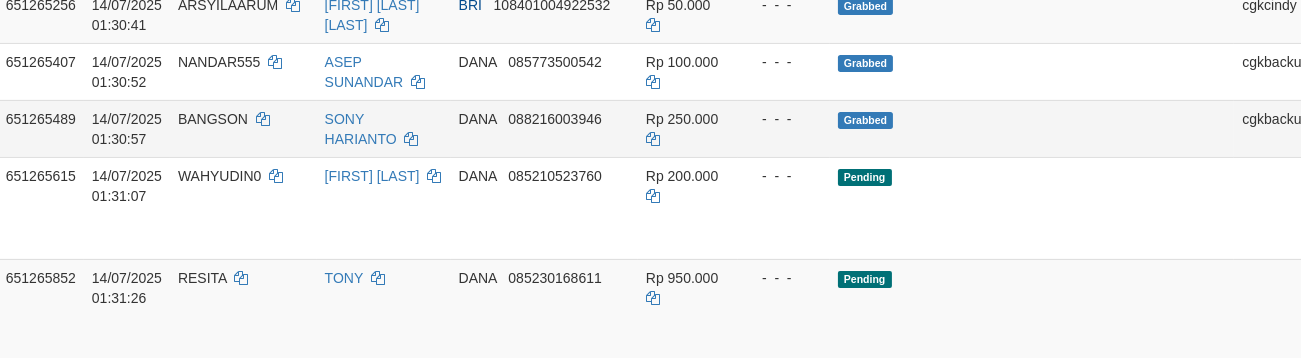 scroll, scrollTop: 1165, scrollLeft: 153, axis: both 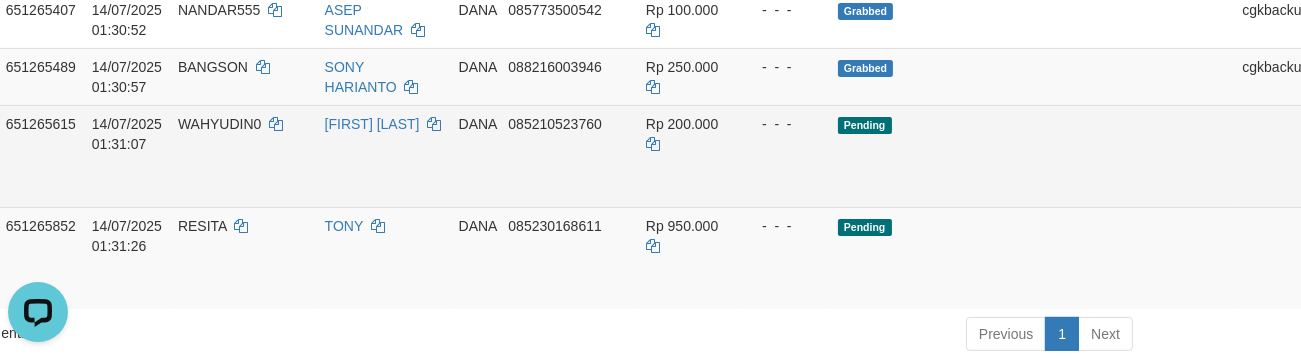 click on "Allow Grab" at bounding box center [1341, 134] 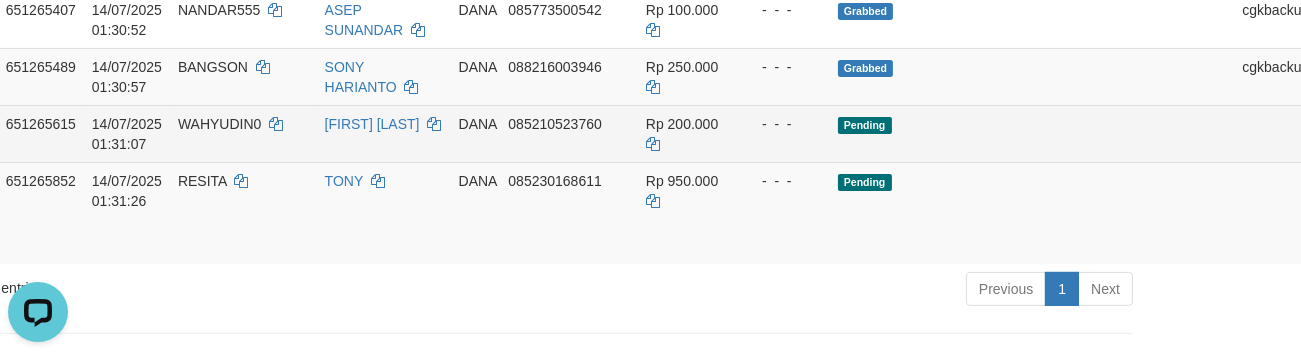 scroll, scrollTop: 1276, scrollLeft: 153, axis: both 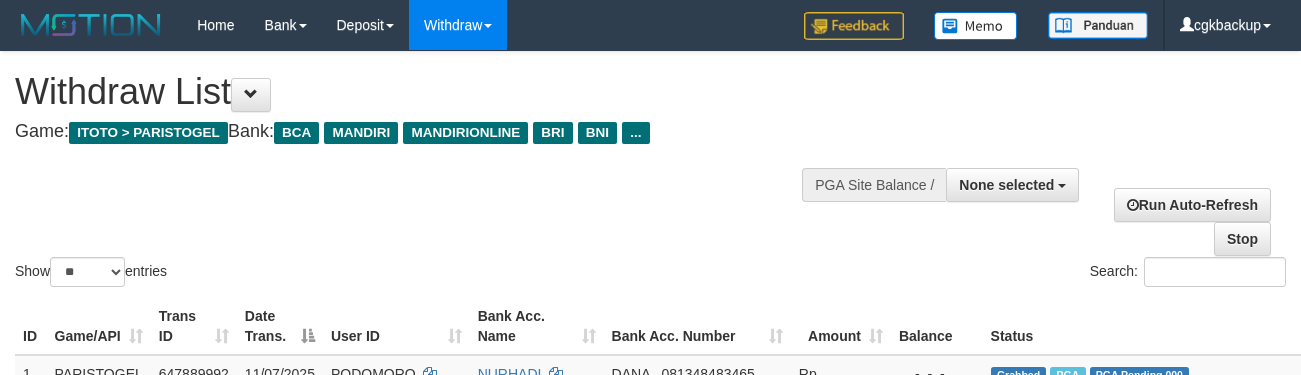 select 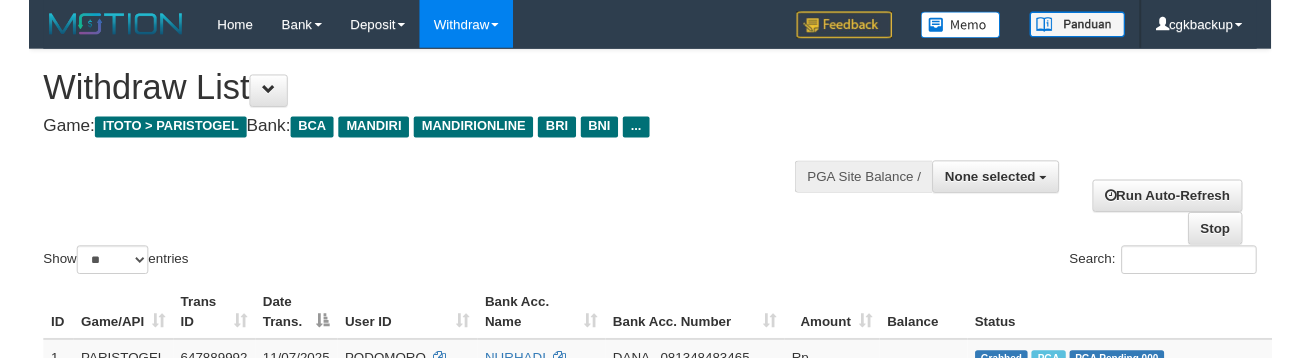 scroll, scrollTop: 1276, scrollLeft: 153, axis: both 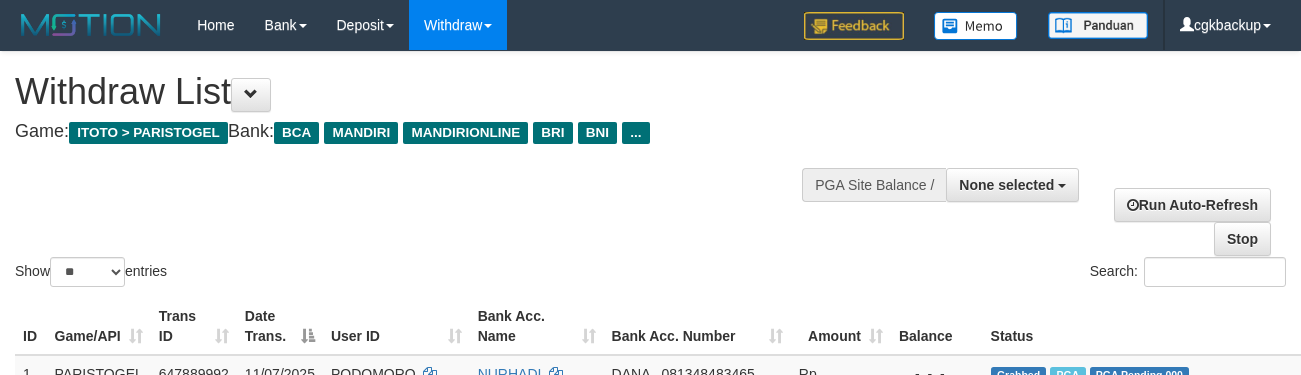 select 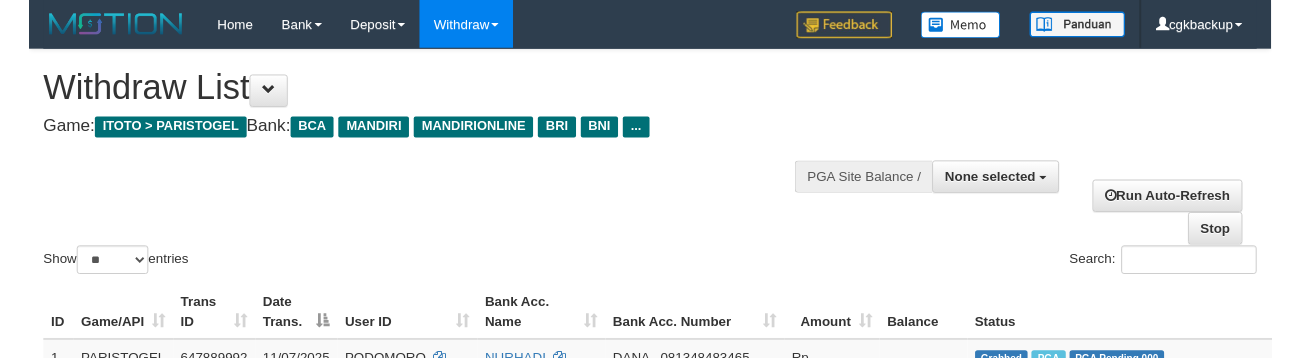 scroll, scrollTop: 1276, scrollLeft: 153, axis: both 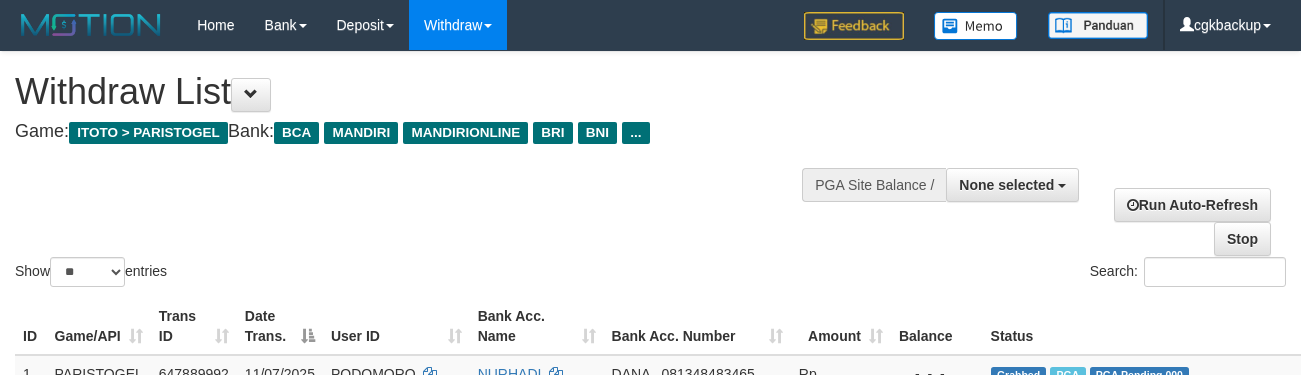 select 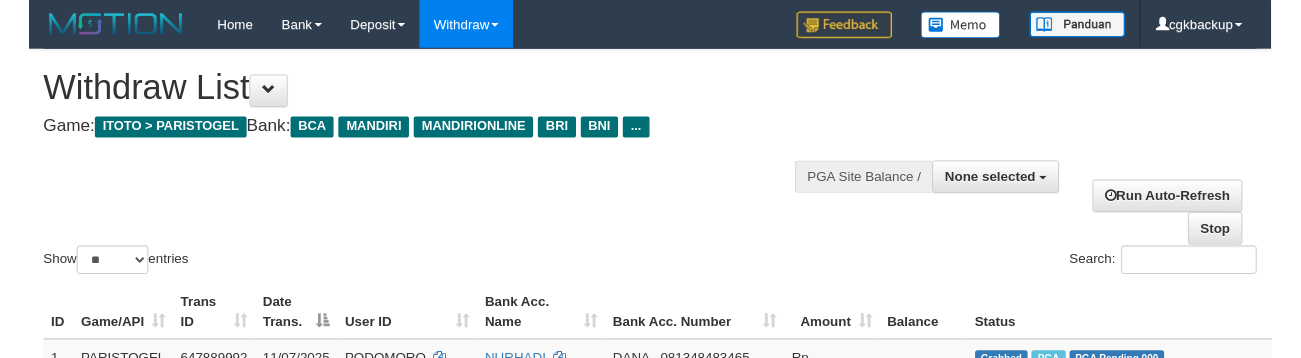 scroll, scrollTop: 1276, scrollLeft: 153, axis: both 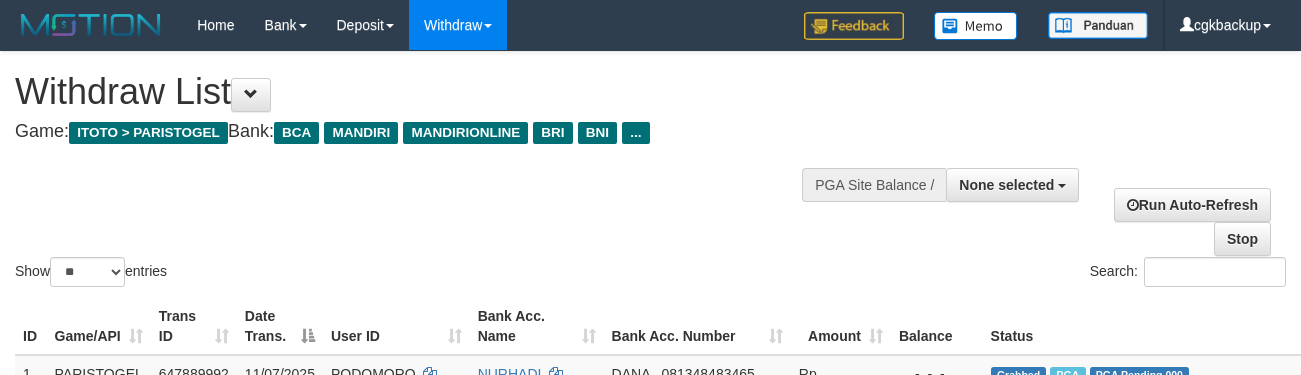select 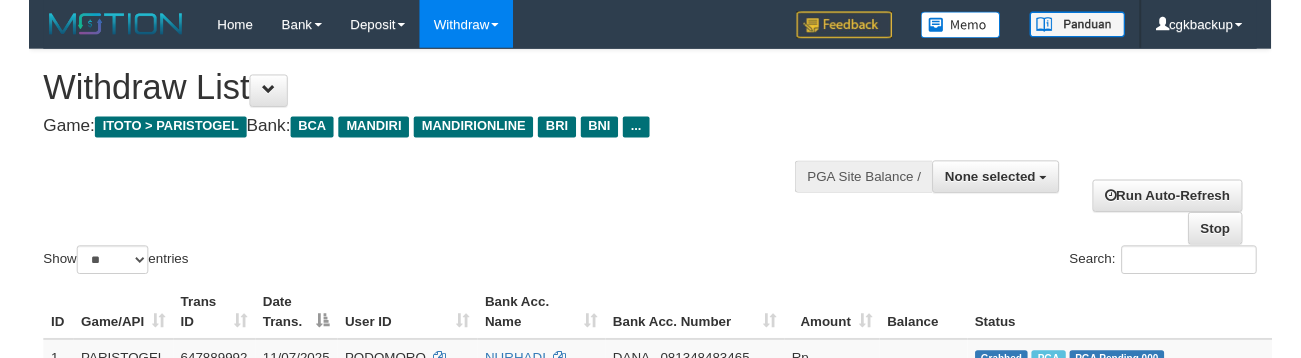 scroll, scrollTop: 1276, scrollLeft: 153, axis: both 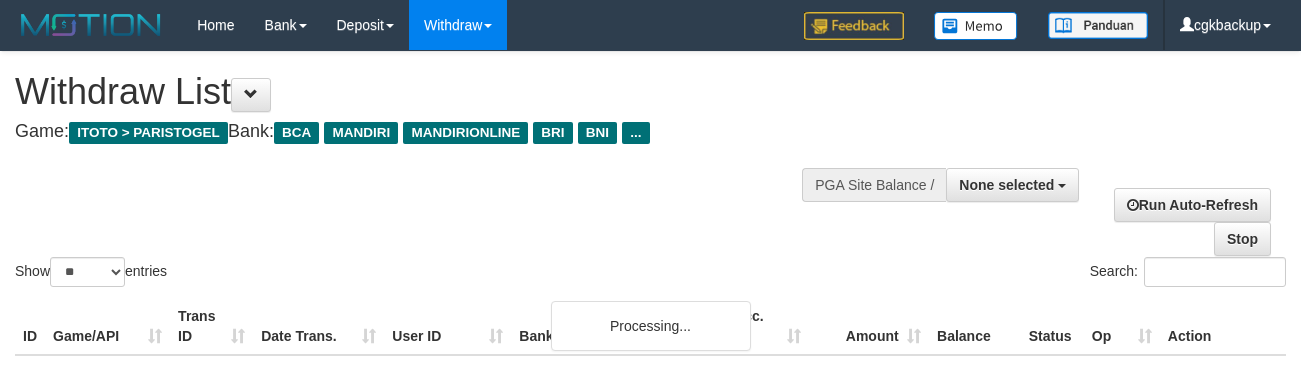 select 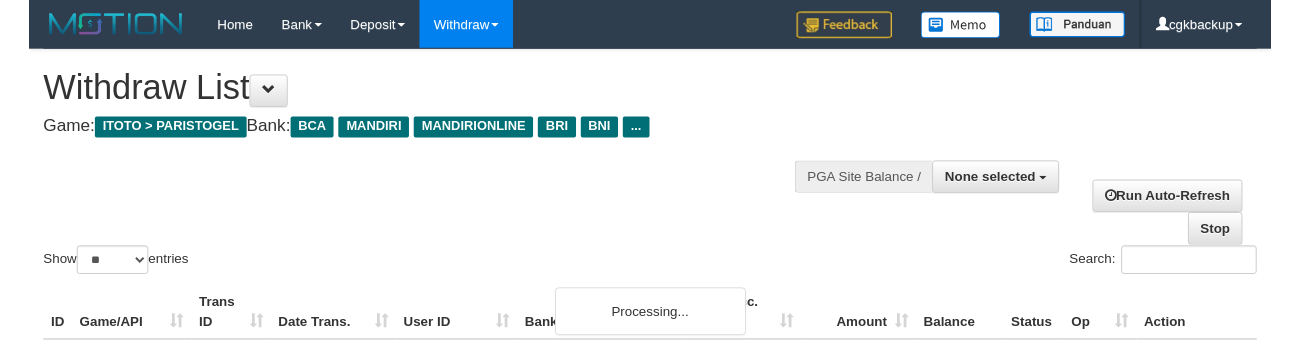 scroll, scrollTop: 1276, scrollLeft: 153, axis: both 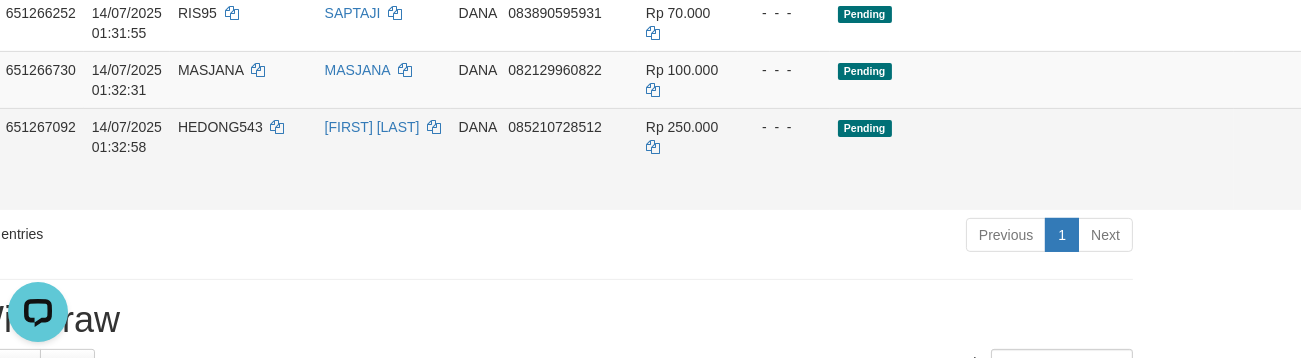 click on "Allow Grab" at bounding box center (1341, 137) 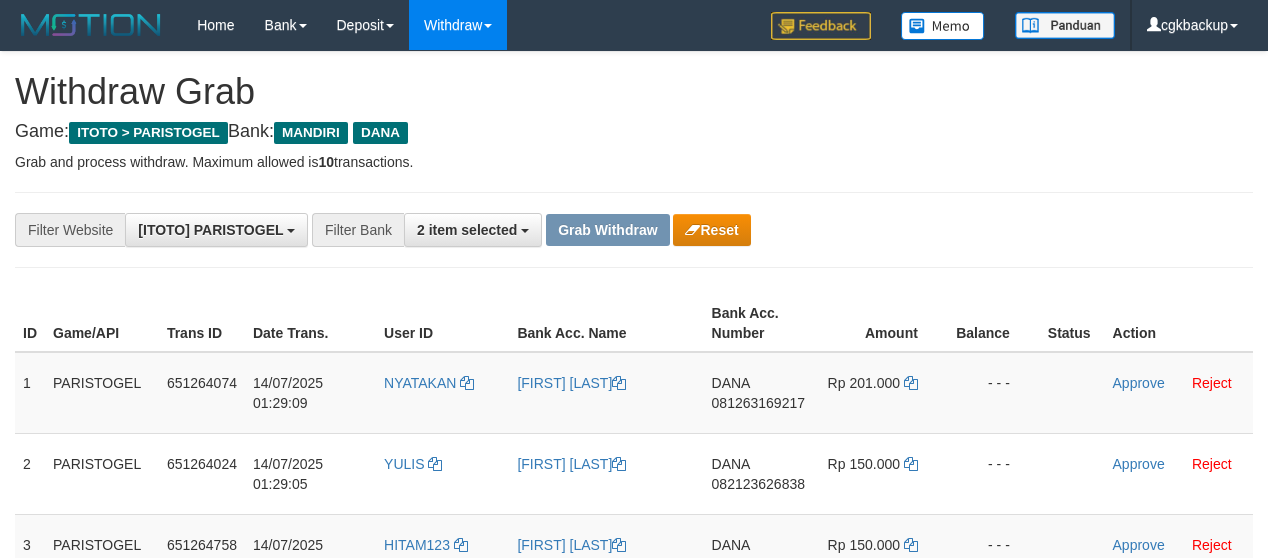 scroll, scrollTop: 147, scrollLeft: 0, axis: vertical 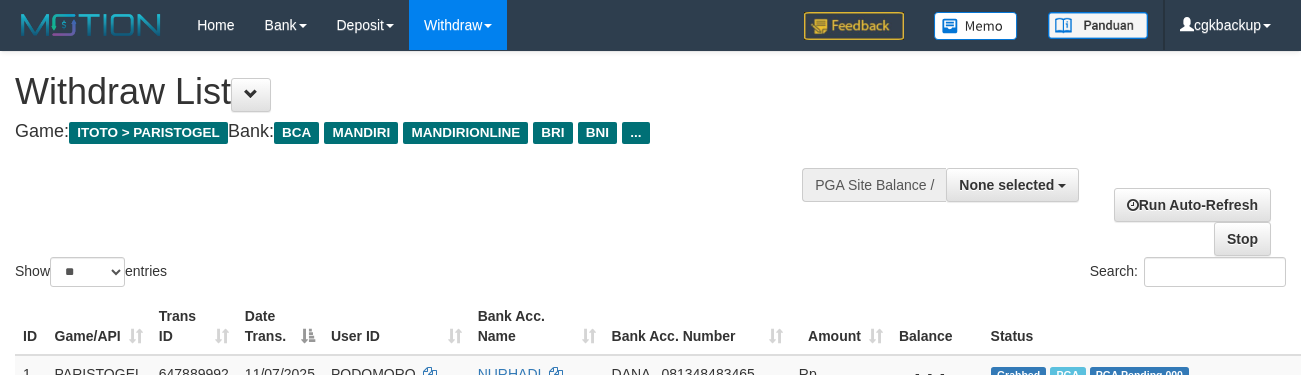 select 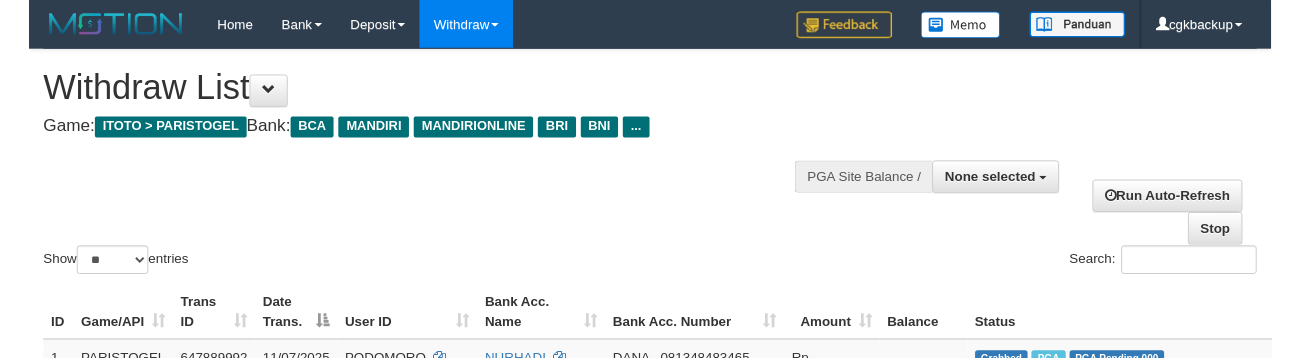 scroll, scrollTop: 1356, scrollLeft: 153, axis: both 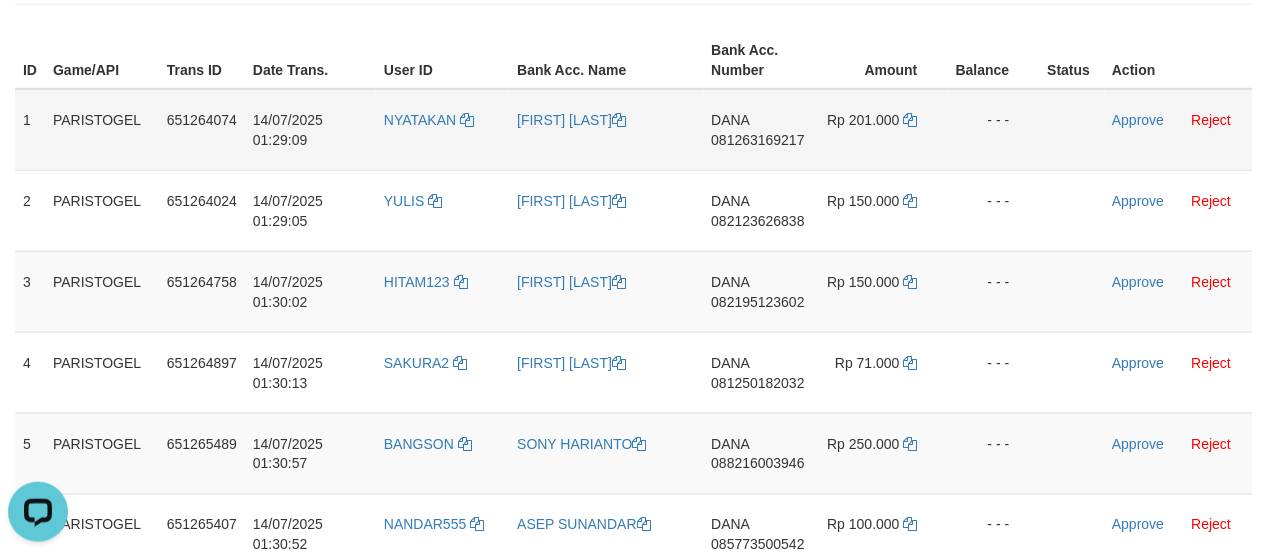 click on "NYATAKAN" at bounding box center (442, 130) 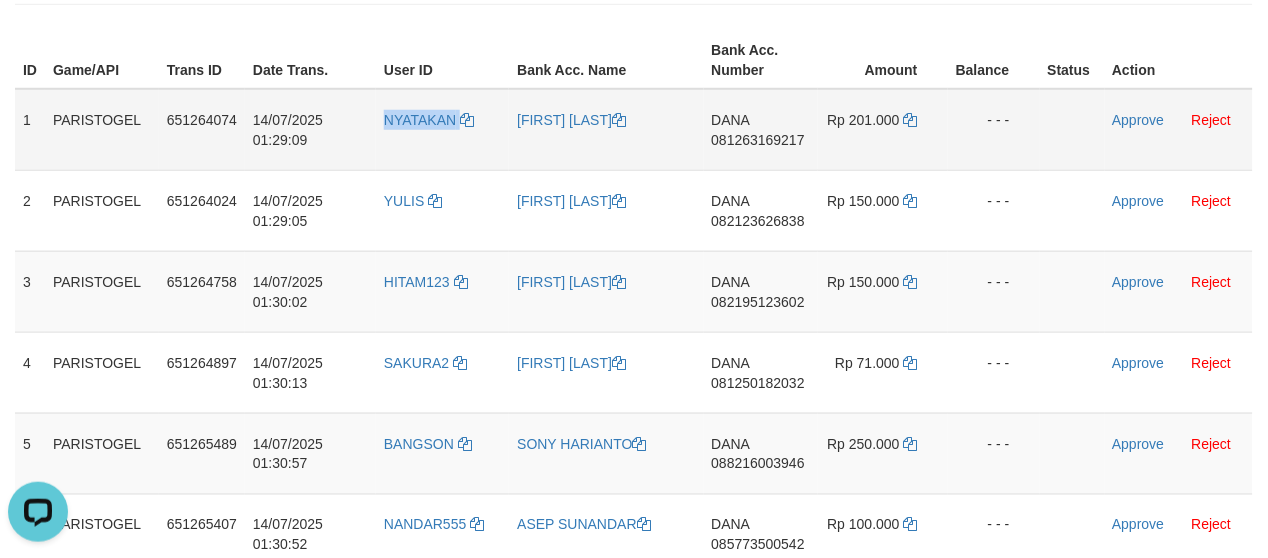 click on "NYATAKAN" at bounding box center (442, 130) 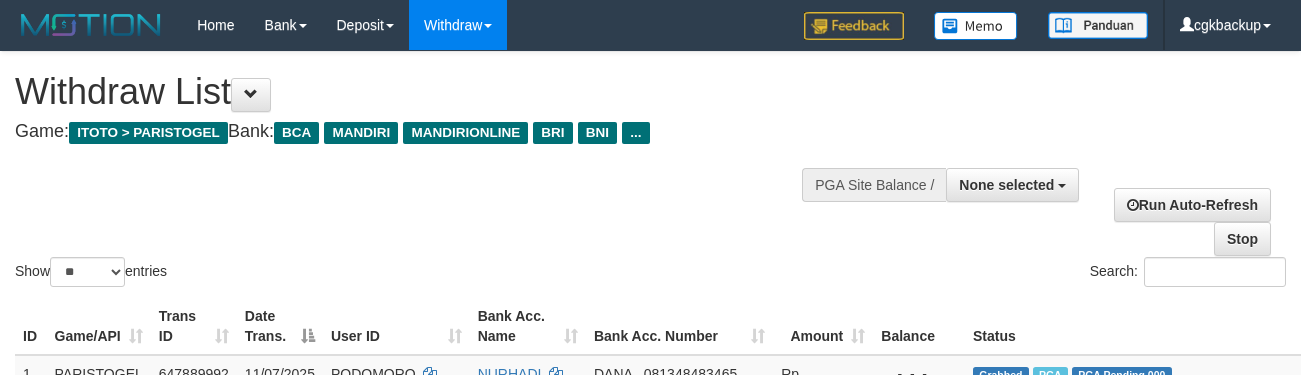 select 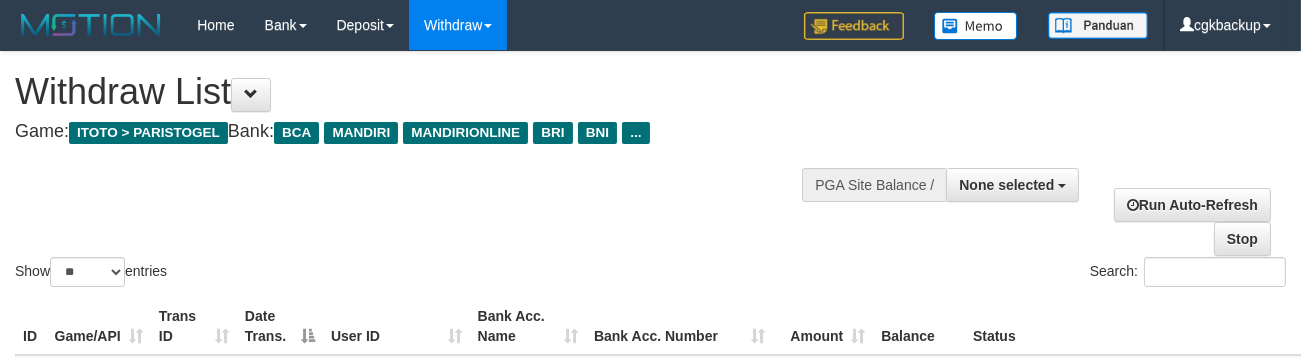 scroll, scrollTop: 1316, scrollLeft: 136, axis: both 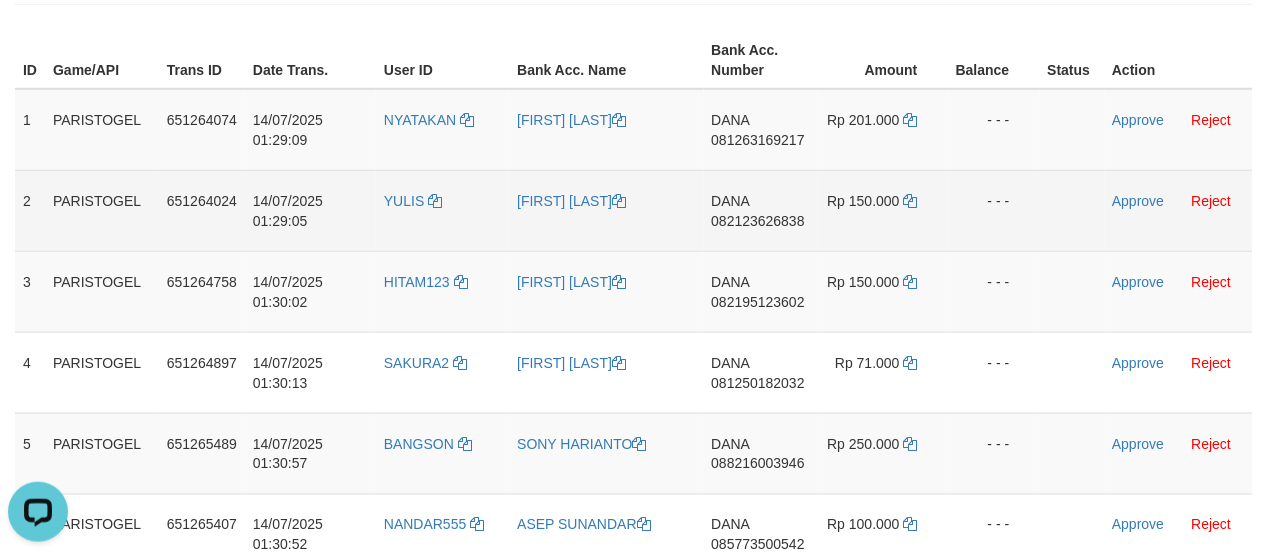 click on "YULIS" at bounding box center [442, 210] 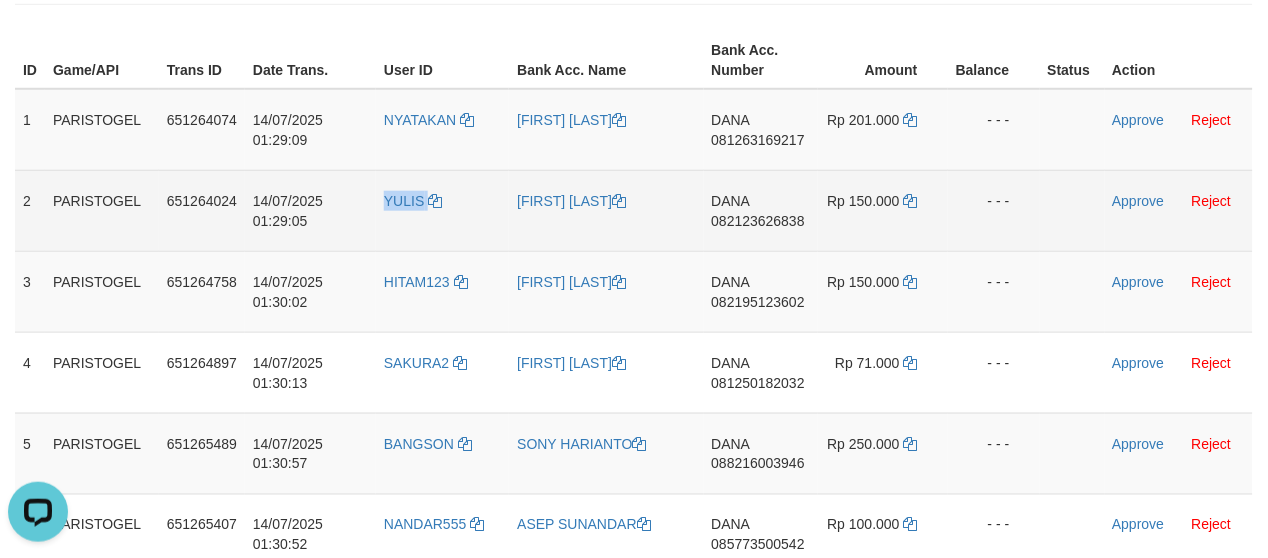 click on "YULIS" at bounding box center (442, 210) 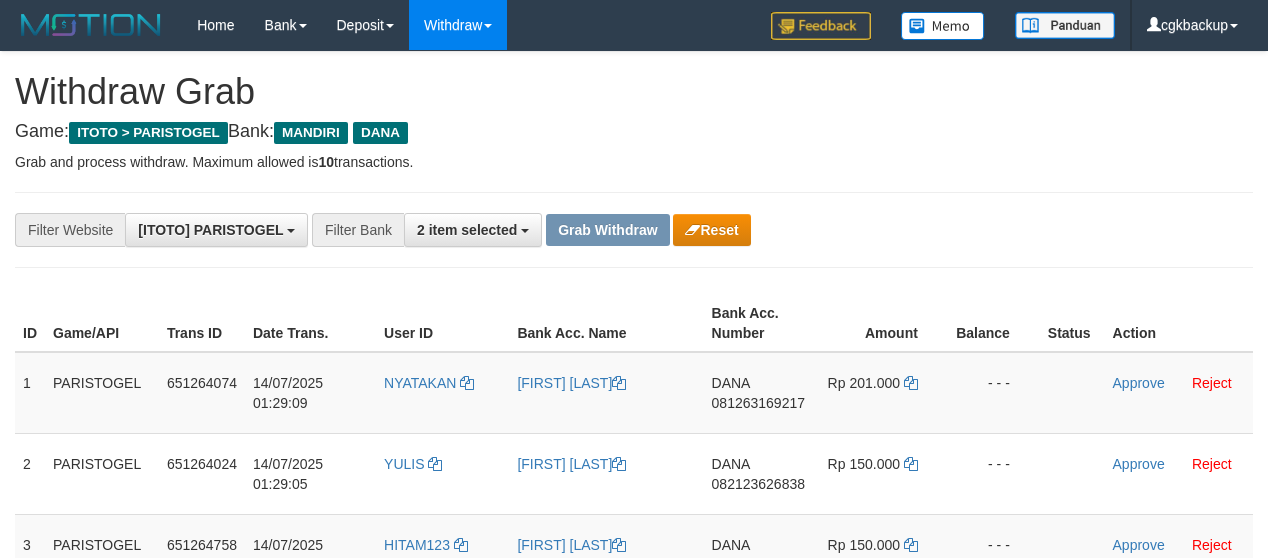 scroll, scrollTop: 263, scrollLeft: 0, axis: vertical 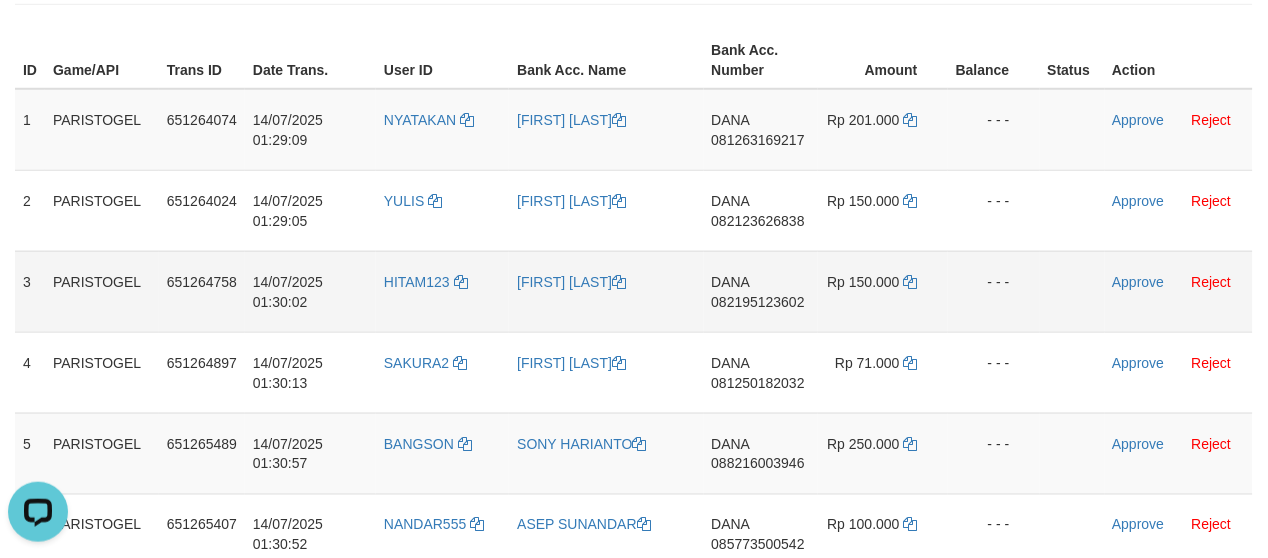 click on "HITAM123" at bounding box center [442, 291] 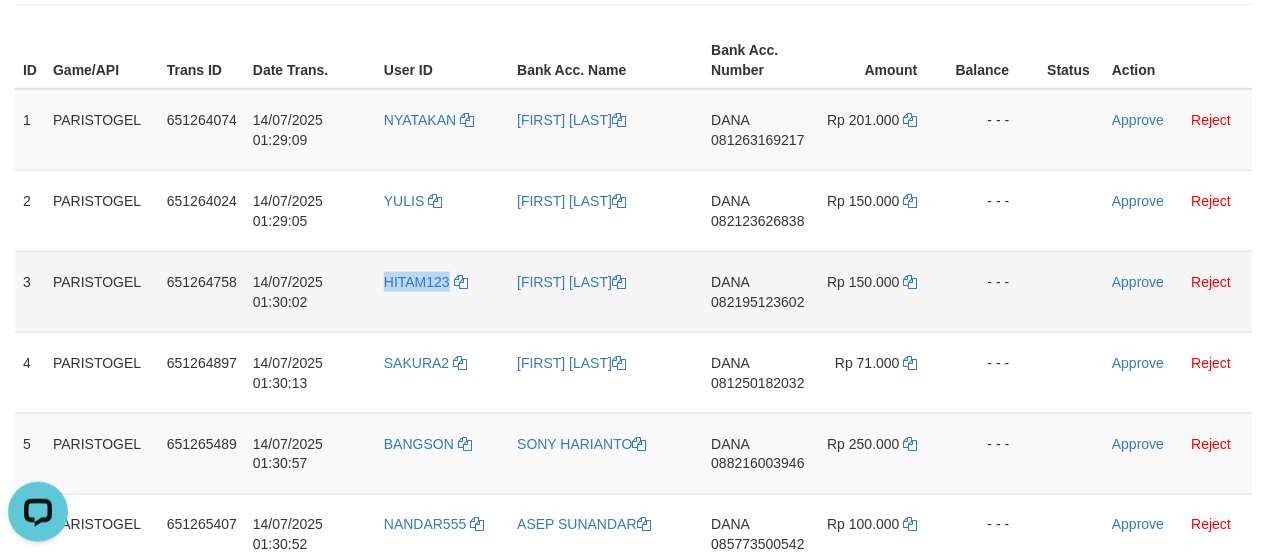 click on "HITAM123" at bounding box center (442, 291) 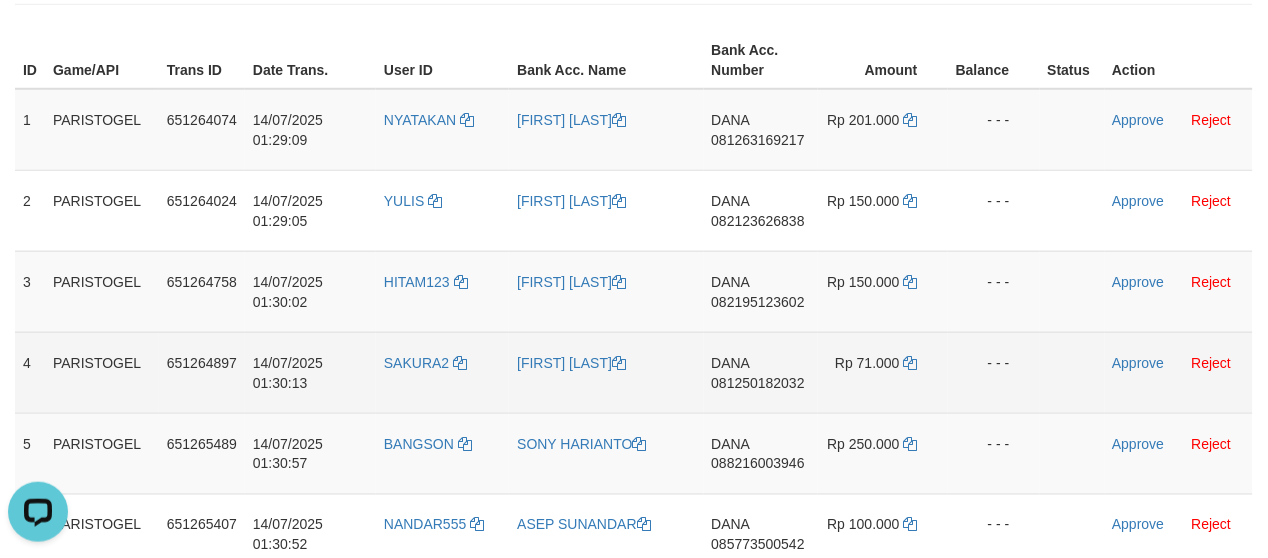 click on "SAKURA2" at bounding box center (442, 372) 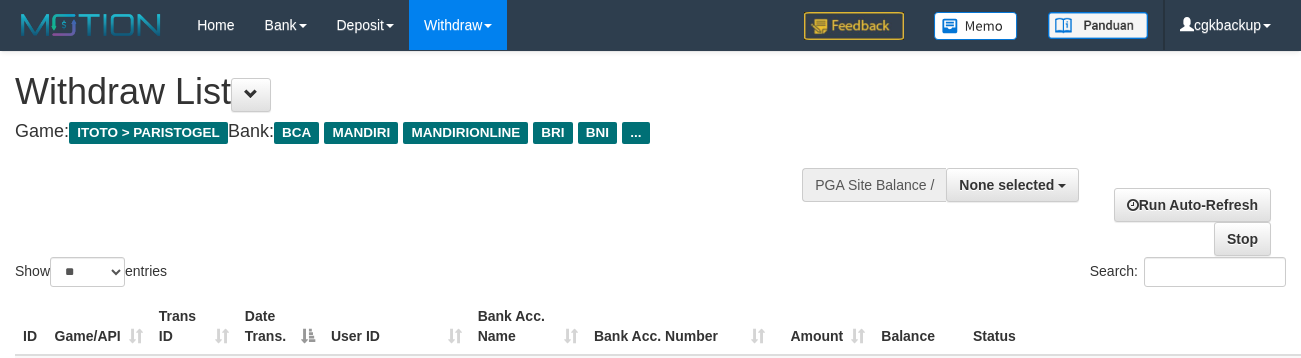 select 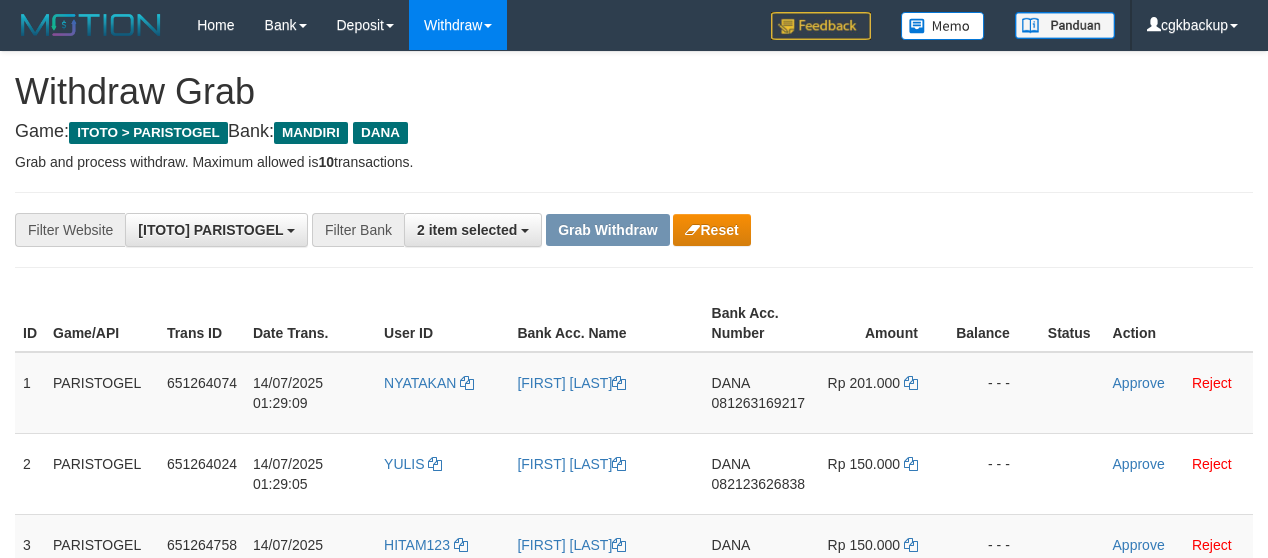 scroll, scrollTop: 263, scrollLeft: 0, axis: vertical 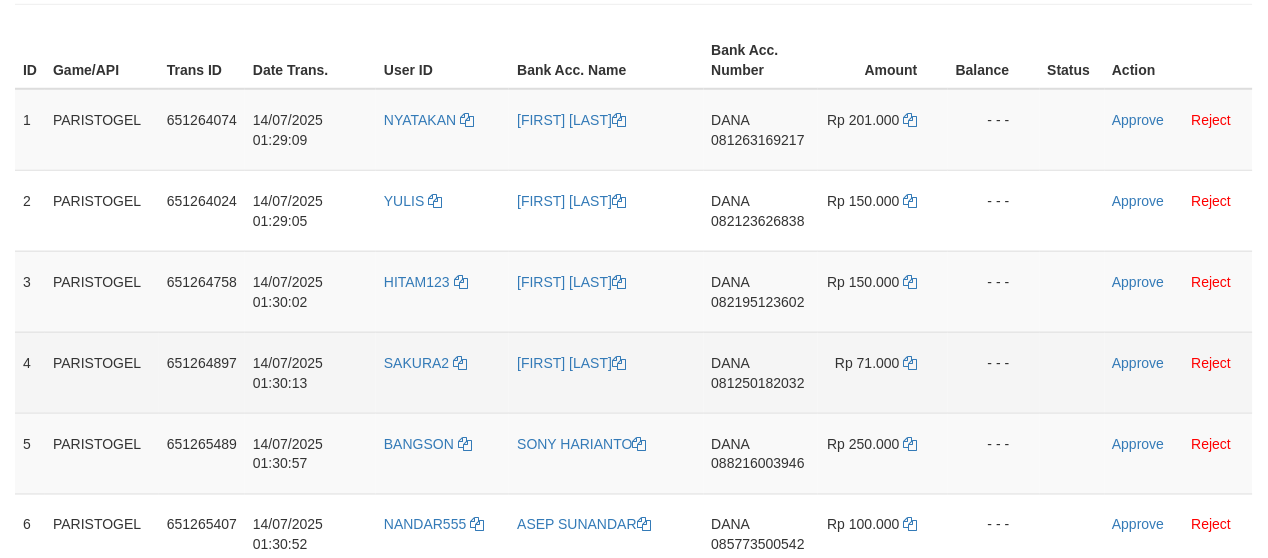 click on "SAKURA2" at bounding box center [442, 372] 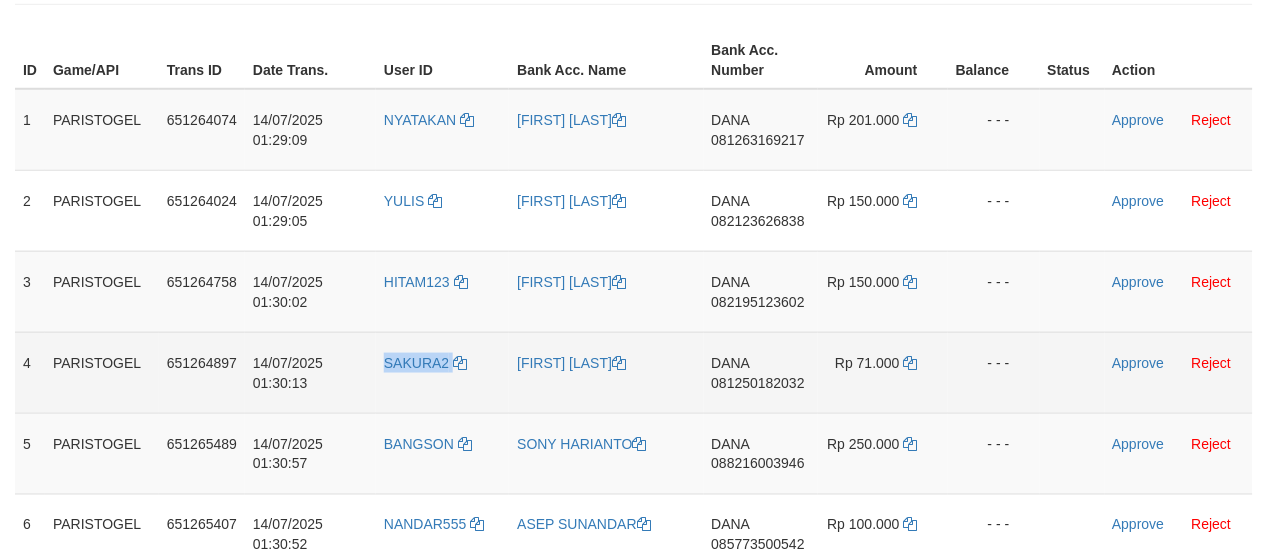 copy on "SAKURA2" 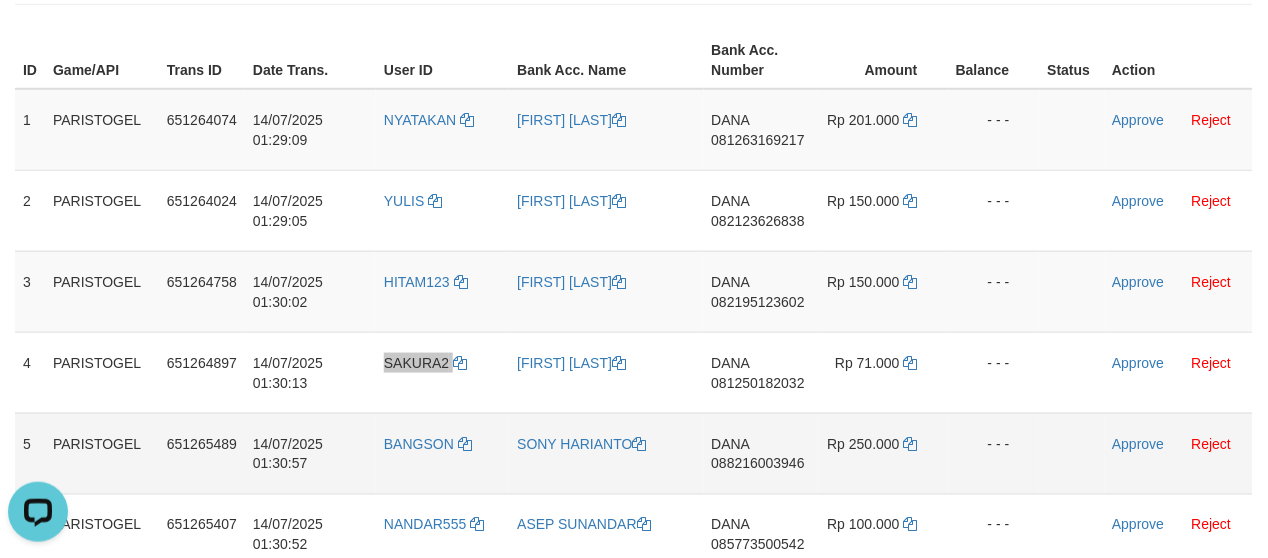 scroll, scrollTop: 0, scrollLeft: 0, axis: both 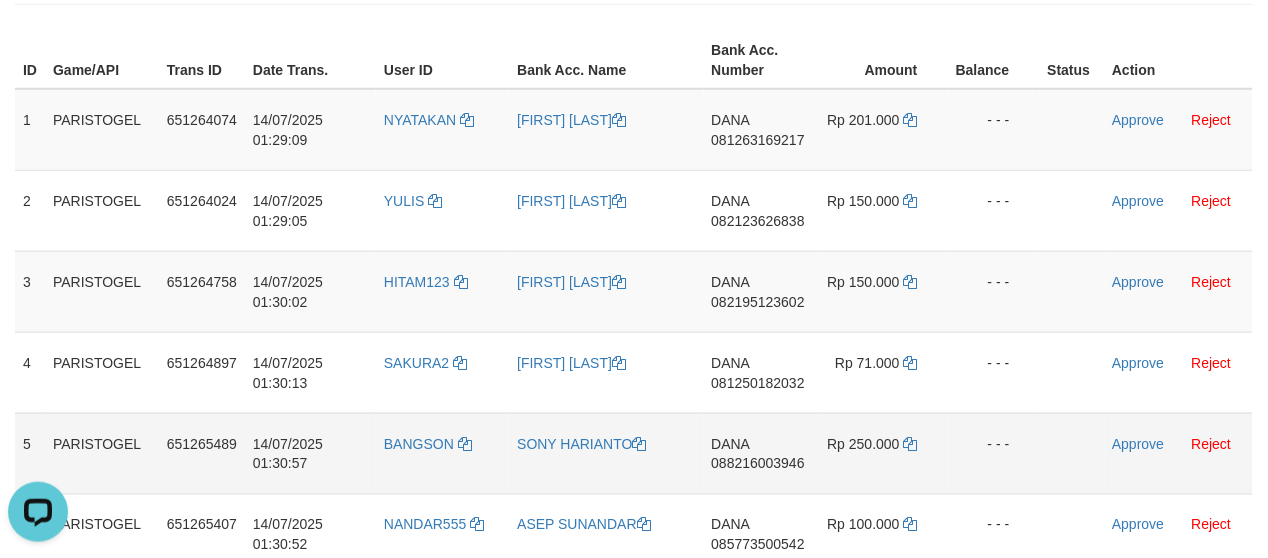click on "BANGSON" at bounding box center (442, 453) 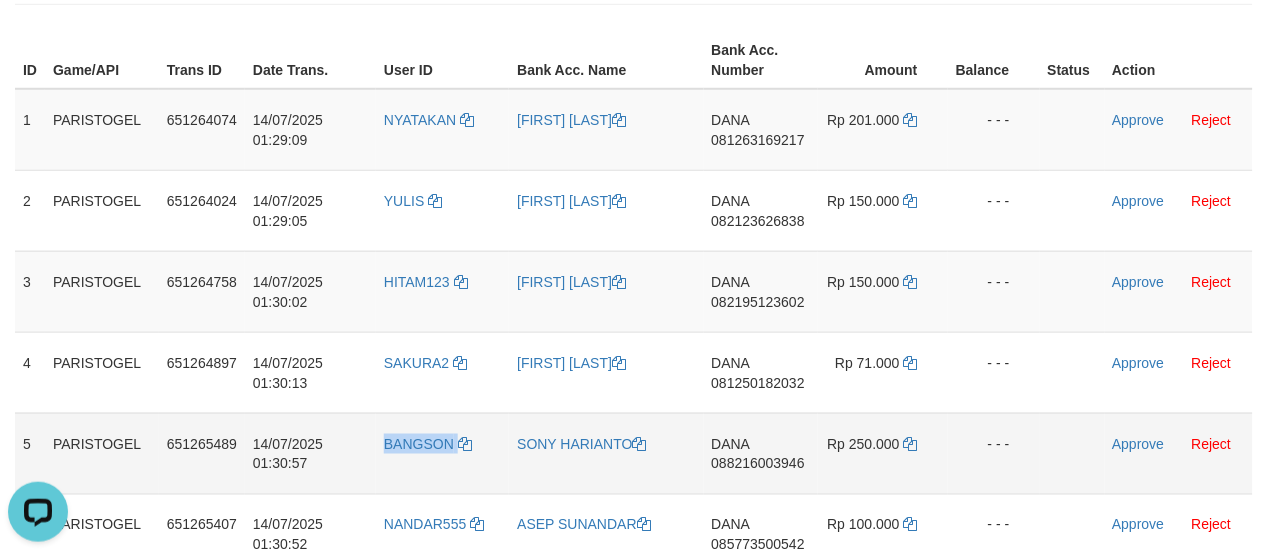 click on "BANGSON" at bounding box center (442, 453) 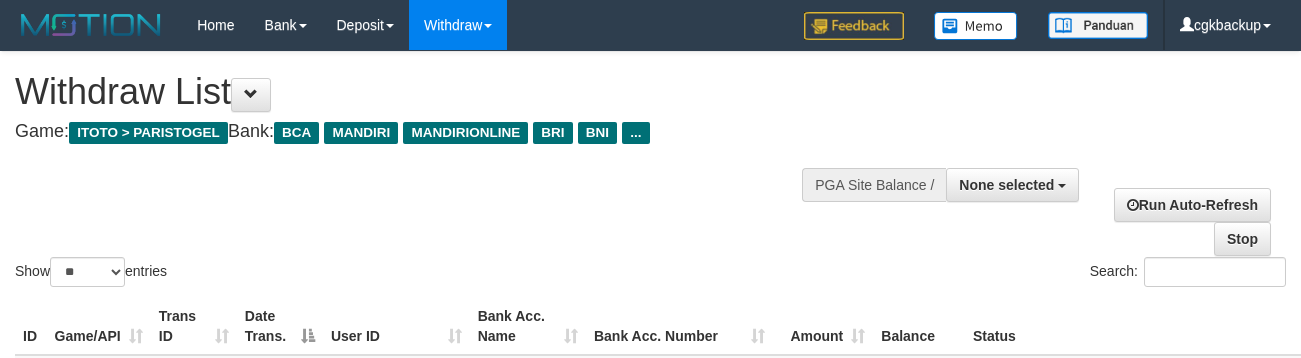 select 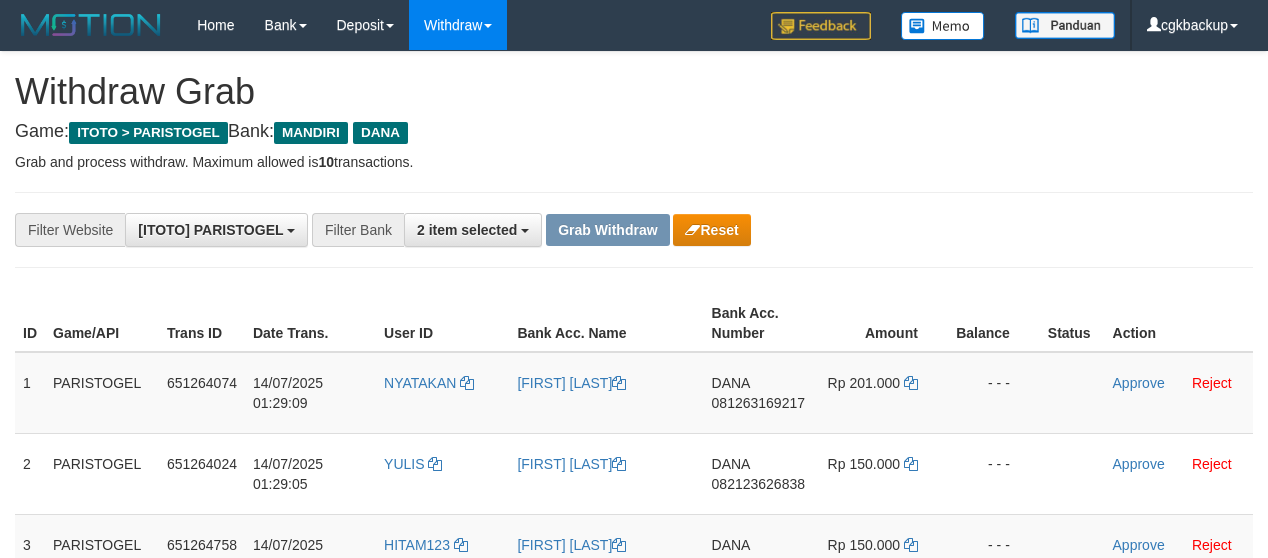 scroll, scrollTop: 263, scrollLeft: 0, axis: vertical 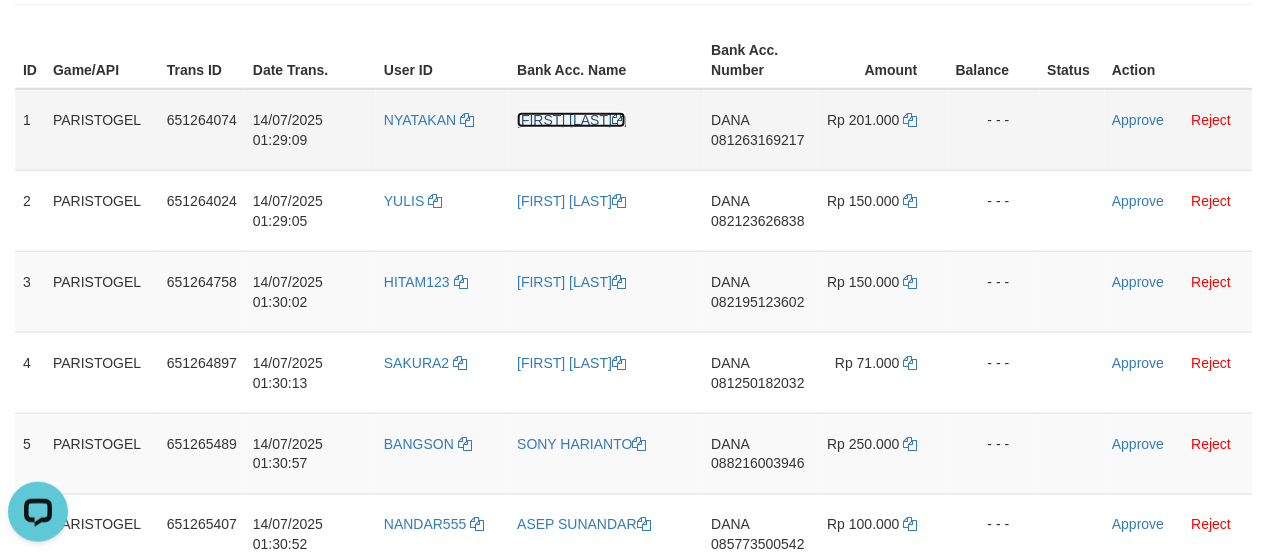 click on "[FIRST] [LAST]" at bounding box center [571, 120] 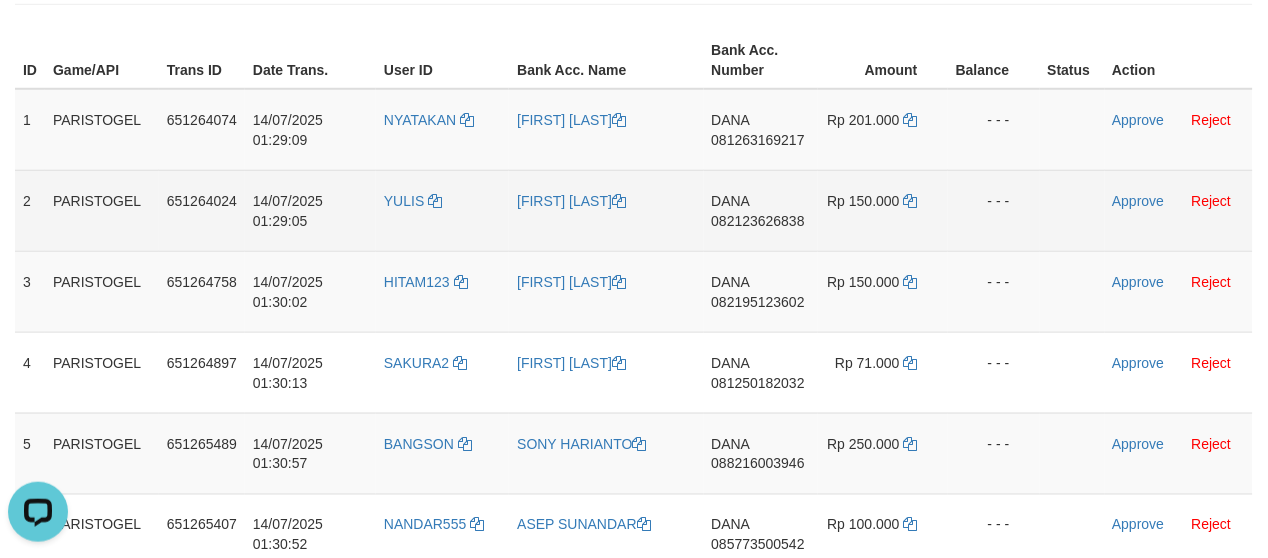 click on "[FIRST] [LAST]" at bounding box center [606, 210] 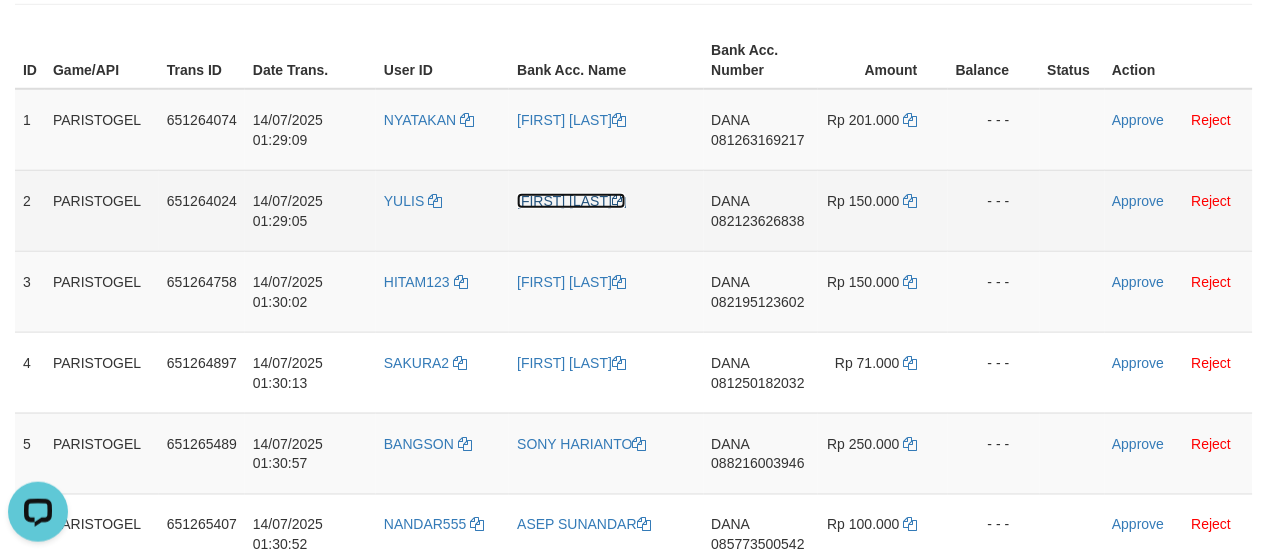 click on "[FIRST] [LAST]" at bounding box center (571, 201) 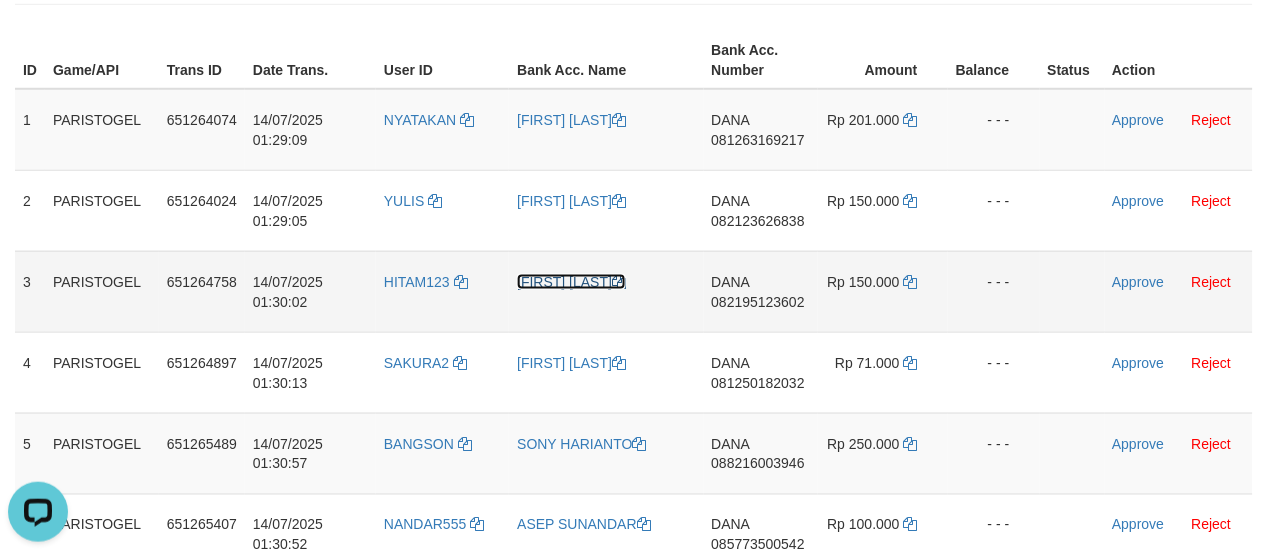 click on "[FIRST] [LAST]" at bounding box center [571, 282] 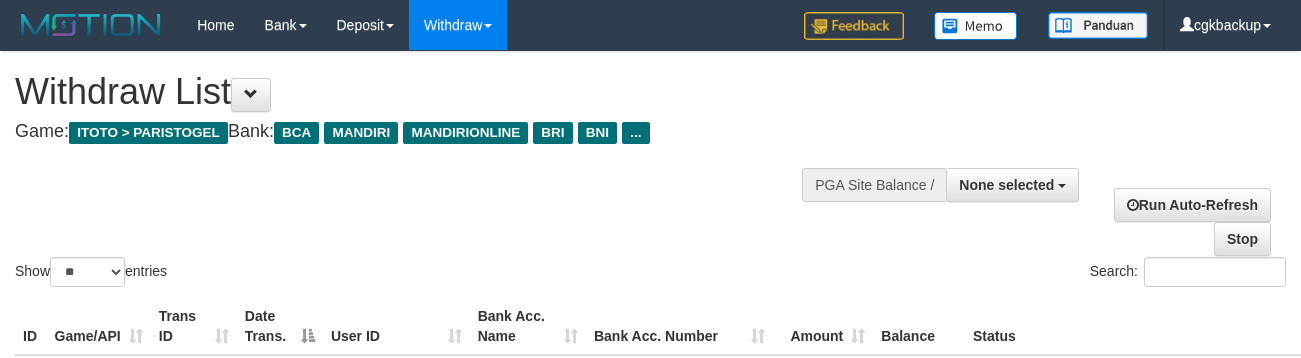 select 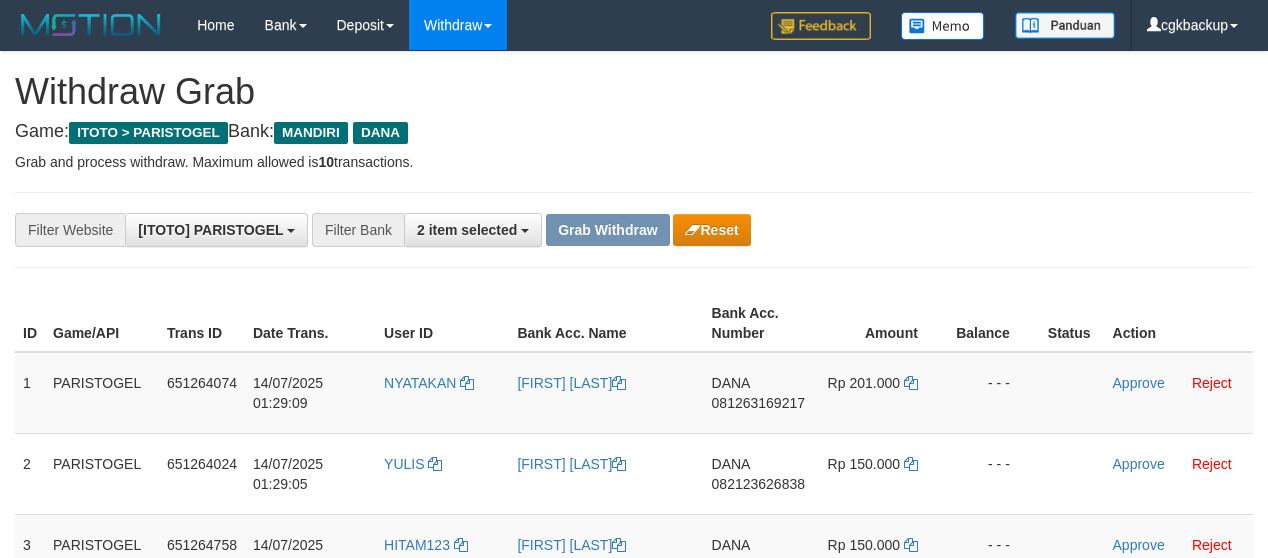 scroll, scrollTop: 263, scrollLeft: 0, axis: vertical 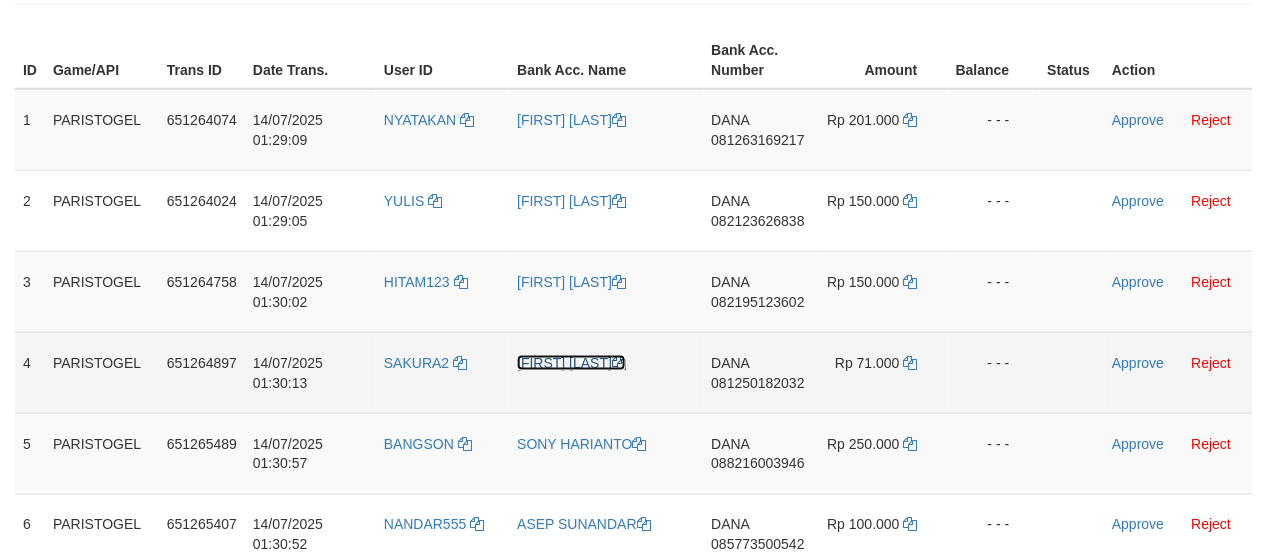 click on "[FIRST] [LAST]" at bounding box center [571, 363] 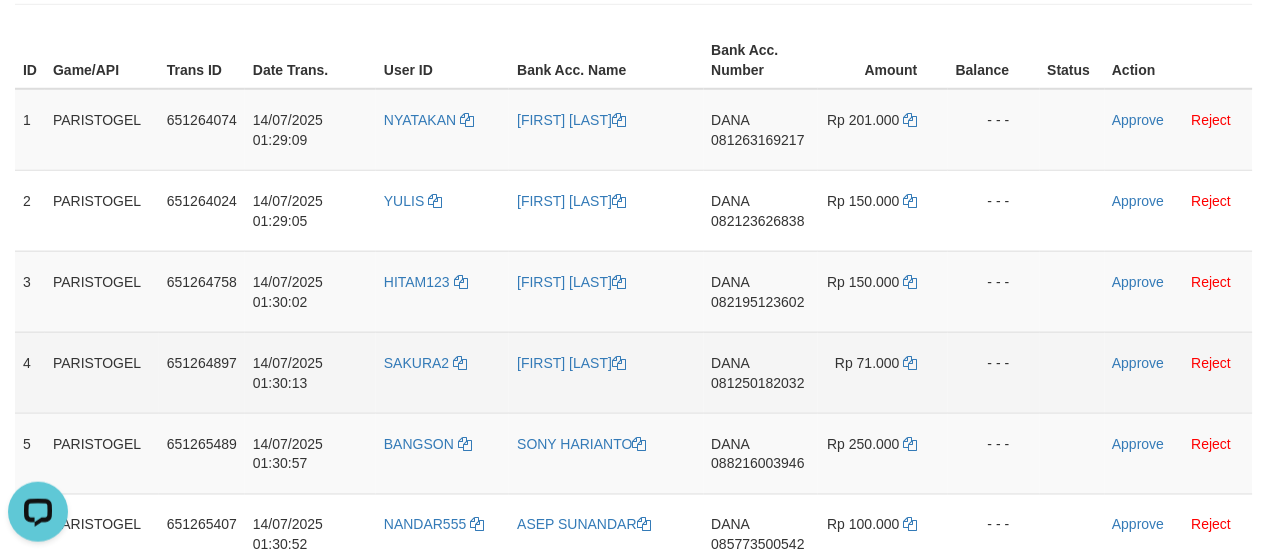 scroll, scrollTop: 0, scrollLeft: 0, axis: both 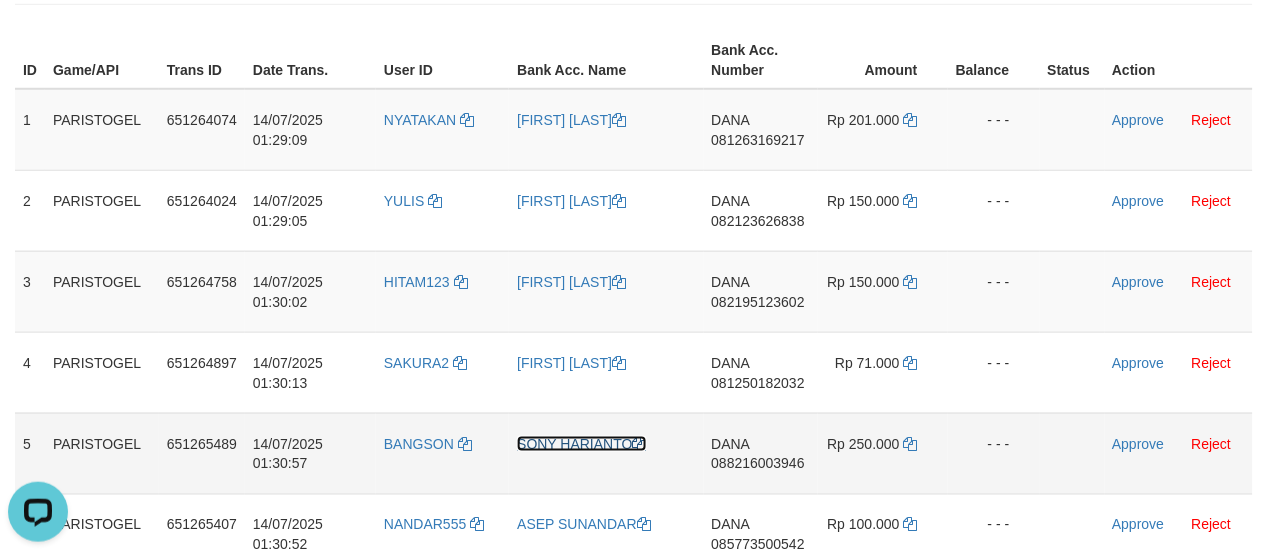 click on "SONY HARIANTO" at bounding box center (581, 444) 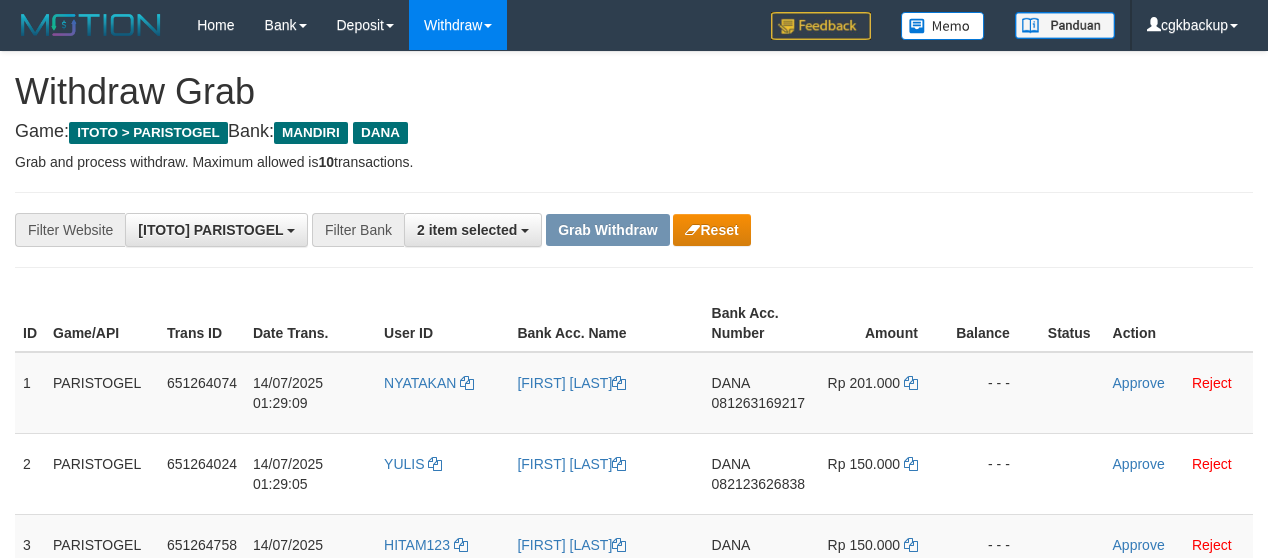 scroll, scrollTop: 263, scrollLeft: 0, axis: vertical 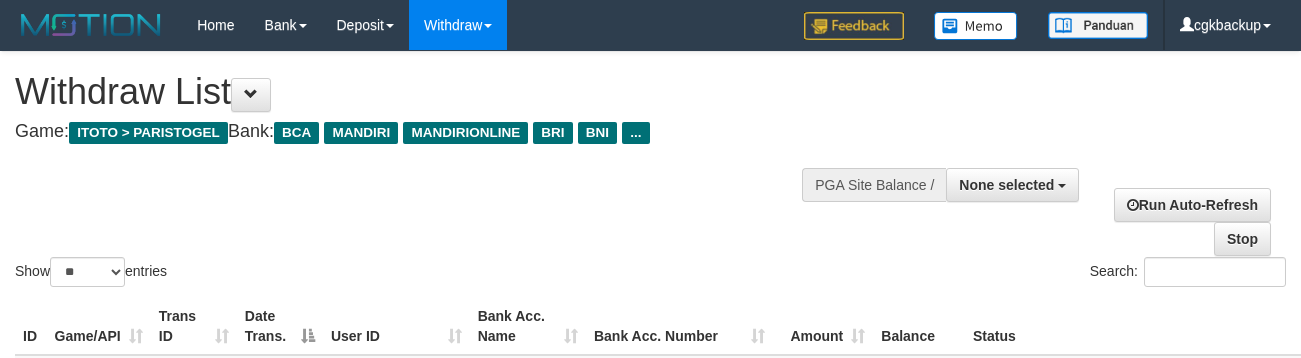 select 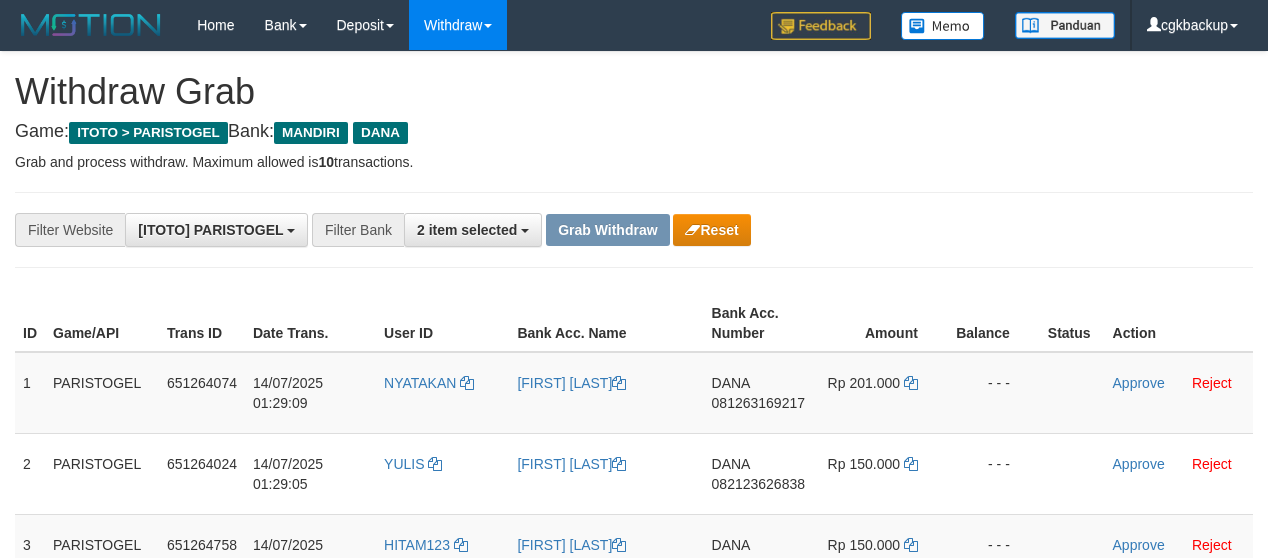 scroll, scrollTop: 263, scrollLeft: 0, axis: vertical 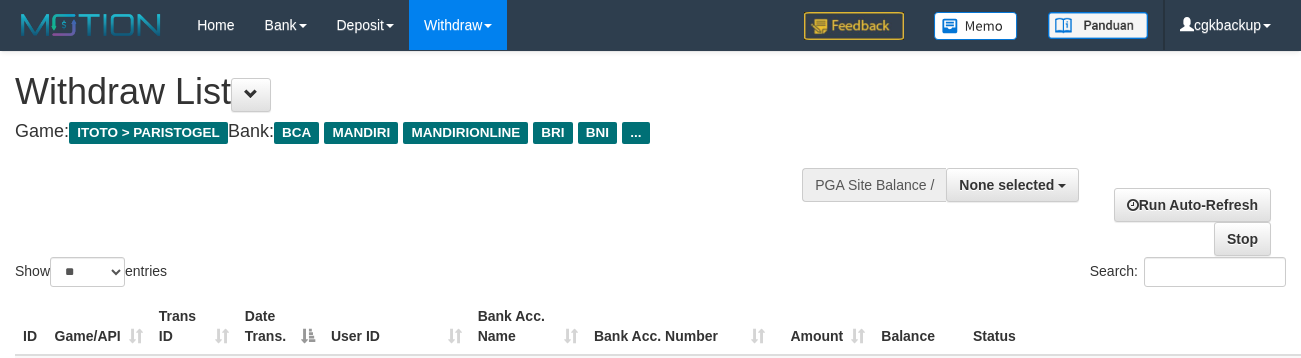 select 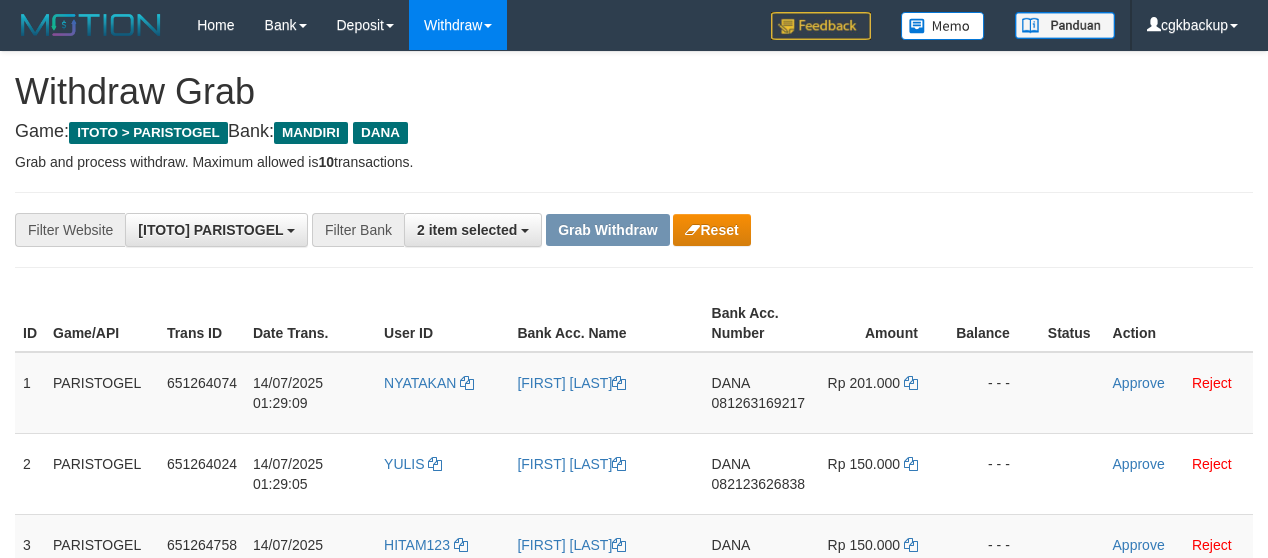 scroll, scrollTop: 263, scrollLeft: 0, axis: vertical 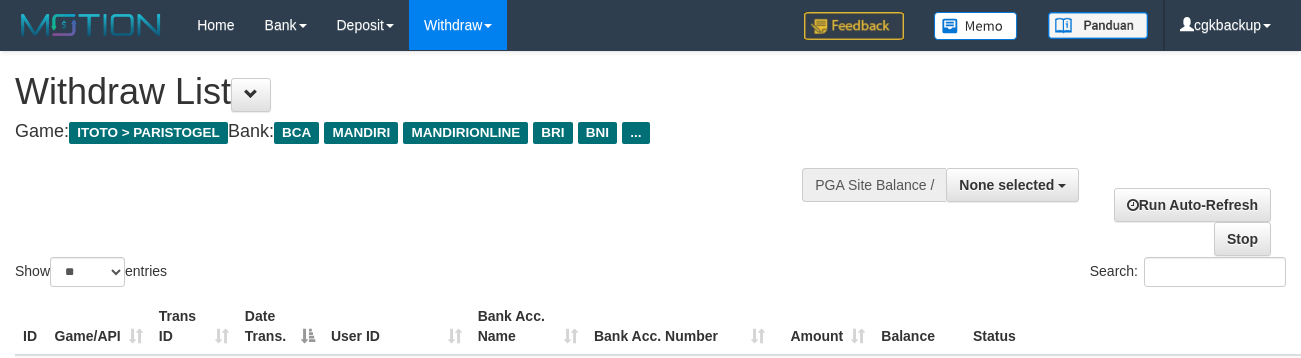 select 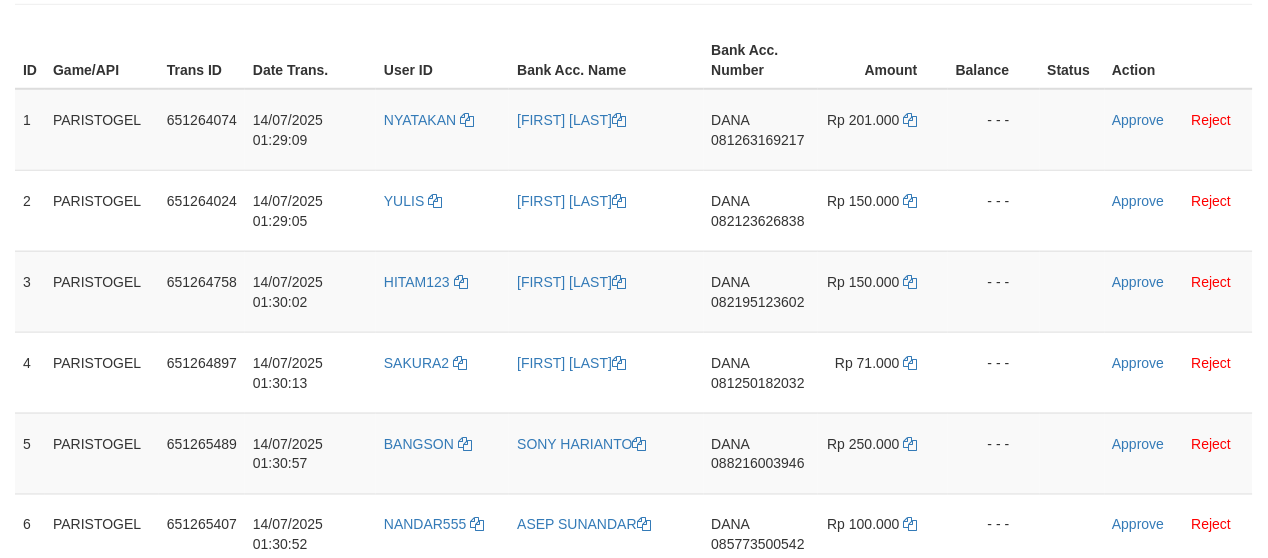 scroll, scrollTop: 263, scrollLeft: 0, axis: vertical 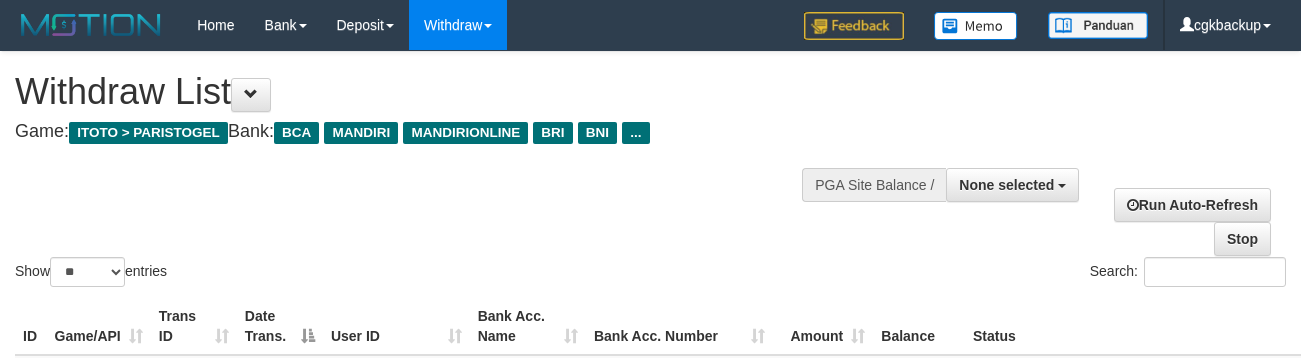select 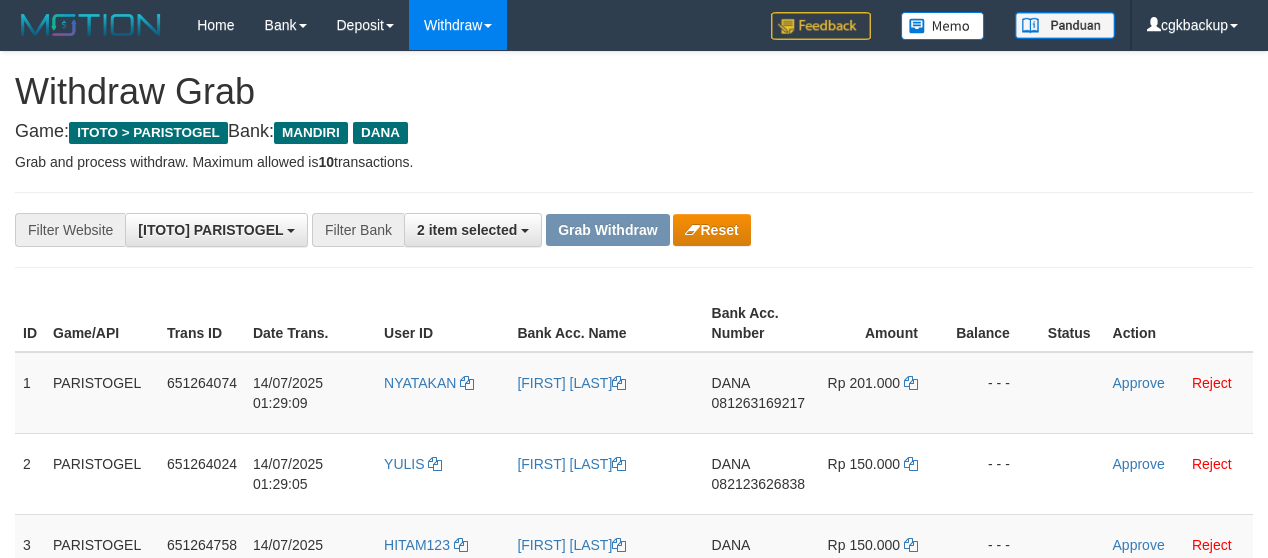 scroll, scrollTop: 263, scrollLeft: 0, axis: vertical 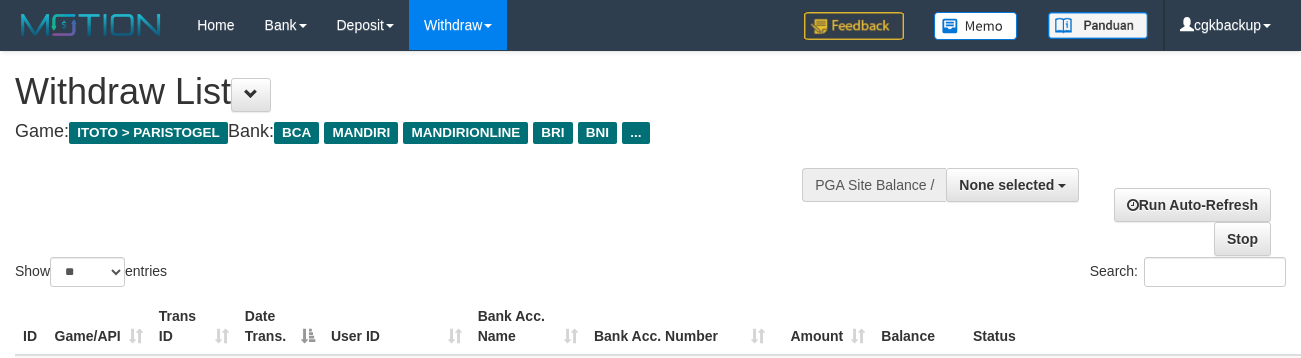 select 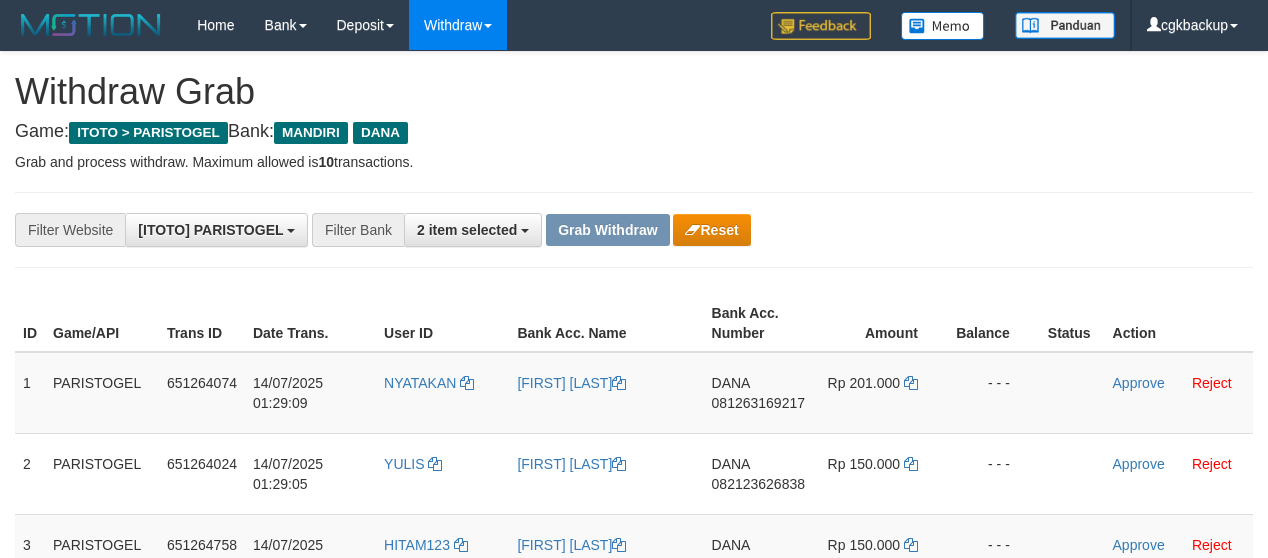 scroll, scrollTop: 263, scrollLeft: 0, axis: vertical 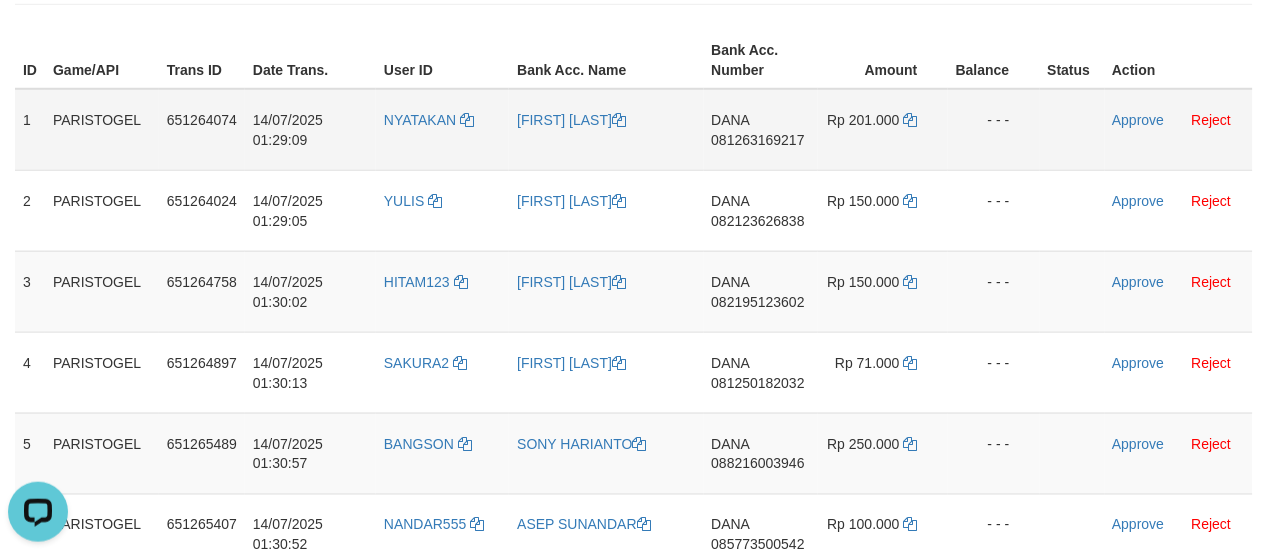 click on "DANA
081263169217" at bounding box center [761, 130] 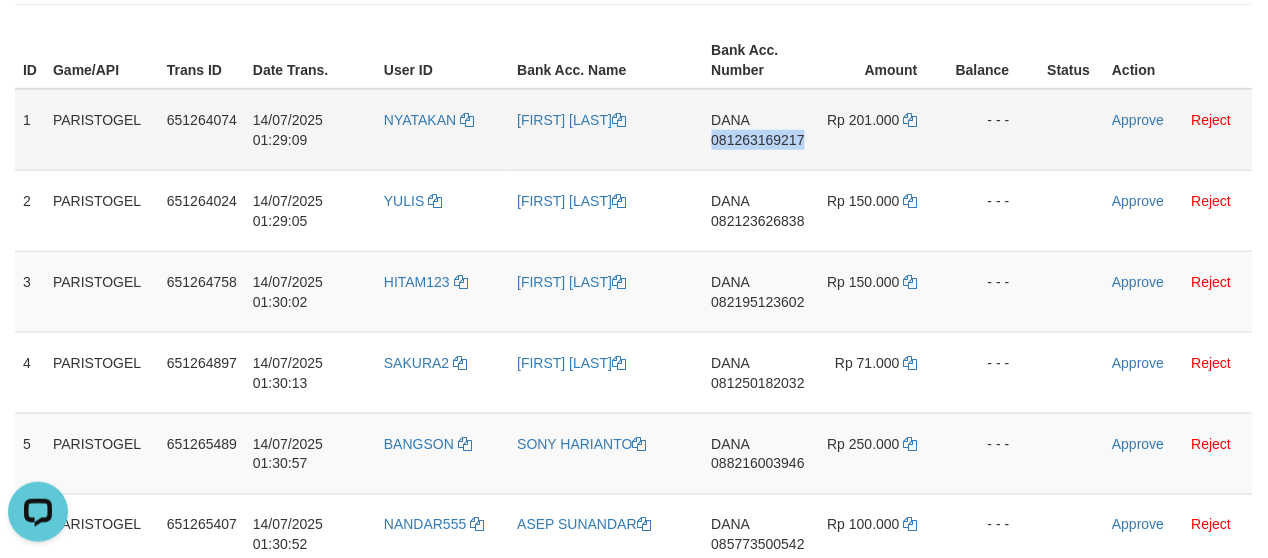 click on "DANA
081263169217" at bounding box center [761, 130] 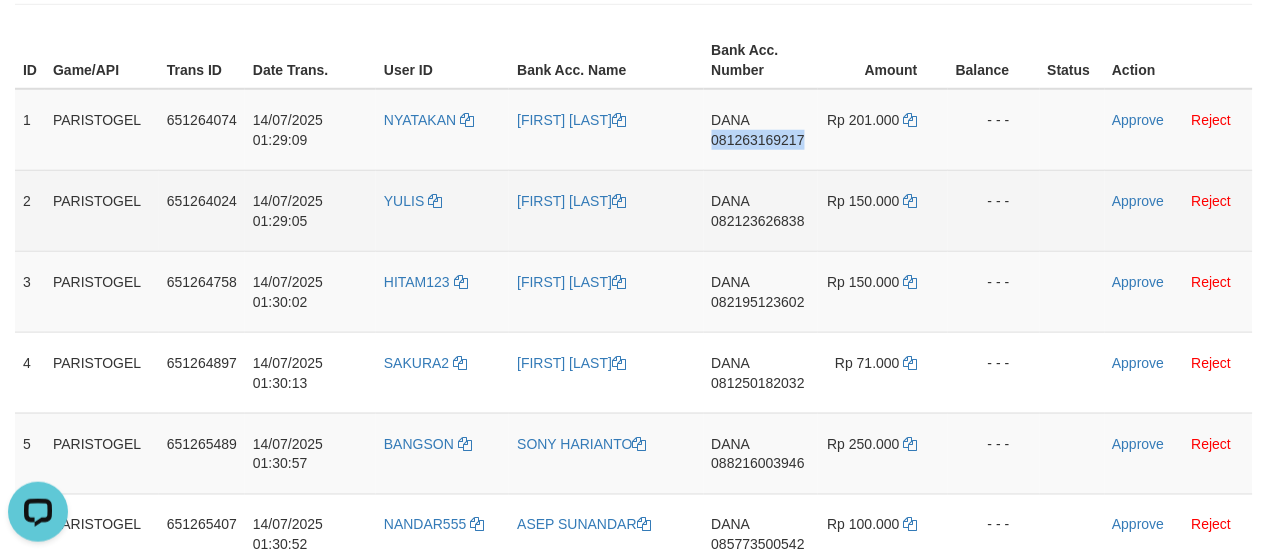 copy on "081263169217" 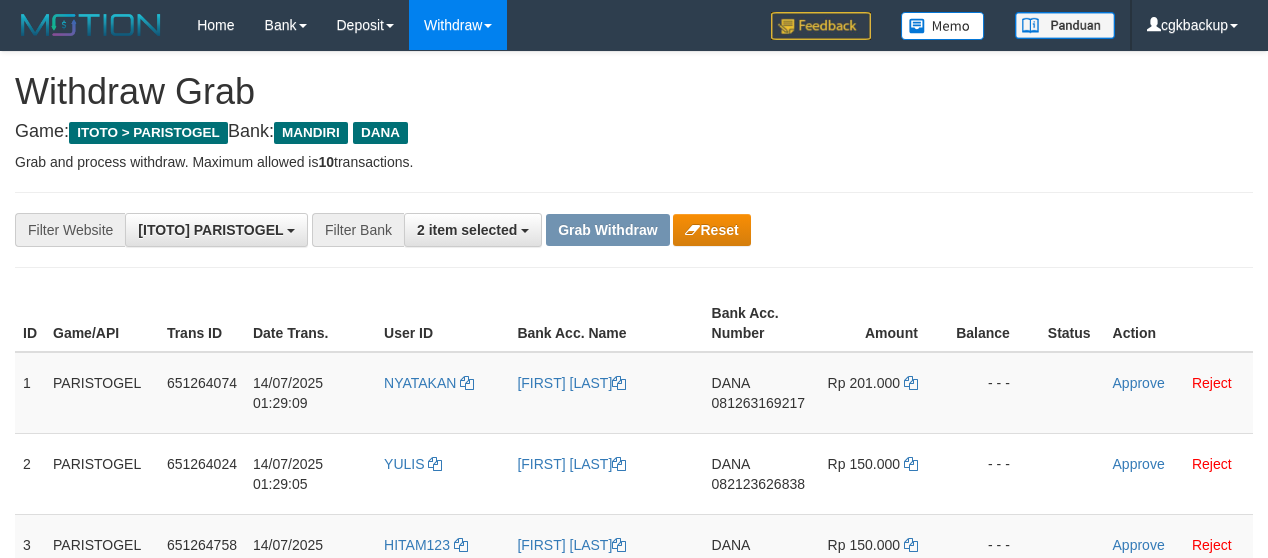 scroll, scrollTop: 263, scrollLeft: 0, axis: vertical 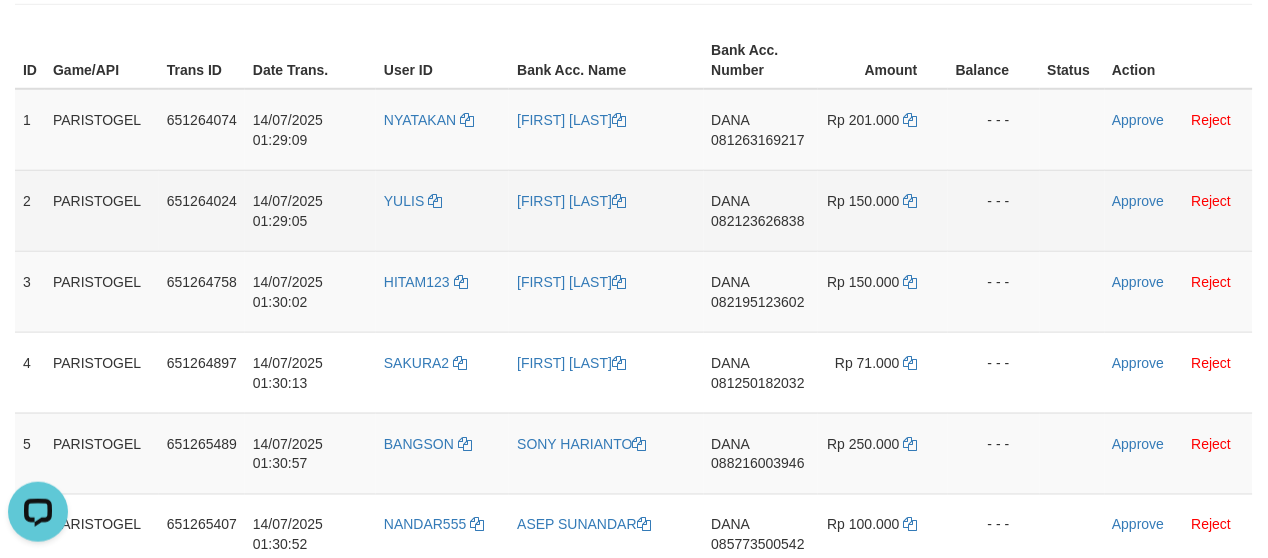 click on "DANA
[PHONE]" at bounding box center (761, 210) 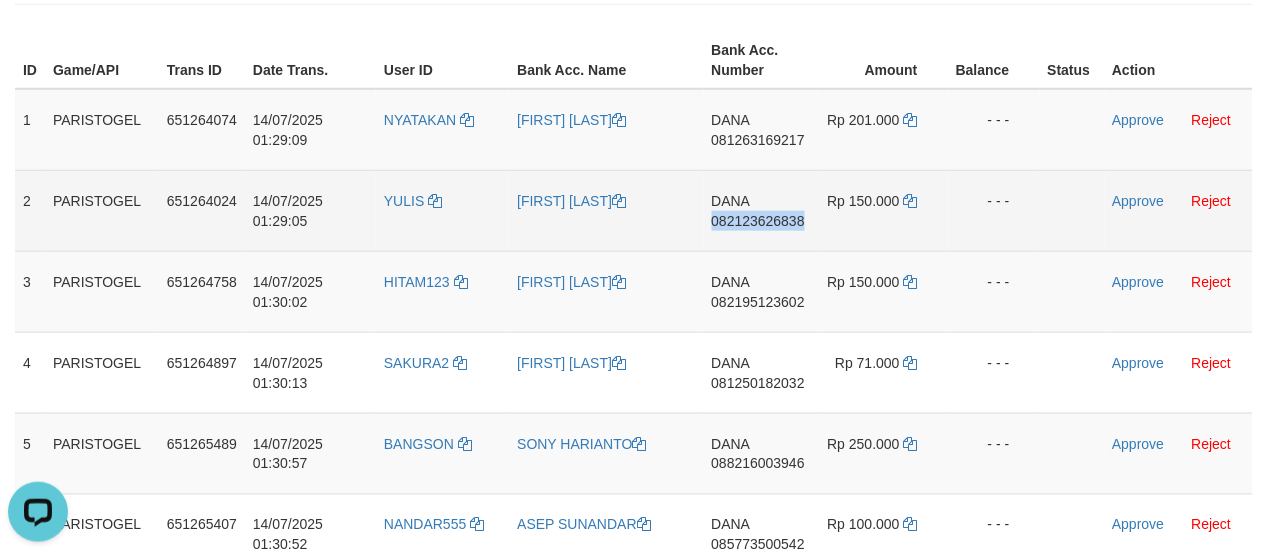 copy on "082123626838" 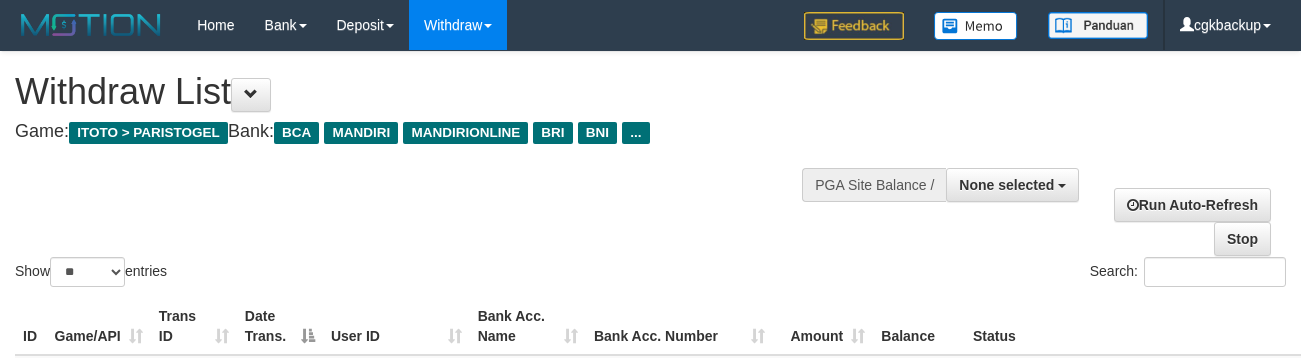 select 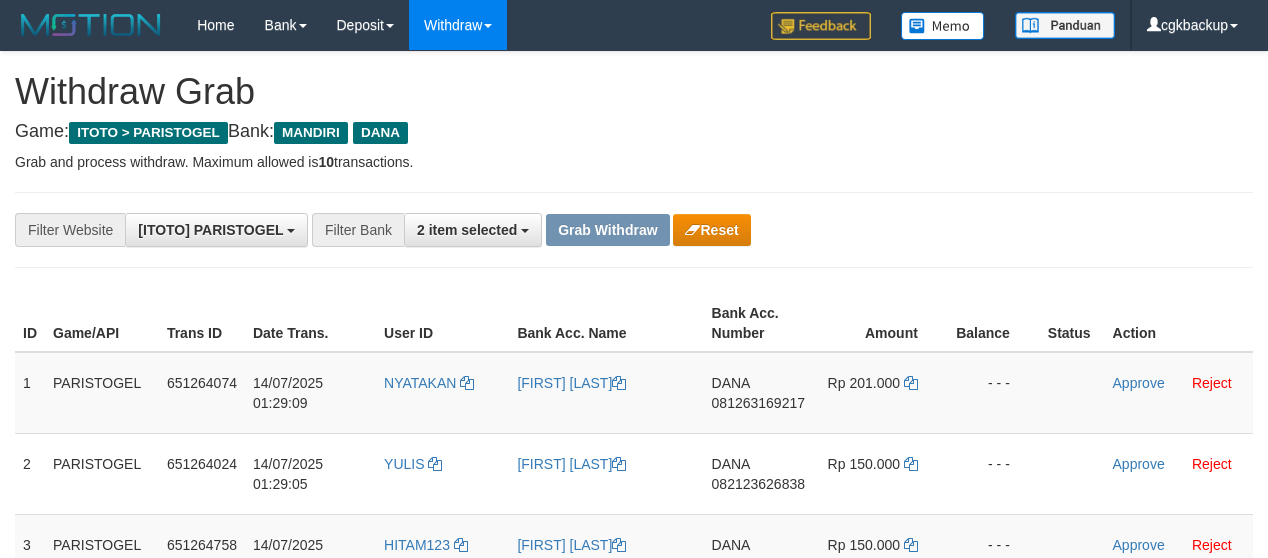 scroll, scrollTop: 263, scrollLeft: 0, axis: vertical 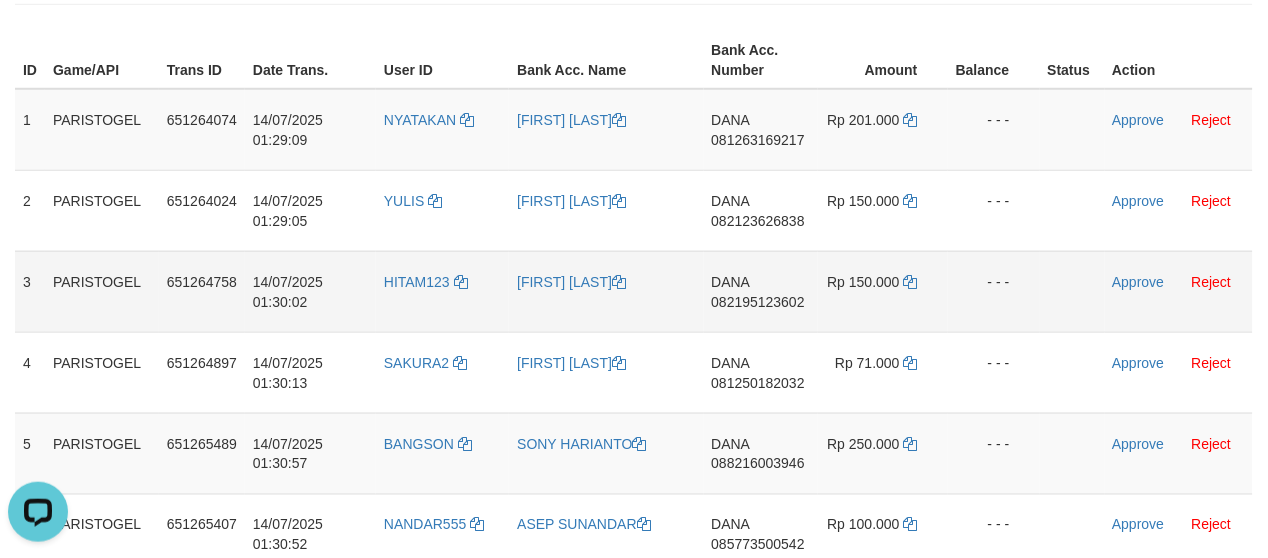 click on "[NAME]
[PHONE]" at bounding box center (761, 291) 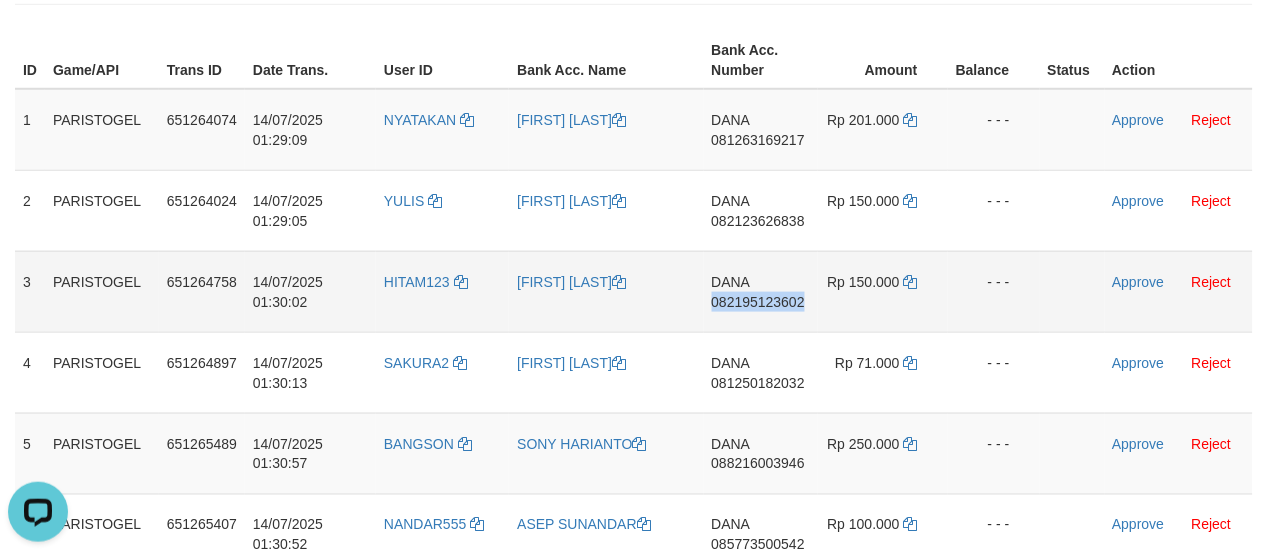 click on "[NAME]
[PHONE]" at bounding box center [761, 291] 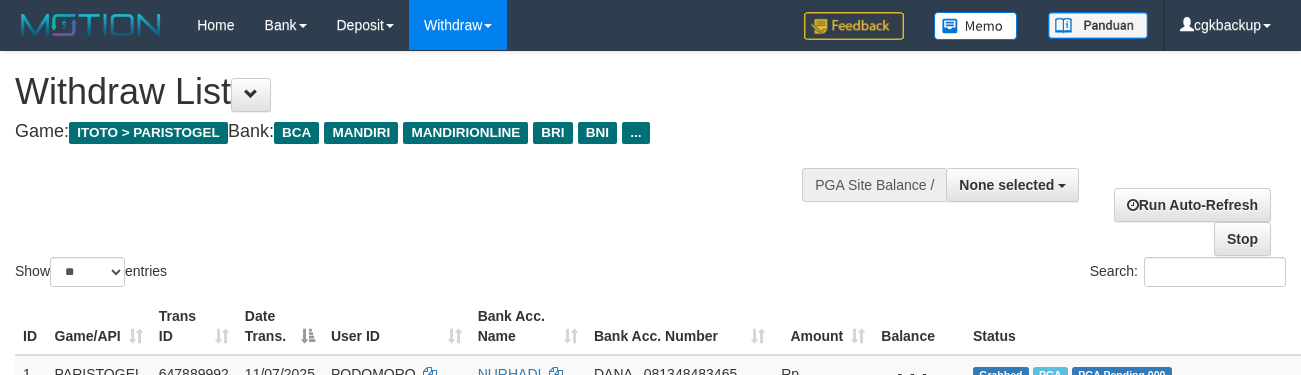 select 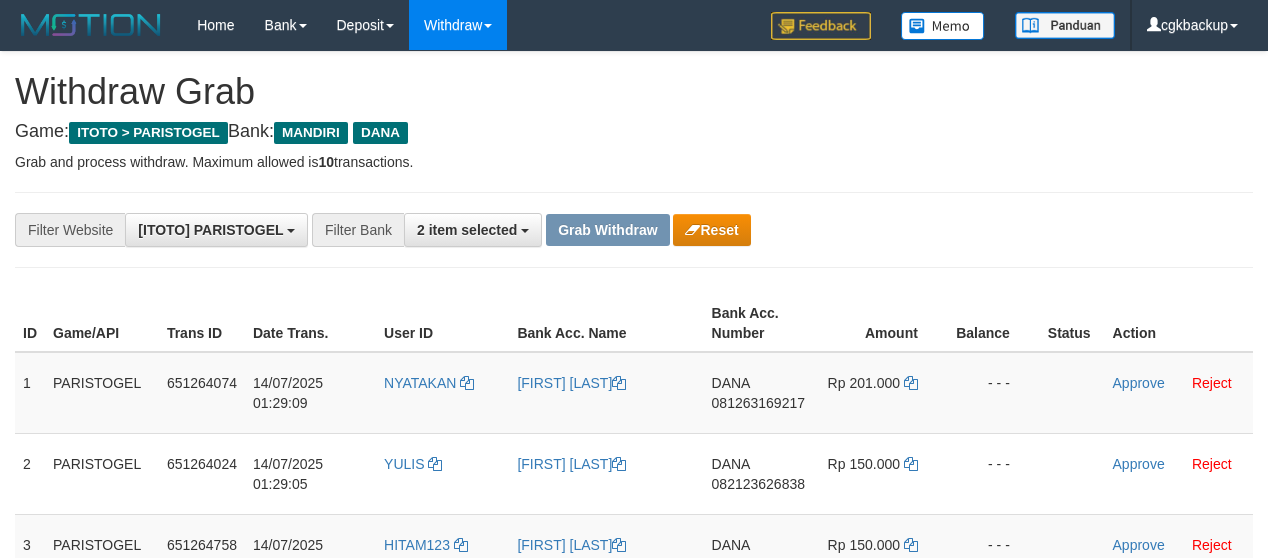 scroll, scrollTop: 263, scrollLeft: 0, axis: vertical 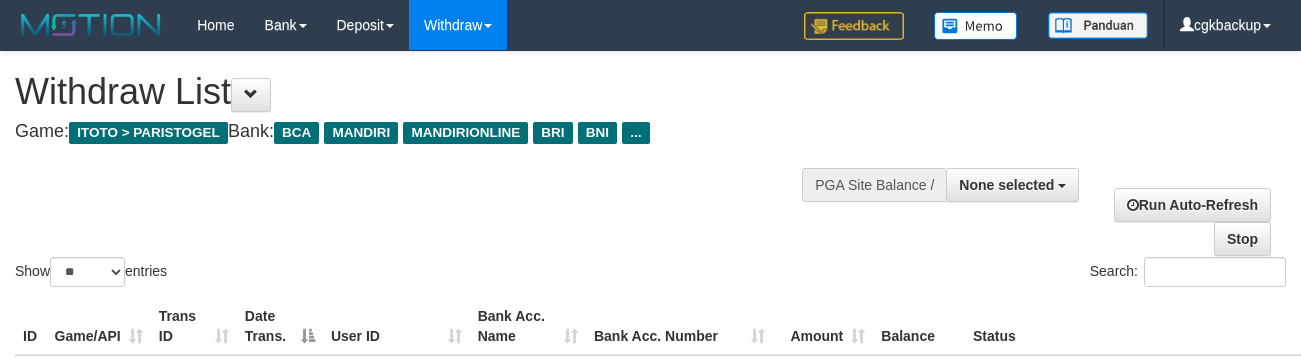 select 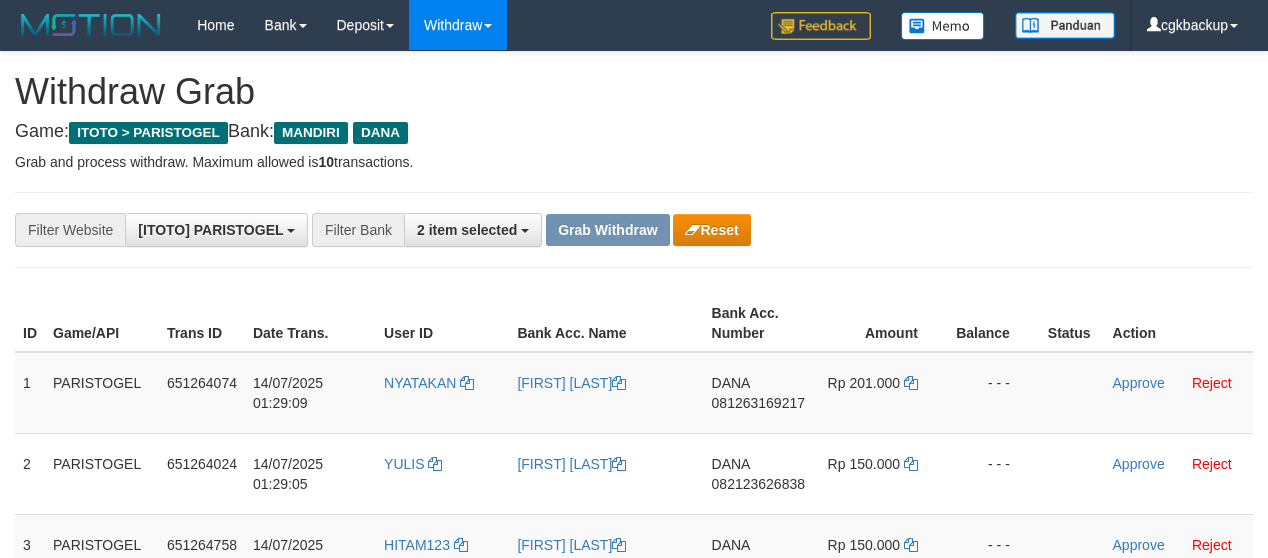 scroll, scrollTop: 263, scrollLeft: 0, axis: vertical 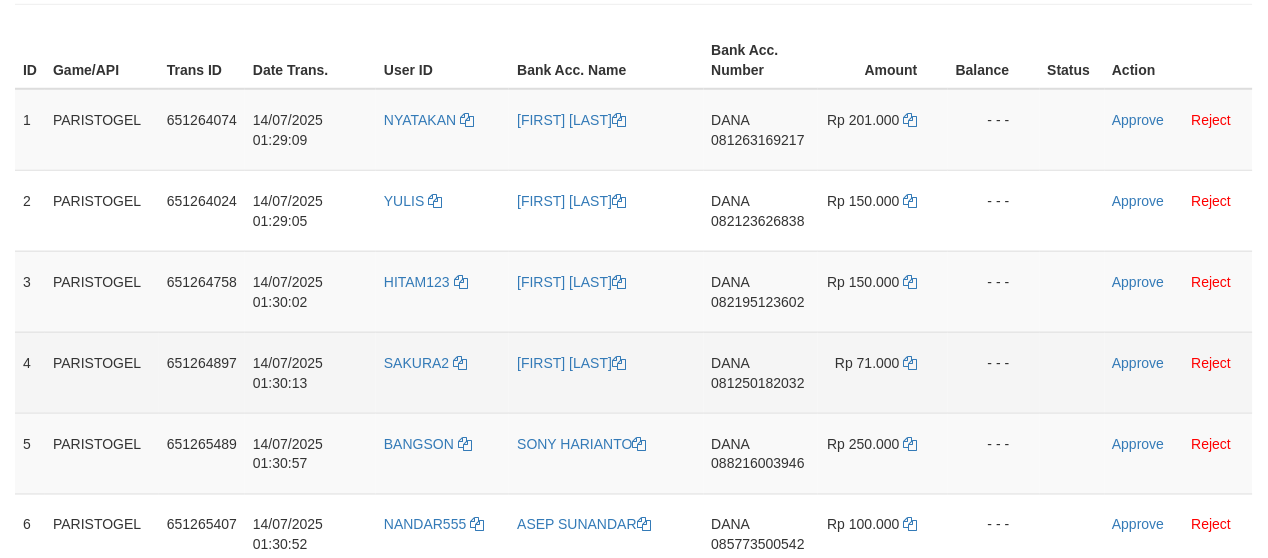 click on "081250182032" at bounding box center [758, 383] 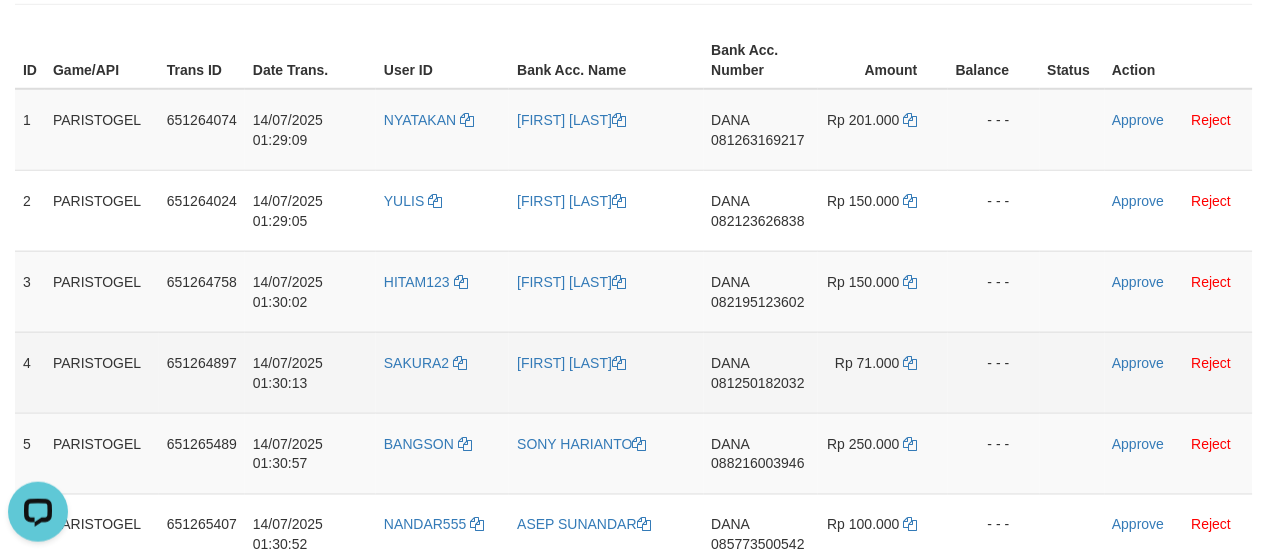 scroll, scrollTop: 0, scrollLeft: 0, axis: both 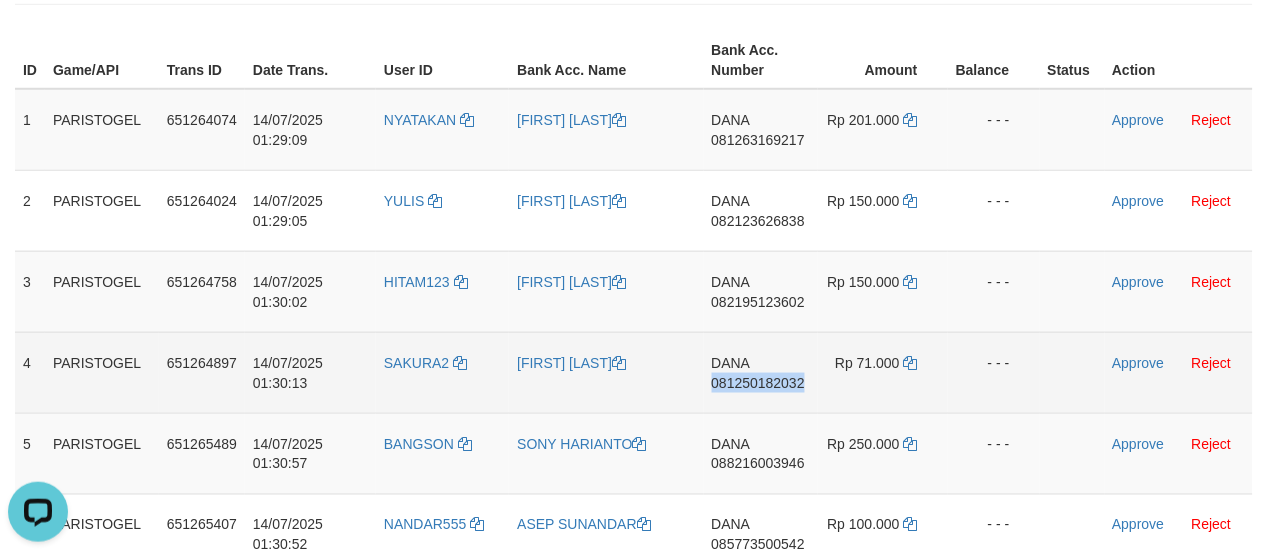 click on "DANA
081250182032" at bounding box center [761, 372] 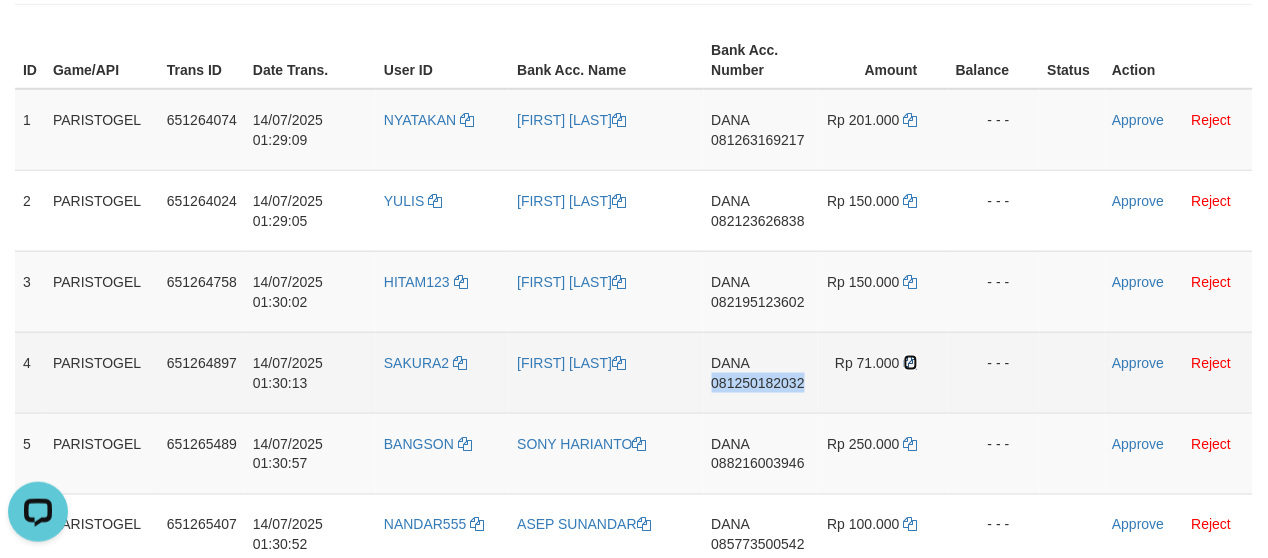 click at bounding box center [911, 363] 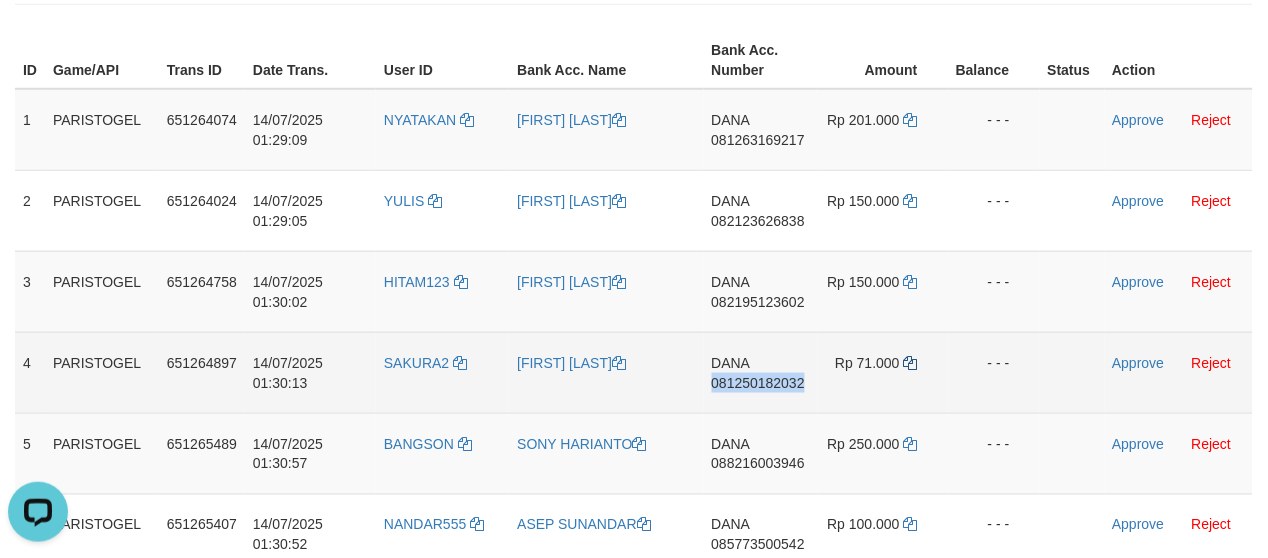 copy on "081250182032" 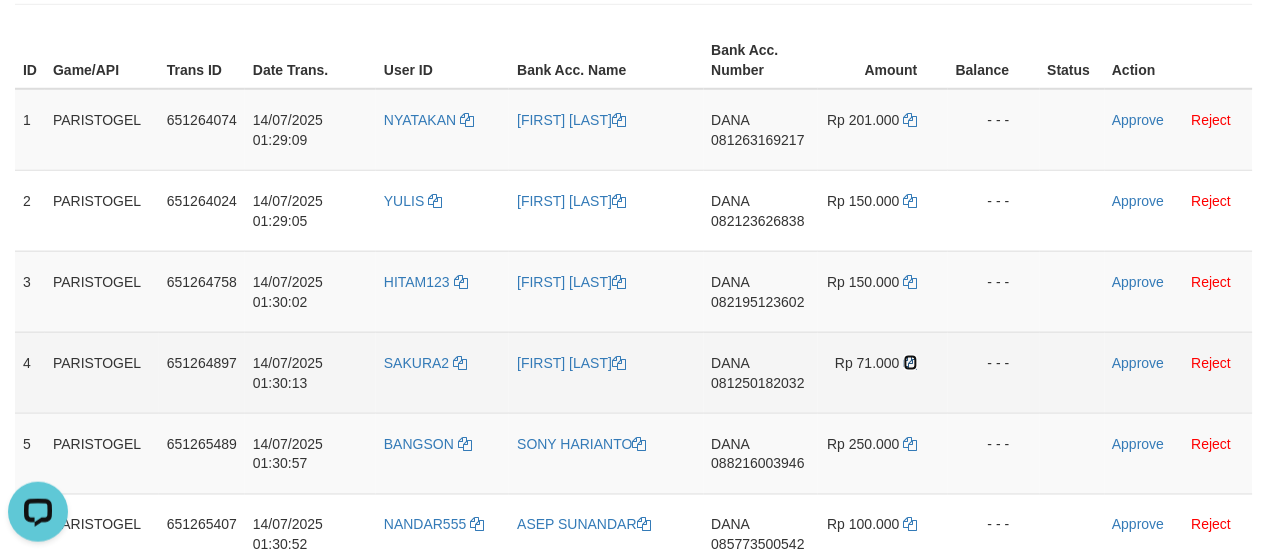 click at bounding box center [911, 363] 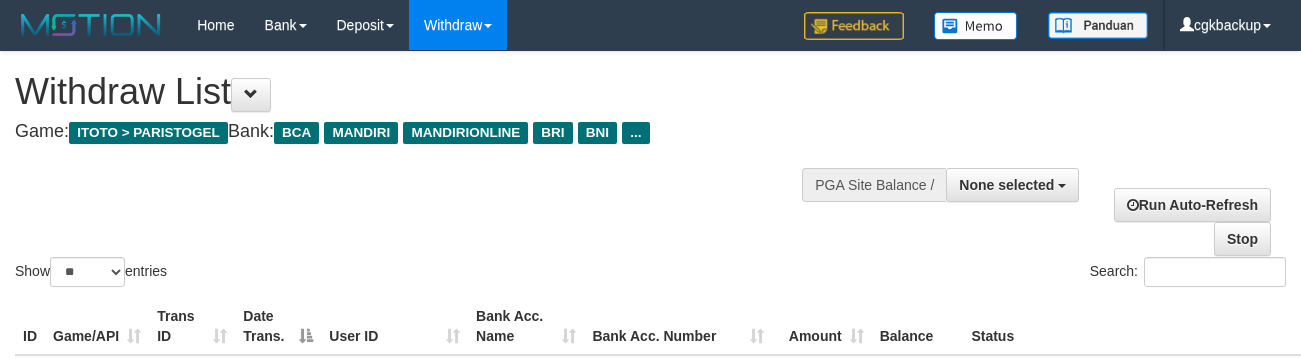 select 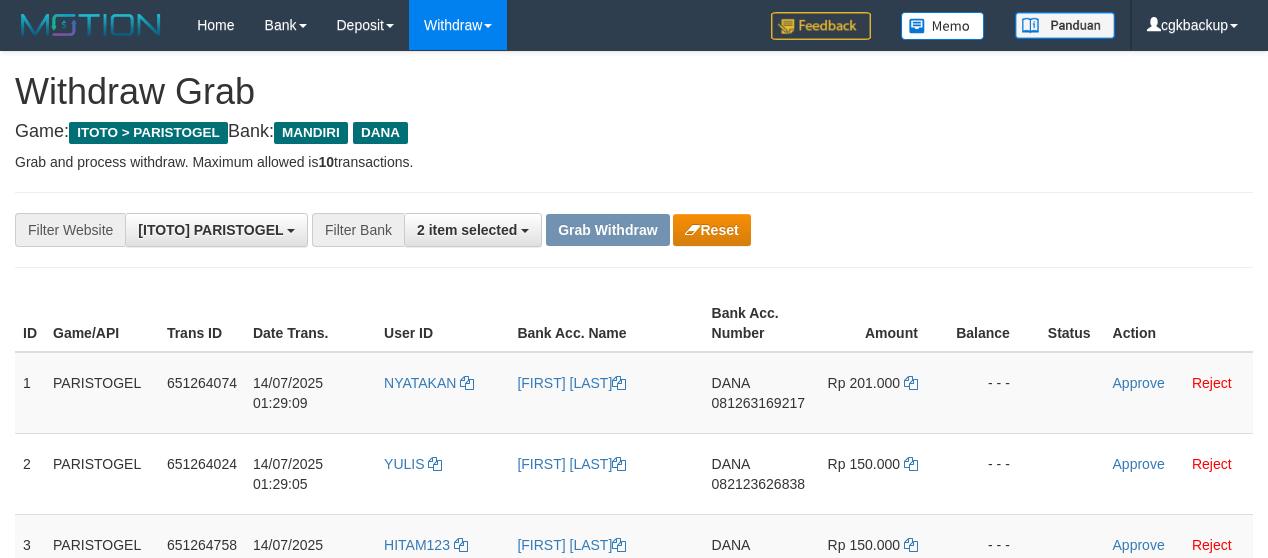 scroll, scrollTop: 263, scrollLeft: 0, axis: vertical 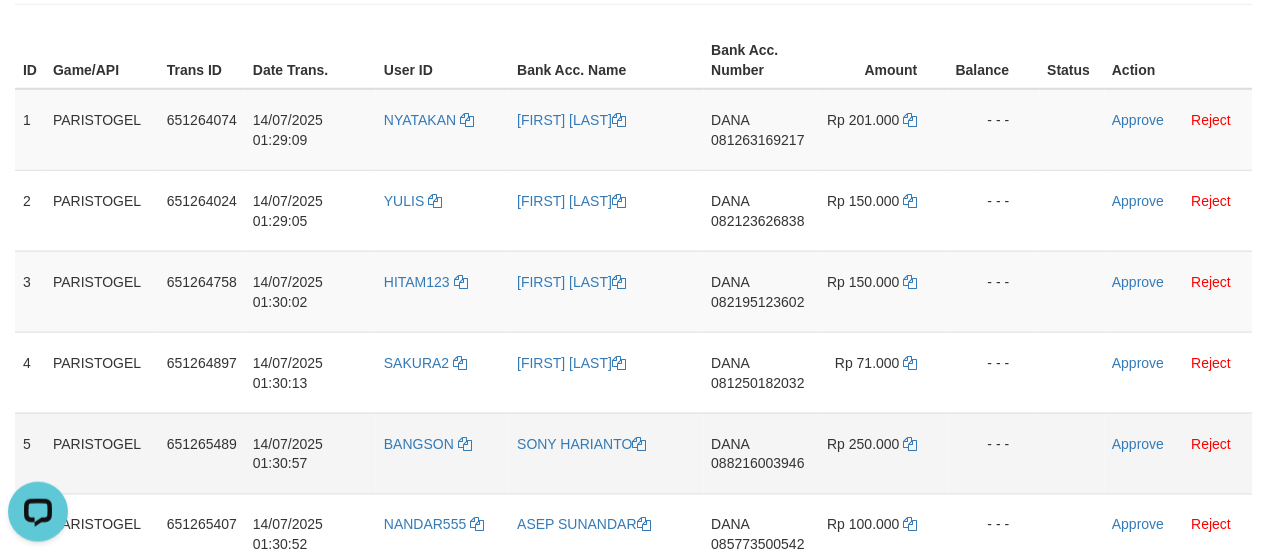 click on "[FIRST]
[PHONE]" at bounding box center [761, 453] 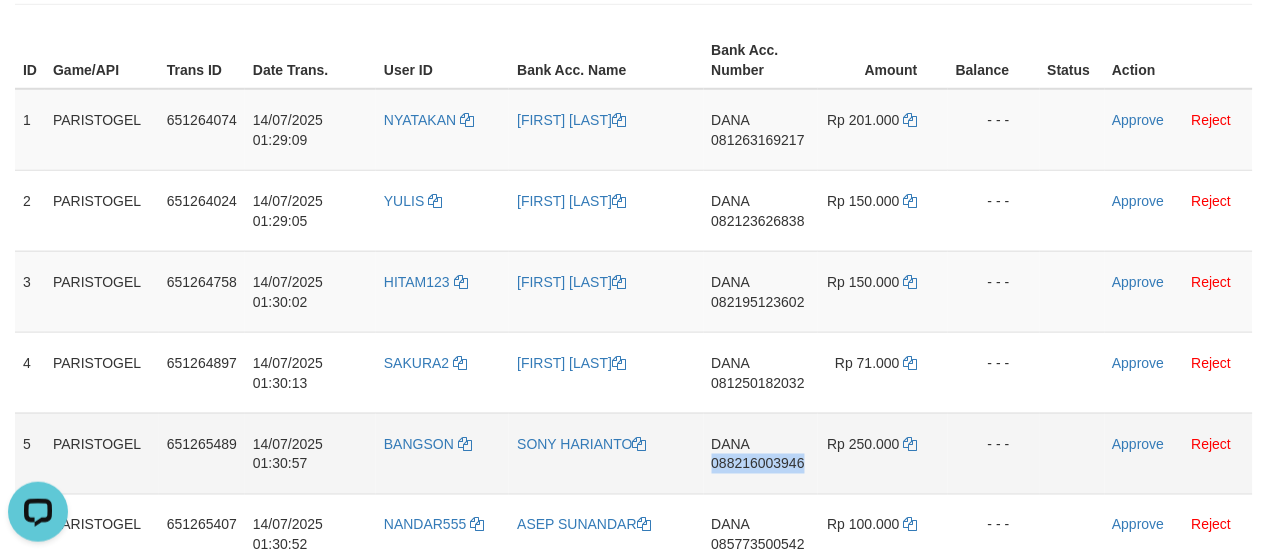 click on "DANA
088216003946" at bounding box center [761, 453] 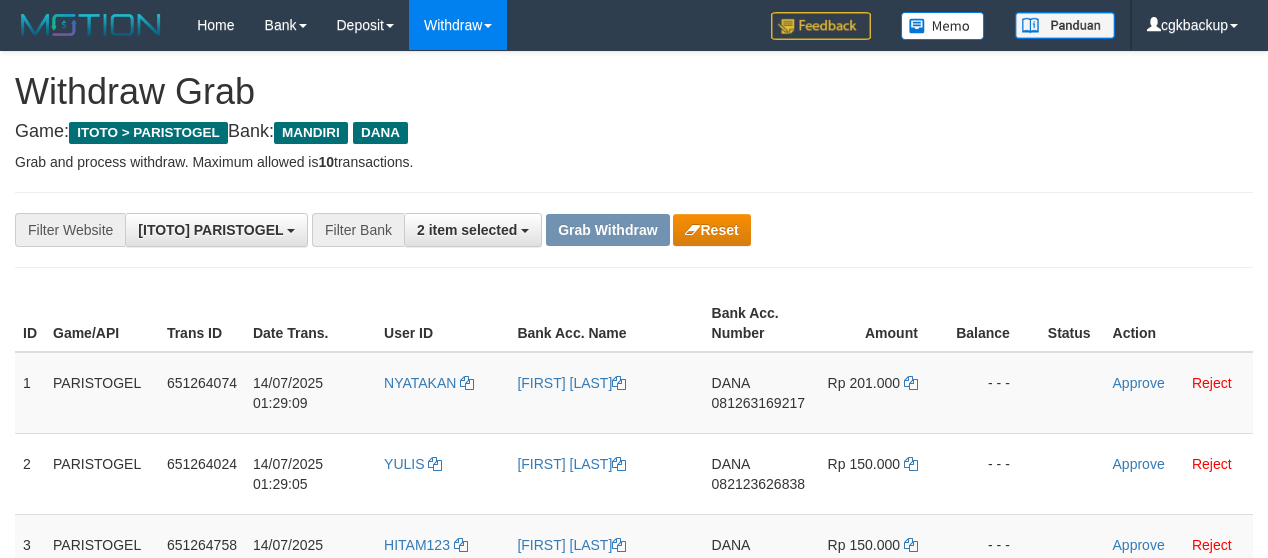 scroll, scrollTop: 263, scrollLeft: 0, axis: vertical 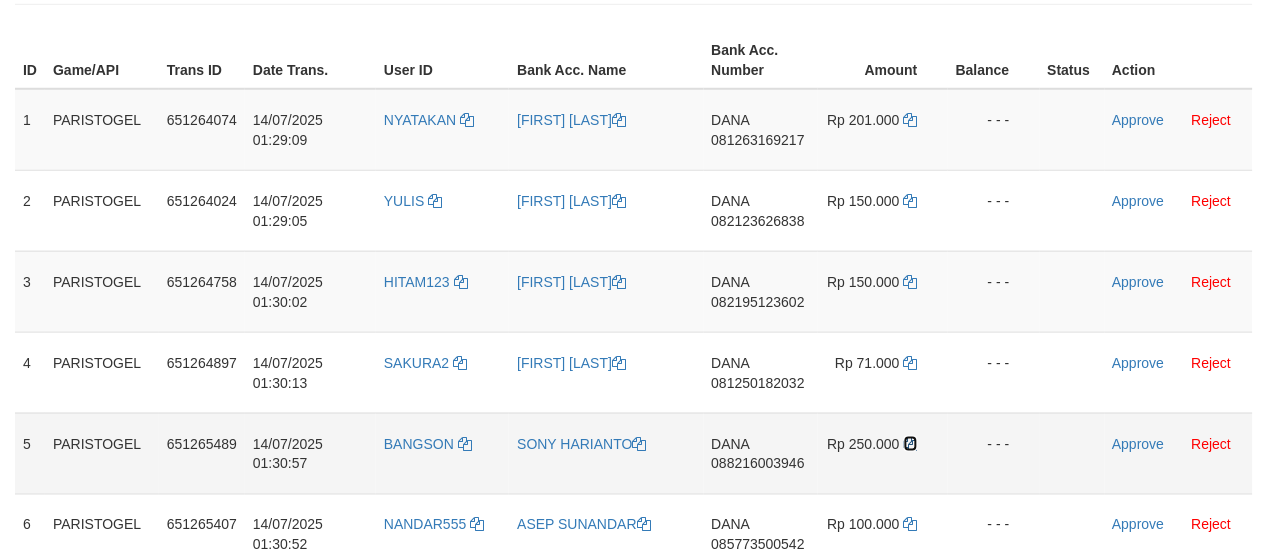 click at bounding box center [911, 444] 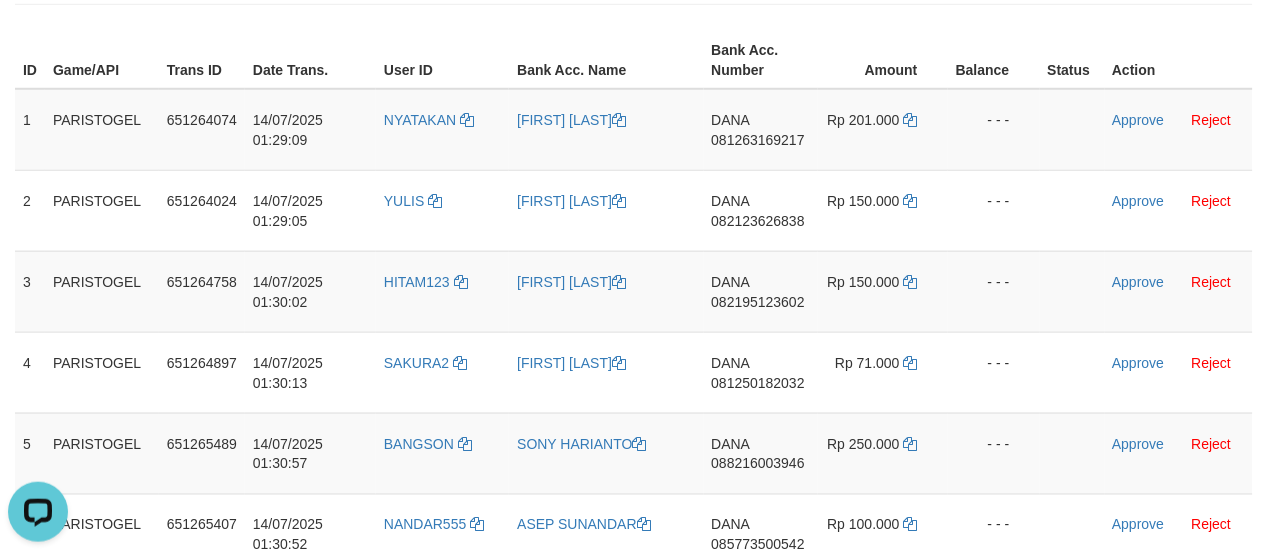 scroll, scrollTop: 0, scrollLeft: 0, axis: both 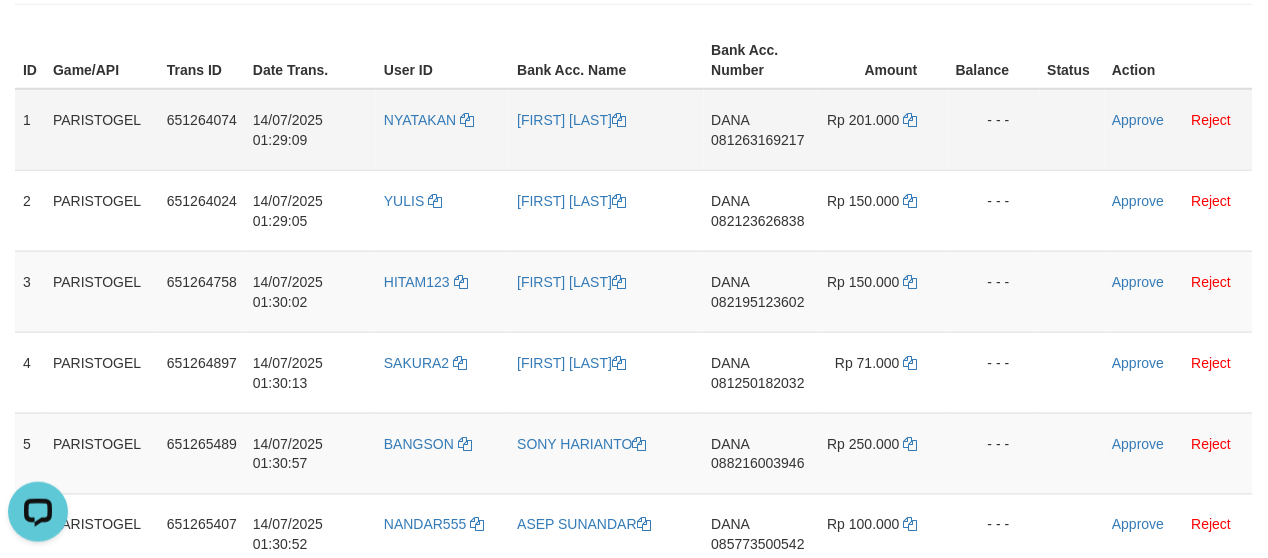 click on "Approve
Reject" at bounding box center [1179, 130] 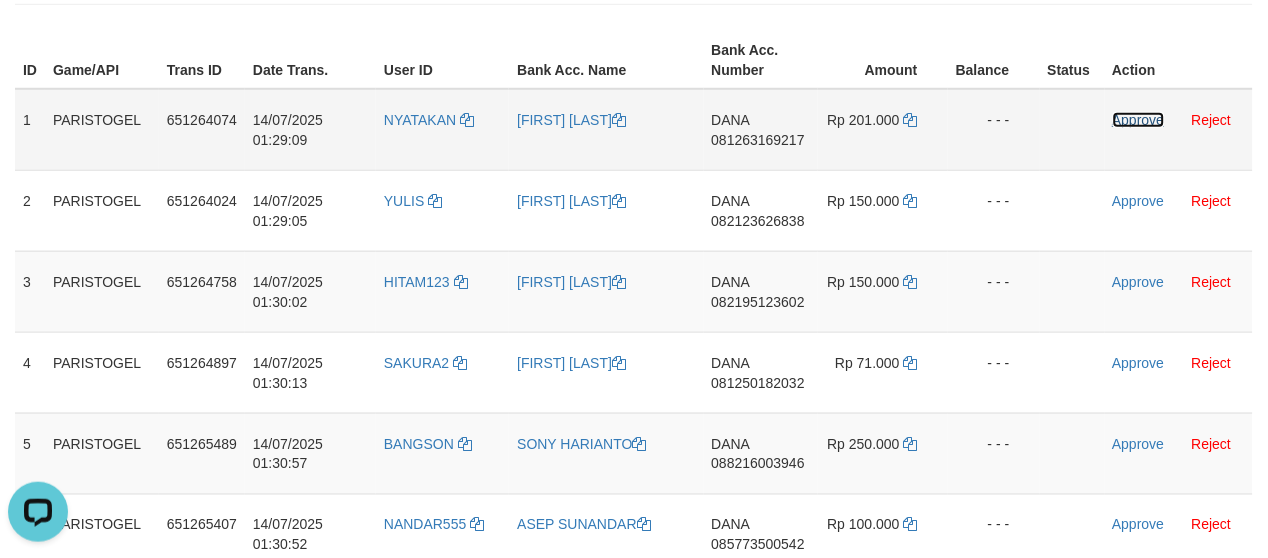 click on "Approve" at bounding box center [1139, 120] 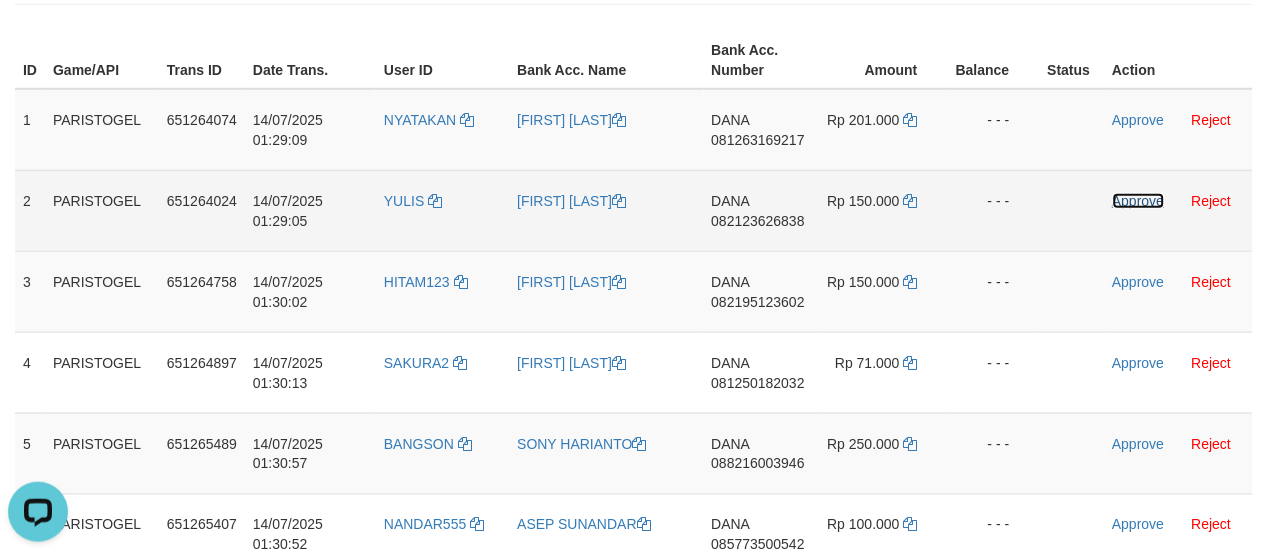 click on "Approve" at bounding box center [1139, 201] 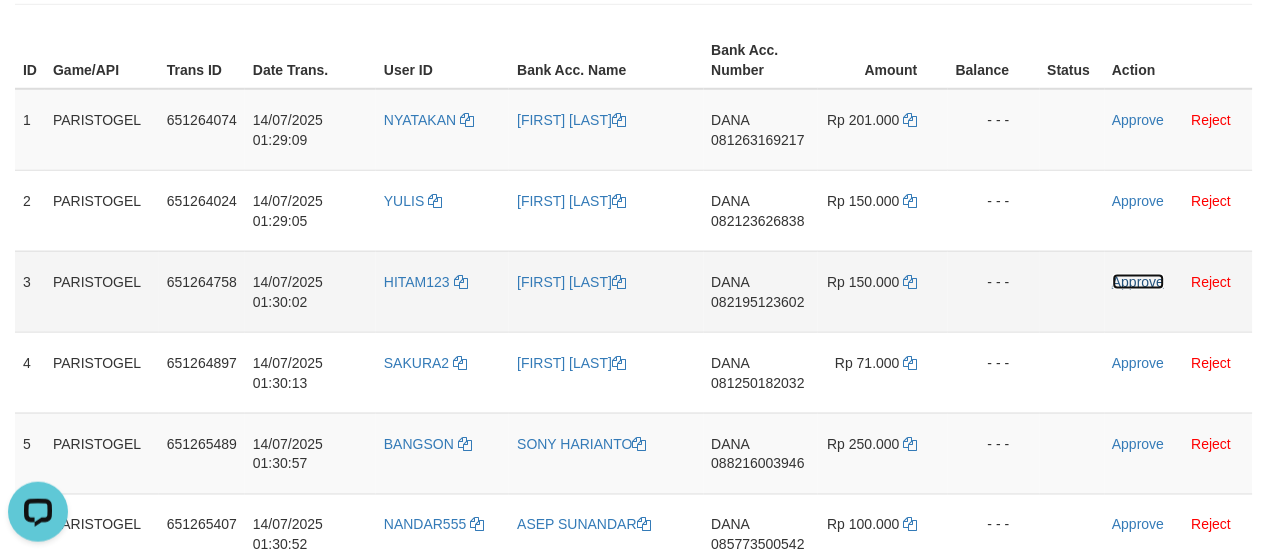 click on "Approve" at bounding box center [1139, 282] 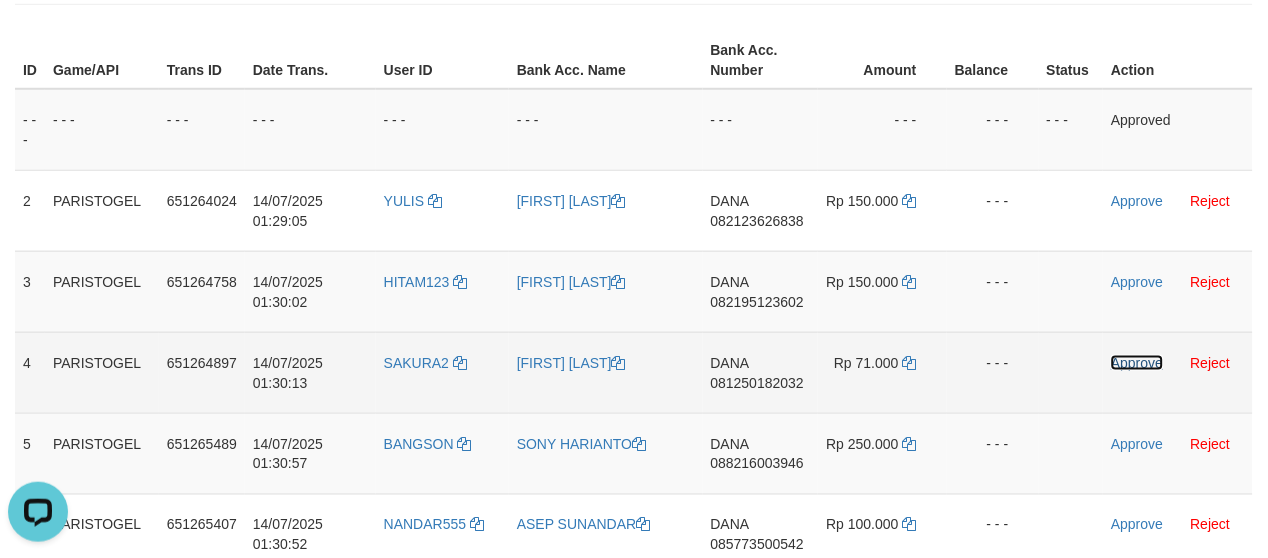 click on "Approve" at bounding box center (1137, 363) 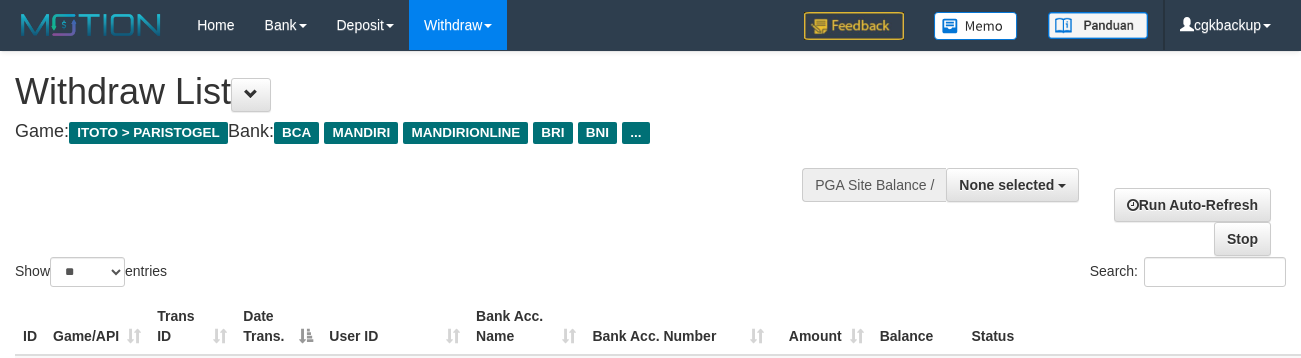 select 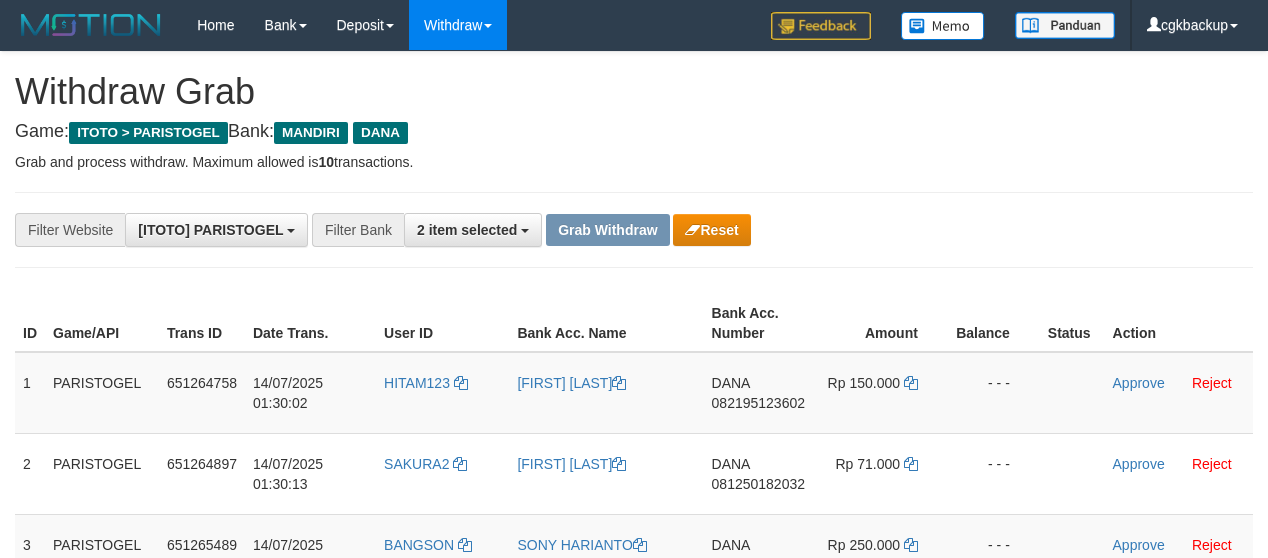 scroll, scrollTop: 263, scrollLeft: 0, axis: vertical 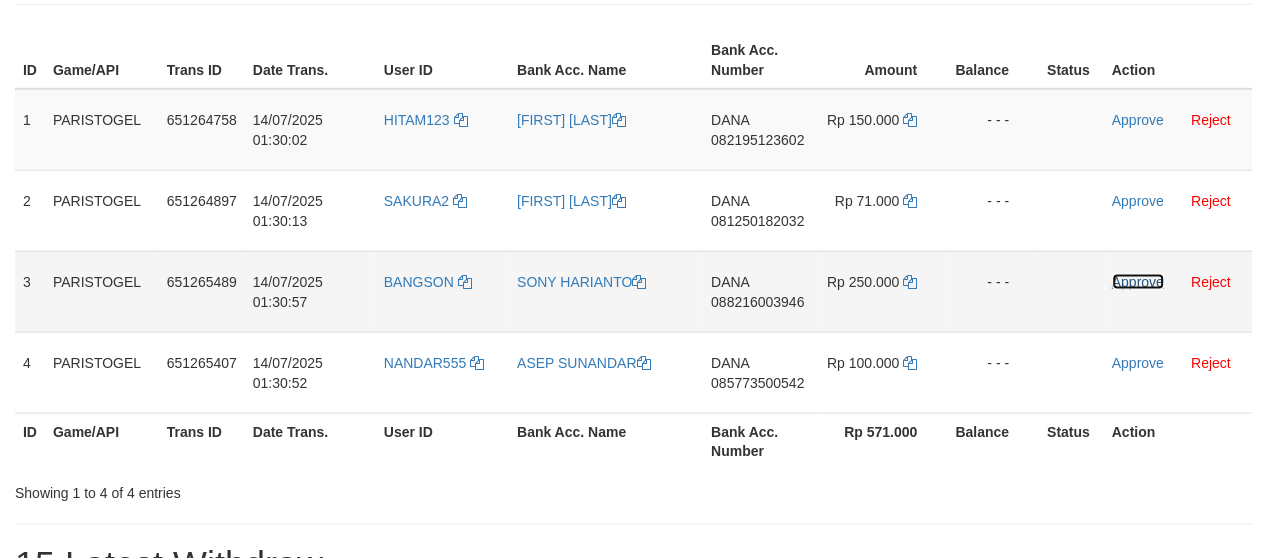 click on "Approve" at bounding box center (1139, 282) 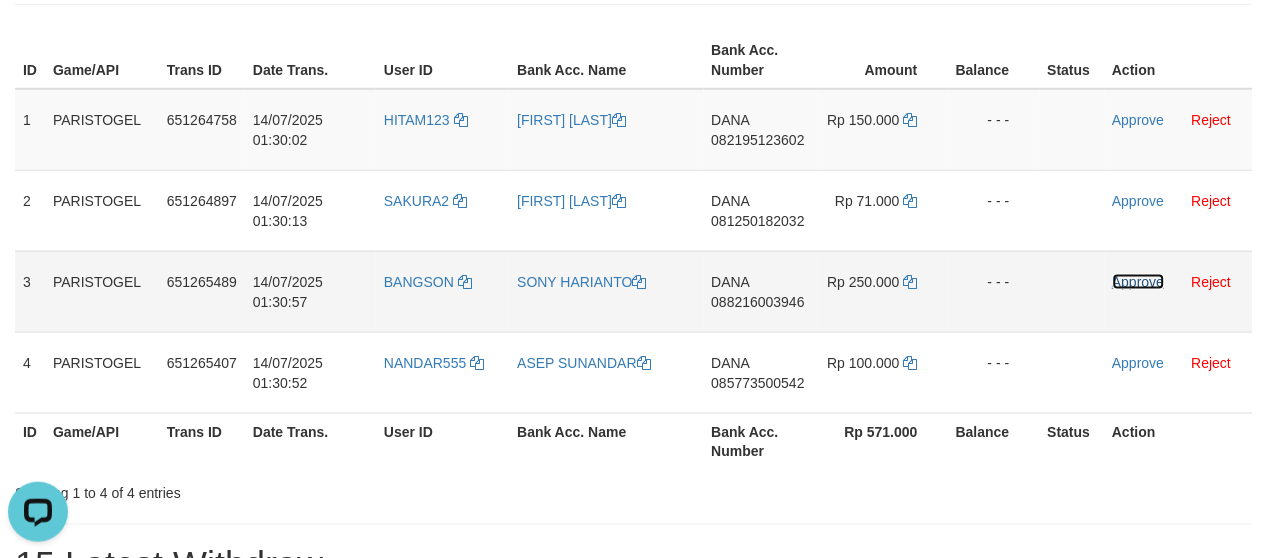 scroll, scrollTop: 0, scrollLeft: 0, axis: both 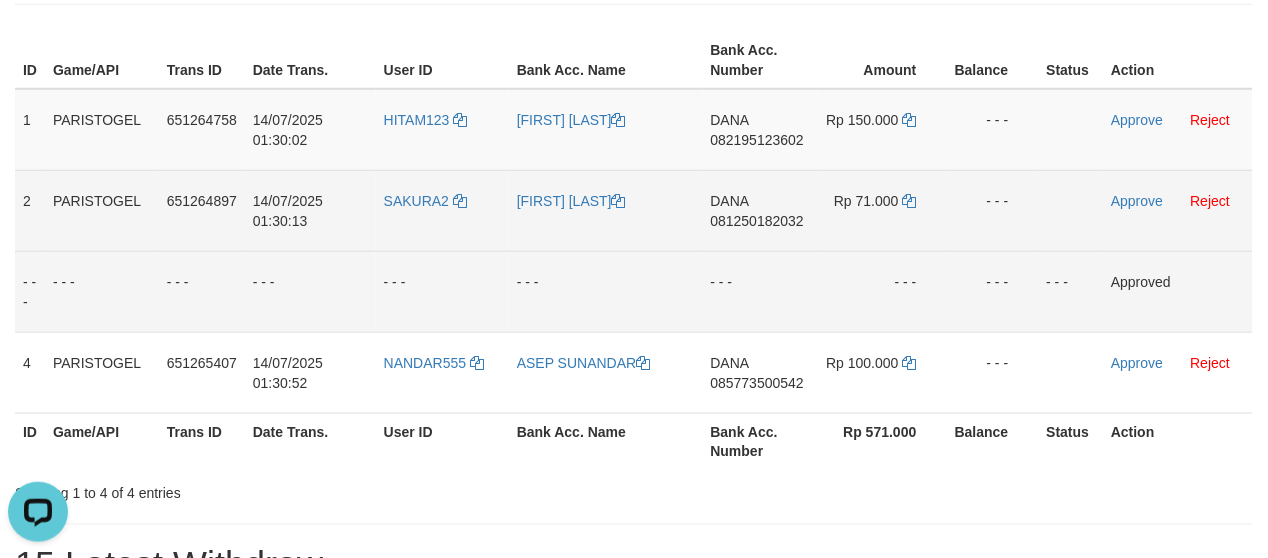 click on "Approve
Reject" at bounding box center [1178, 210] 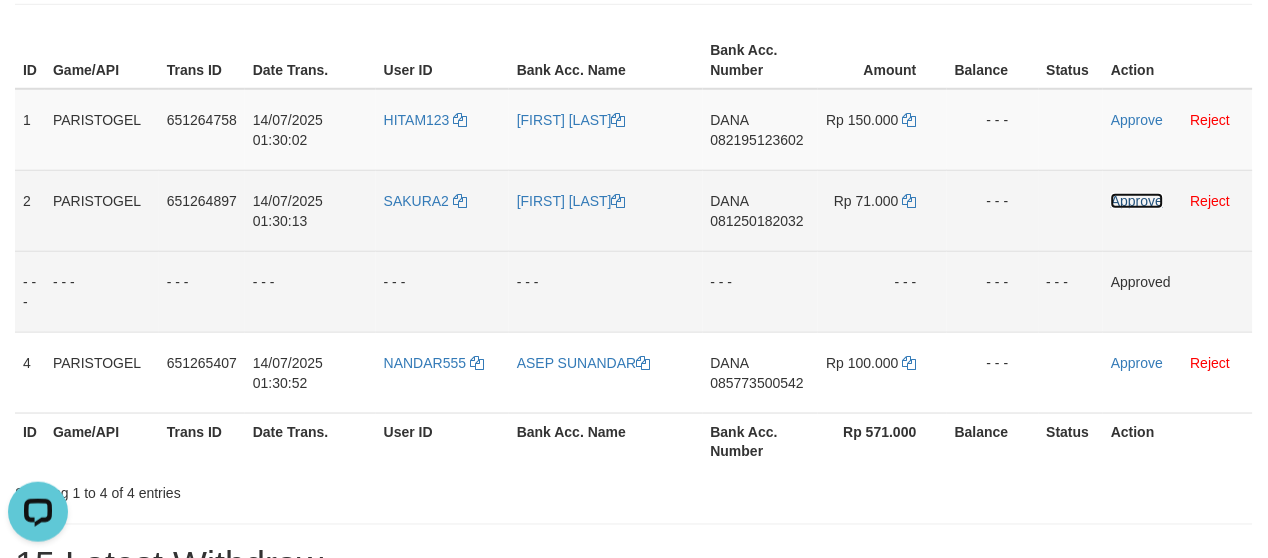 click on "Approve" at bounding box center [1137, 201] 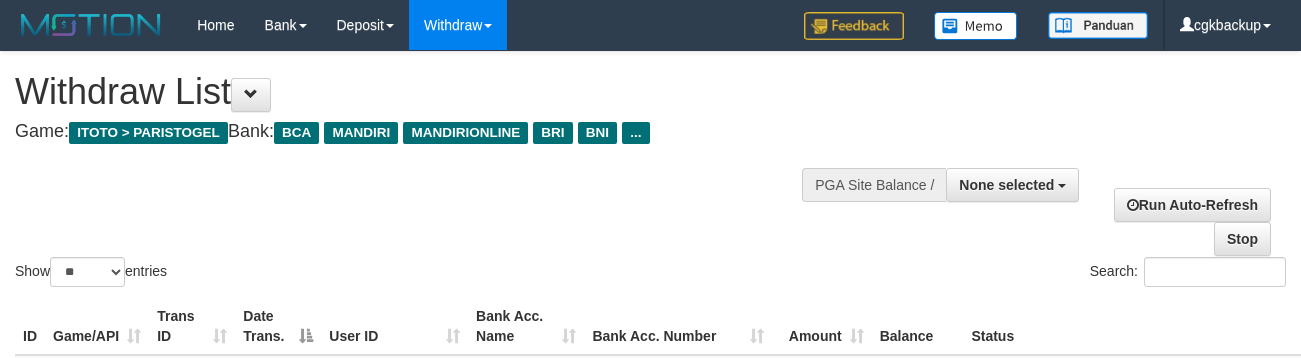 select 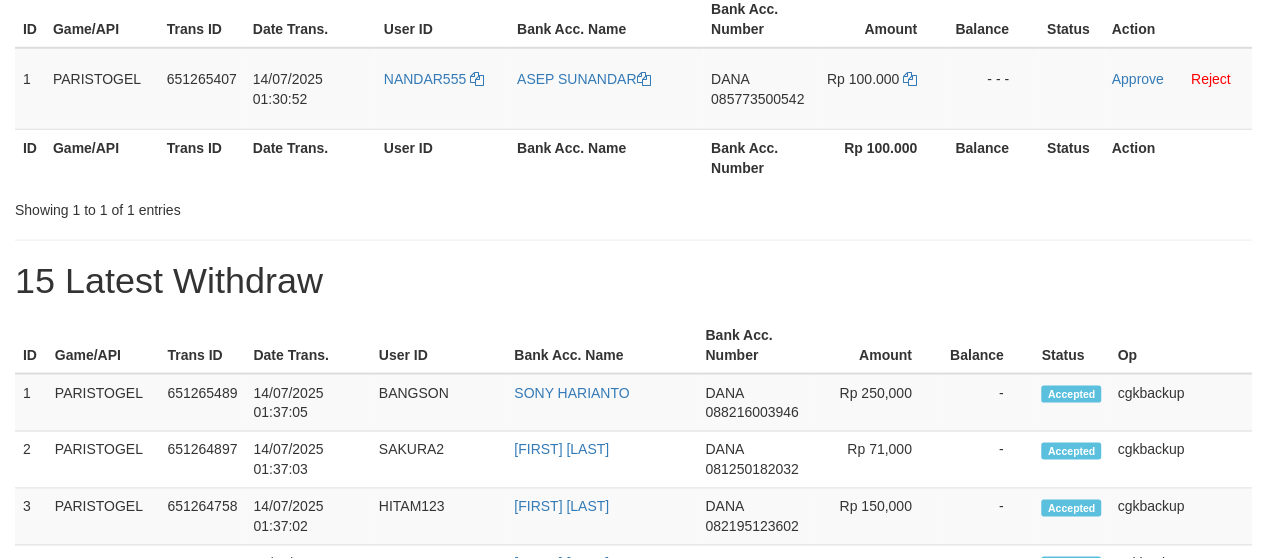 scroll, scrollTop: 374, scrollLeft: 0, axis: vertical 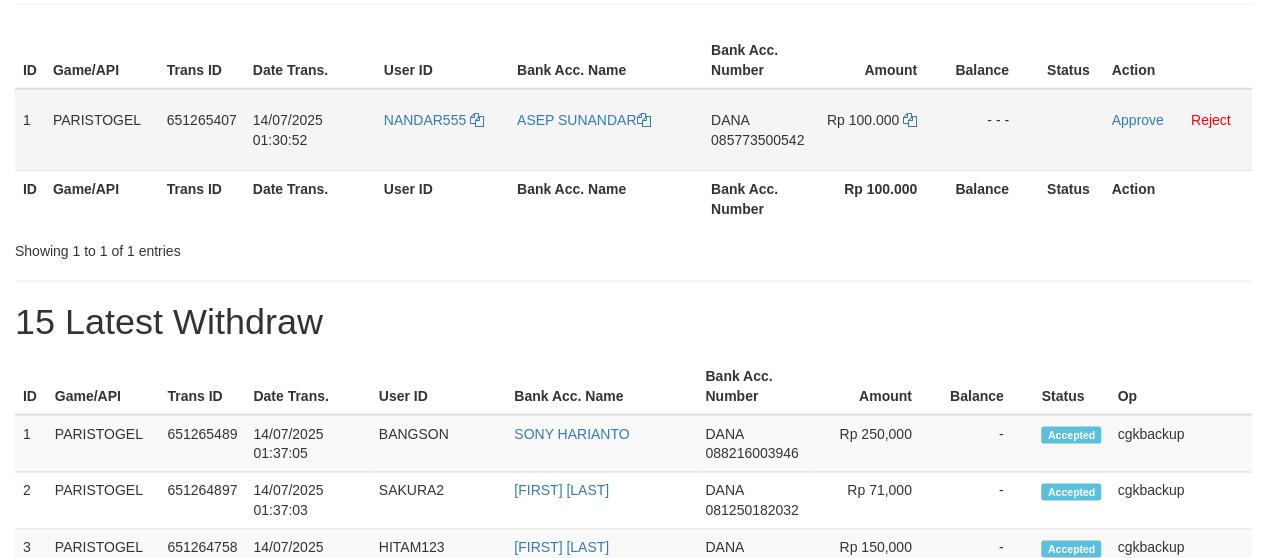 click on "NANDAR555" at bounding box center [442, 130] 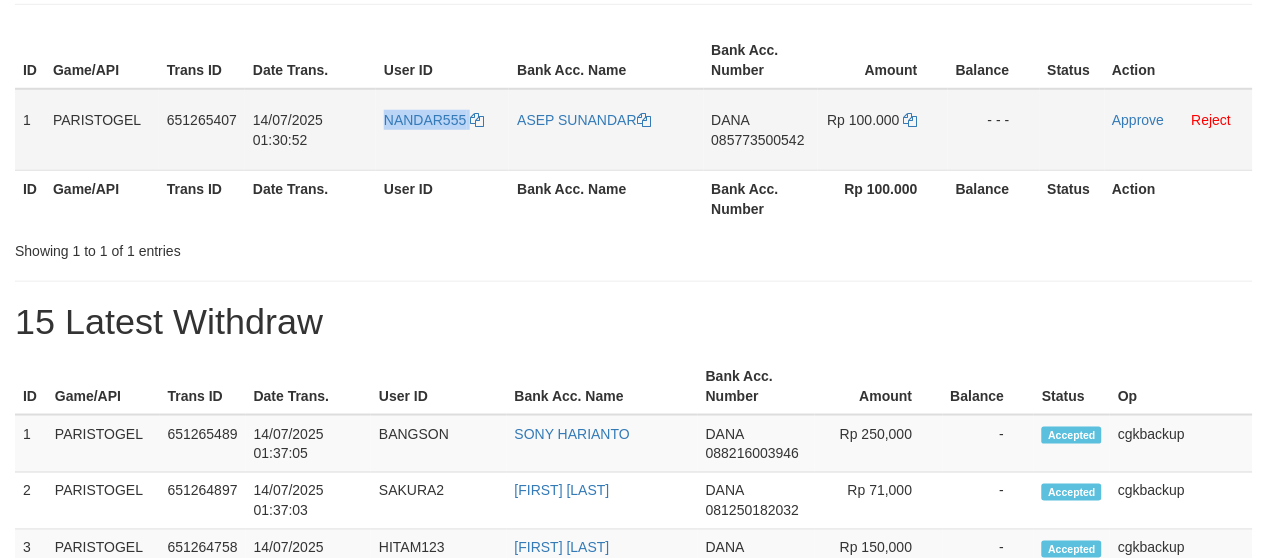 click on "NANDAR555" at bounding box center [442, 130] 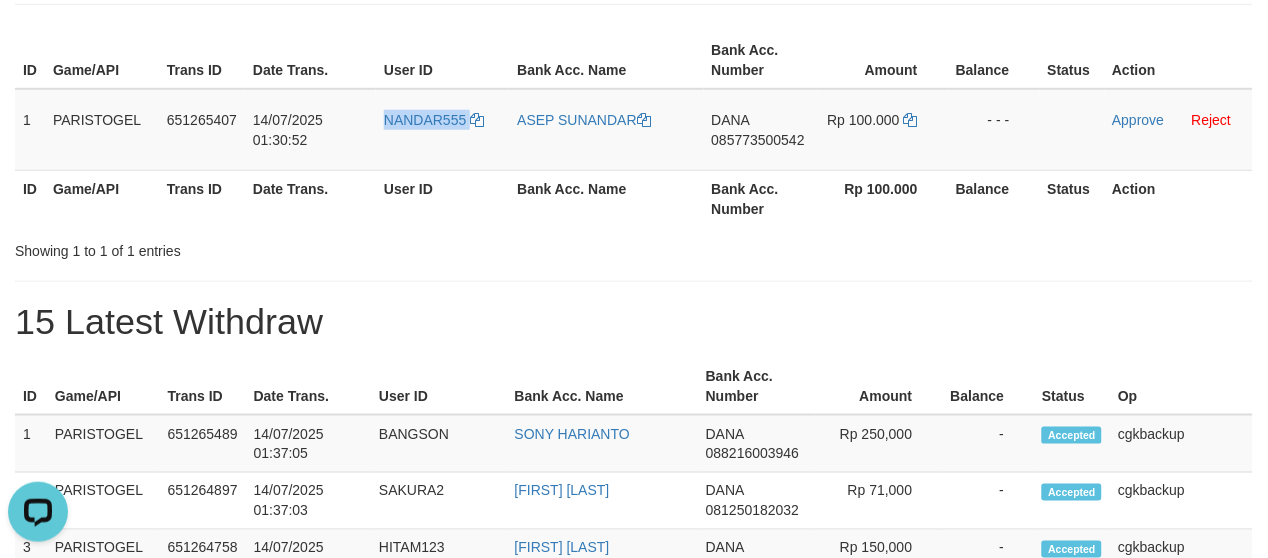 scroll, scrollTop: 0, scrollLeft: 0, axis: both 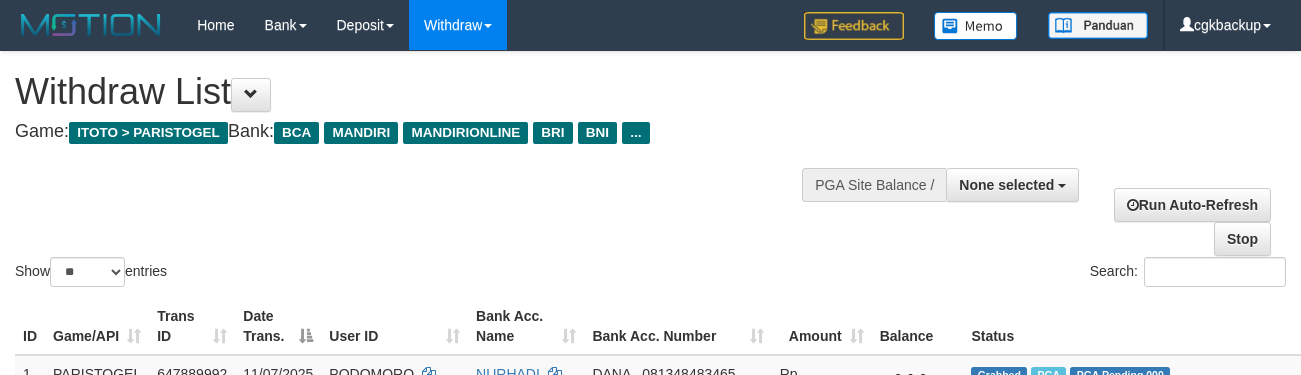 select 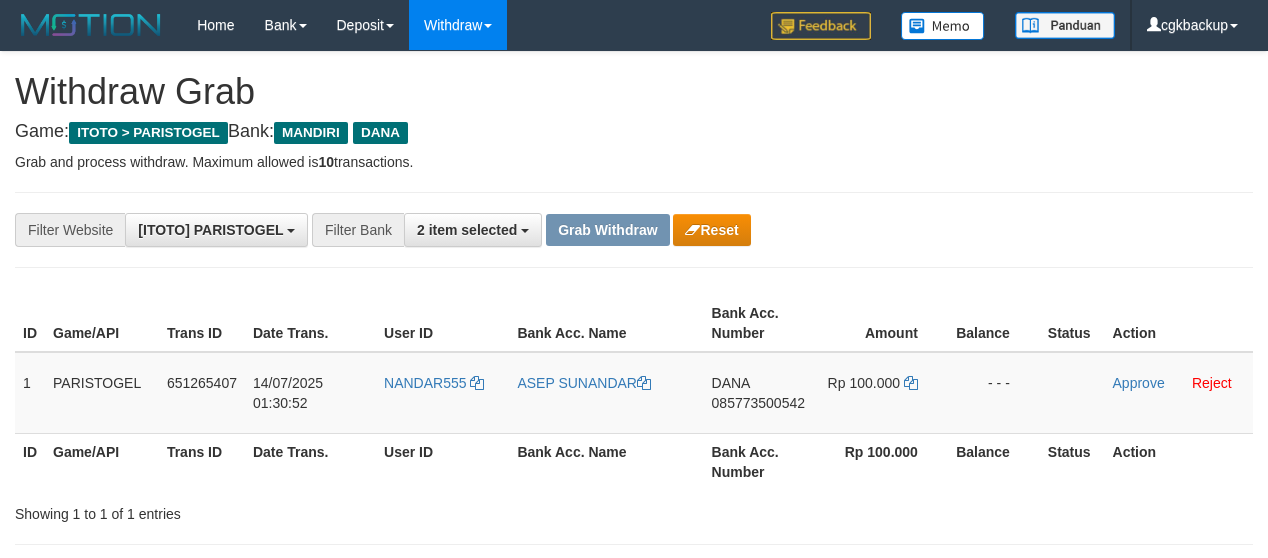 scroll, scrollTop: 263, scrollLeft: 0, axis: vertical 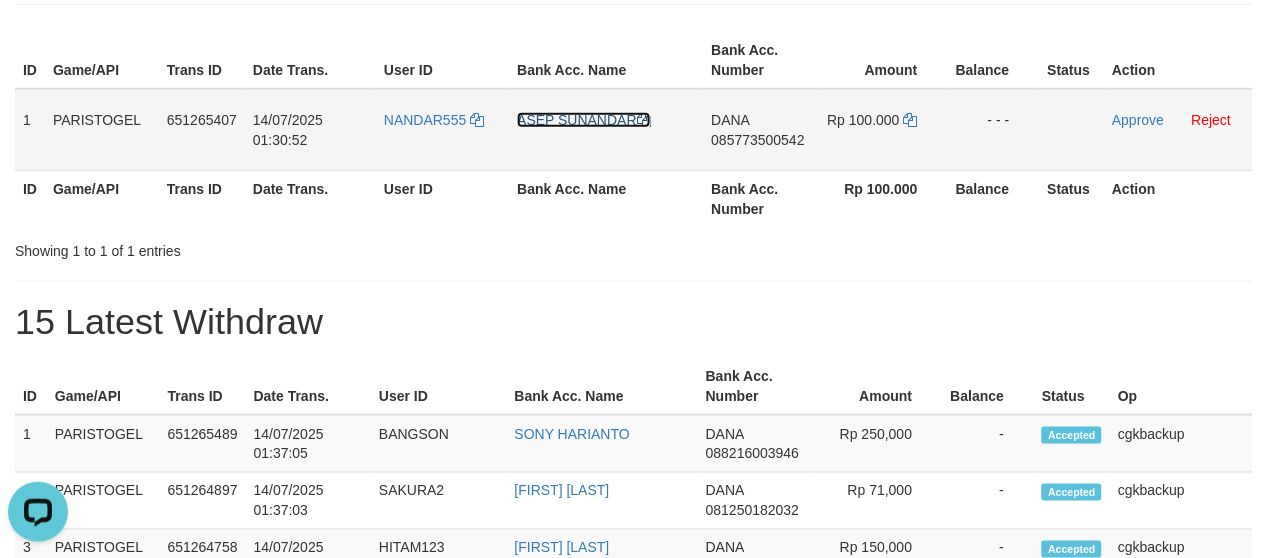 click on "ASEP SUNANDAR" at bounding box center (584, 120) 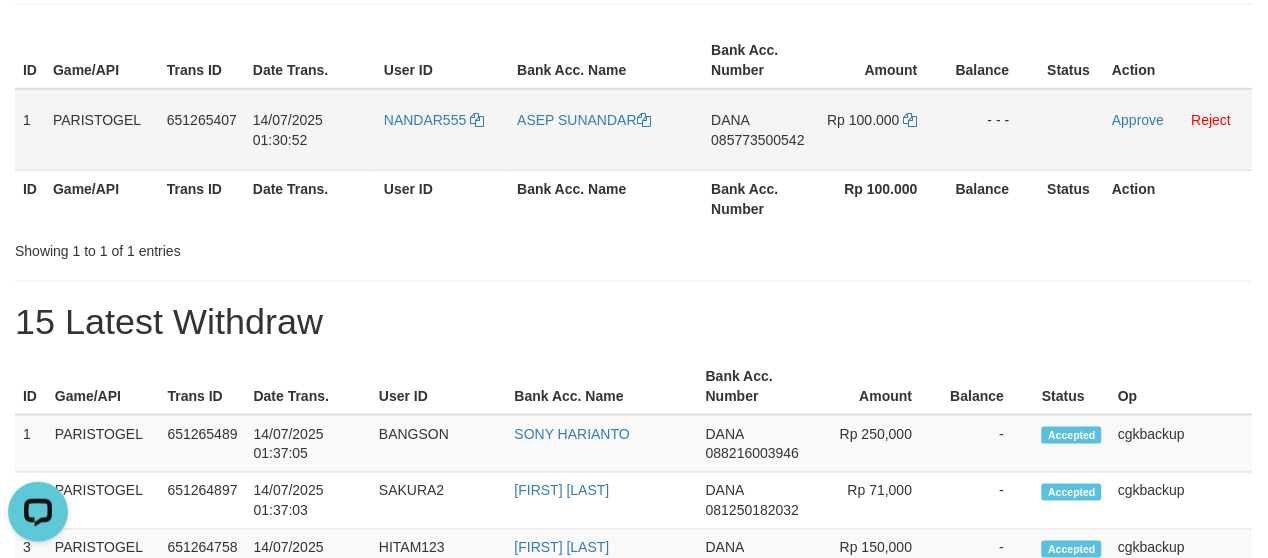 click on "DANA
085773500542" at bounding box center (761, 130) 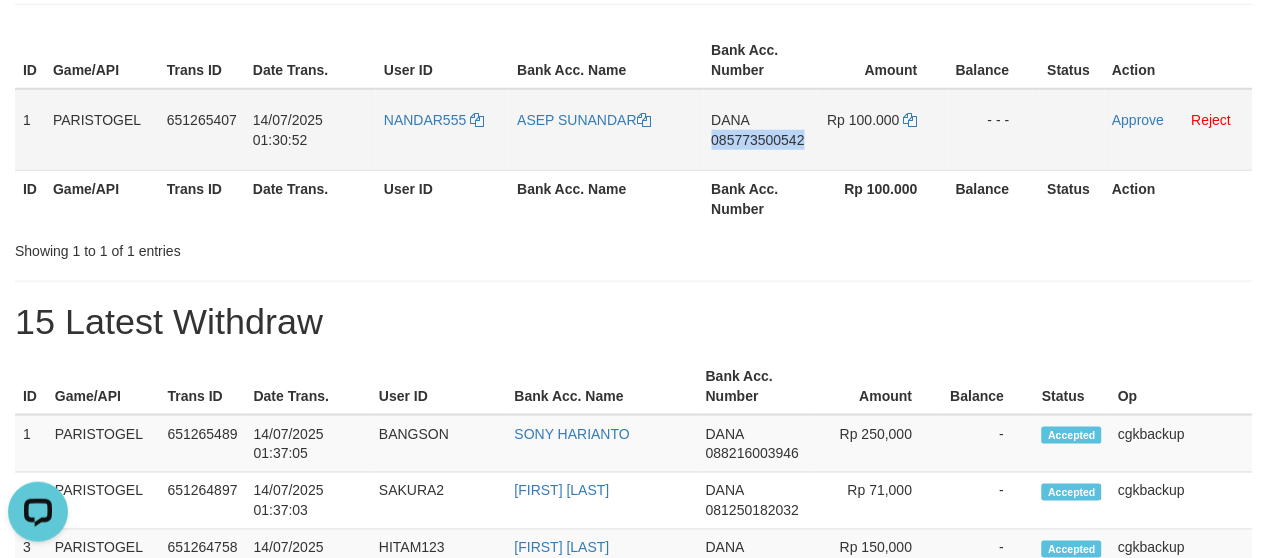 click on "DANA
085773500542" at bounding box center (761, 130) 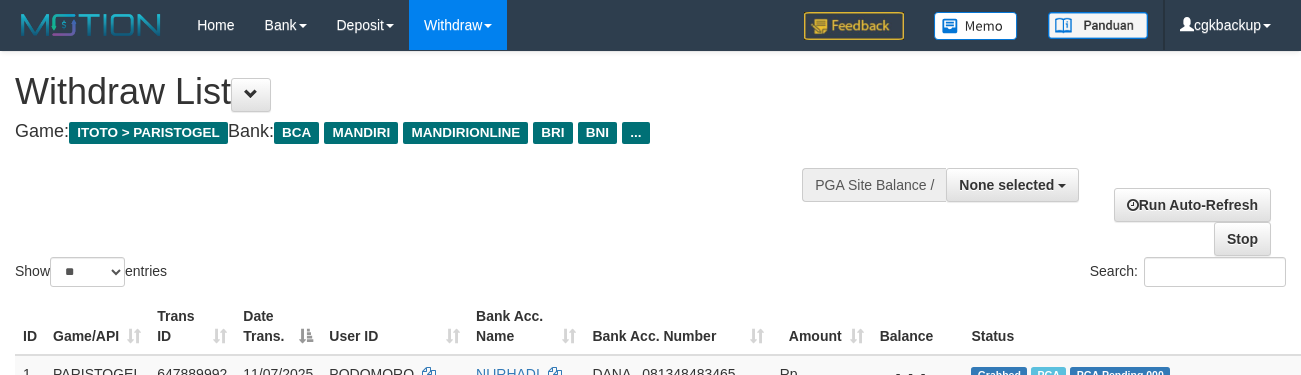 select 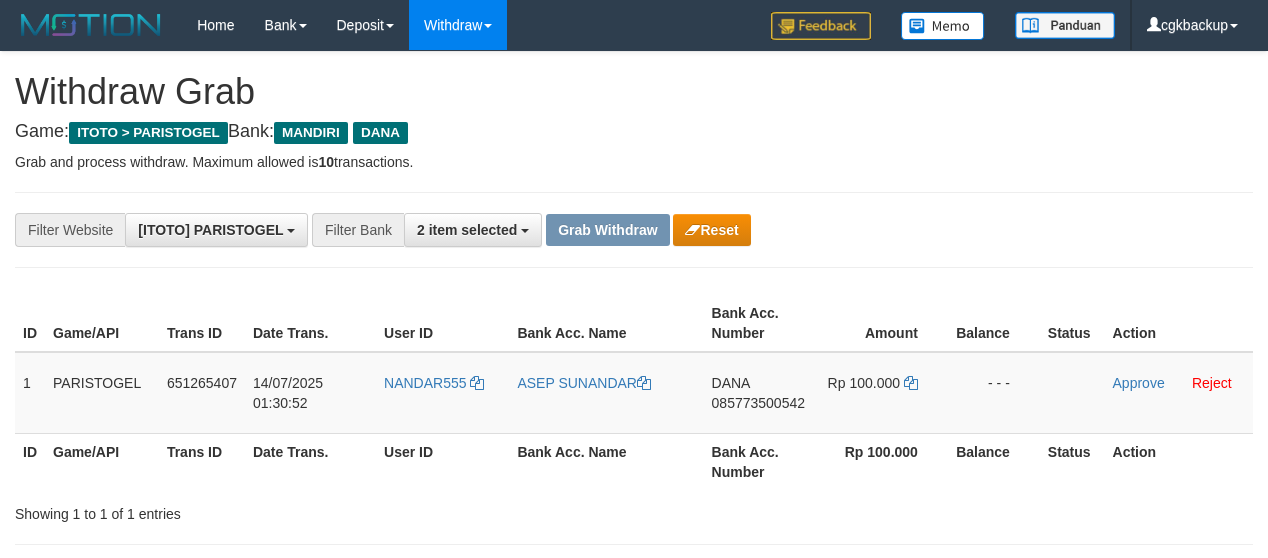 scroll, scrollTop: 263, scrollLeft: 0, axis: vertical 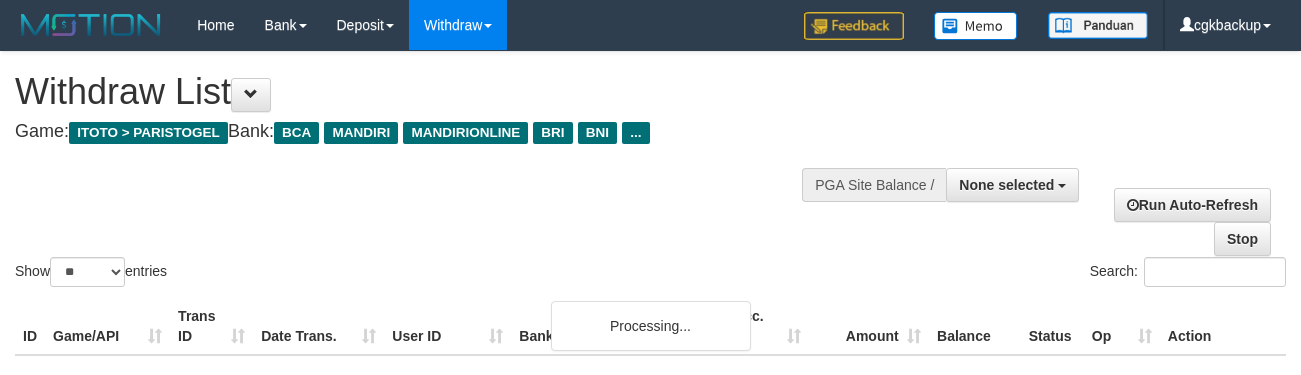 select 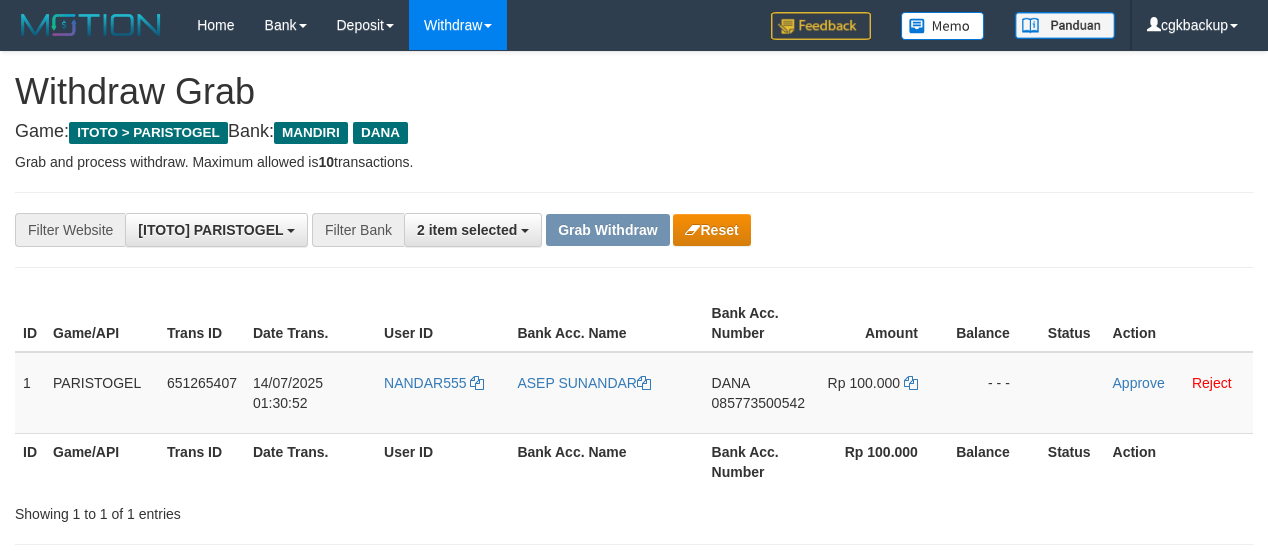 scroll, scrollTop: 263, scrollLeft: 0, axis: vertical 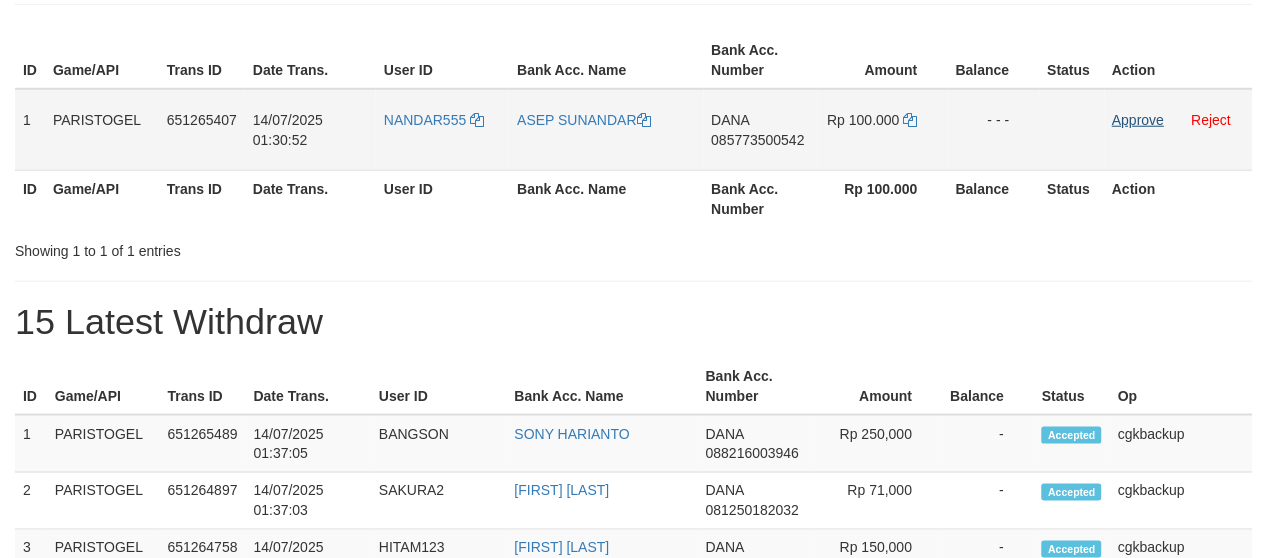 drag, startPoint x: 1156, startPoint y: 127, endPoint x: 1144, endPoint y: 123, distance: 12.649111 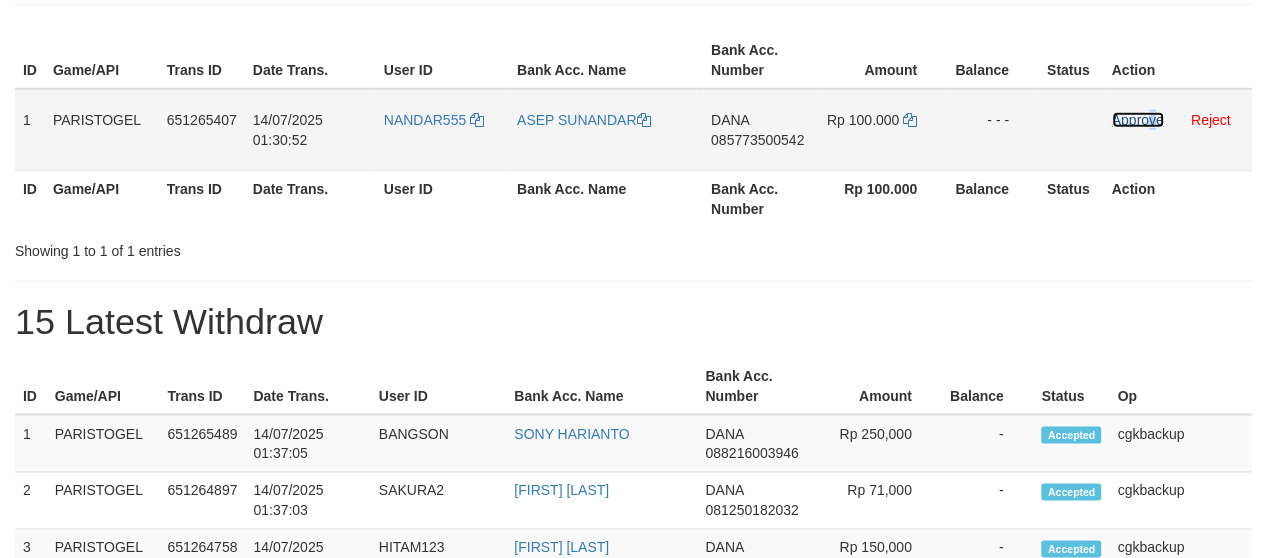 click on "Approve" at bounding box center [1139, 120] 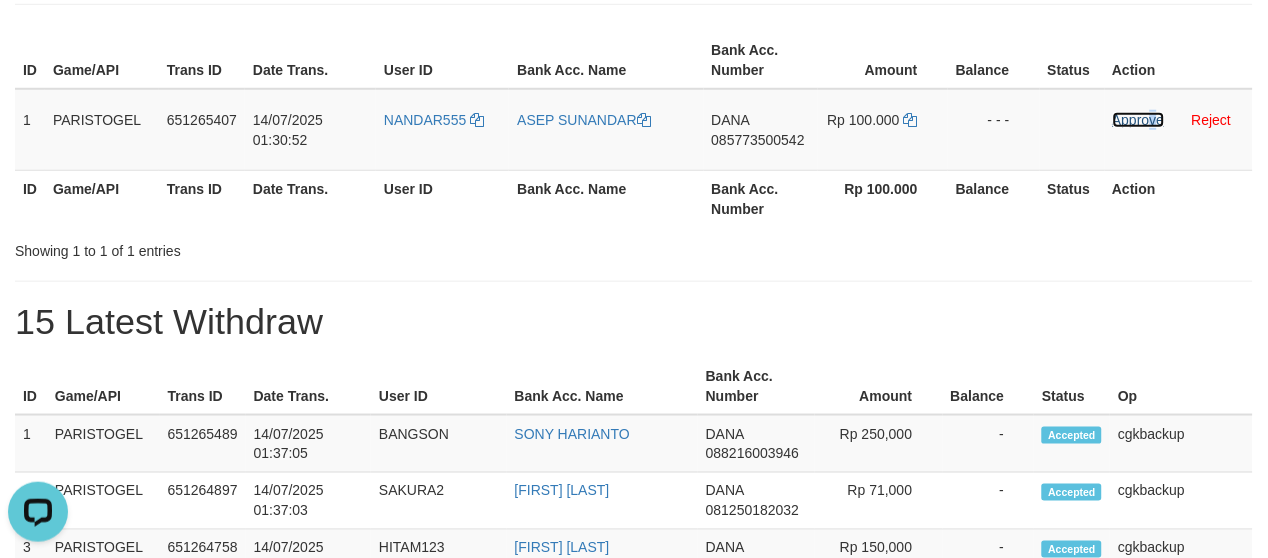 scroll, scrollTop: 0, scrollLeft: 0, axis: both 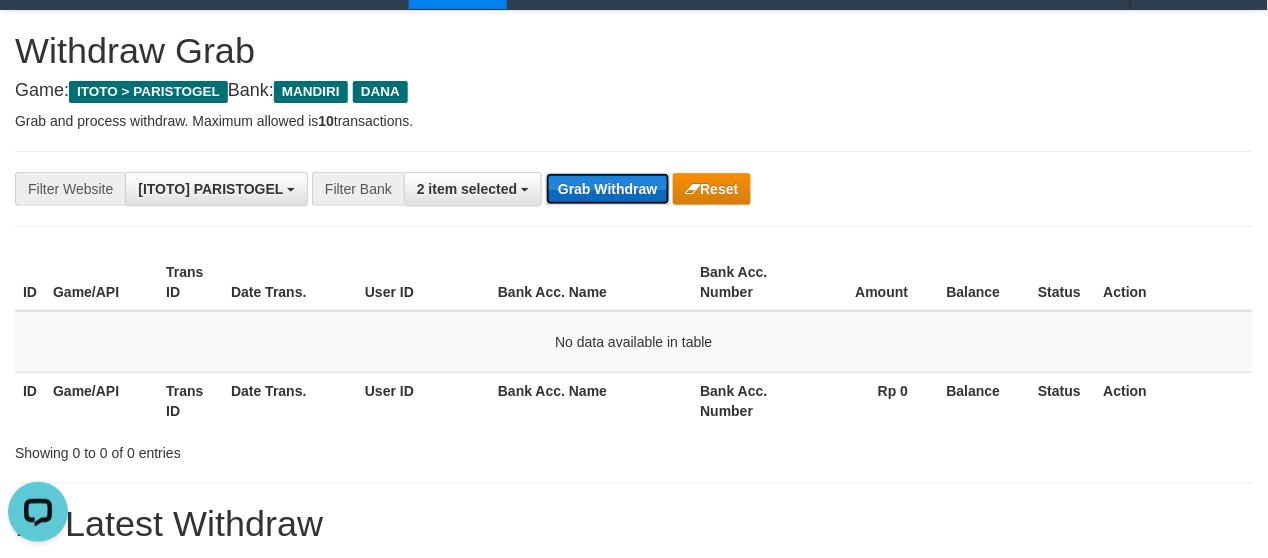 click on "Grab Withdraw" at bounding box center [607, 189] 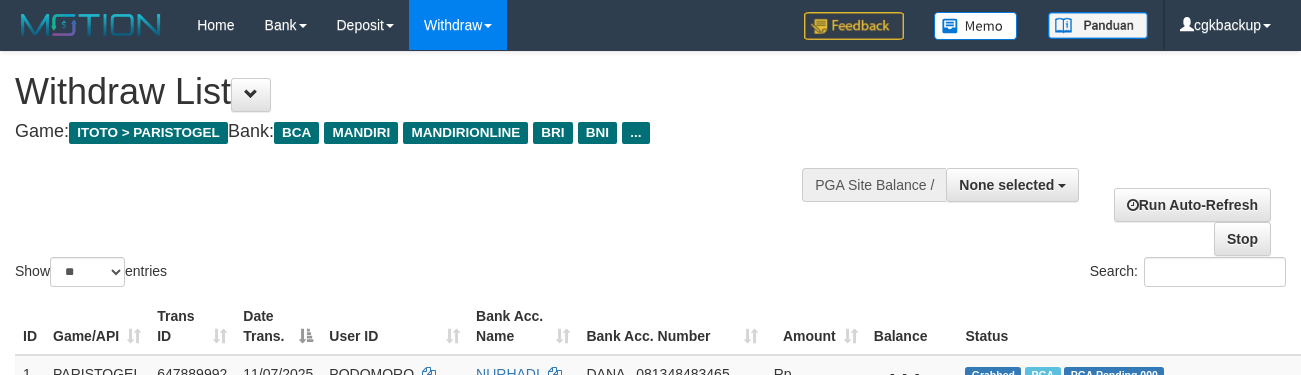select 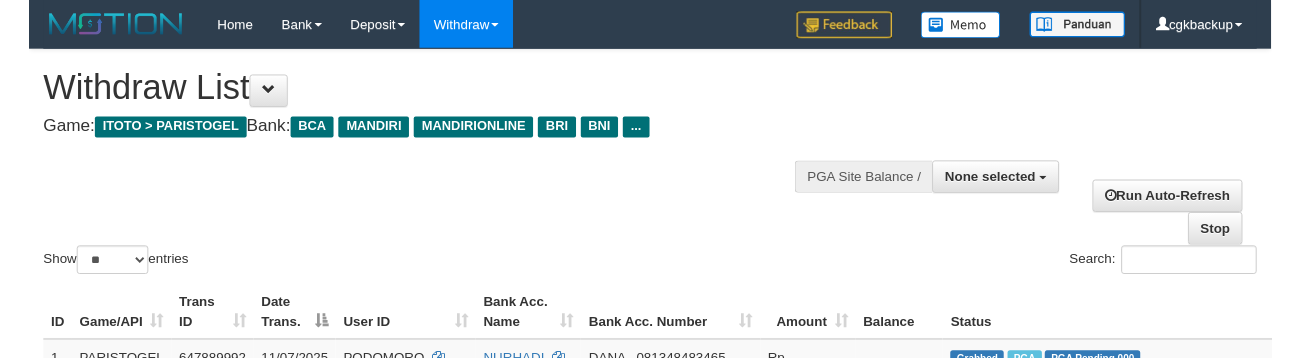 scroll, scrollTop: 271, scrollLeft: 0, axis: vertical 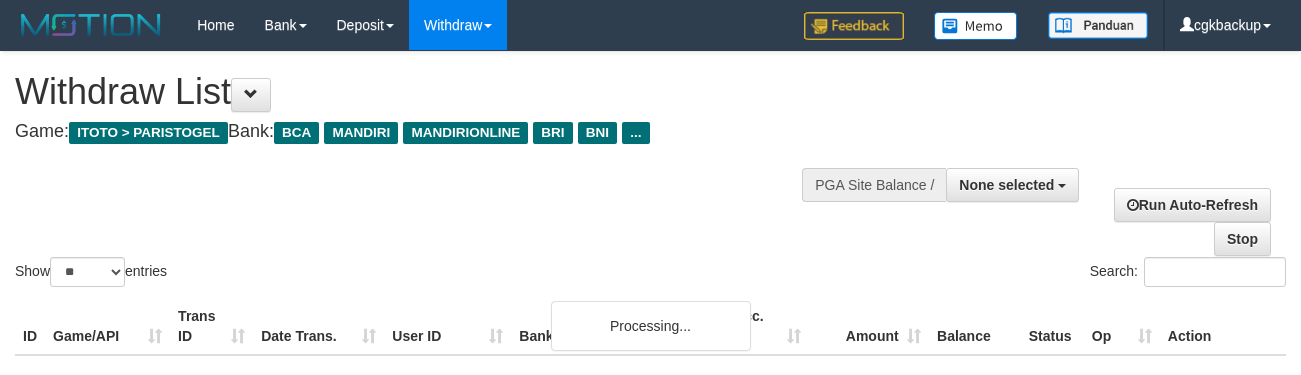 select 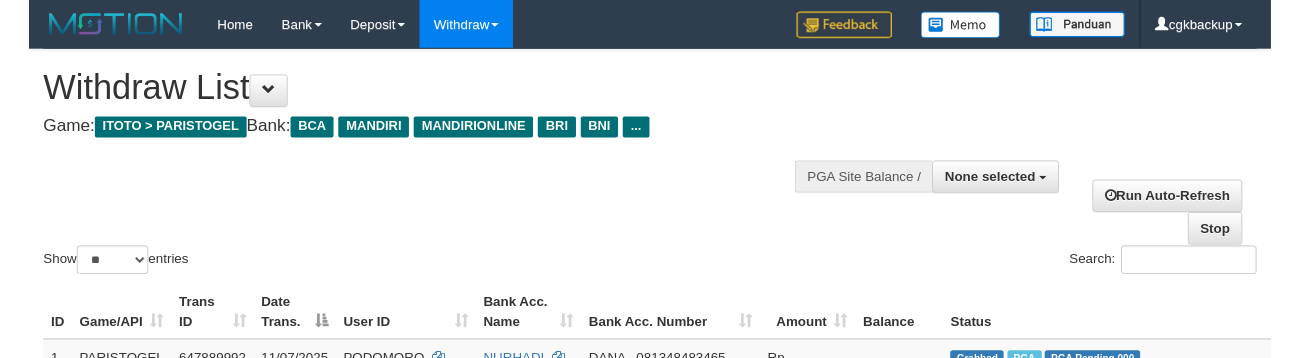 scroll, scrollTop: 604, scrollLeft: 133, axis: both 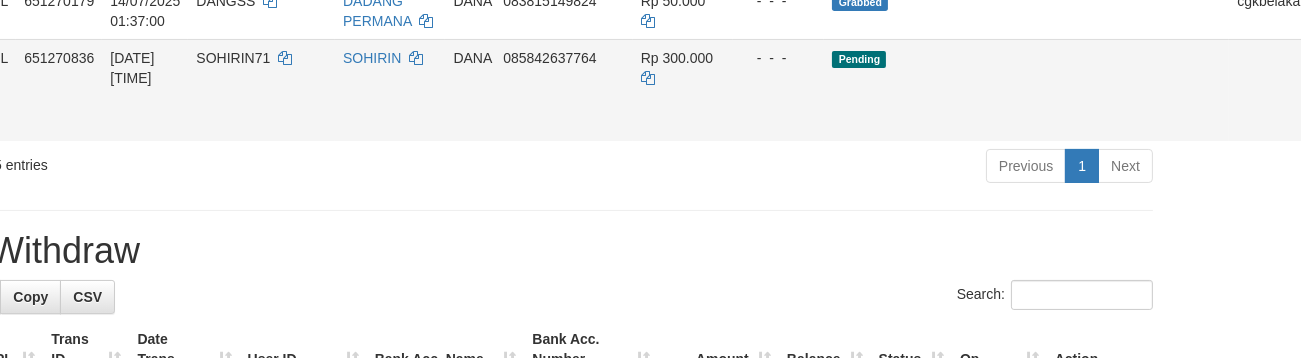 click on "Allow Grab" at bounding box center [1348, 68] 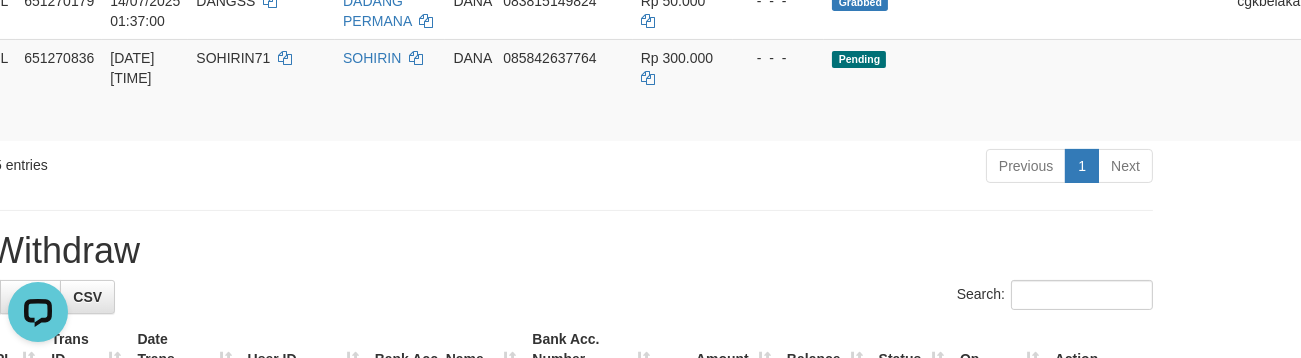 scroll, scrollTop: 0, scrollLeft: 0, axis: both 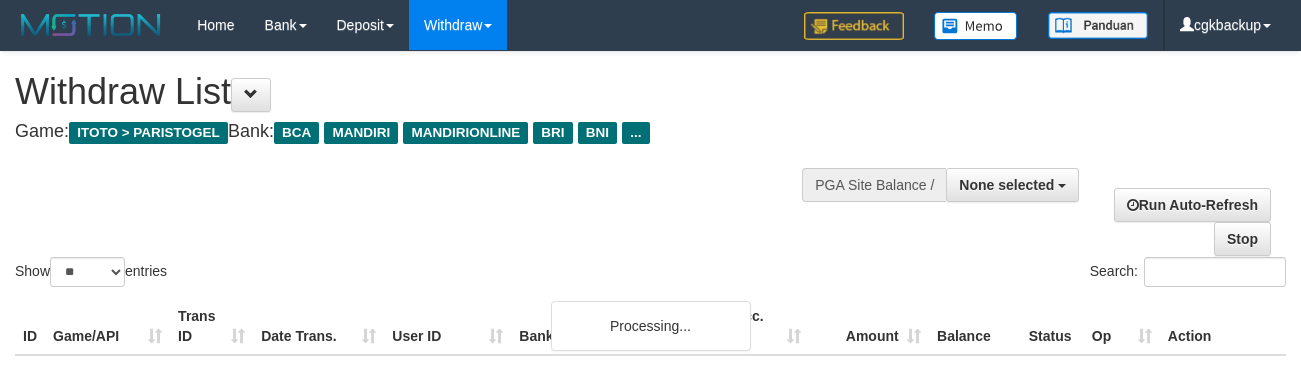 select 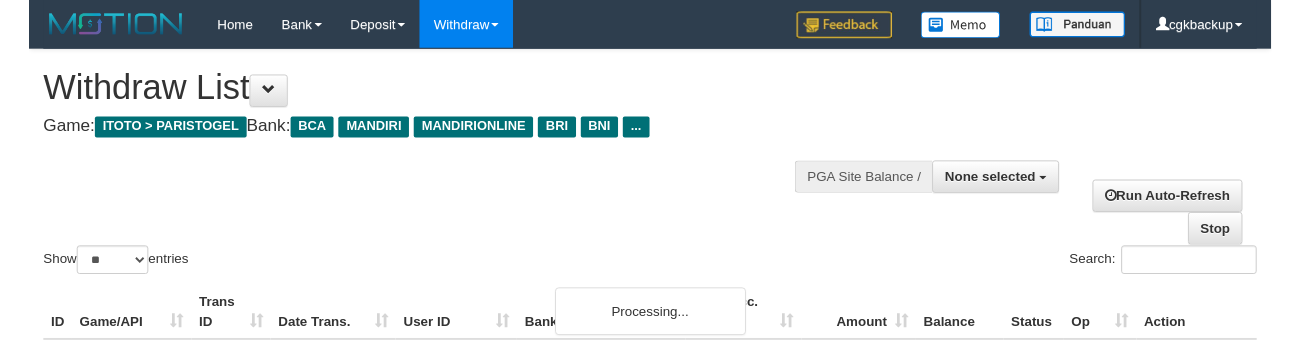 scroll, scrollTop: 604, scrollLeft: 133, axis: both 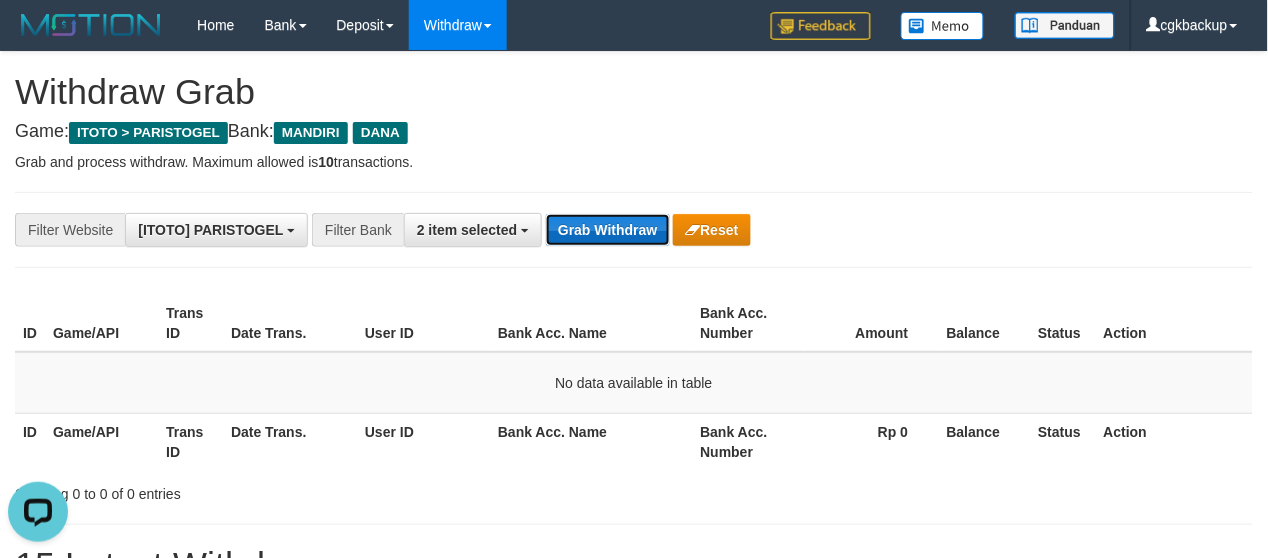 click on "Grab Withdraw" at bounding box center [607, 230] 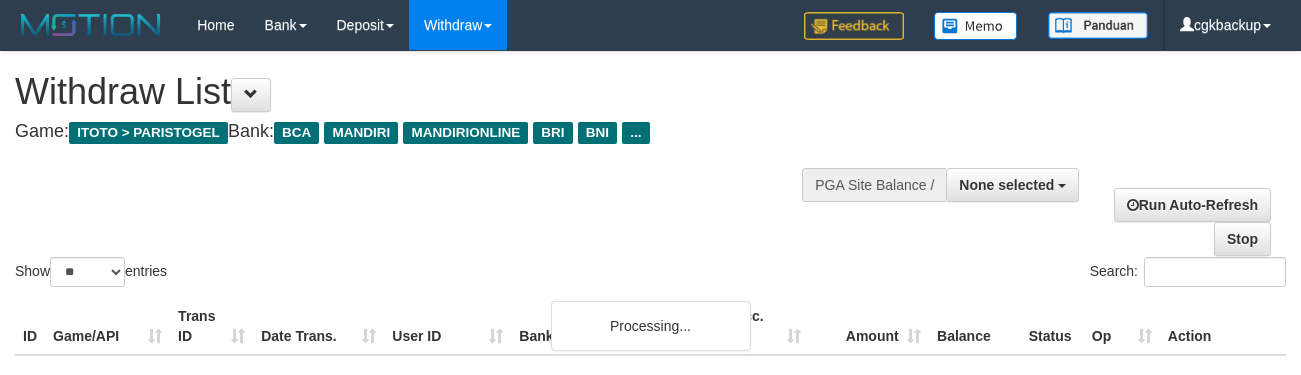 select 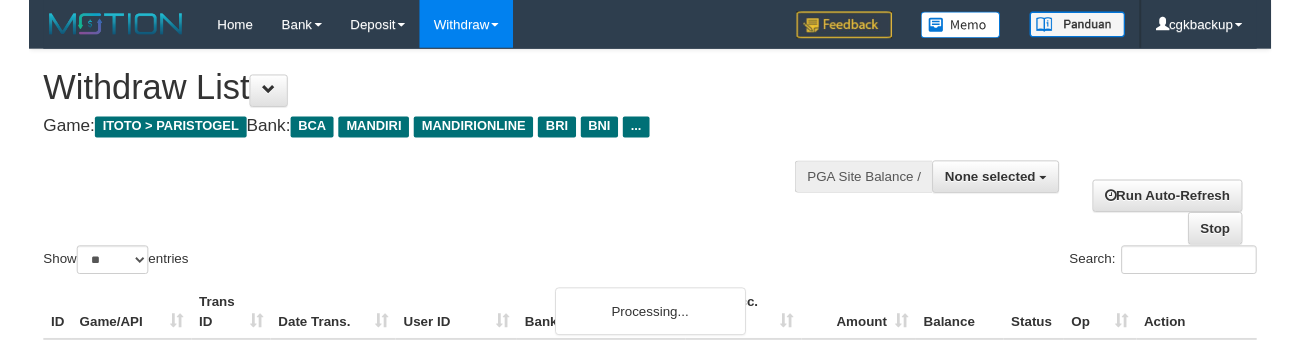 scroll, scrollTop: 604, scrollLeft: 133, axis: both 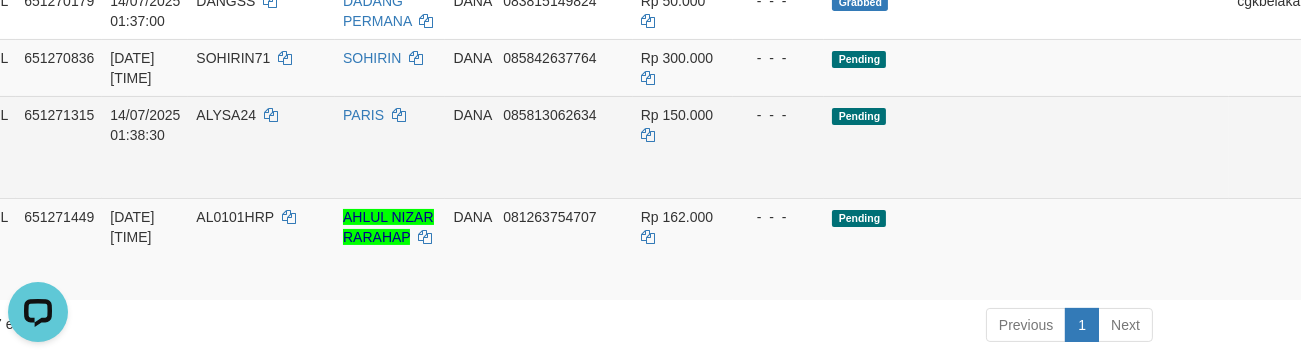 click on "Allow Grab" at bounding box center [1348, 125] 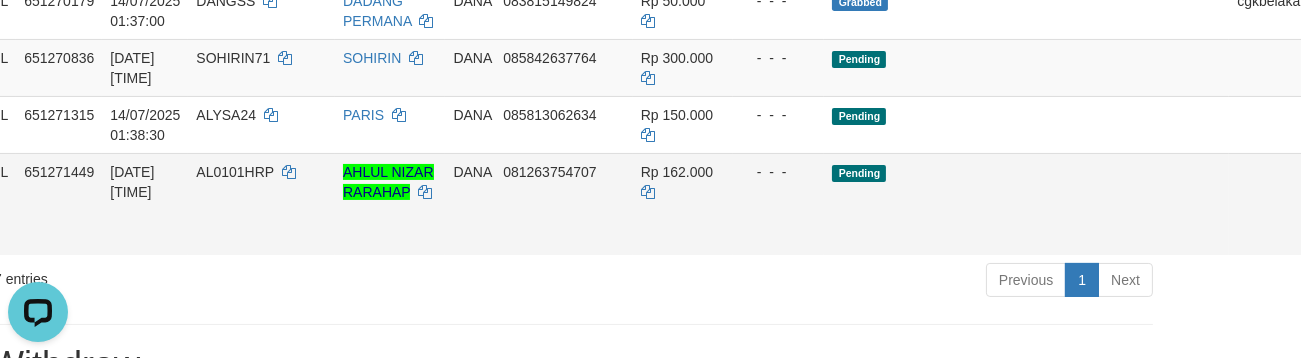 click on "Allow Grab" at bounding box center (1348, 182) 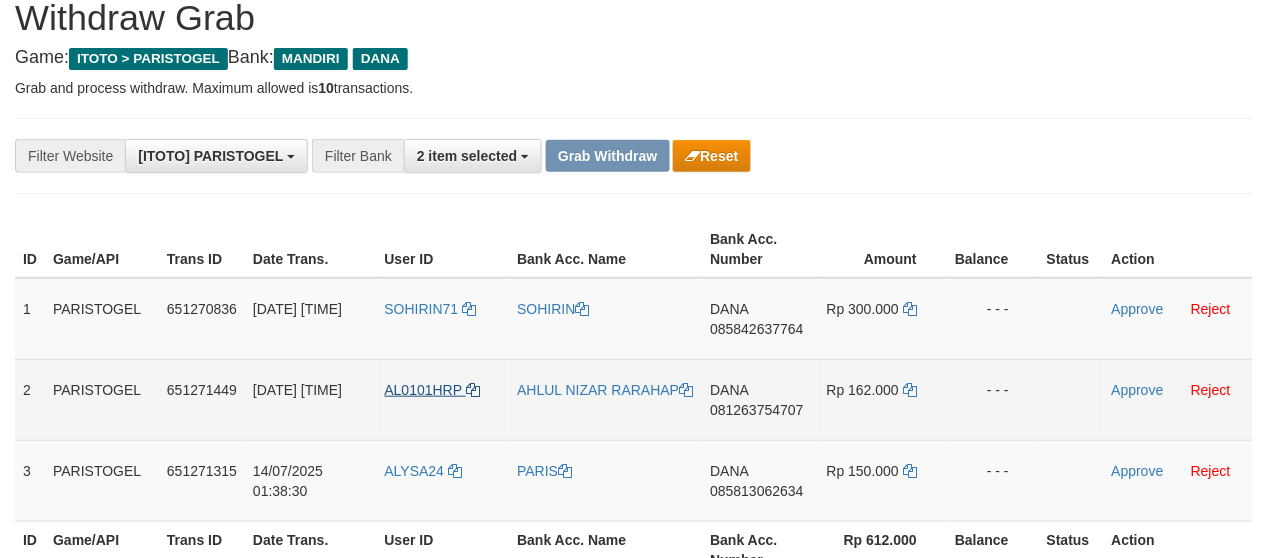 scroll, scrollTop: 111, scrollLeft: 0, axis: vertical 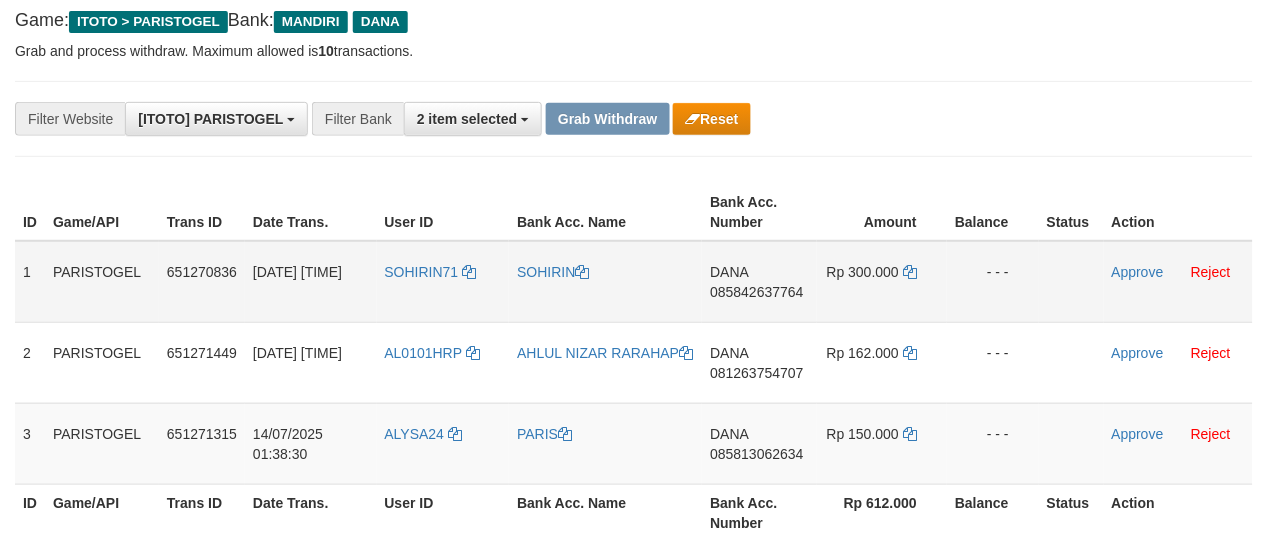 click on "SOHIRIN71" at bounding box center [443, 282] 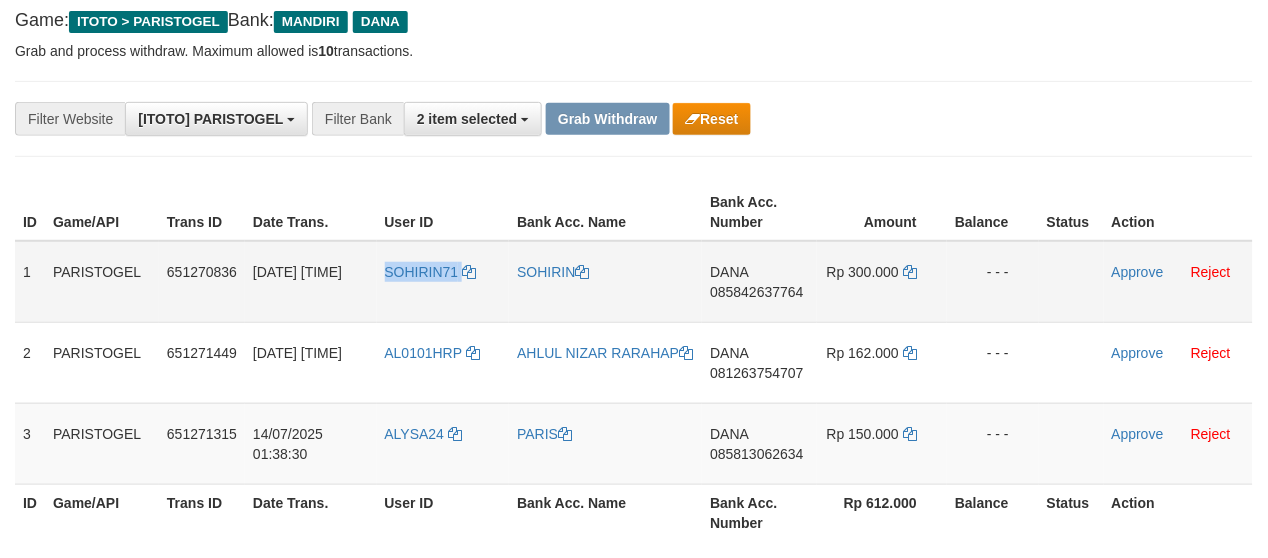 click on "SOHIRIN71" at bounding box center (443, 282) 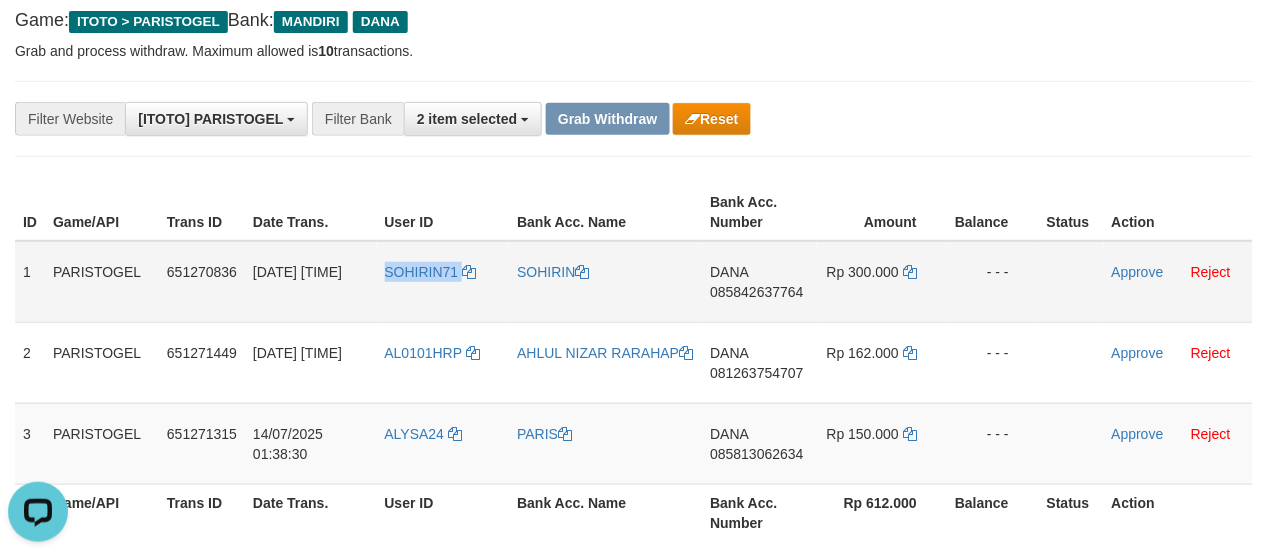 scroll, scrollTop: 0, scrollLeft: 0, axis: both 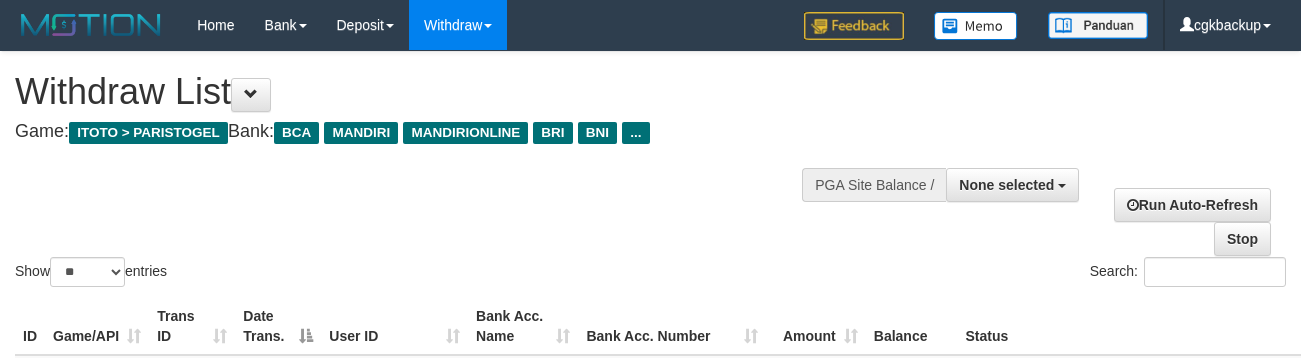 select 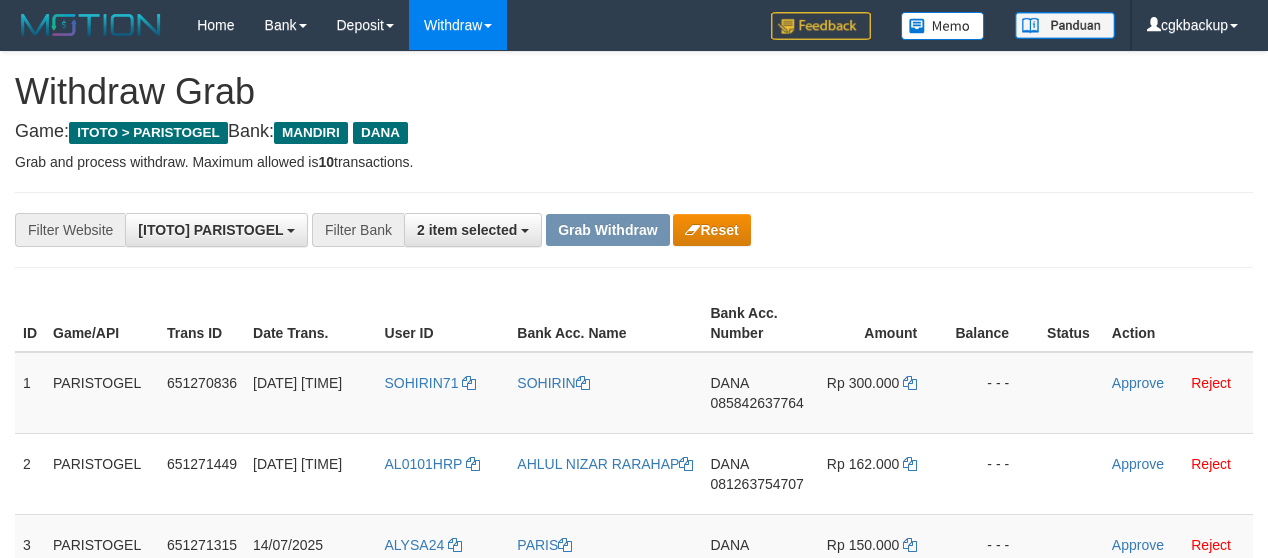 scroll, scrollTop: 112, scrollLeft: 0, axis: vertical 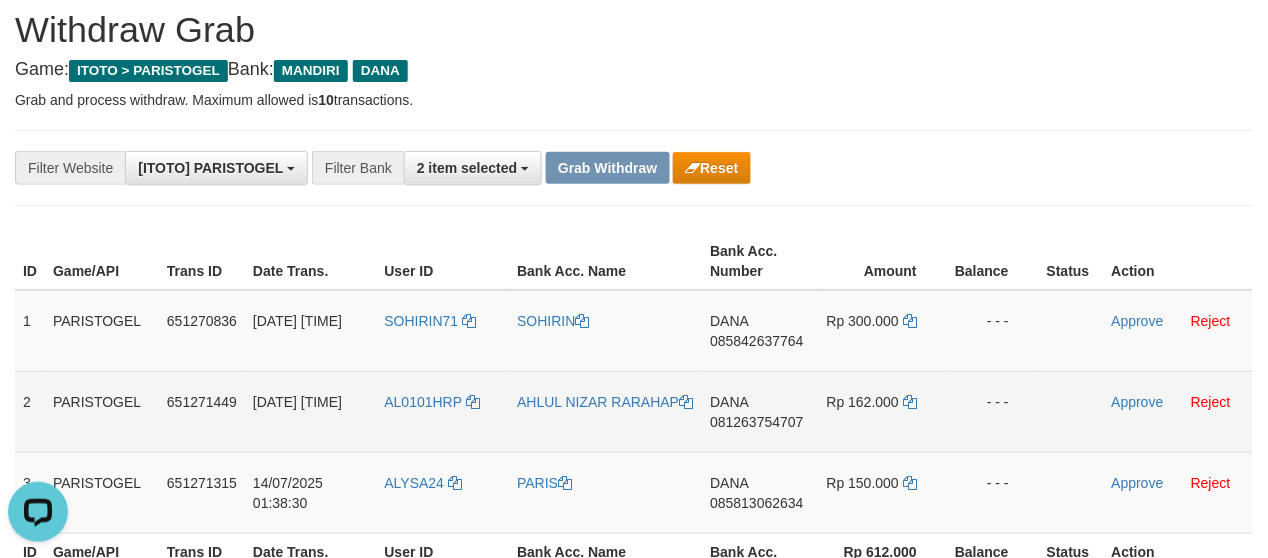 click on "AL0101HRP" at bounding box center (443, 411) 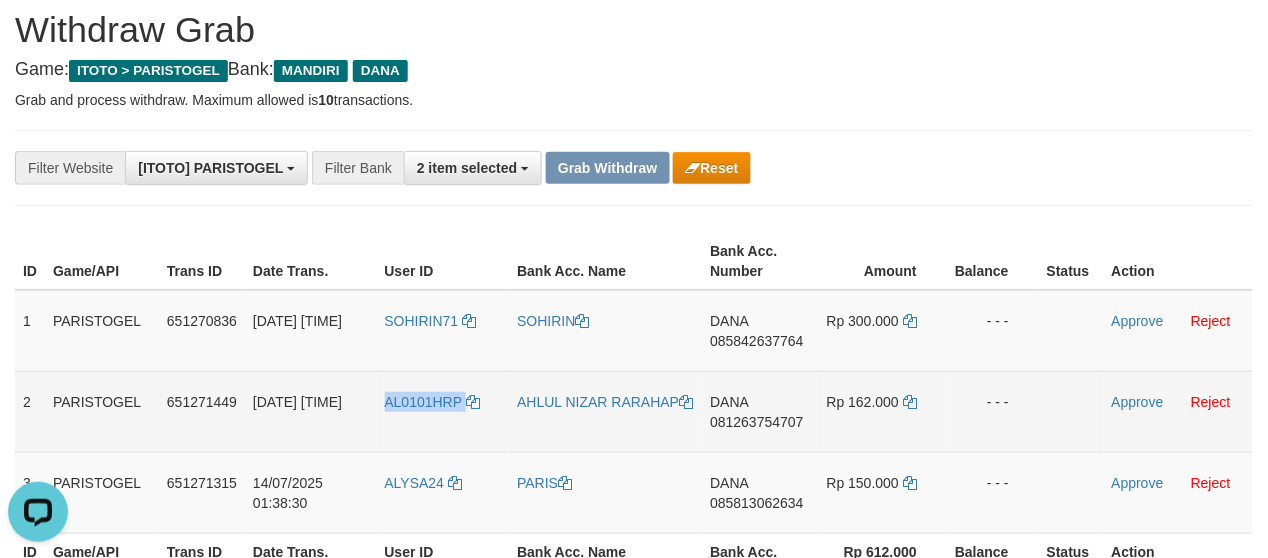 click on "AL0101HRP" at bounding box center [443, 411] 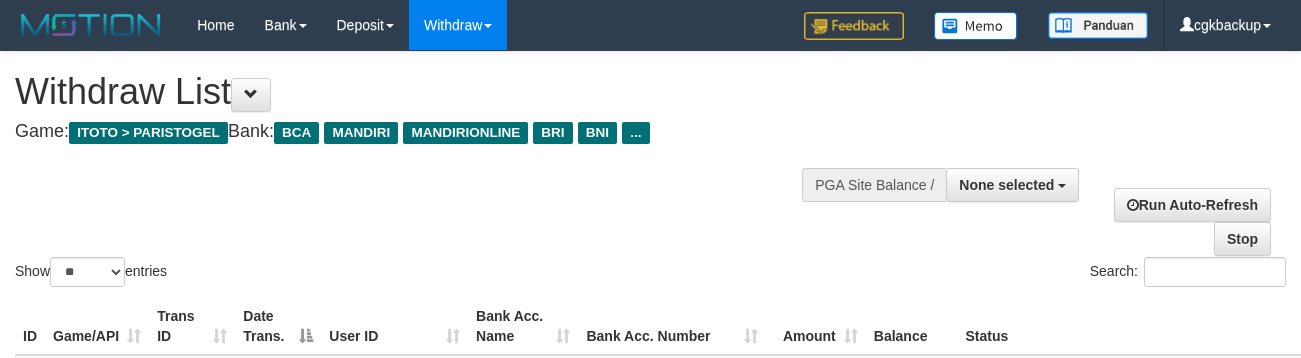 select 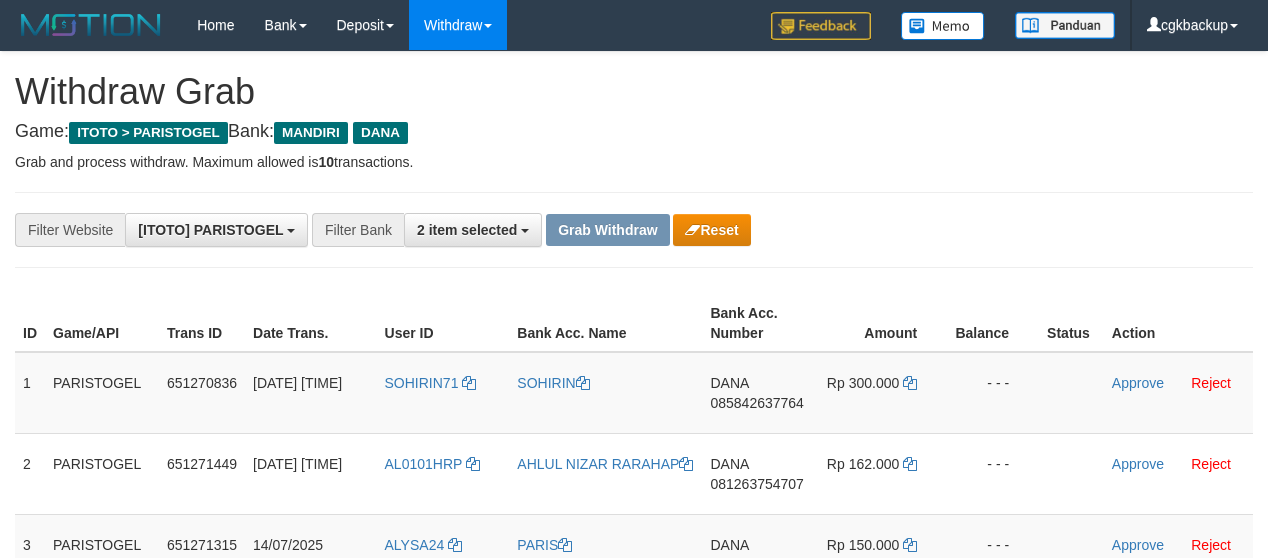 scroll, scrollTop: 62, scrollLeft: 0, axis: vertical 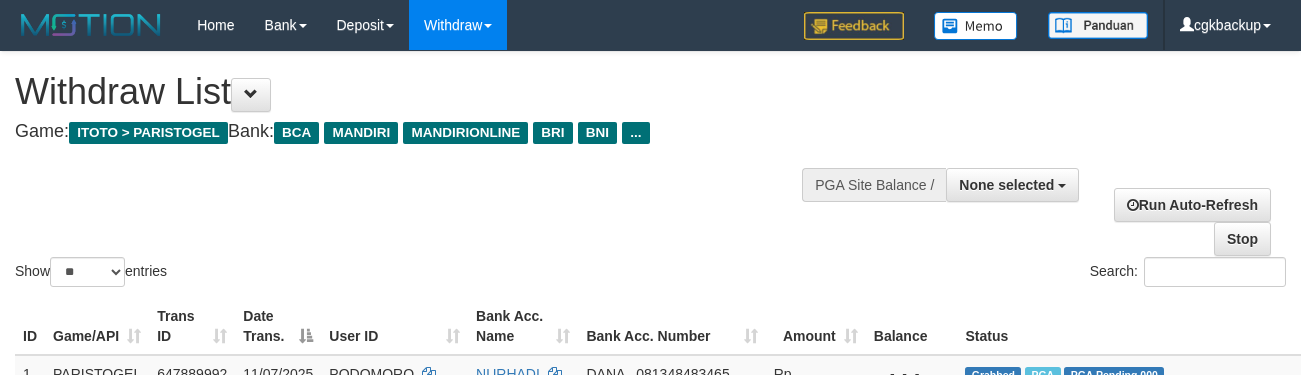 select 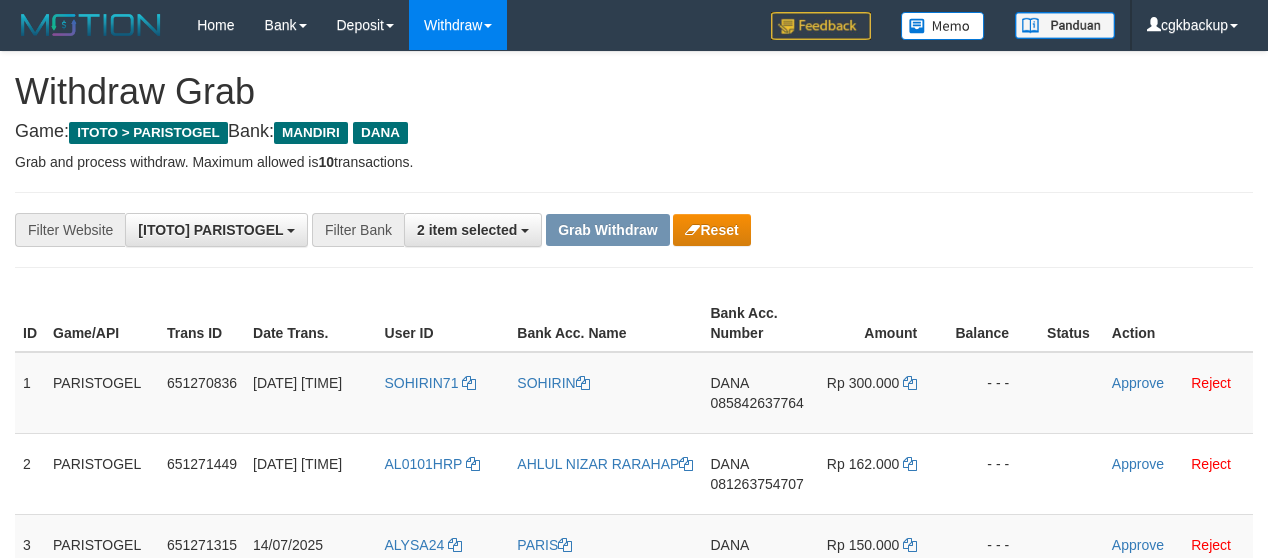 scroll, scrollTop: 62, scrollLeft: 0, axis: vertical 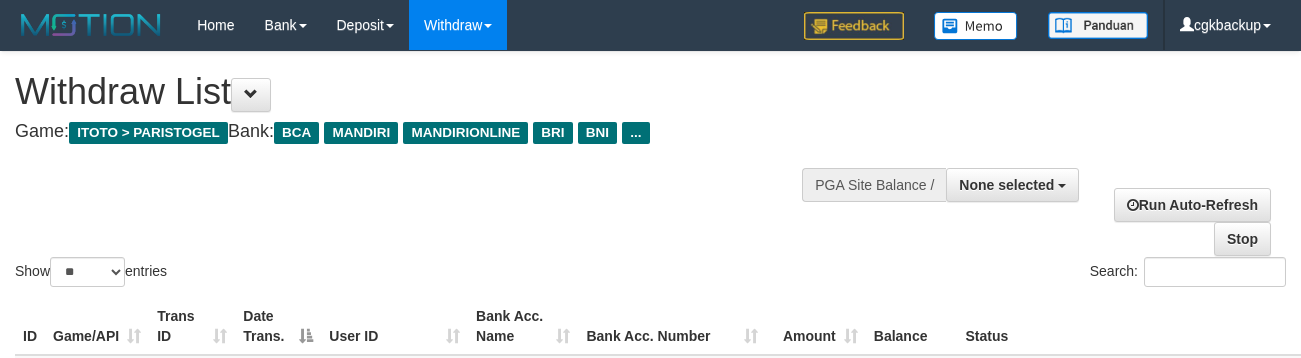 select 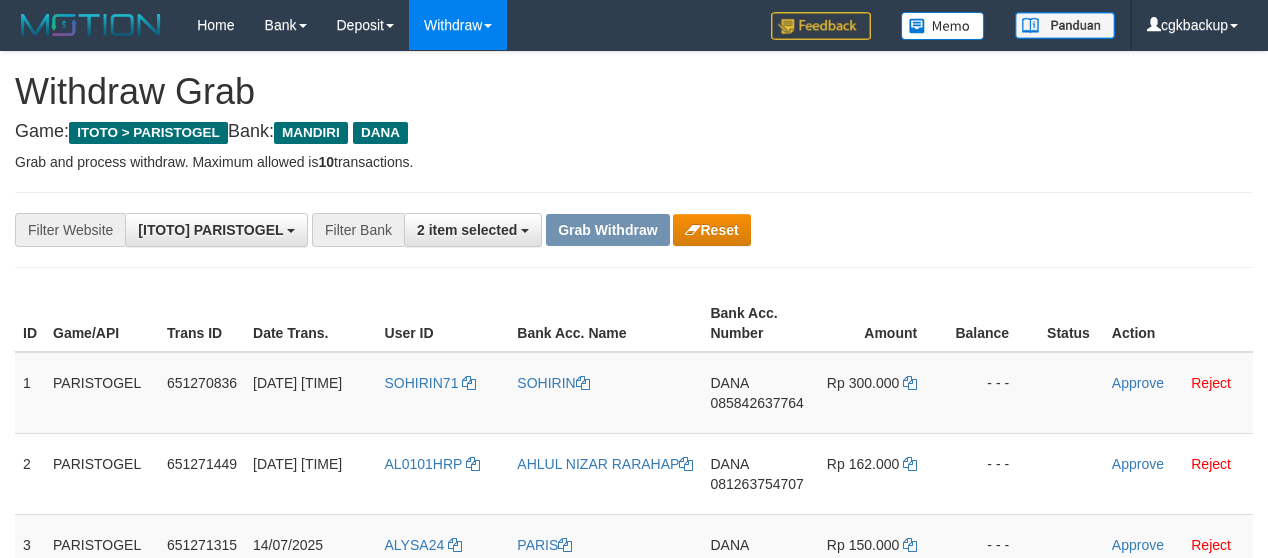 scroll, scrollTop: 62, scrollLeft: 0, axis: vertical 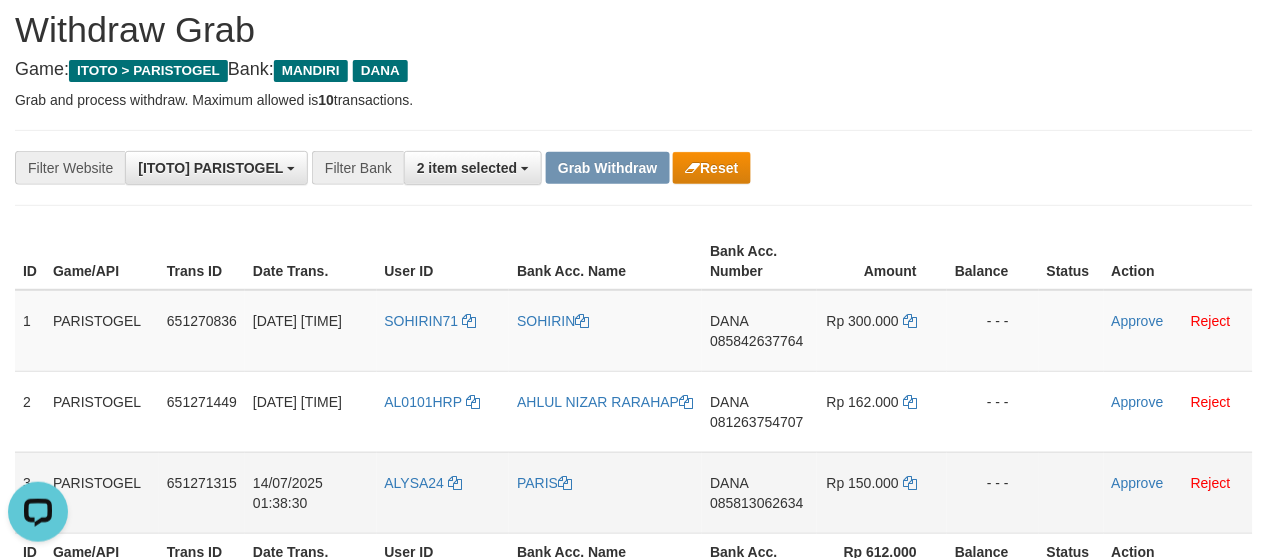 click on "ALYSA24" at bounding box center [443, 492] 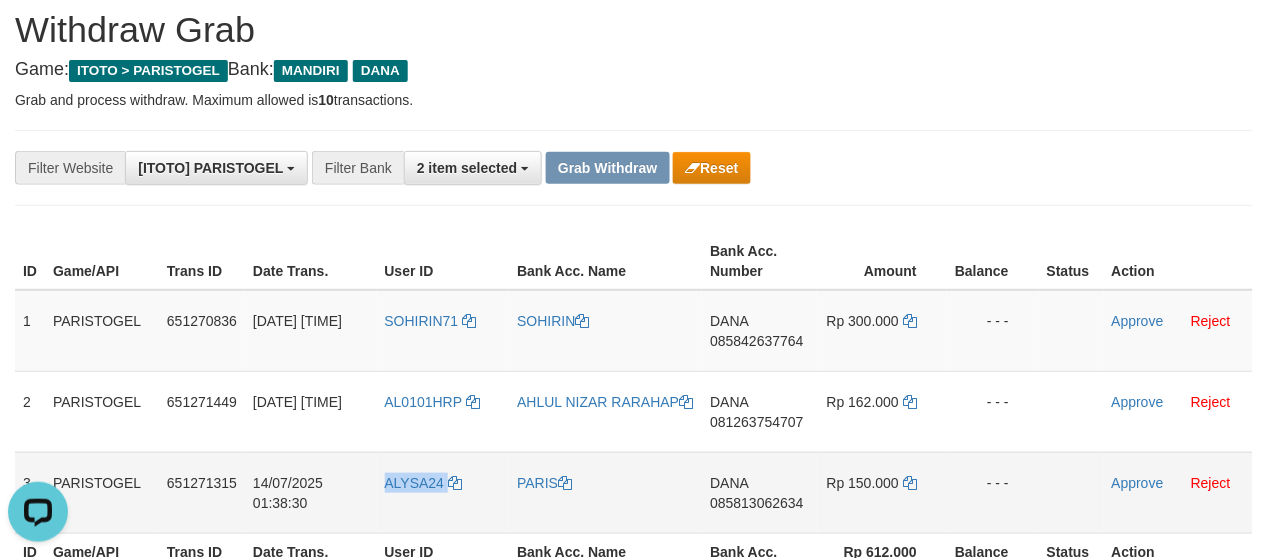copy on "ALYSA24" 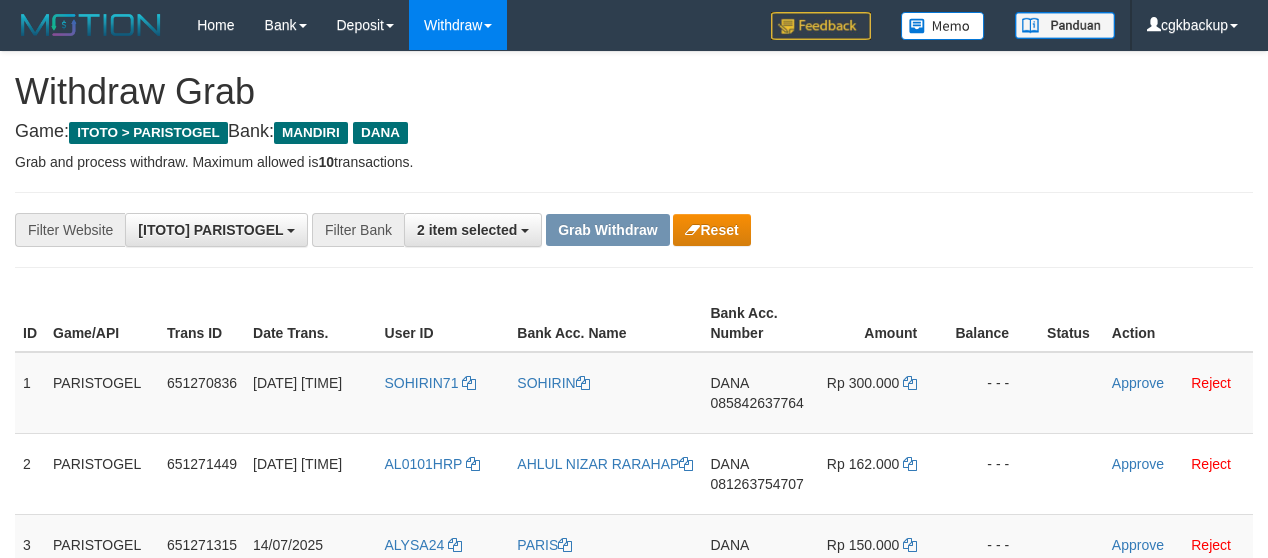 scroll, scrollTop: 62, scrollLeft: 0, axis: vertical 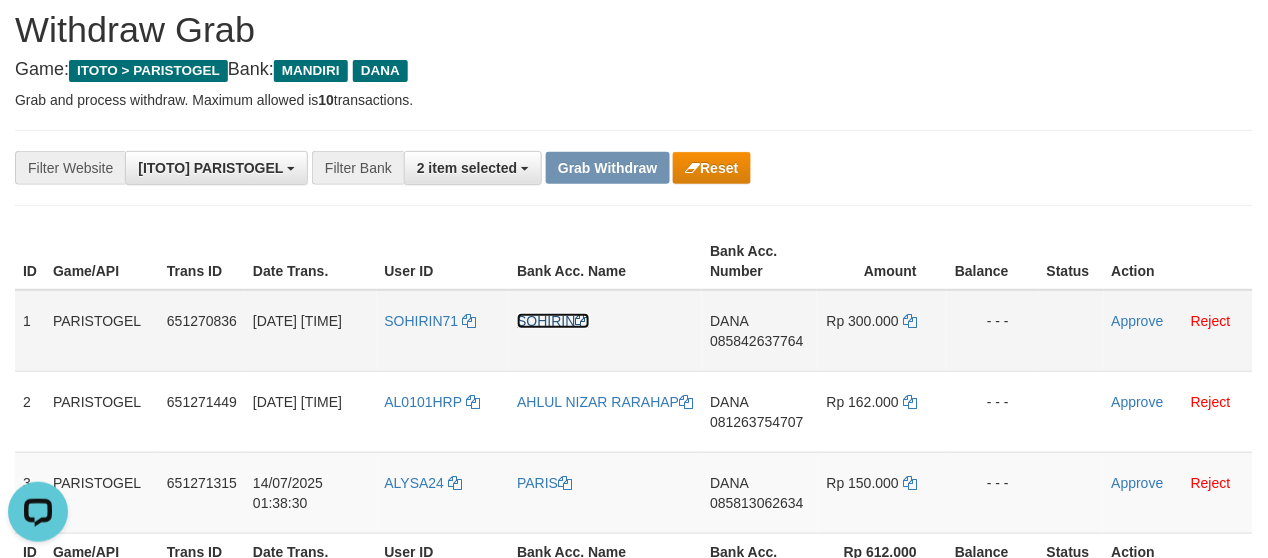 click on "SOHIRIN" at bounding box center (553, 321) 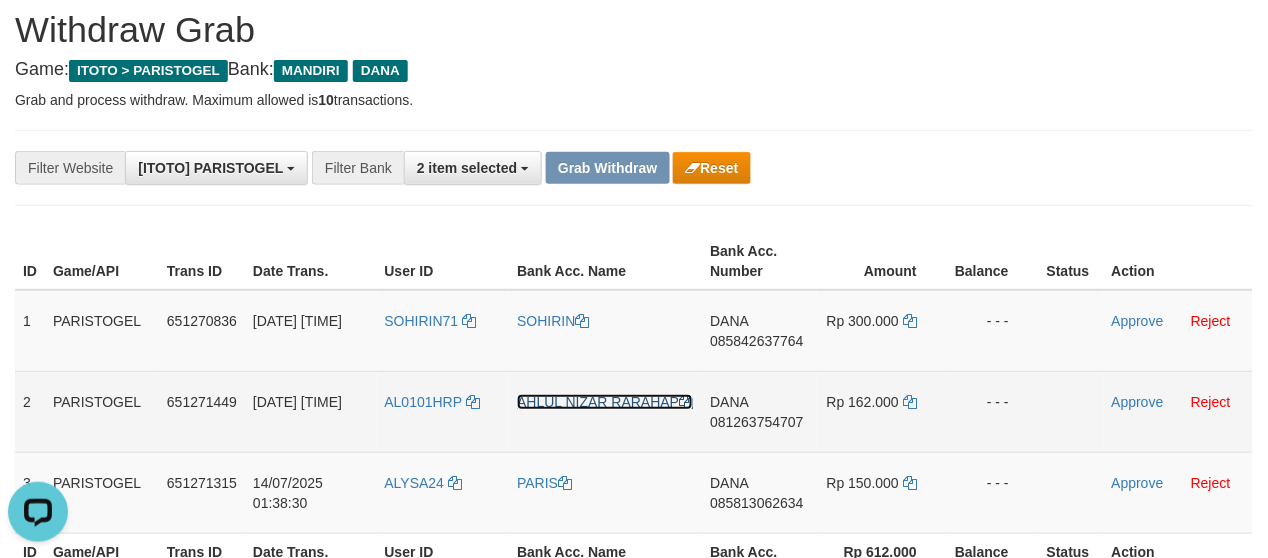 click on "AHLUL NIZAR RARAHAP" at bounding box center [605, 402] 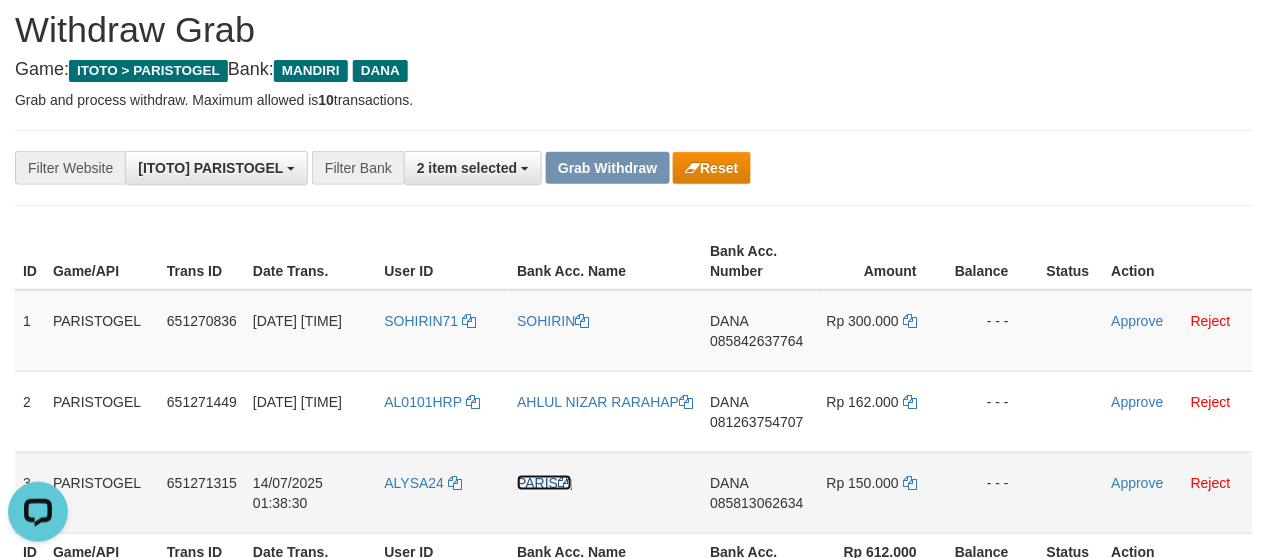 click on "PARIS" at bounding box center [544, 483] 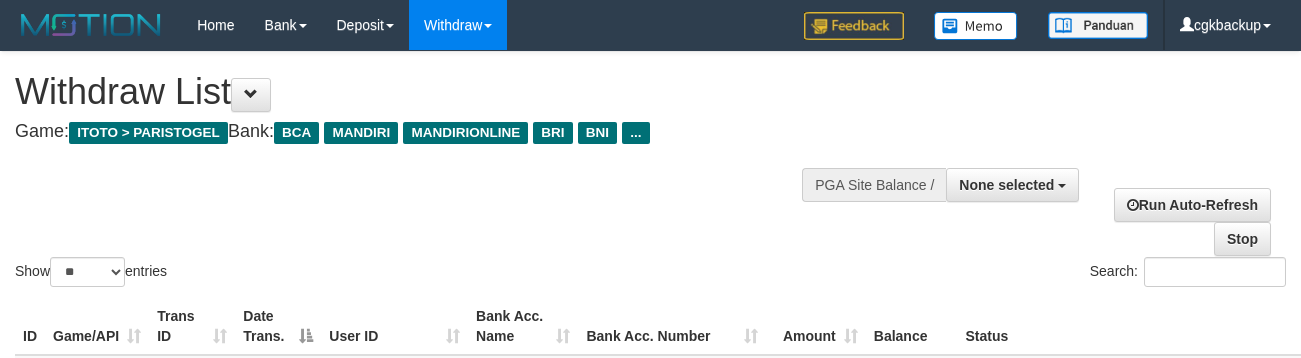select 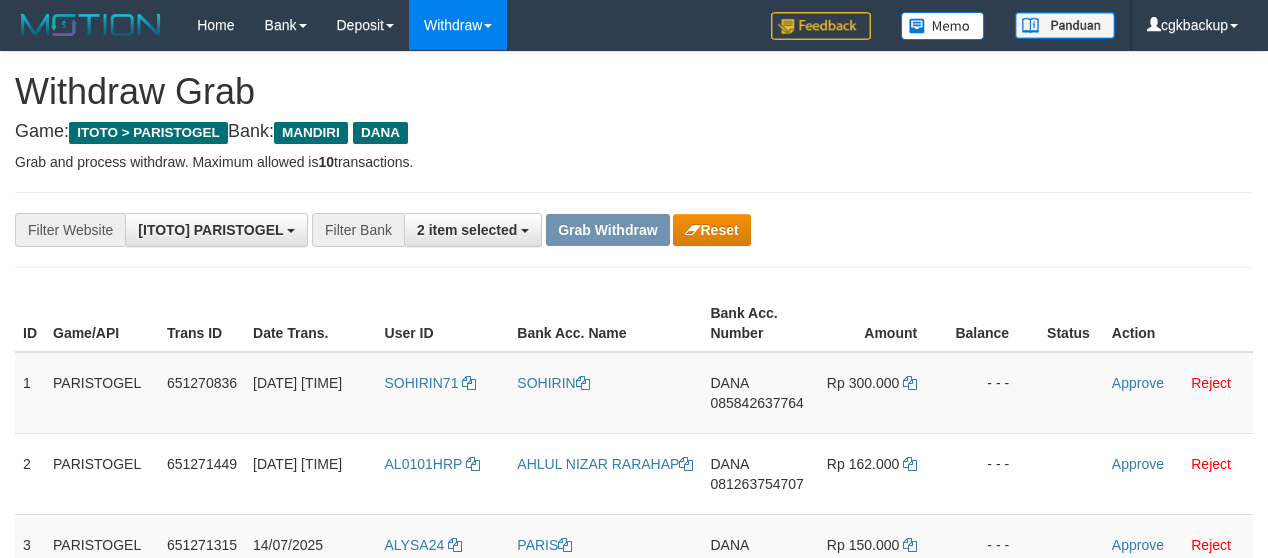 scroll, scrollTop: 62, scrollLeft: 0, axis: vertical 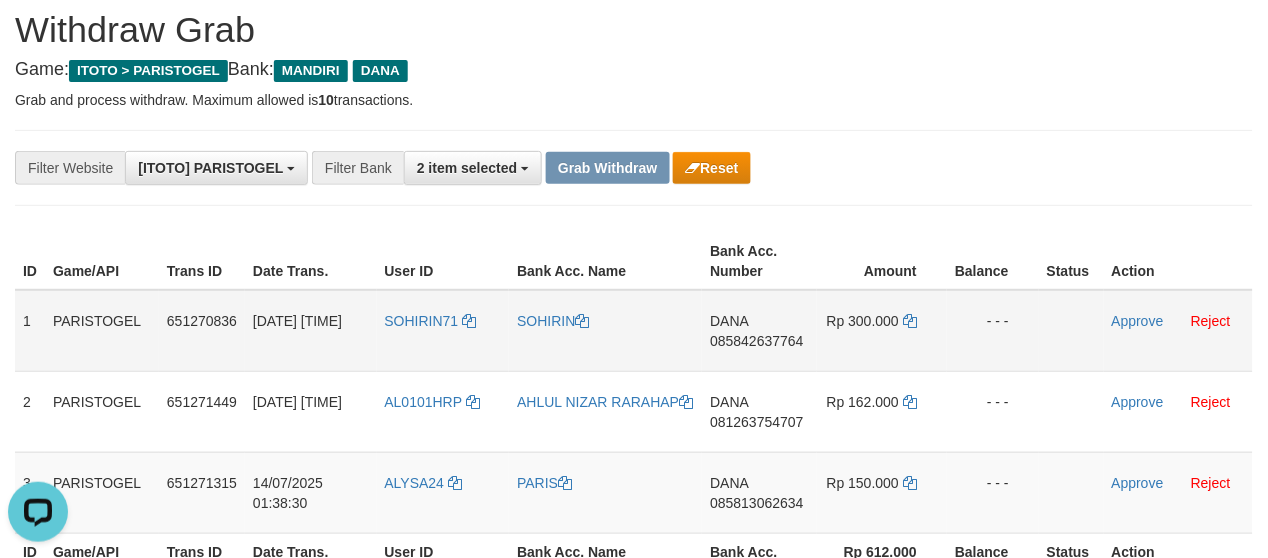 click on "[NAME]
[PHONE]" at bounding box center (759, 331) 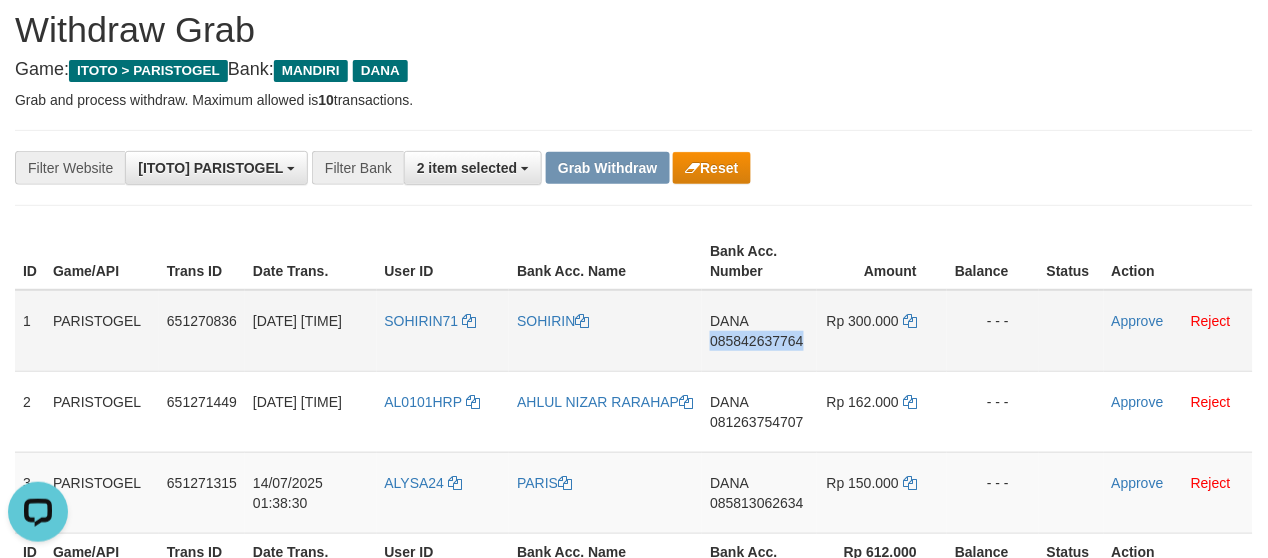 click on "DANA
085842637764" at bounding box center (759, 331) 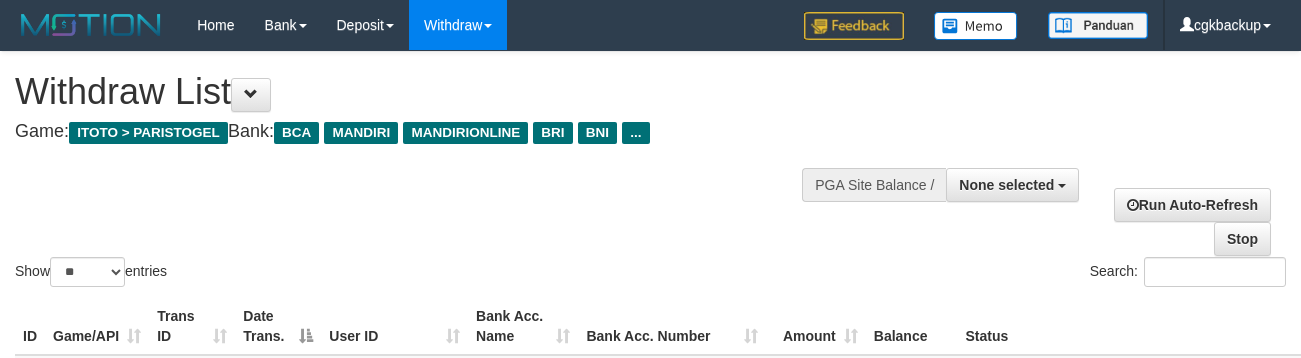 select 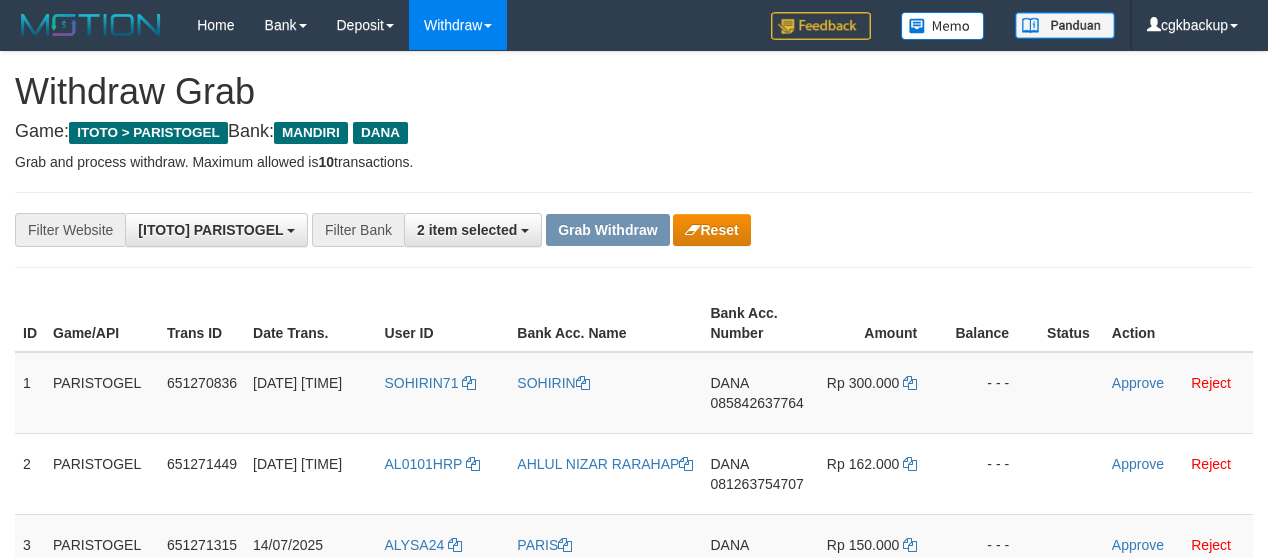 scroll, scrollTop: 62, scrollLeft: 0, axis: vertical 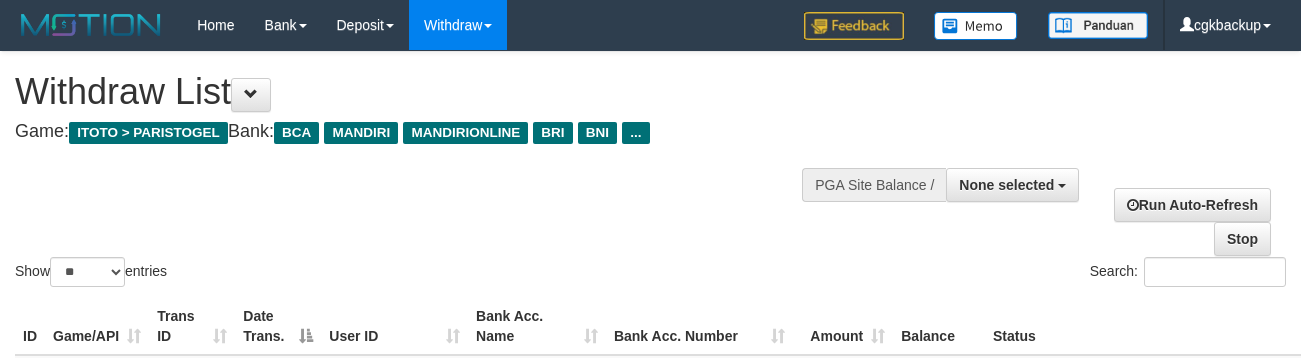 select 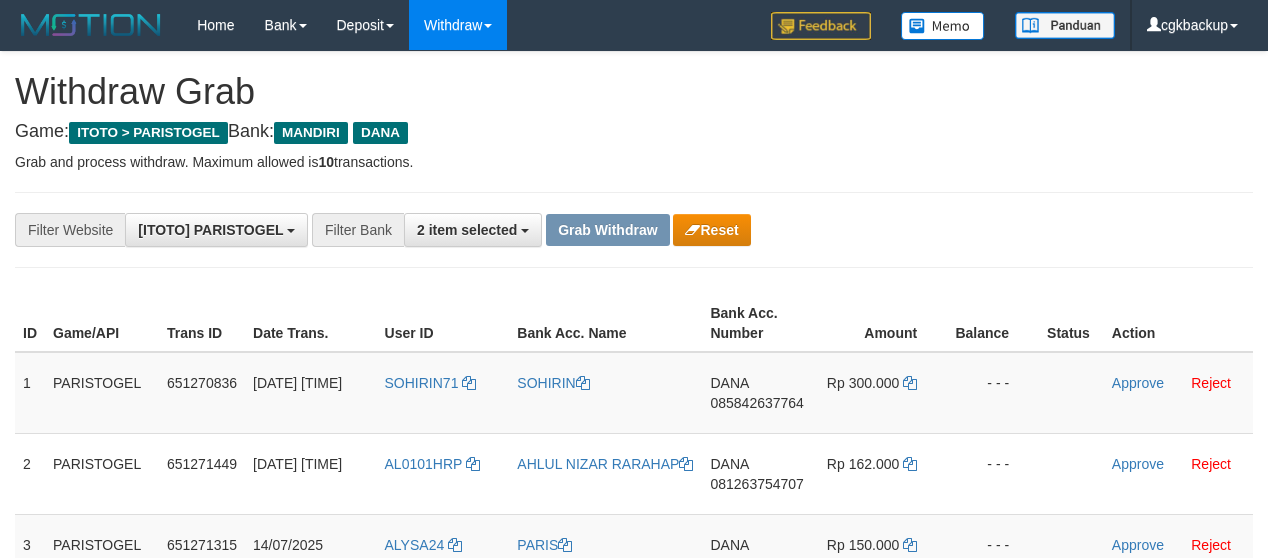 scroll, scrollTop: 62, scrollLeft: 0, axis: vertical 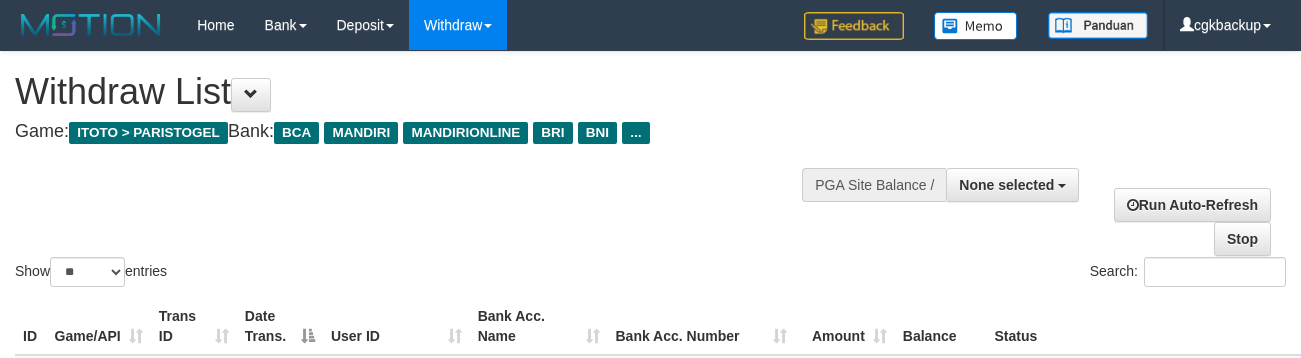 select 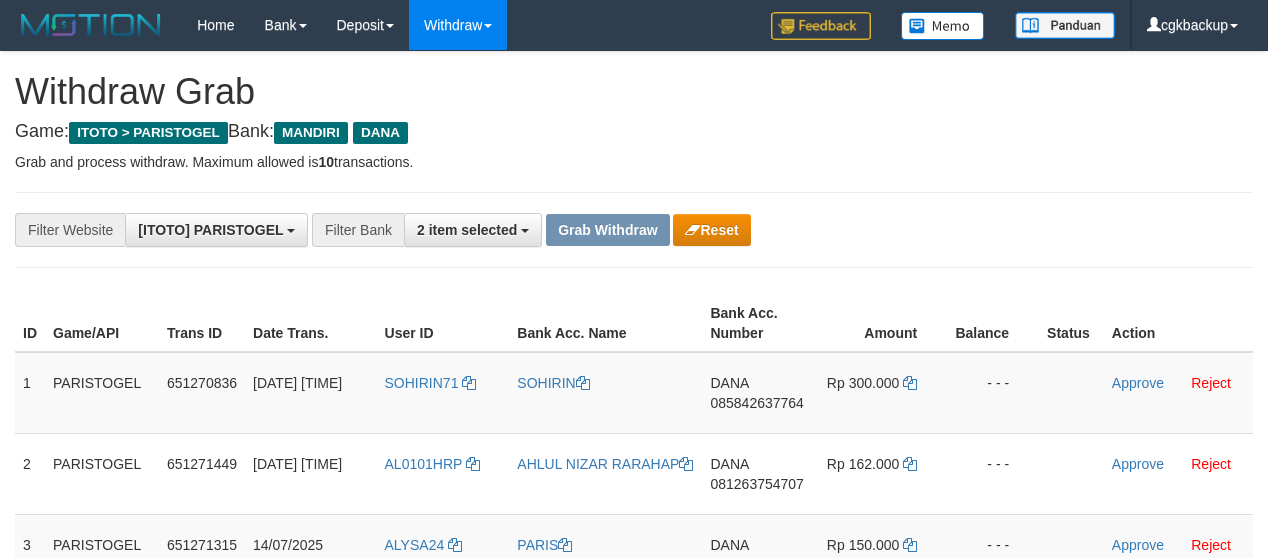 scroll, scrollTop: 62, scrollLeft: 0, axis: vertical 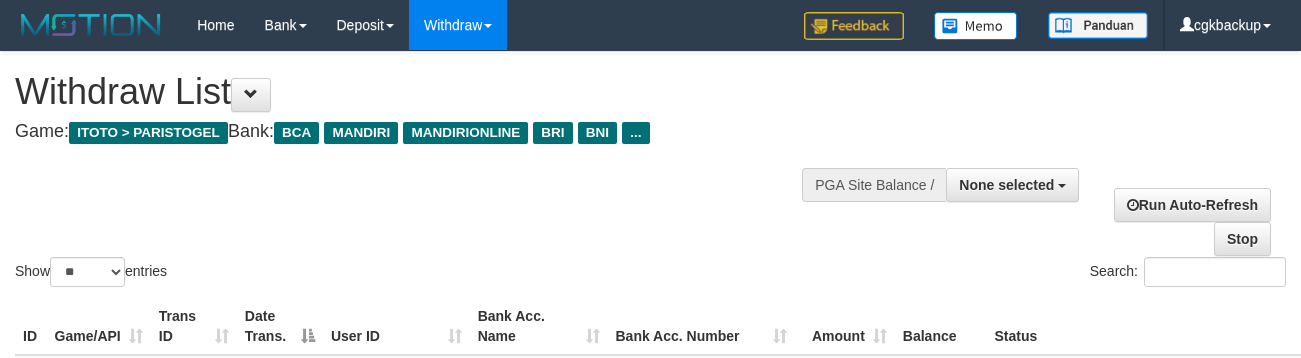 select 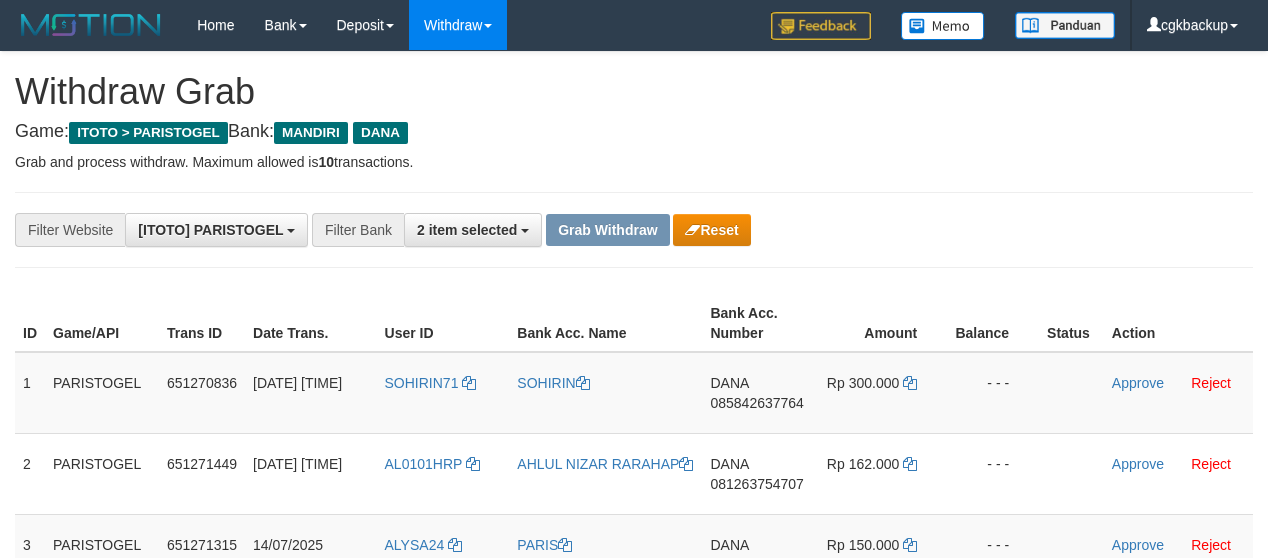 scroll, scrollTop: 62, scrollLeft: 0, axis: vertical 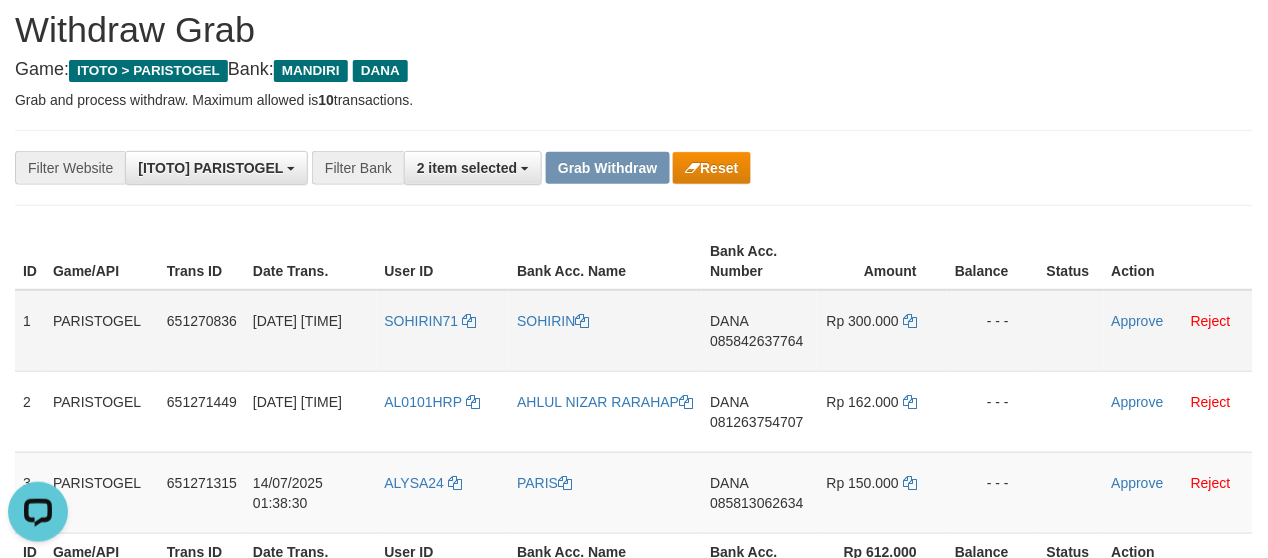 click on "DANA
085842637764" at bounding box center (759, 331) 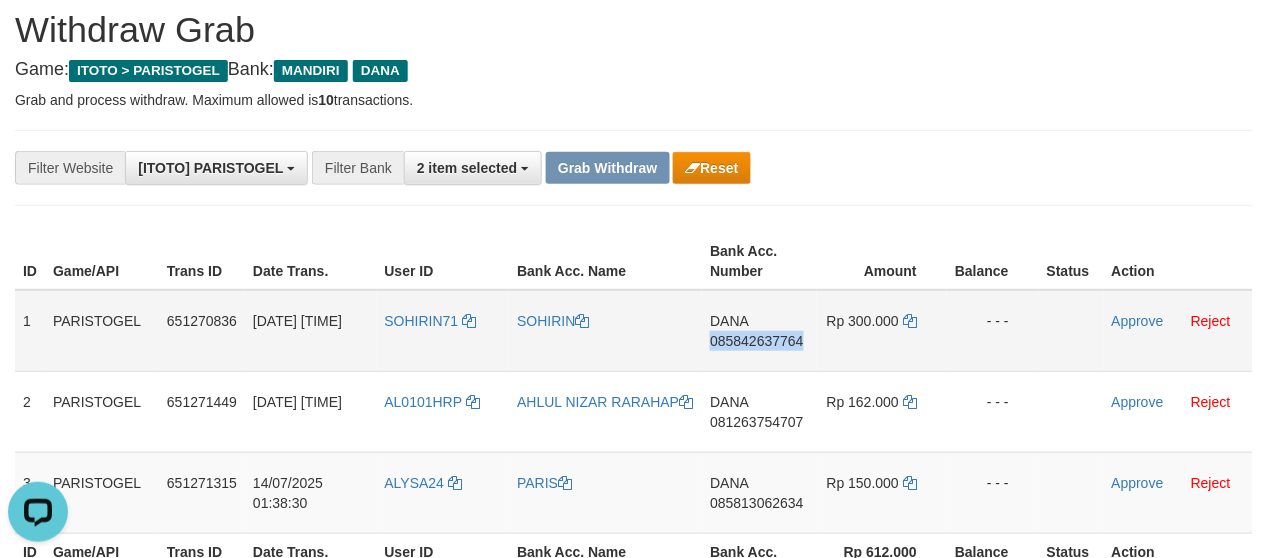 click on "DANA
085842637764" at bounding box center (759, 331) 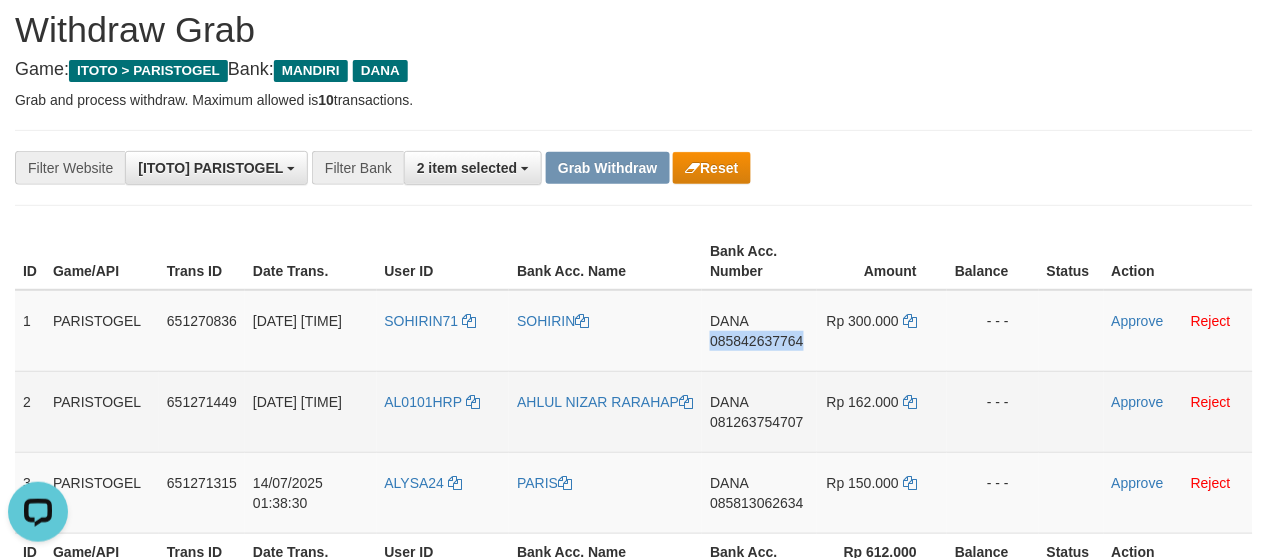 copy on "085842637764" 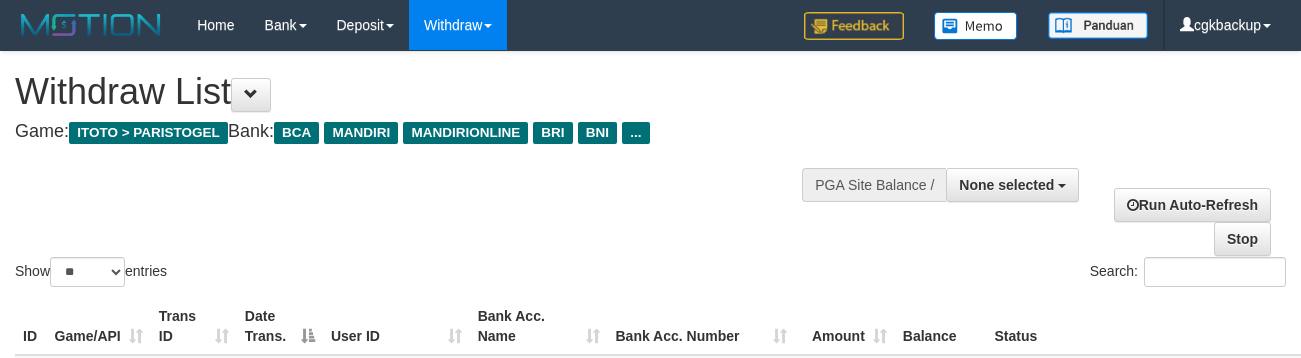 select 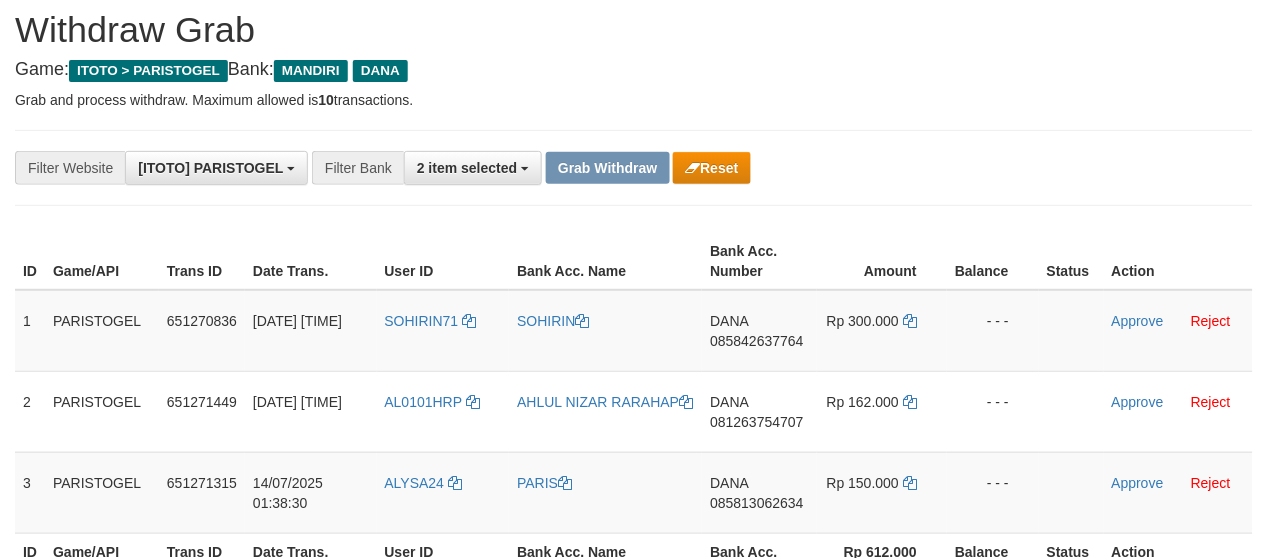 scroll, scrollTop: 62, scrollLeft: 0, axis: vertical 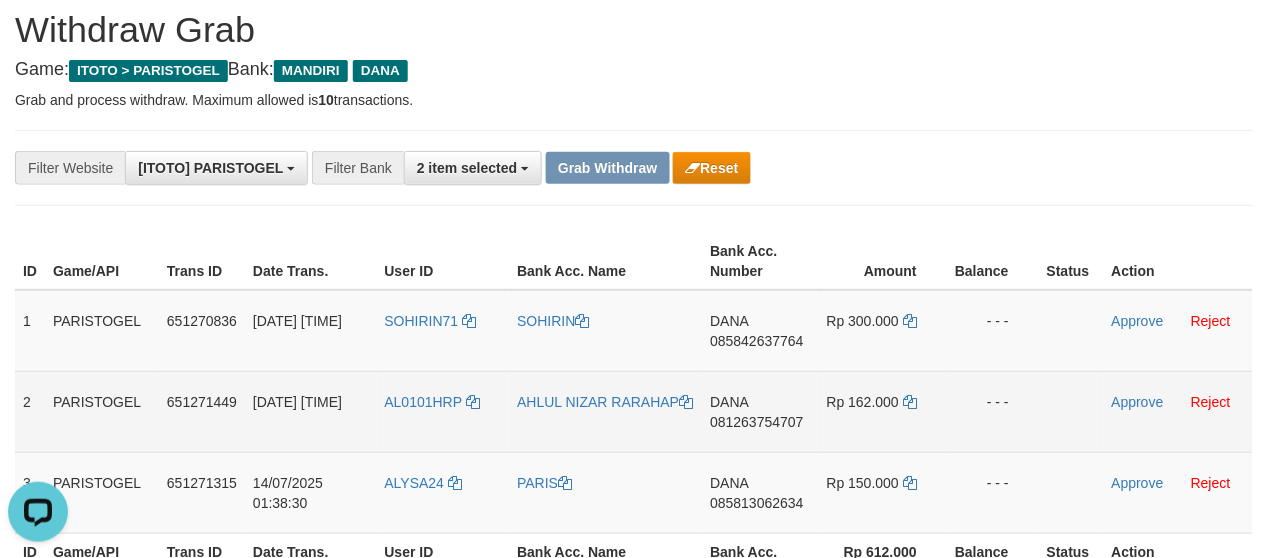 click on "DANA
081263754707" at bounding box center (759, 411) 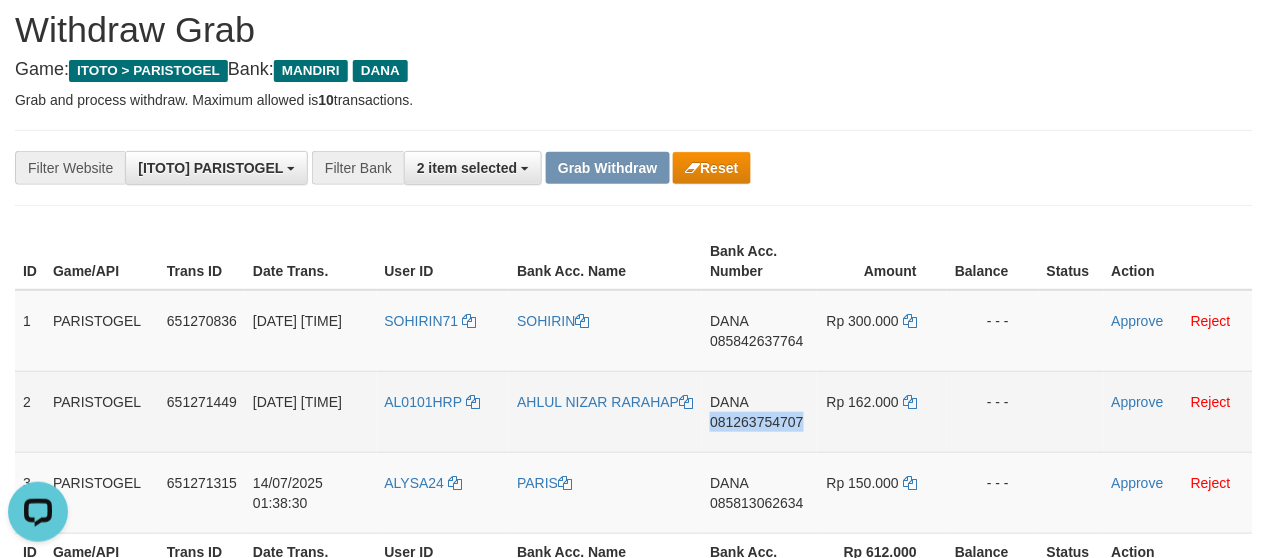 click on "DANA
081263754707" at bounding box center [759, 411] 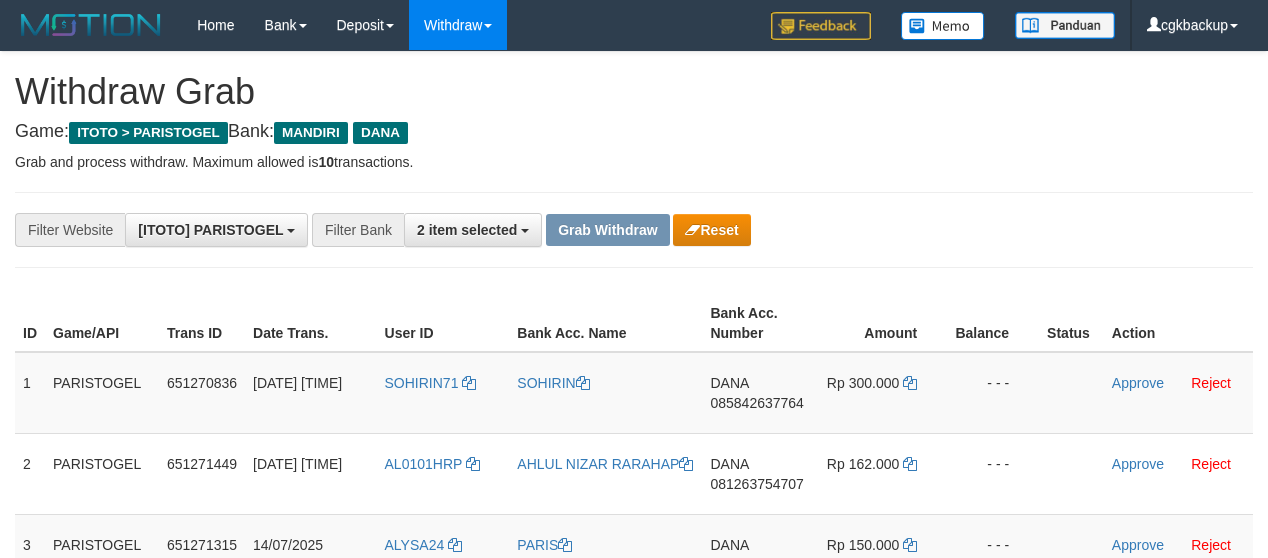 scroll, scrollTop: 62, scrollLeft: 0, axis: vertical 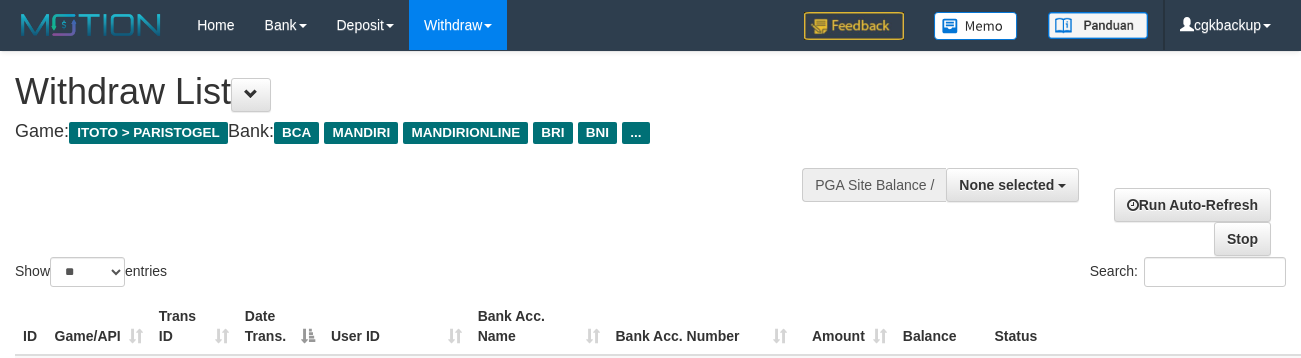 select 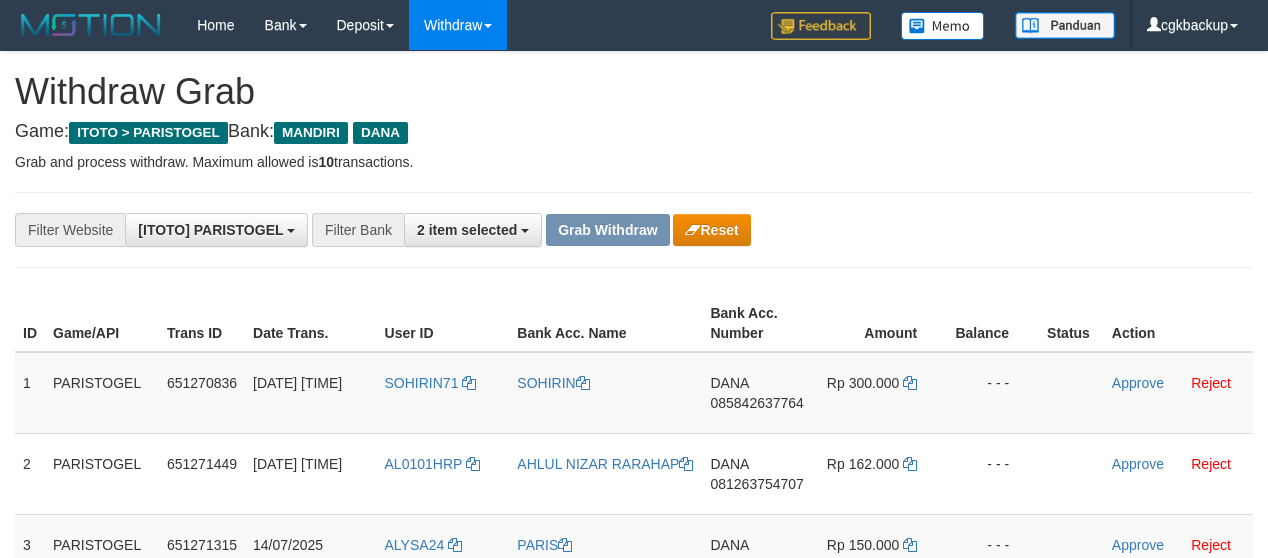 scroll, scrollTop: 62, scrollLeft: 0, axis: vertical 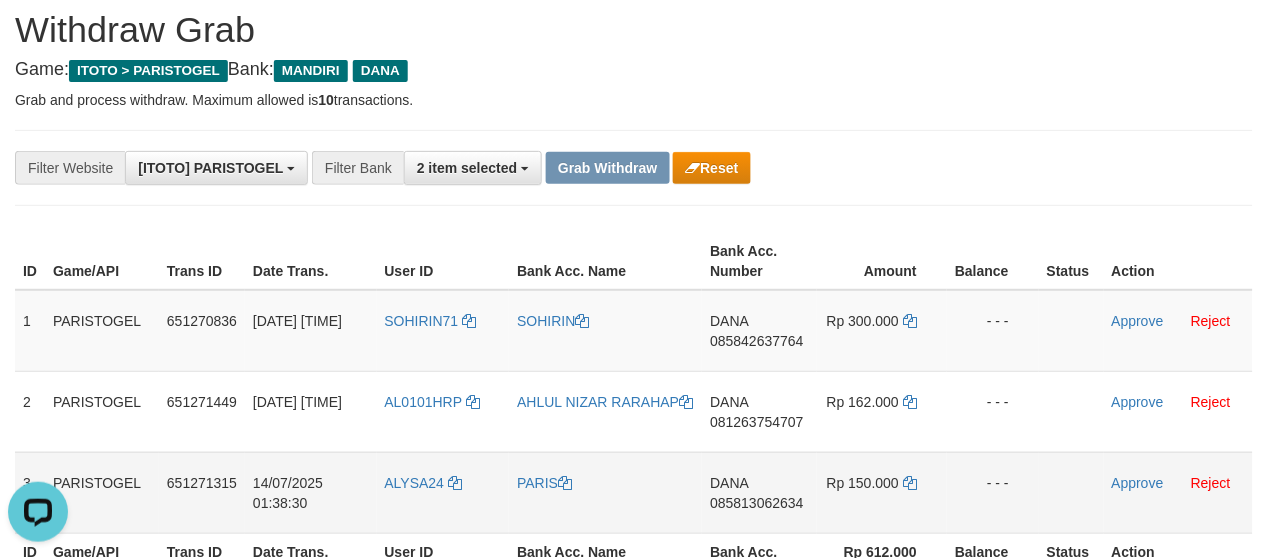 click on "085813062634" at bounding box center [756, 503] 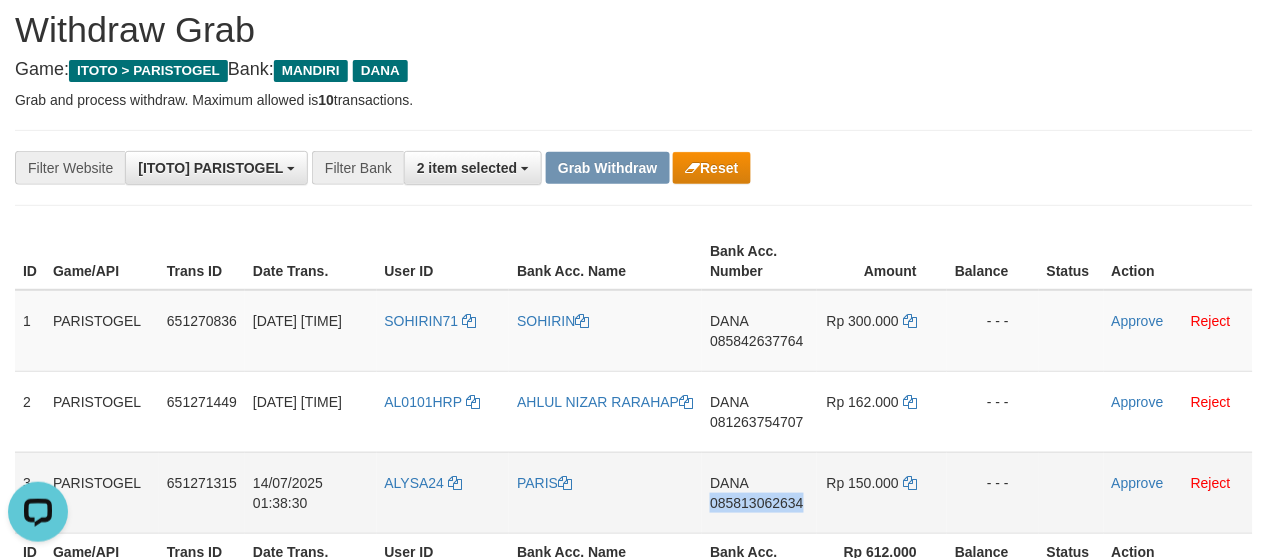 copy on "085813062634" 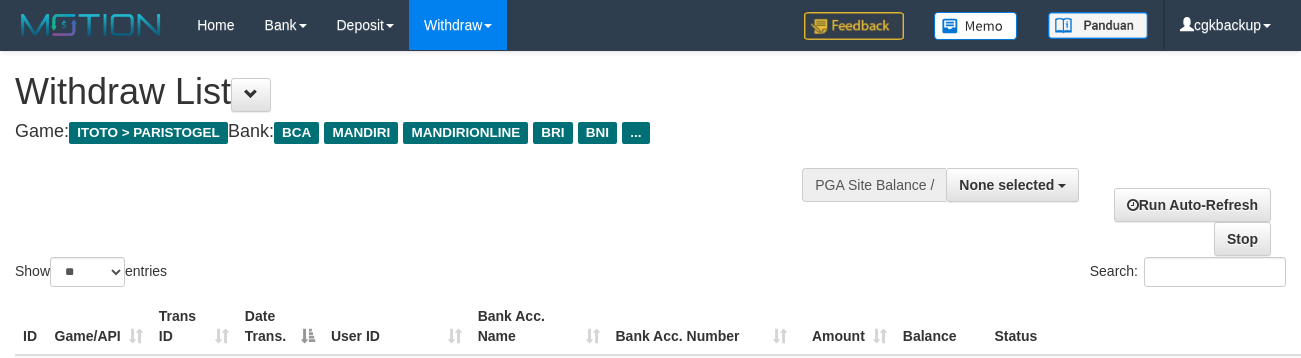 select 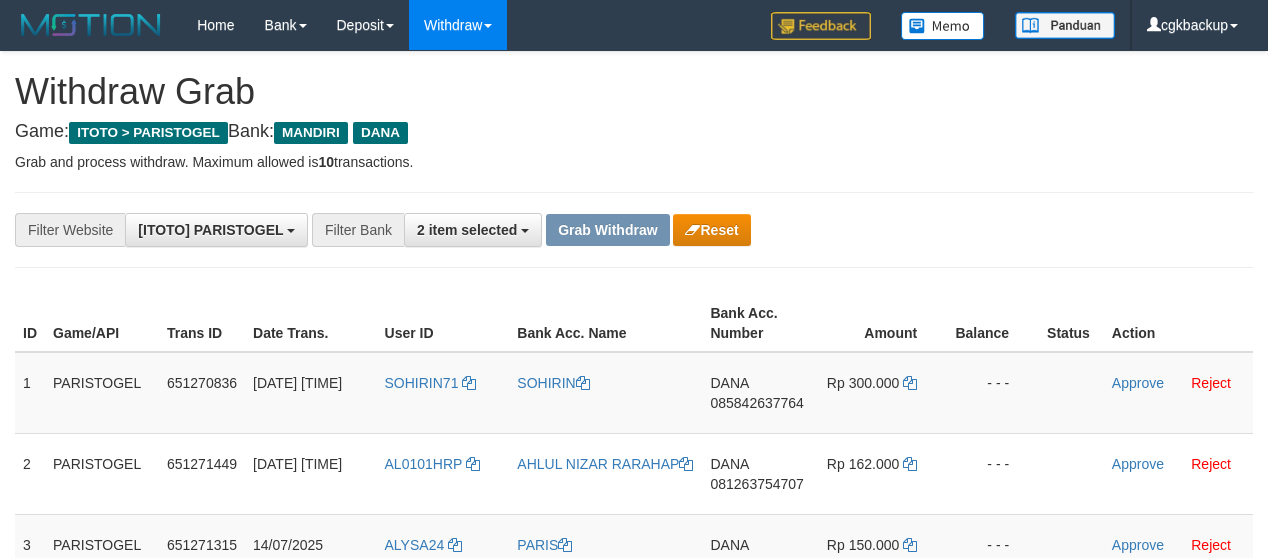 scroll, scrollTop: 62, scrollLeft: 0, axis: vertical 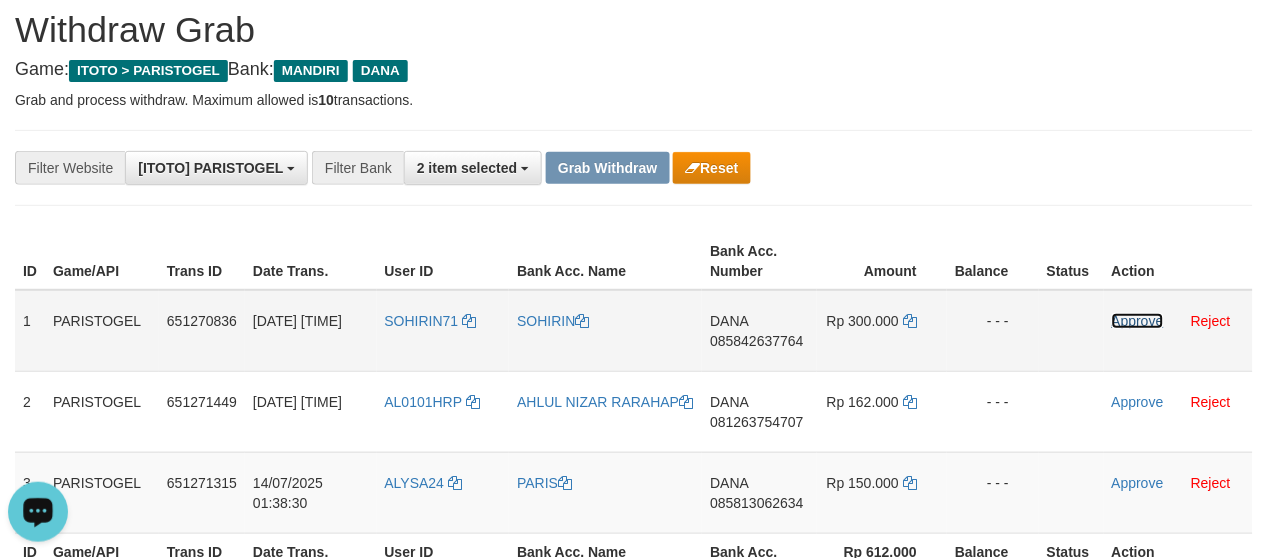 click on "Approve" at bounding box center (1138, 321) 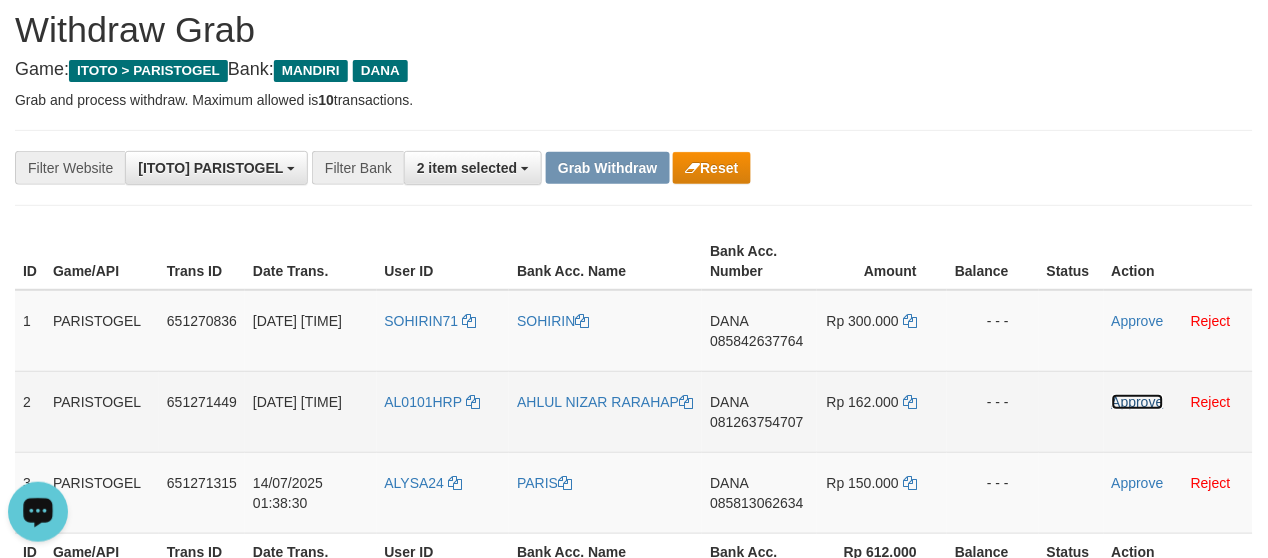 click on "Approve" at bounding box center (1138, 402) 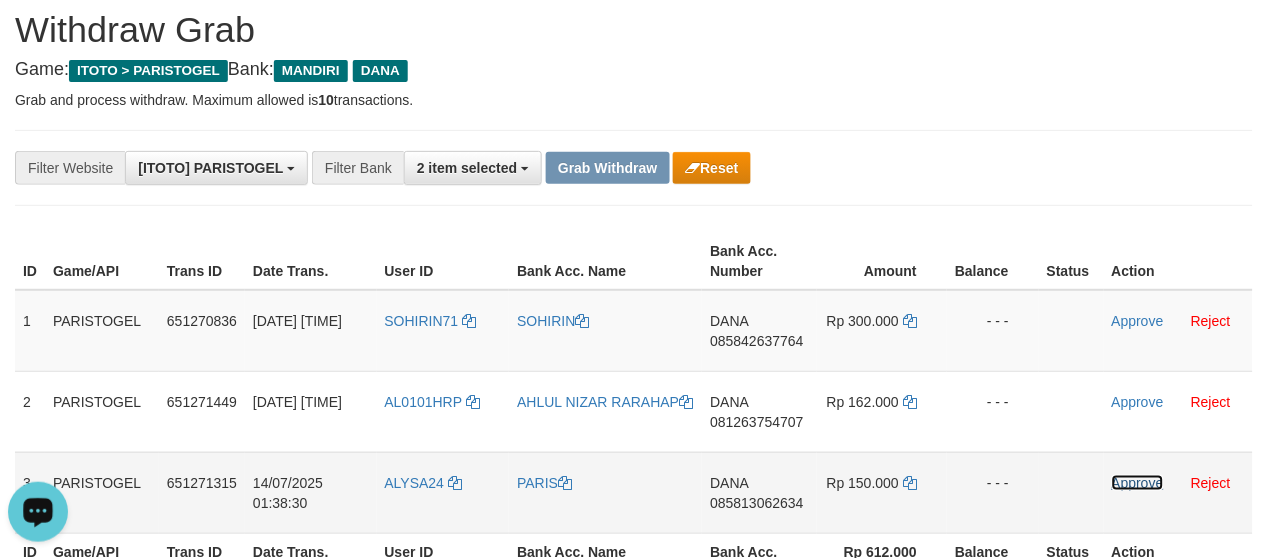 click on "Approve" at bounding box center (1138, 483) 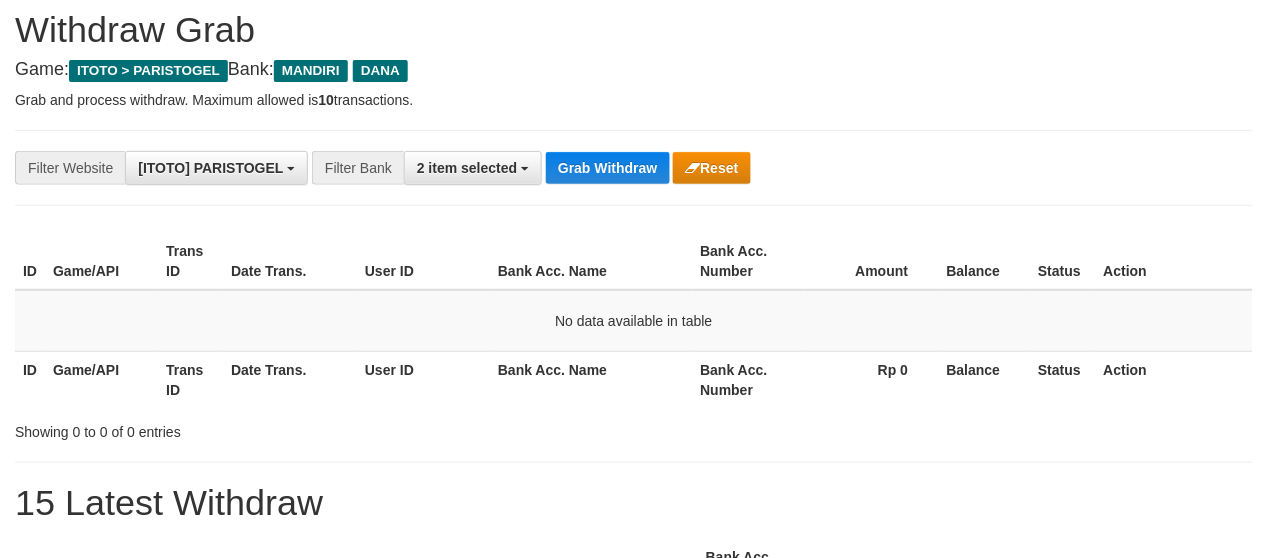 scroll, scrollTop: 62, scrollLeft: 0, axis: vertical 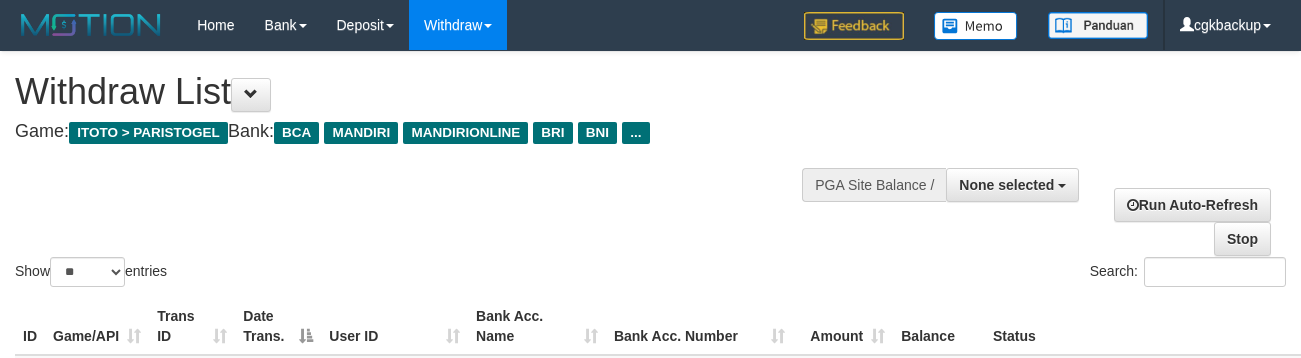 select 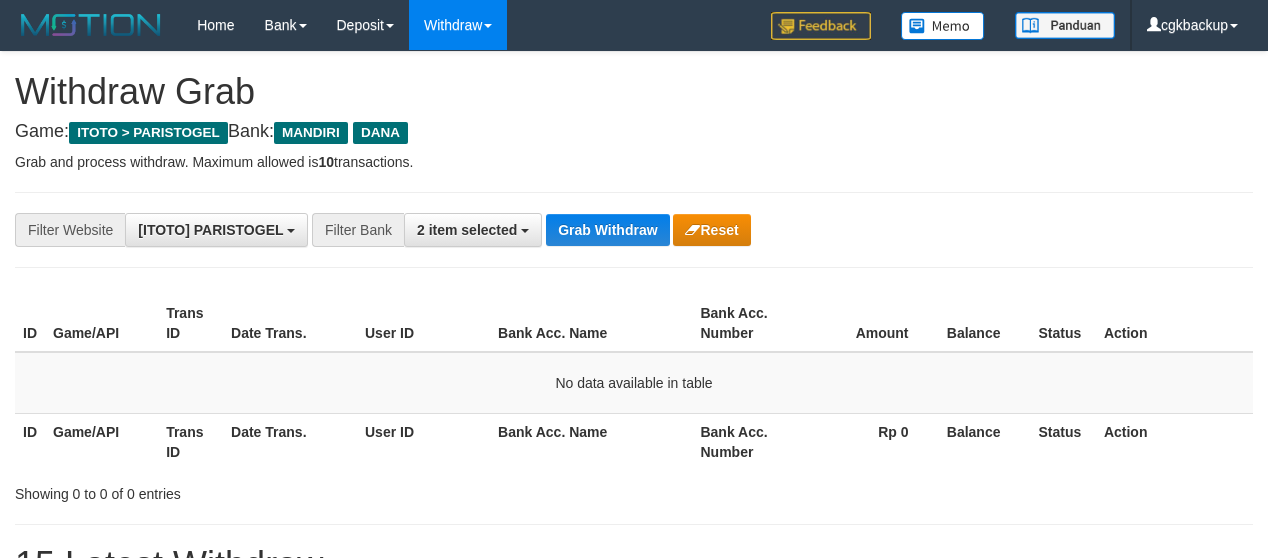scroll, scrollTop: 62, scrollLeft: 0, axis: vertical 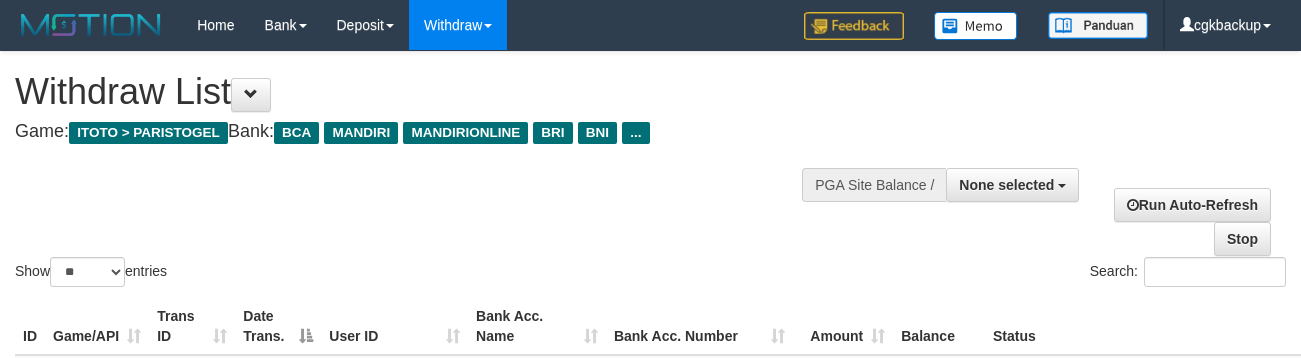 select 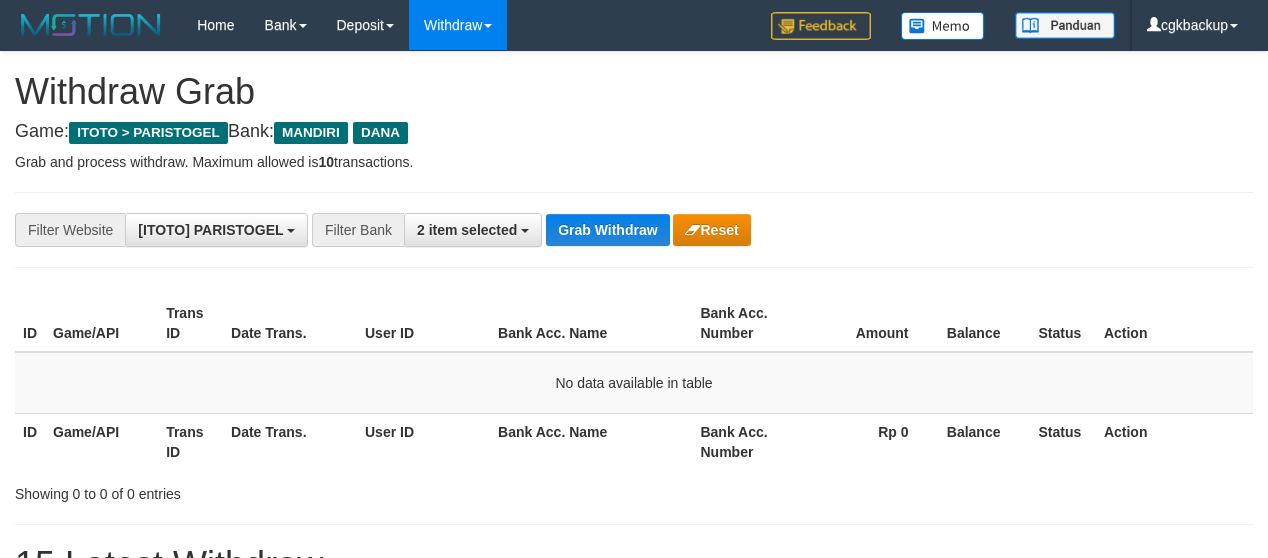 scroll, scrollTop: 62, scrollLeft: 0, axis: vertical 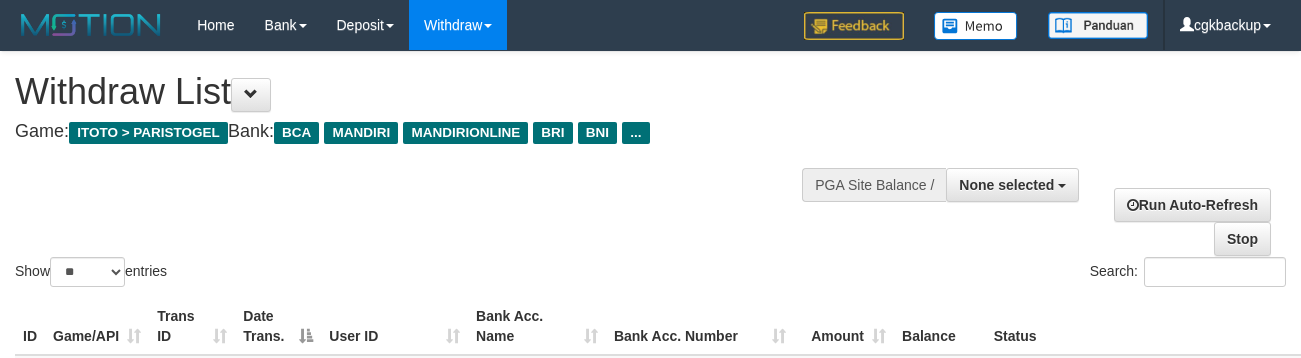 select 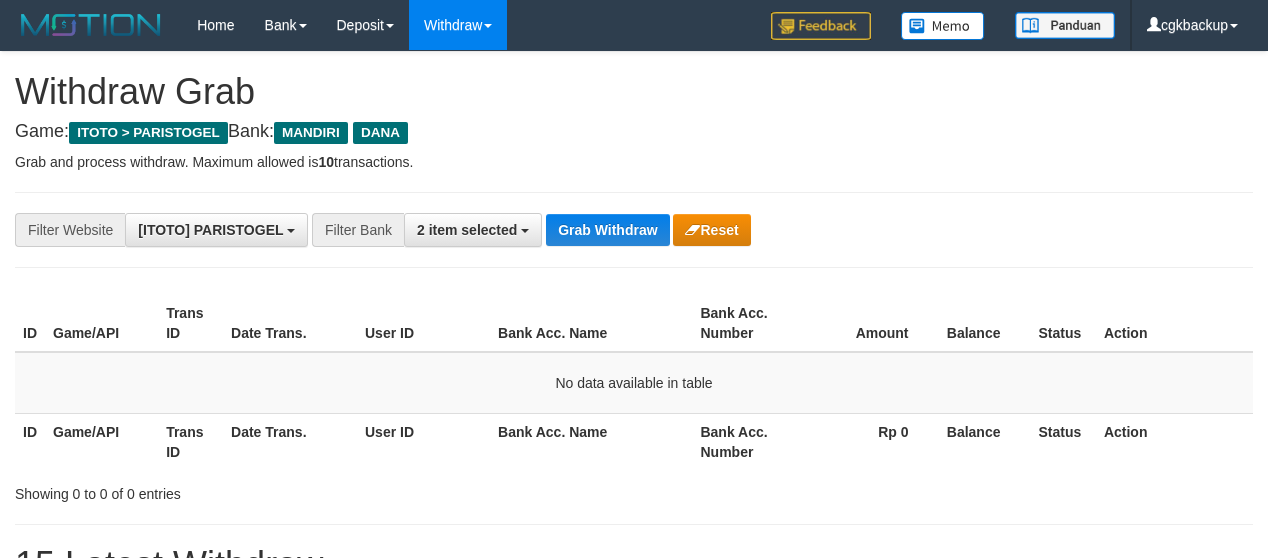 scroll, scrollTop: 62, scrollLeft: 0, axis: vertical 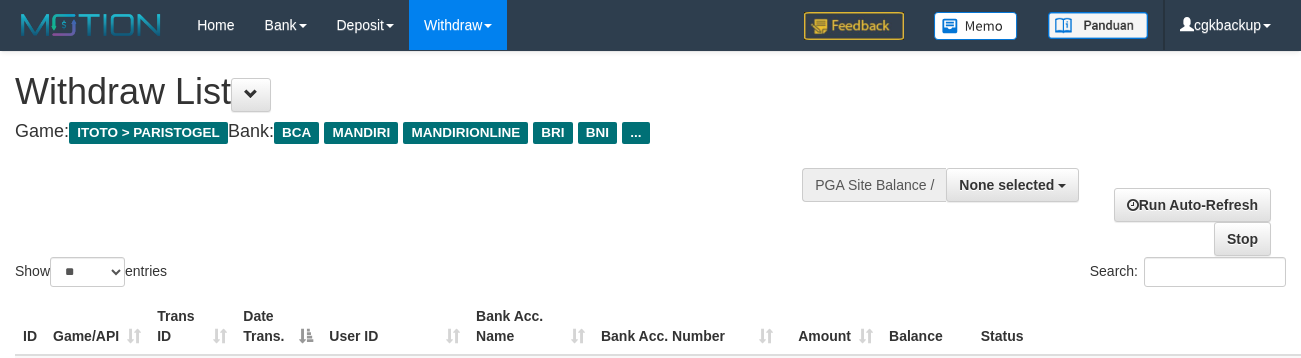 select 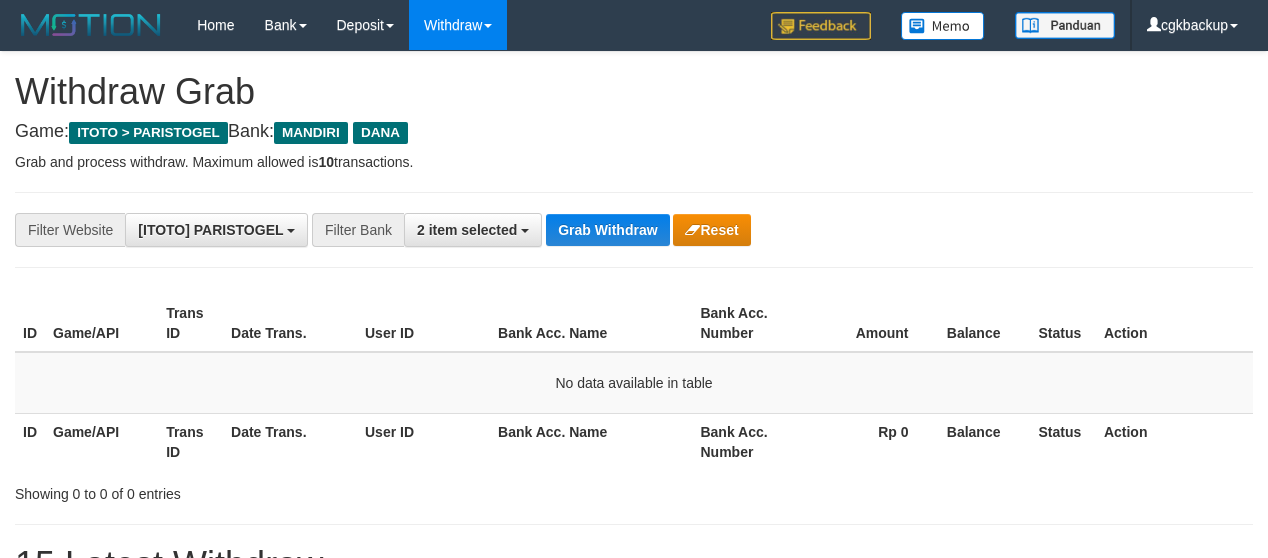 scroll, scrollTop: 62, scrollLeft: 0, axis: vertical 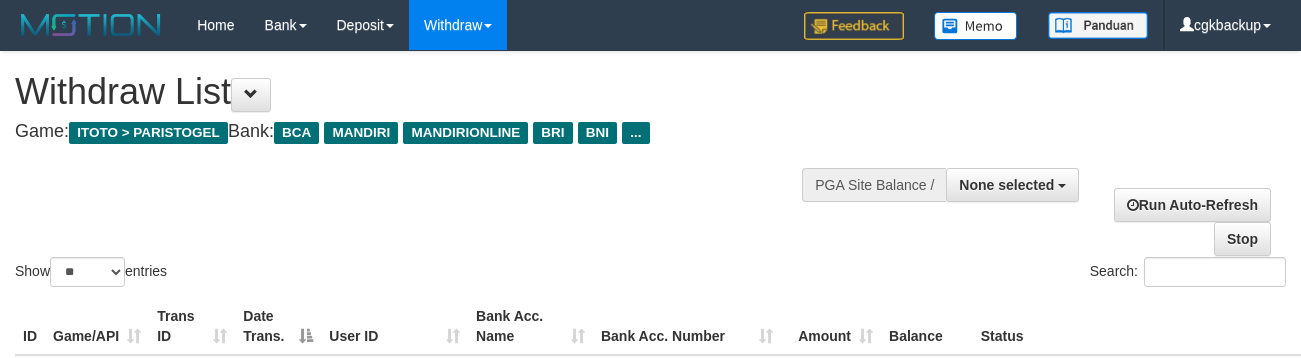 select 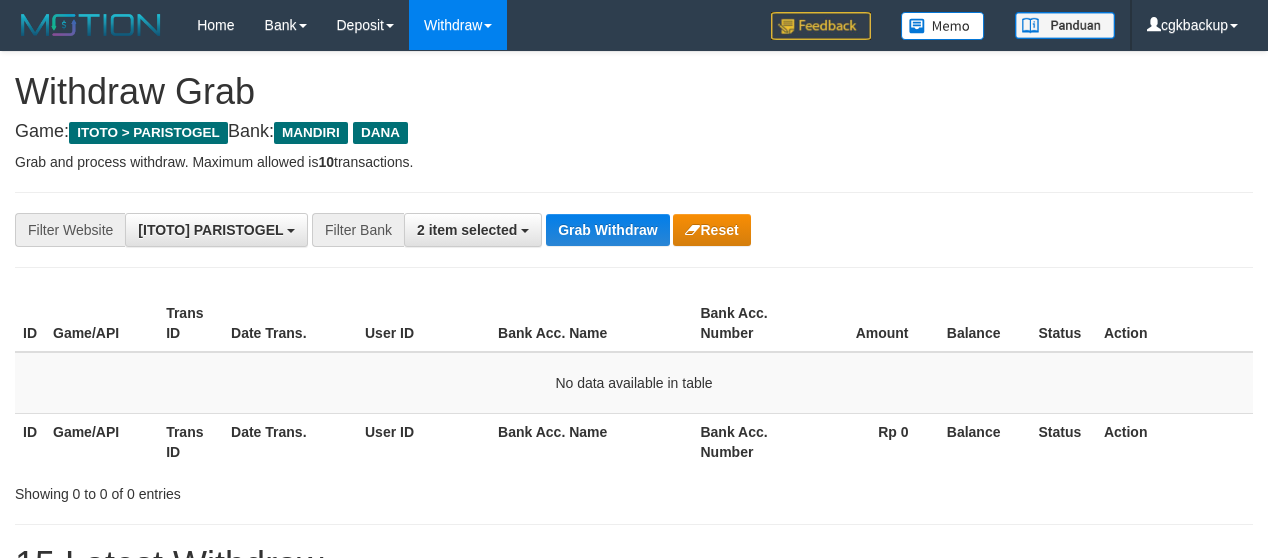 scroll, scrollTop: 62, scrollLeft: 0, axis: vertical 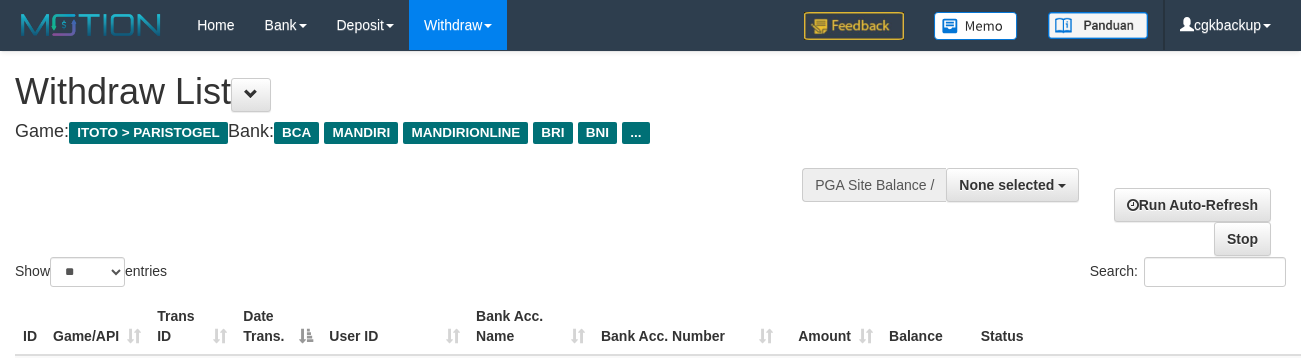 select 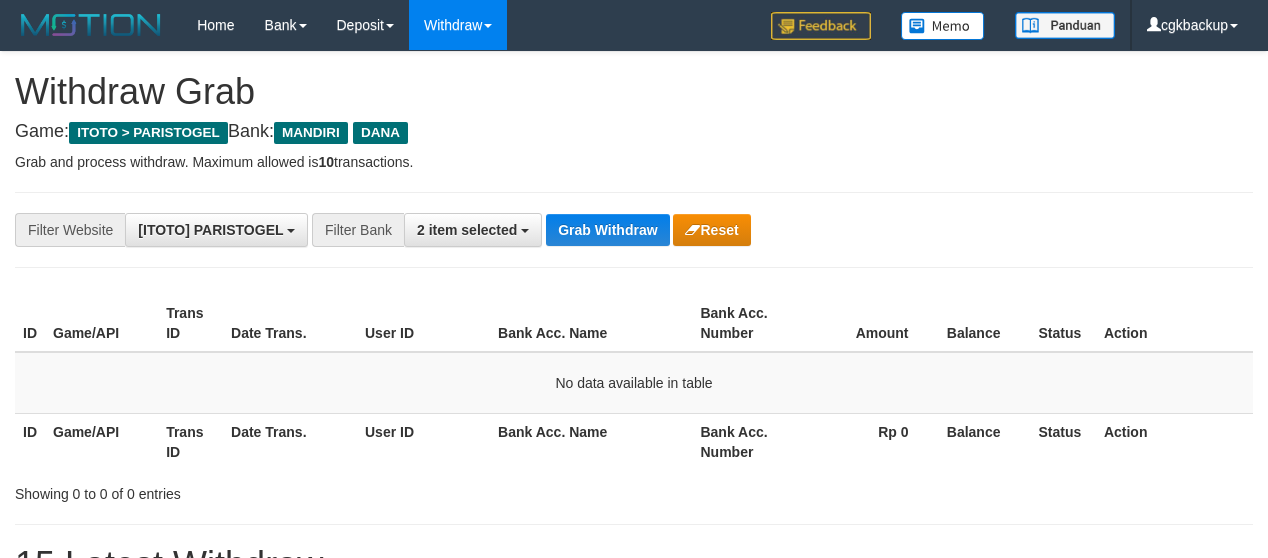 scroll, scrollTop: 62, scrollLeft: 0, axis: vertical 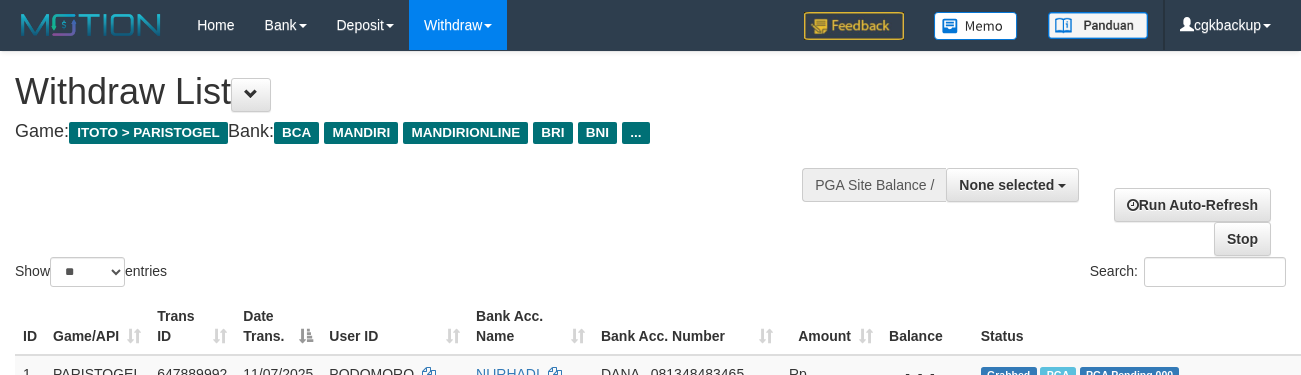 select 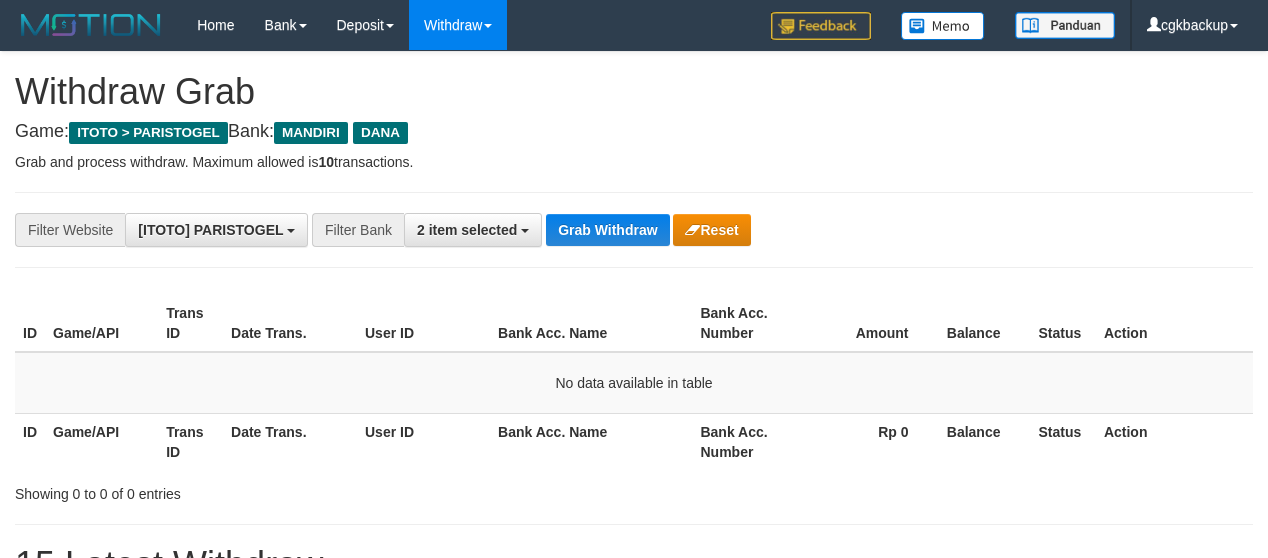 scroll, scrollTop: 62, scrollLeft: 0, axis: vertical 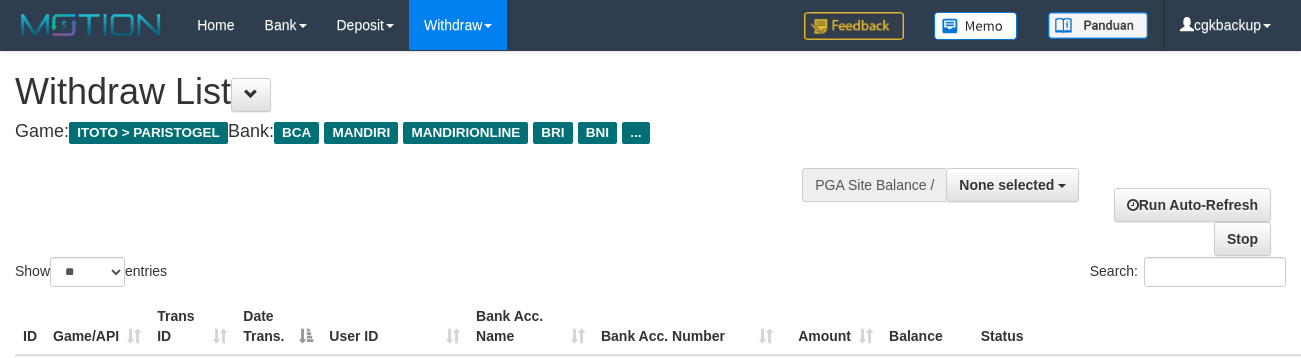 select 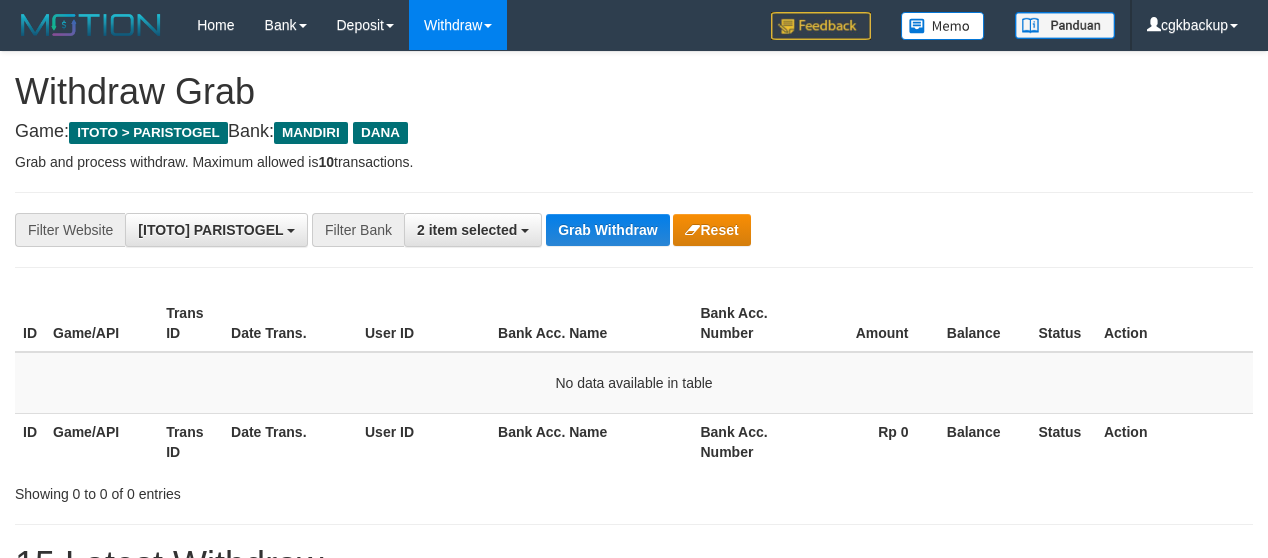 scroll, scrollTop: 62, scrollLeft: 0, axis: vertical 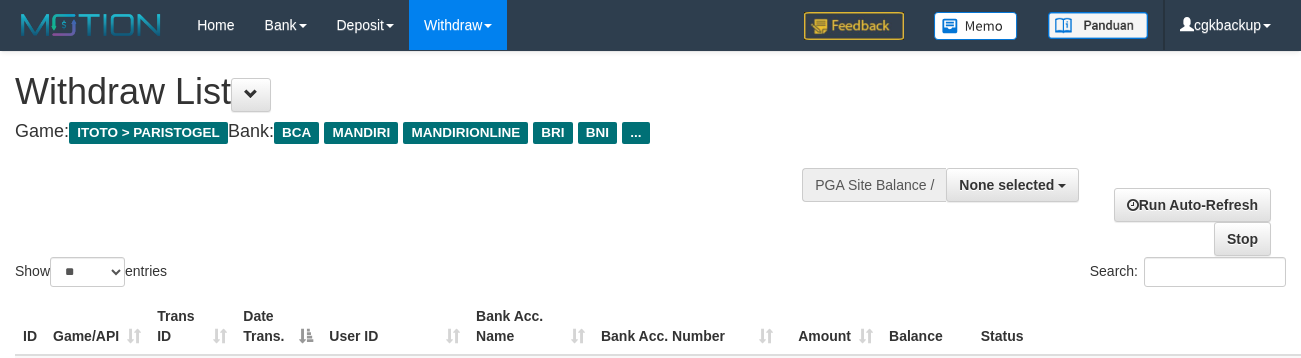 select 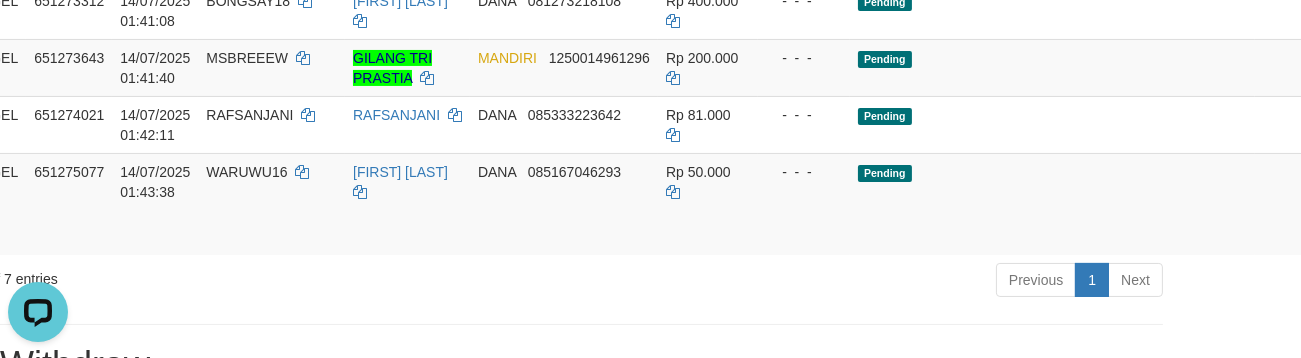 scroll, scrollTop: 0, scrollLeft: 0, axis: both 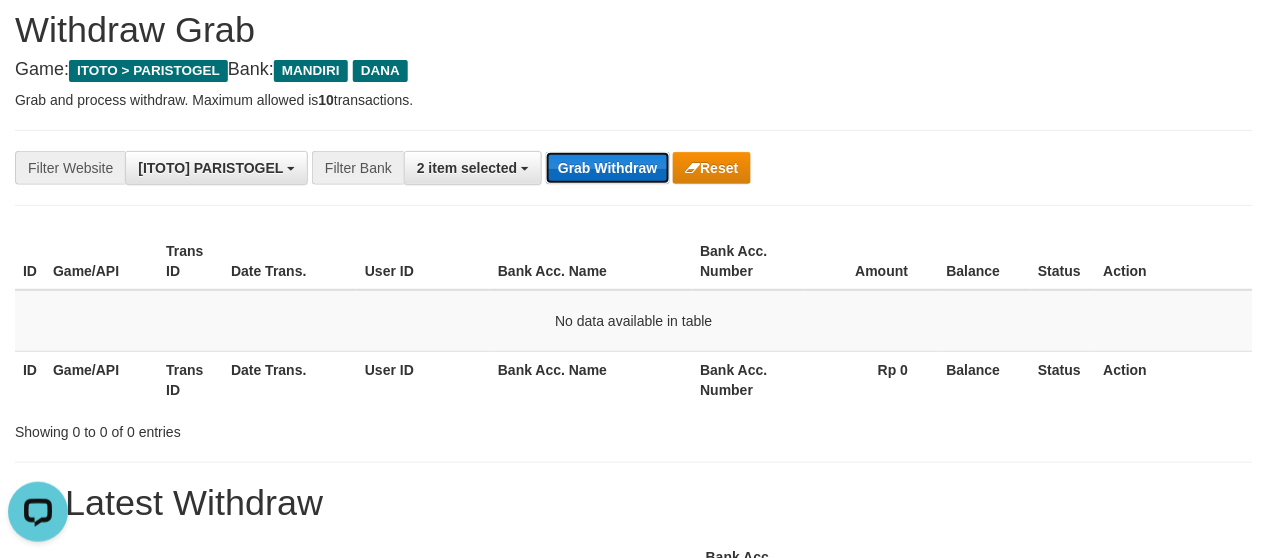 click on "Grab Withdraw" at bounding box center (607, 168) 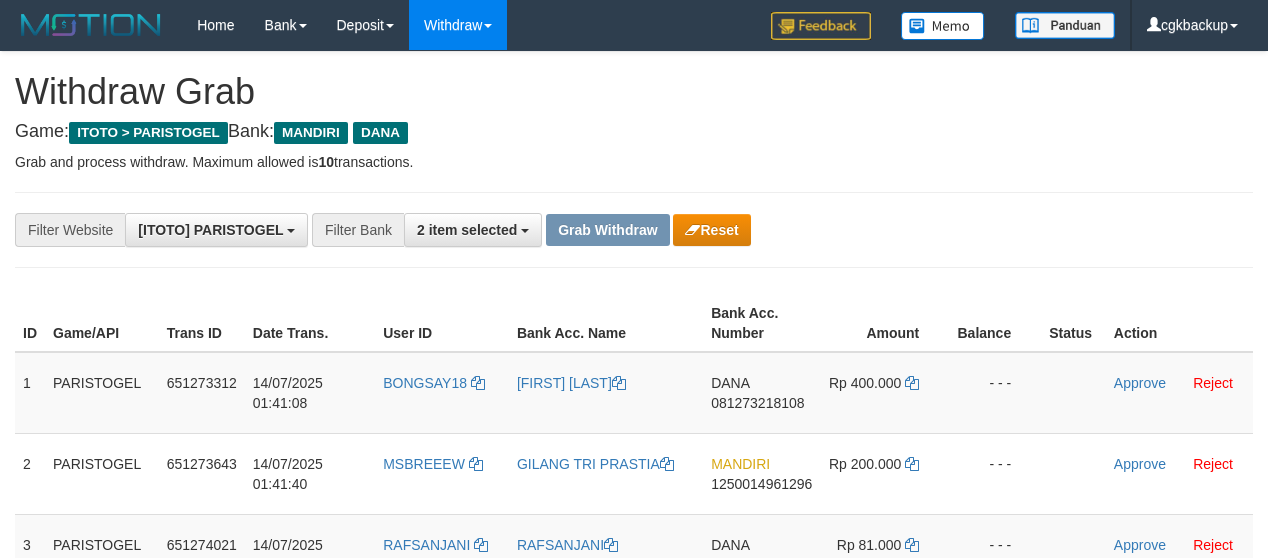 scroll, scrollTop: 0, scrollLeft: 0, axis: both 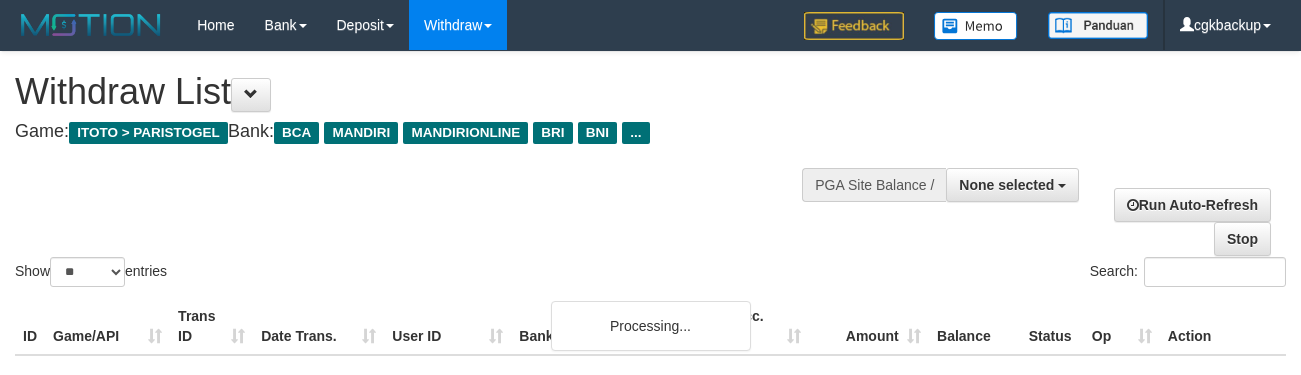 select 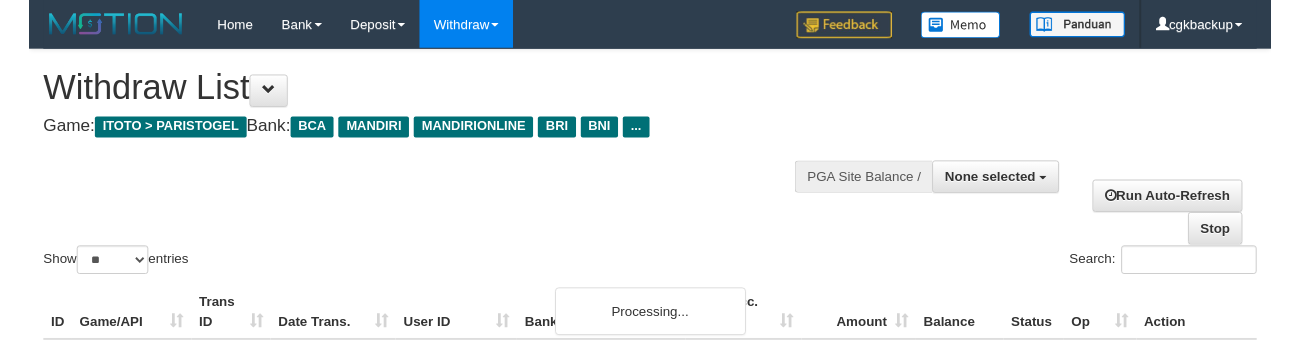 scroll, scrollTop: 604, scrollLeft: 123, axis: both 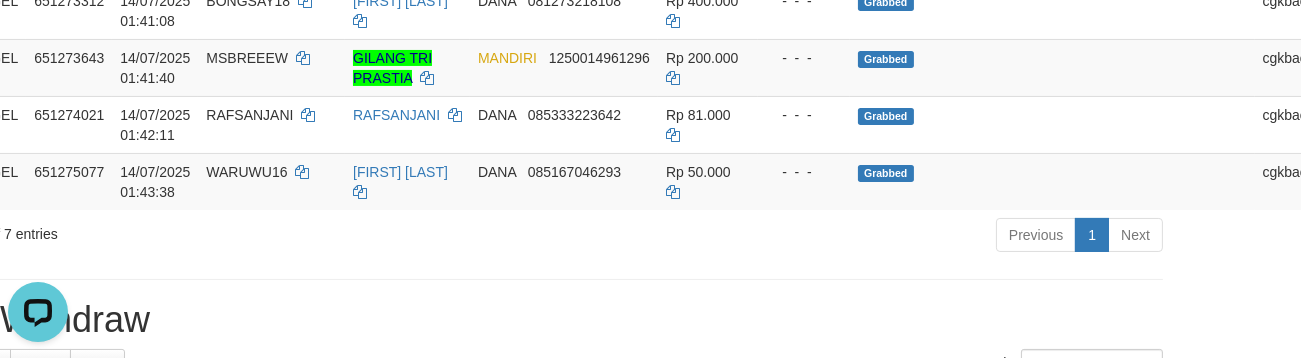 click on "PETRIK" at bounding box center (271, -57) 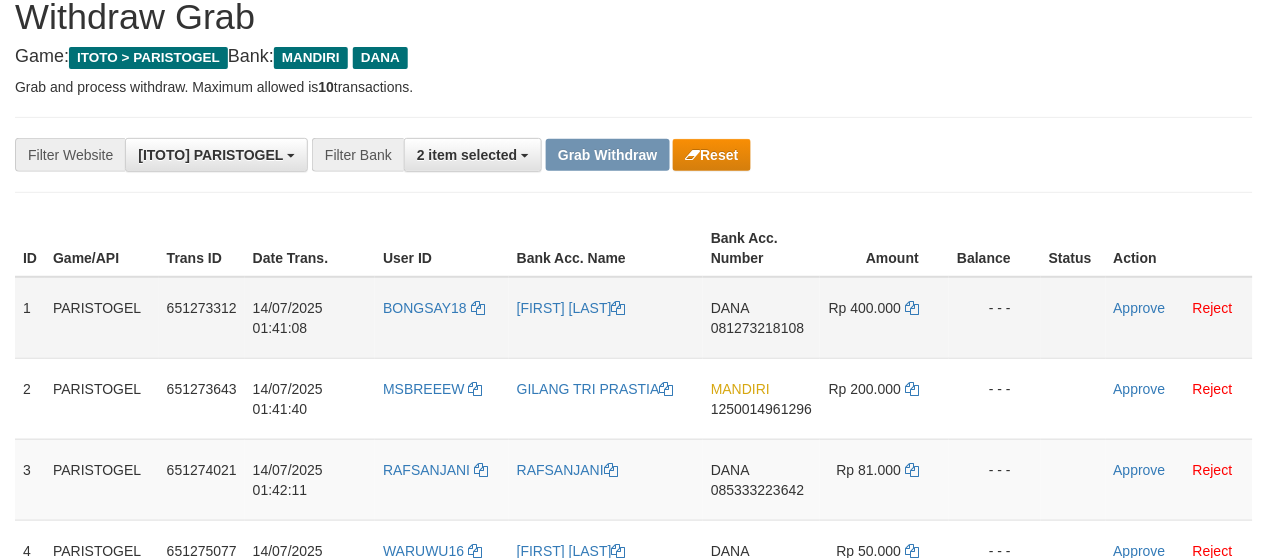 scroll, scrollTop: 222, scrollLeft: 0, axis: vertical 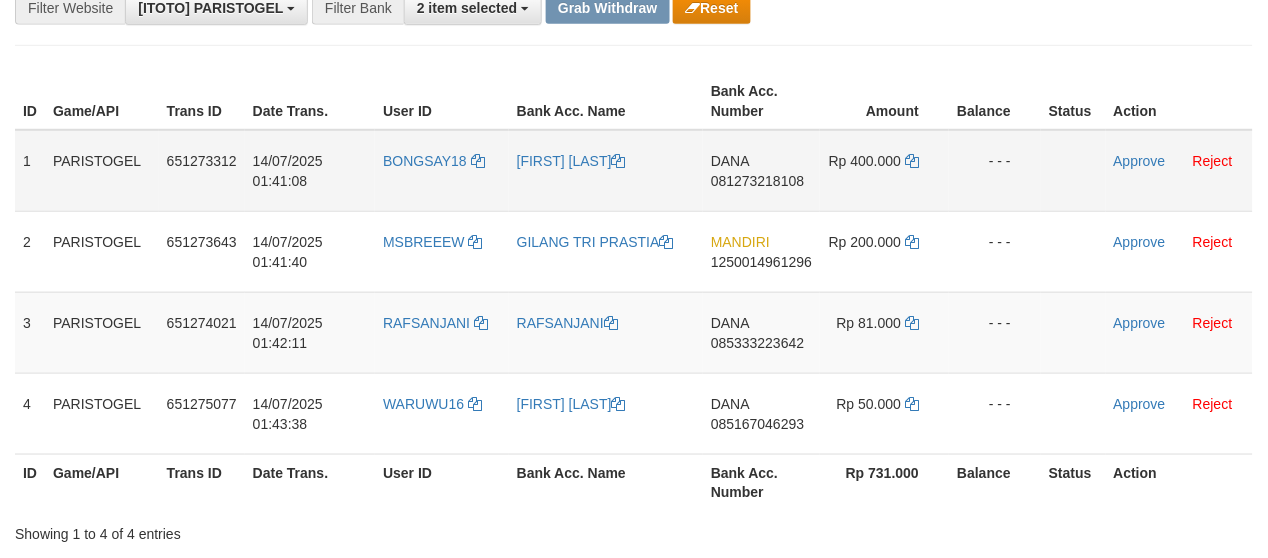 click on "BONGSAY18" at bounding box center (442, 171) 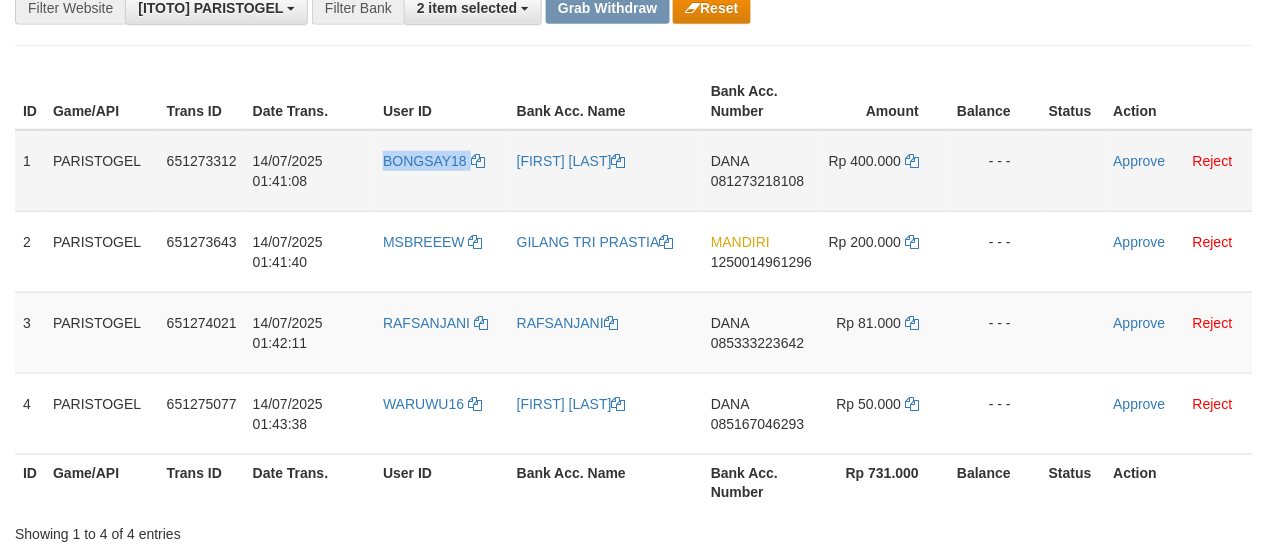 click on "BONGSAY18" at bounding box center [442, 171] 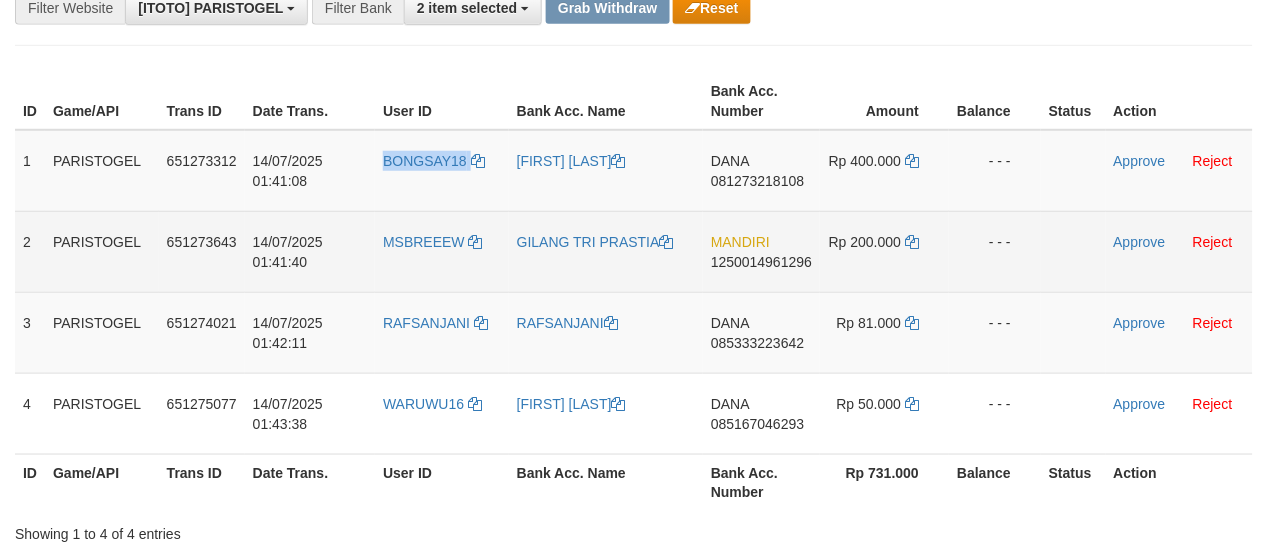 copy on "BONGSAY18" 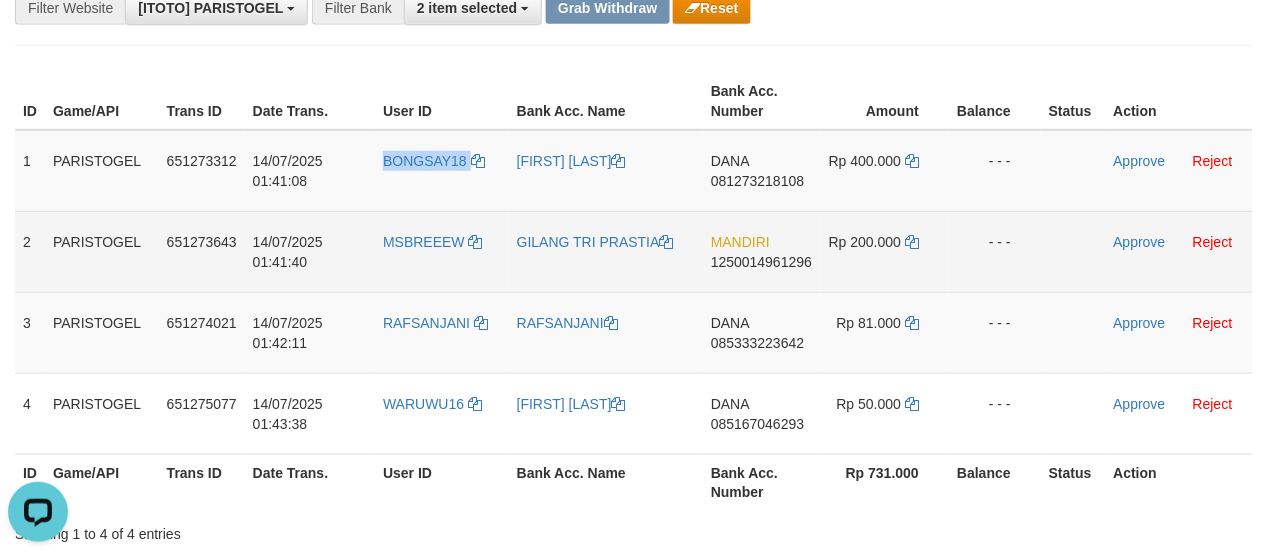scroll, scrollTop: 0, scrollLeft: 0, axis: both 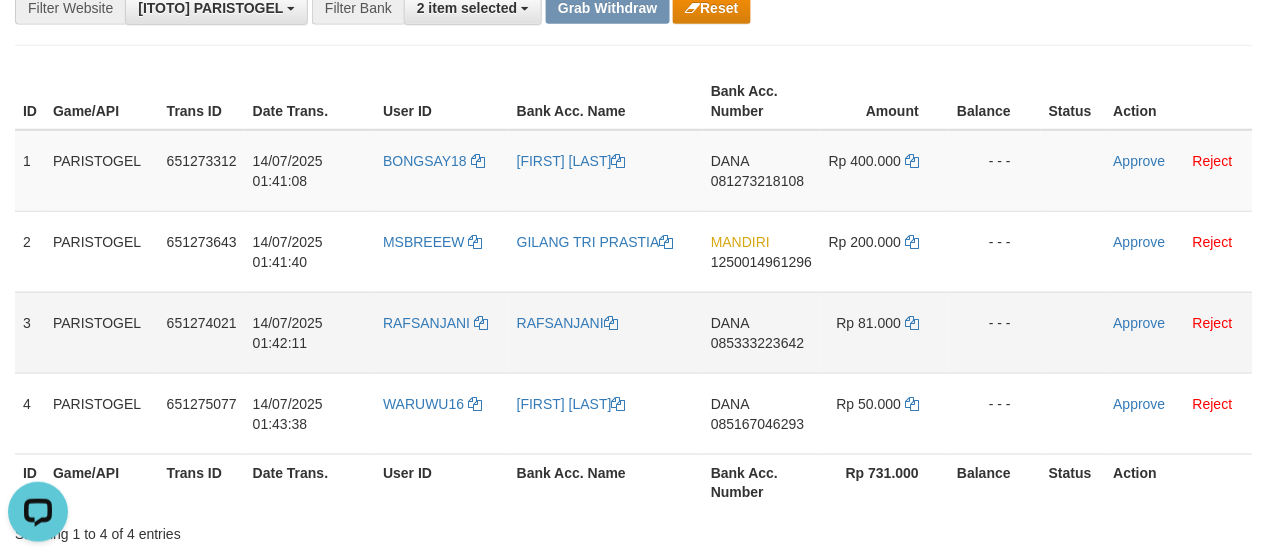 click on "RAFSANJANI" at bounding box center [442, 332] 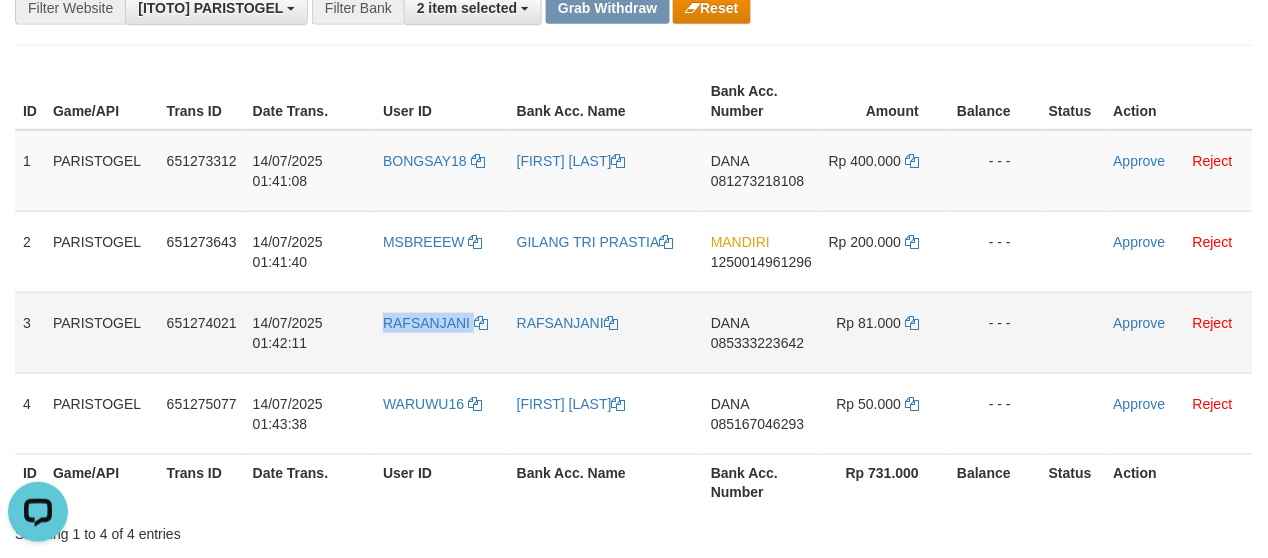 copy on "RAFSANJANI" 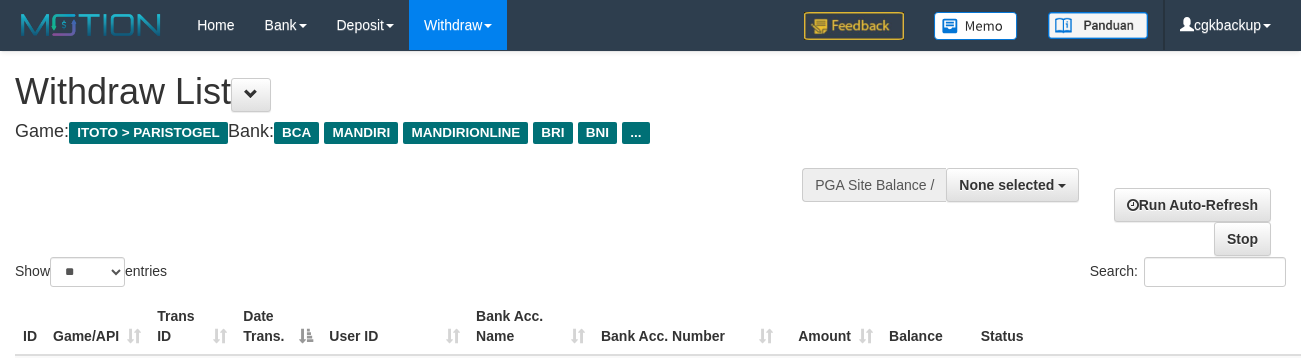 select 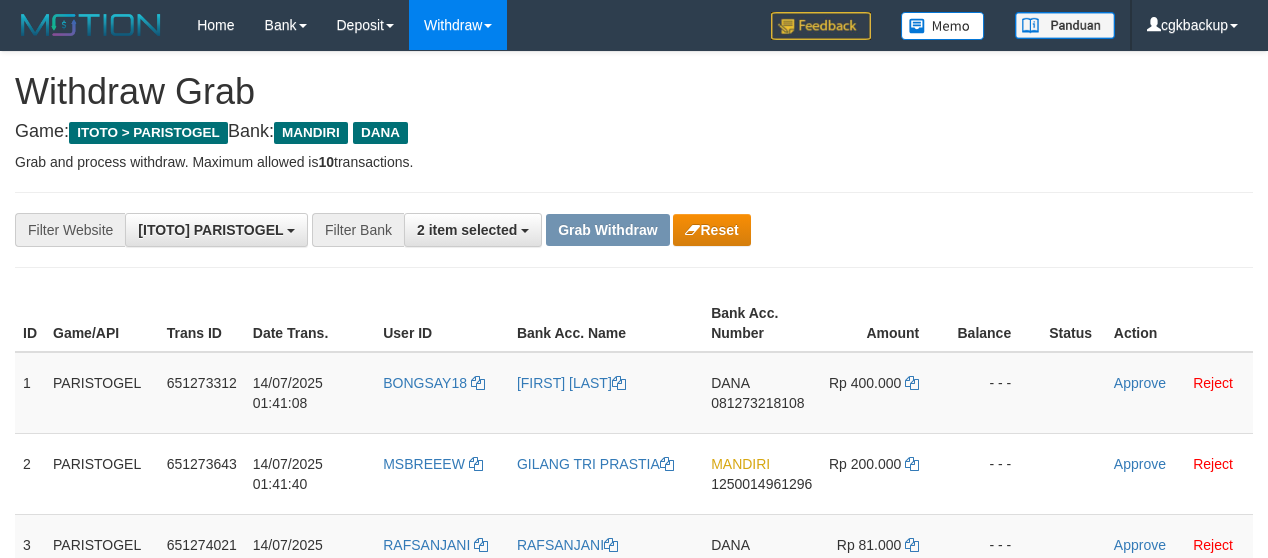 scroll, scrollTop: 134, scrollLeft: 0, axis: vertical 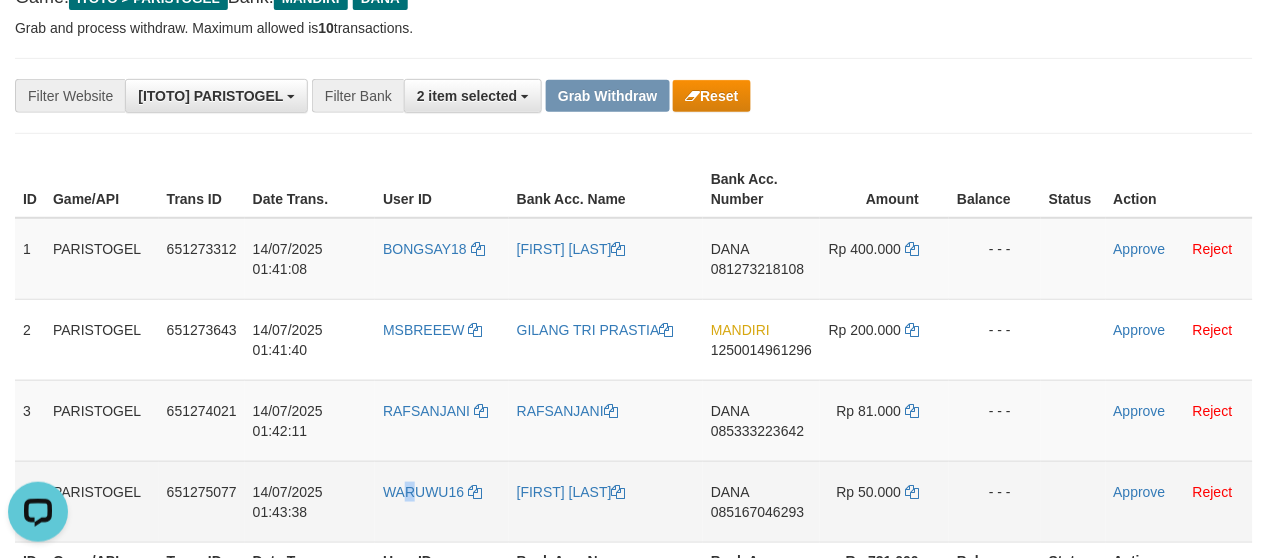 click on "WARUWU16" at bounding box center [442, 501] 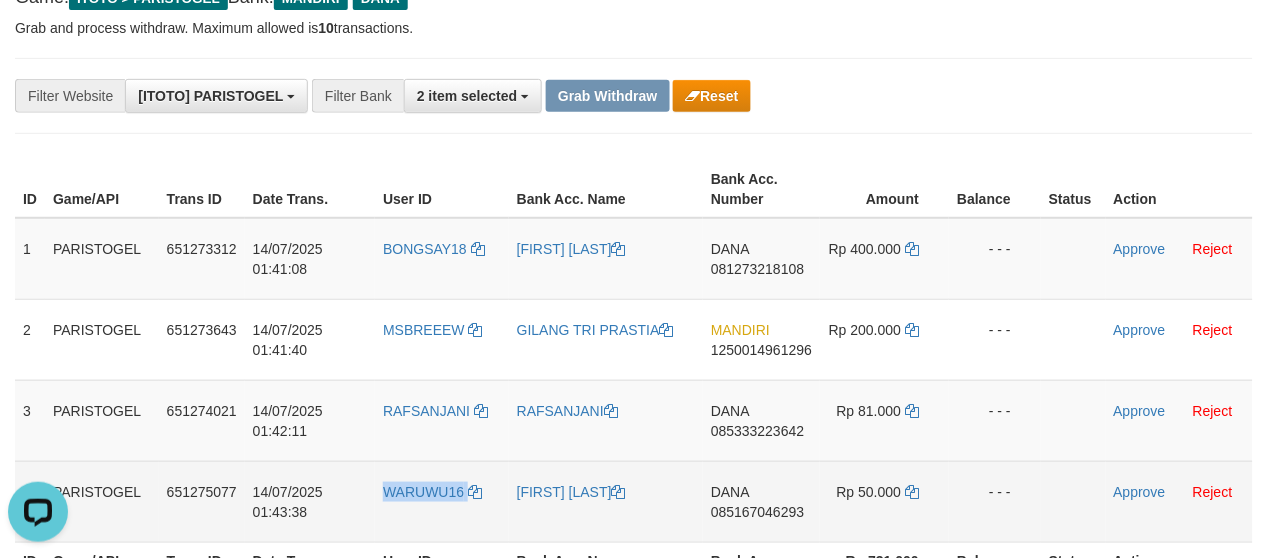 click on "WARUWU16" at bounding box center [442, 501] 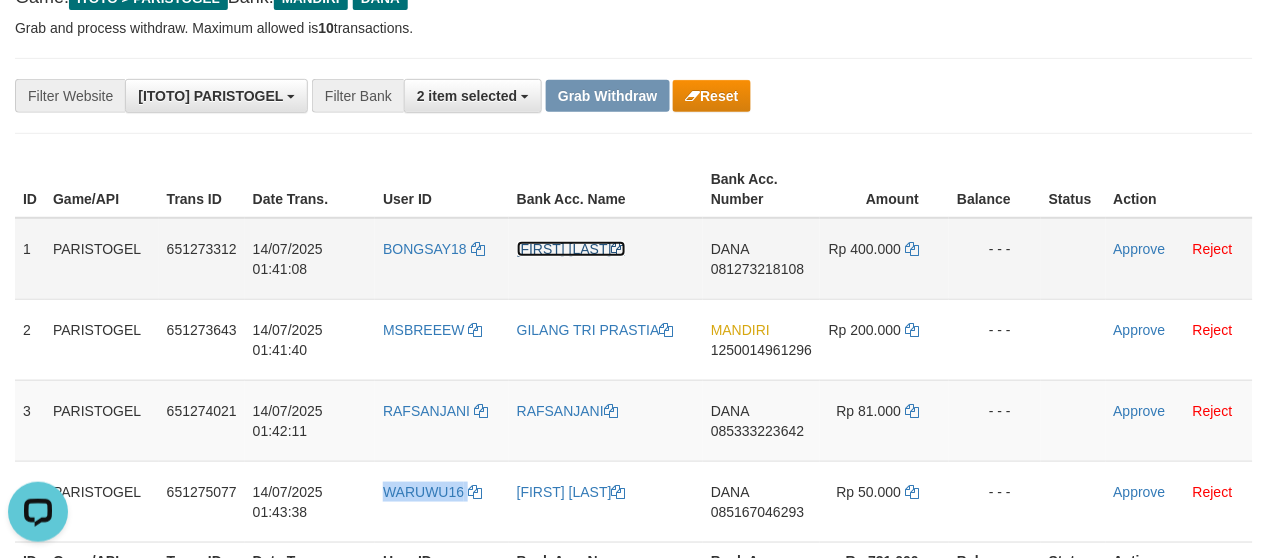 click on "[FIRST] [LAST]" at bounding box center (571, 249) 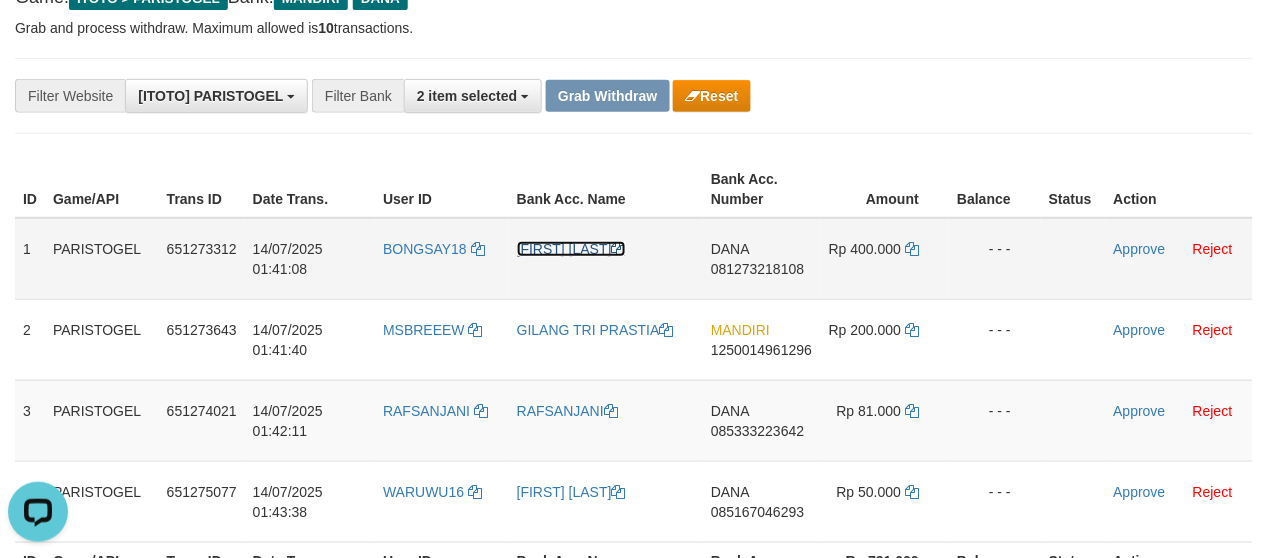 drag, startPoint x: 573, startPoint y: 247, endPoint x: 120, endPoint y: 254, distance: 453.05408 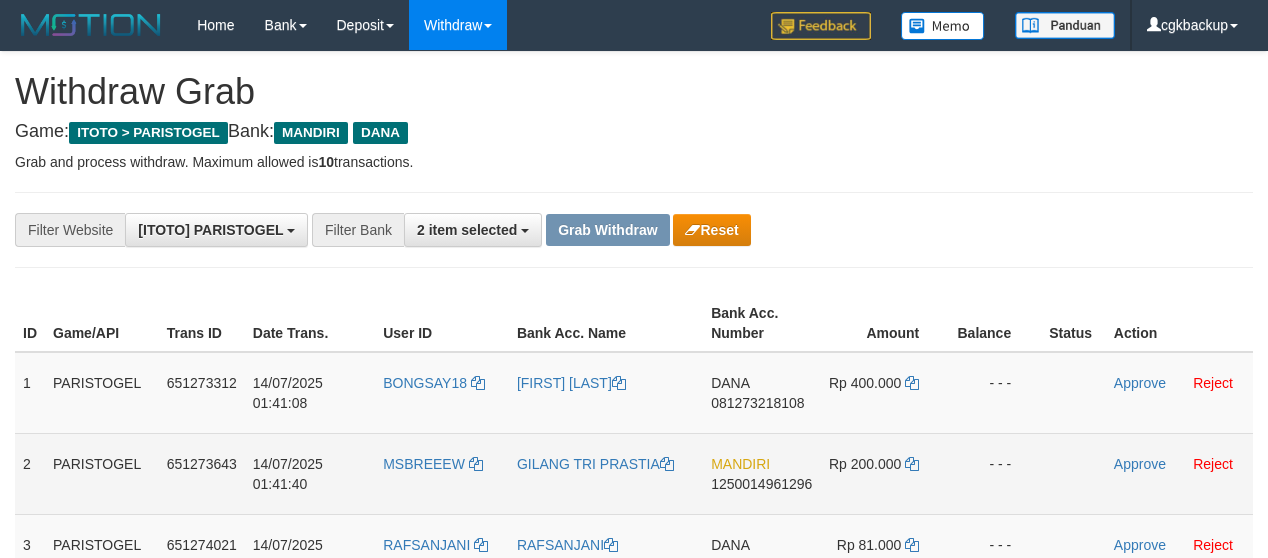 scroll, scrollTop: 135, scrollLeft: 0, axis: vertical 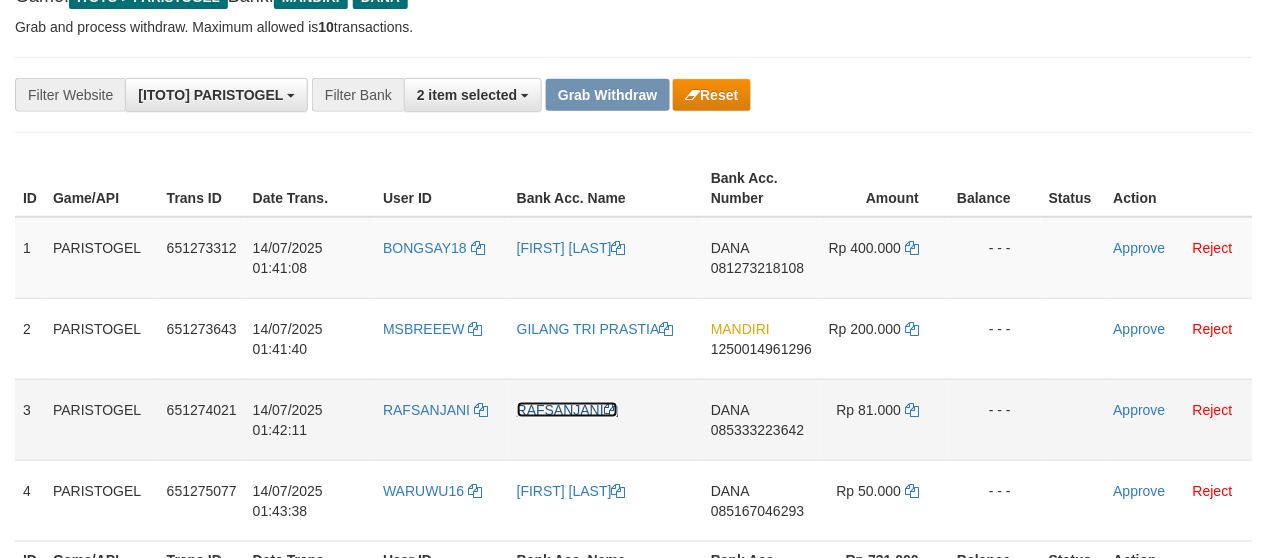 click on "RAFSANJANI" at bounding box center [567, 410] 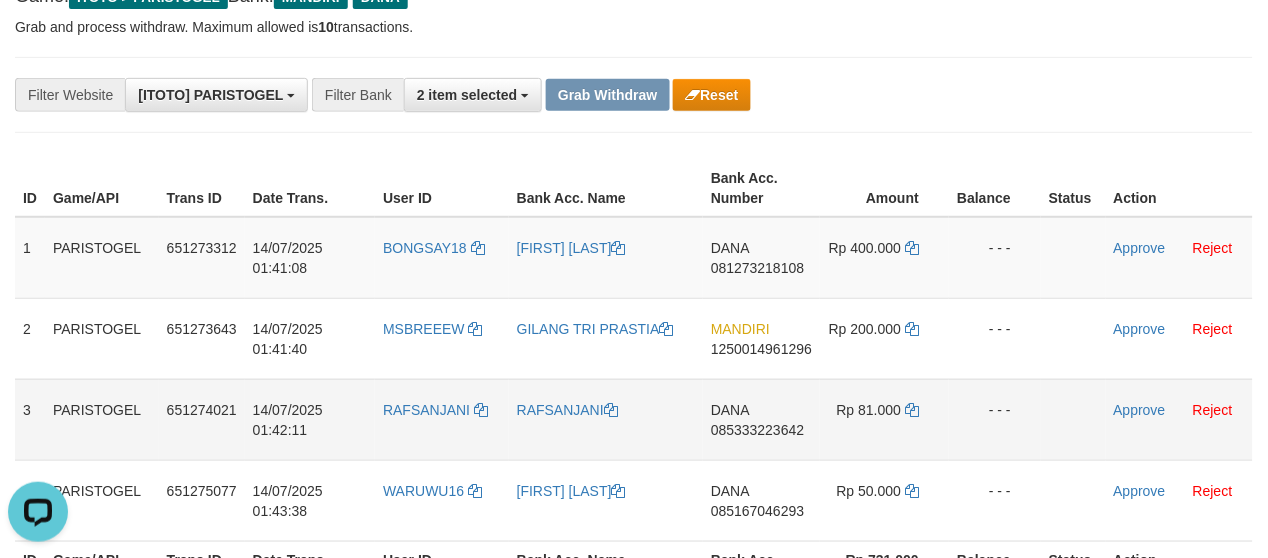 scroll, scrollTop: 0, scrollLeft: 0, axis: both 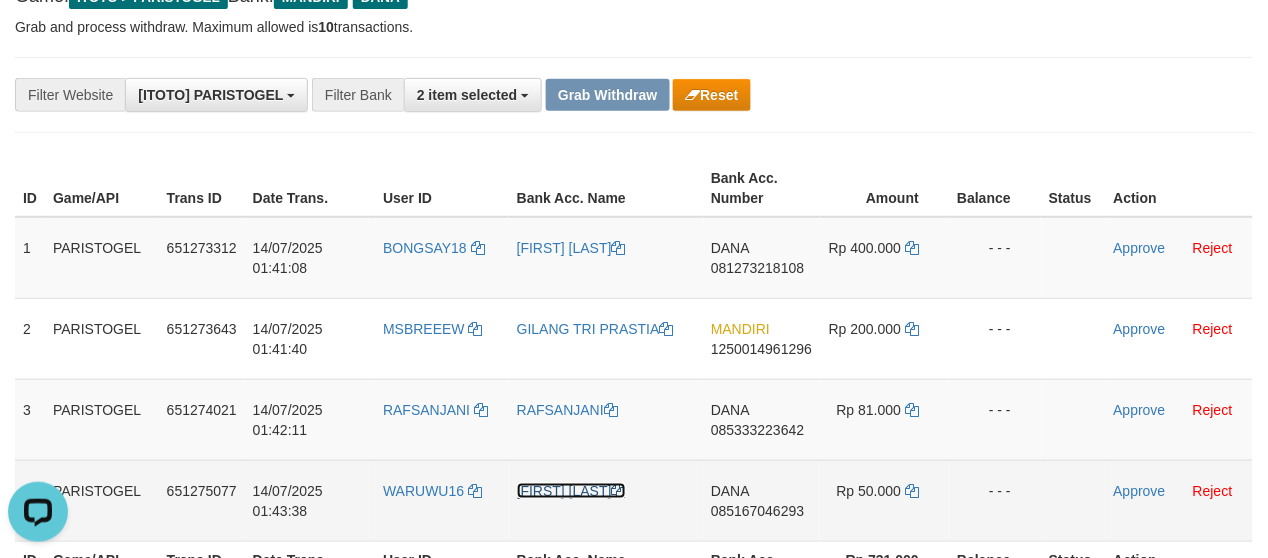 click on "[FIRST] [LAST]" at bounding box center (571, 491) 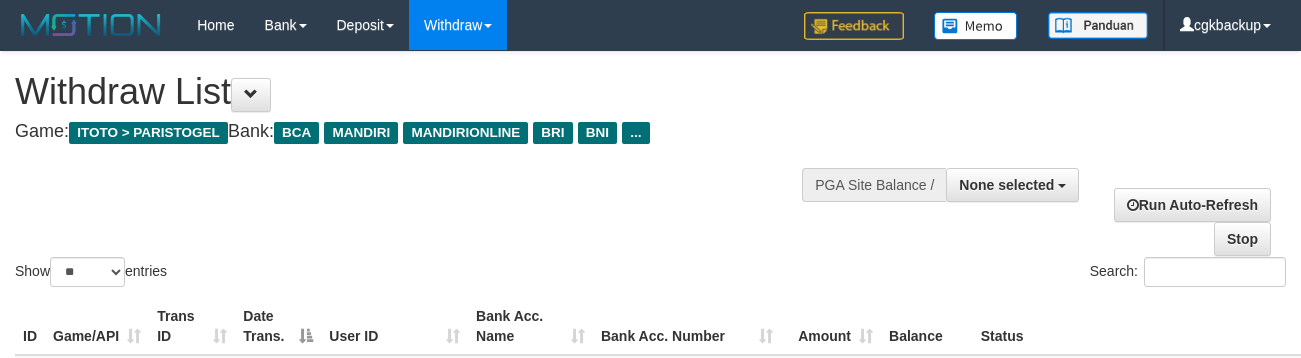 select 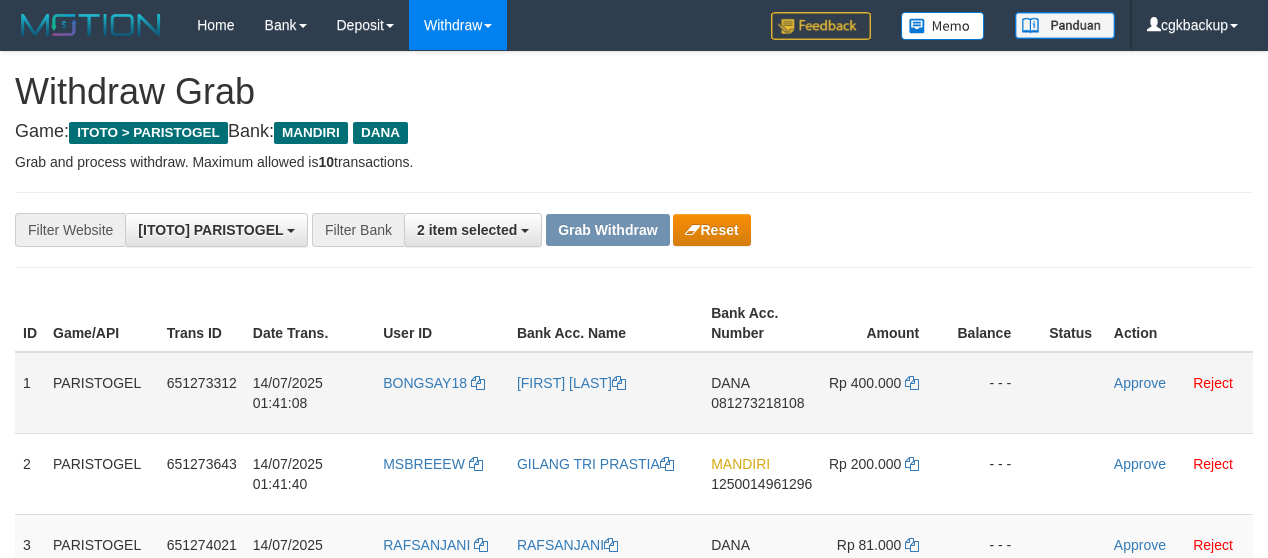 scroll, scrollTop: 136, scrollLeft: 0, axis: vertical 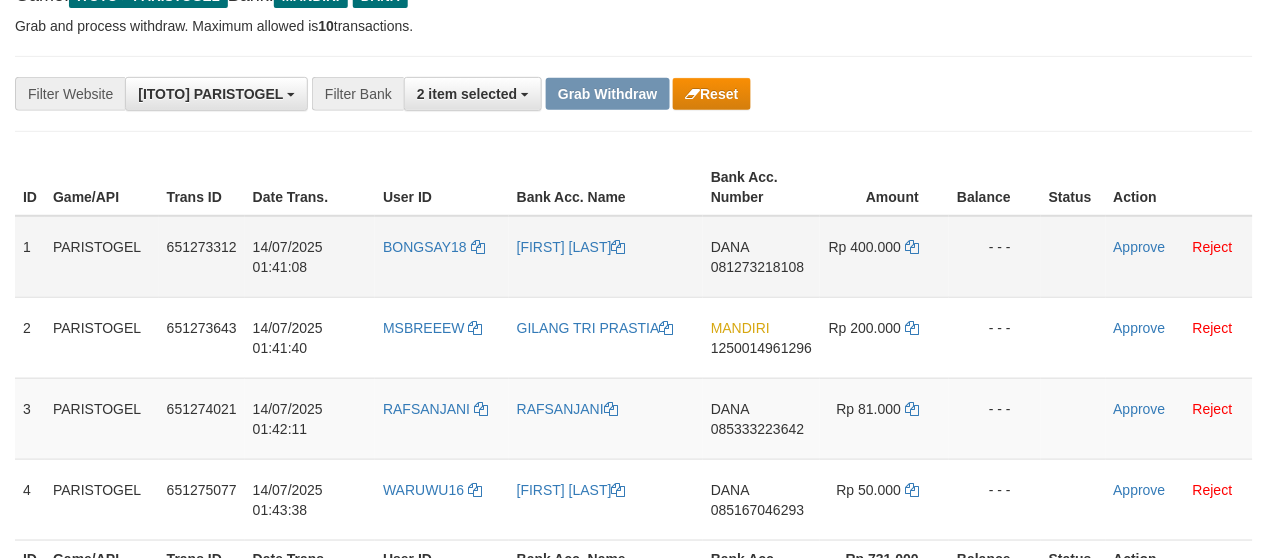 click on "DANA
081273218108" at bounding box center [761, 257] 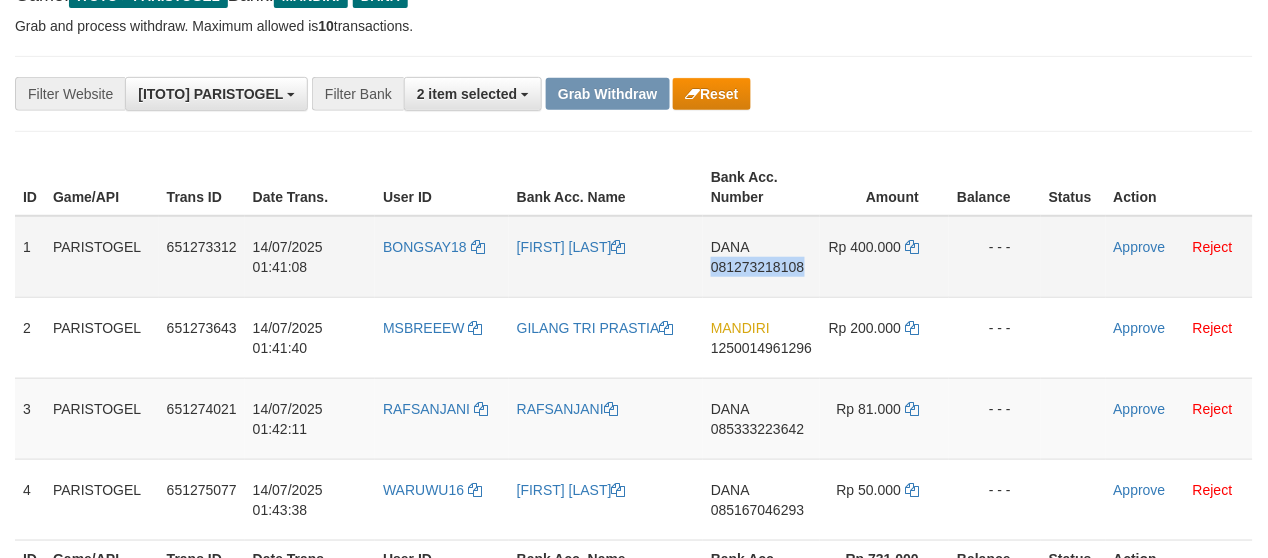 click on "DANA
081273218108" at bounding box center [761, 257] 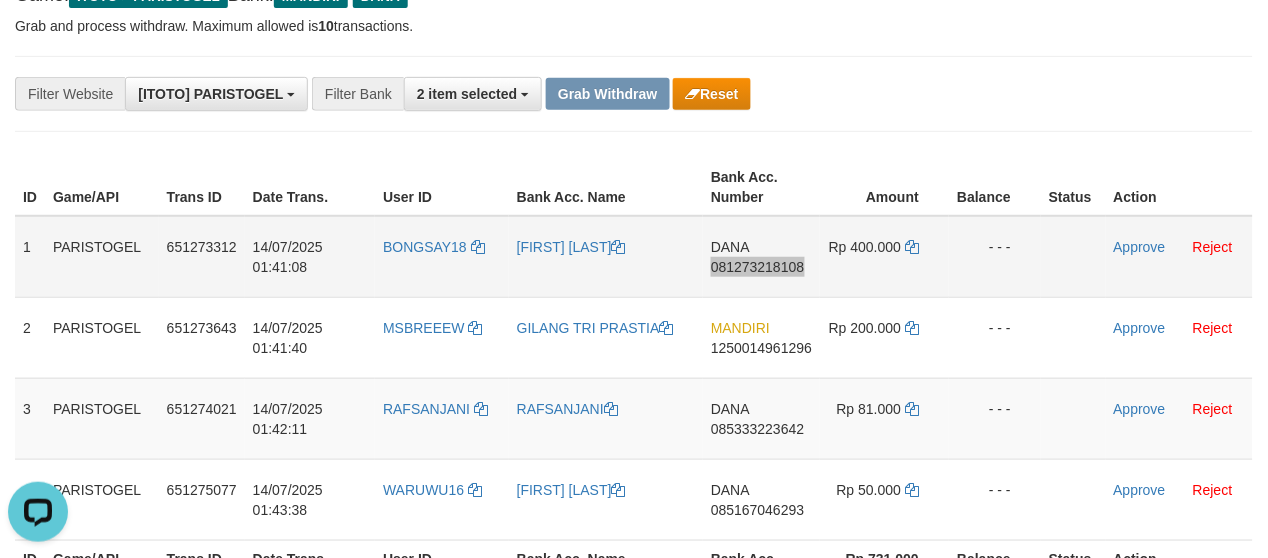 scroll, scrollTop: 0, scrollLeft: 0, axis: both 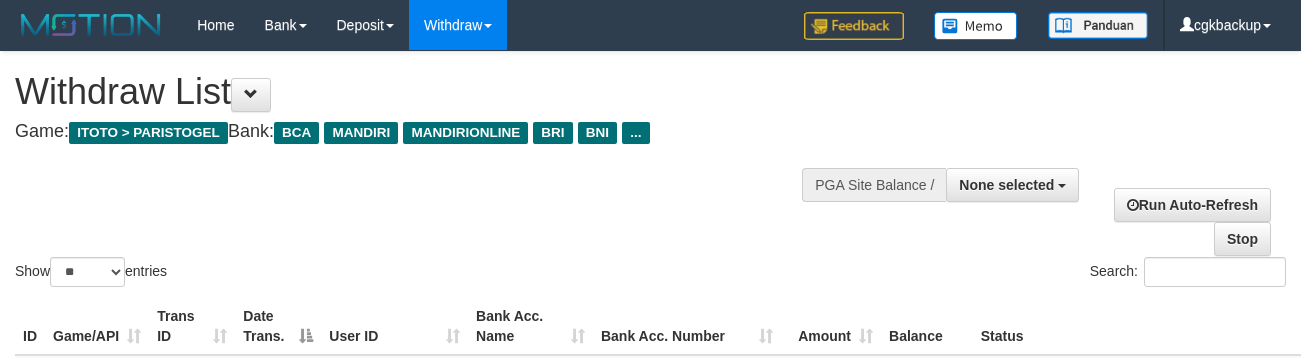 select 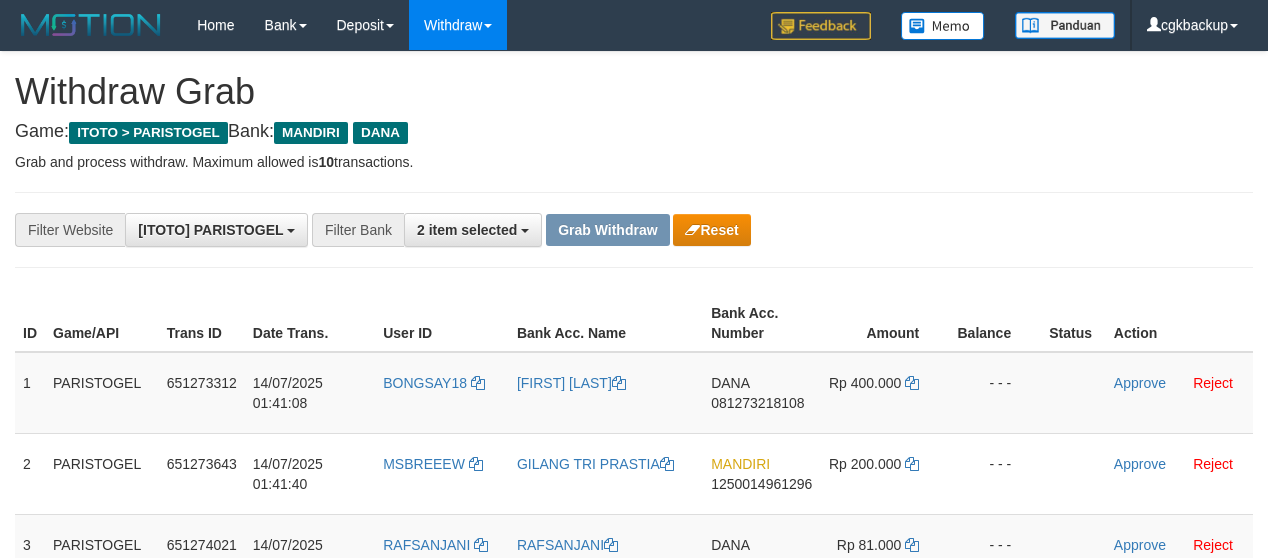 scroll, scrollTop: 137, scrollLeft: 0, axis: vertical 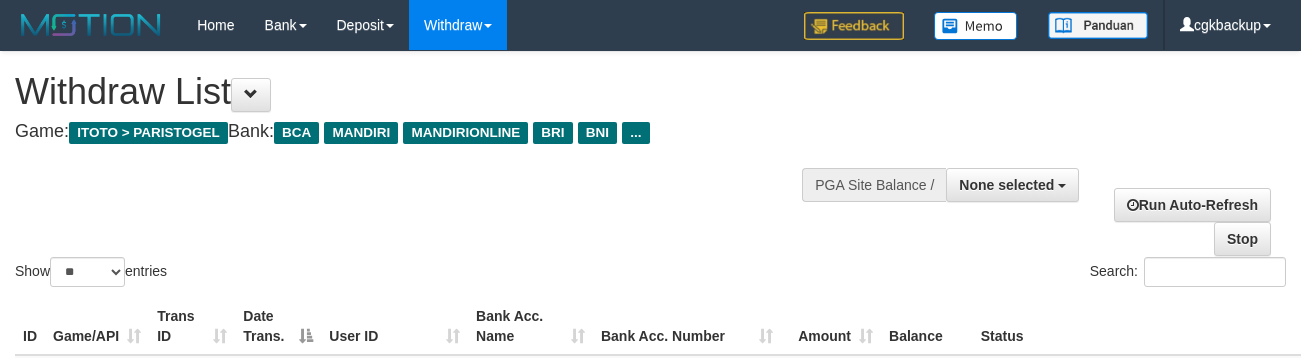 select 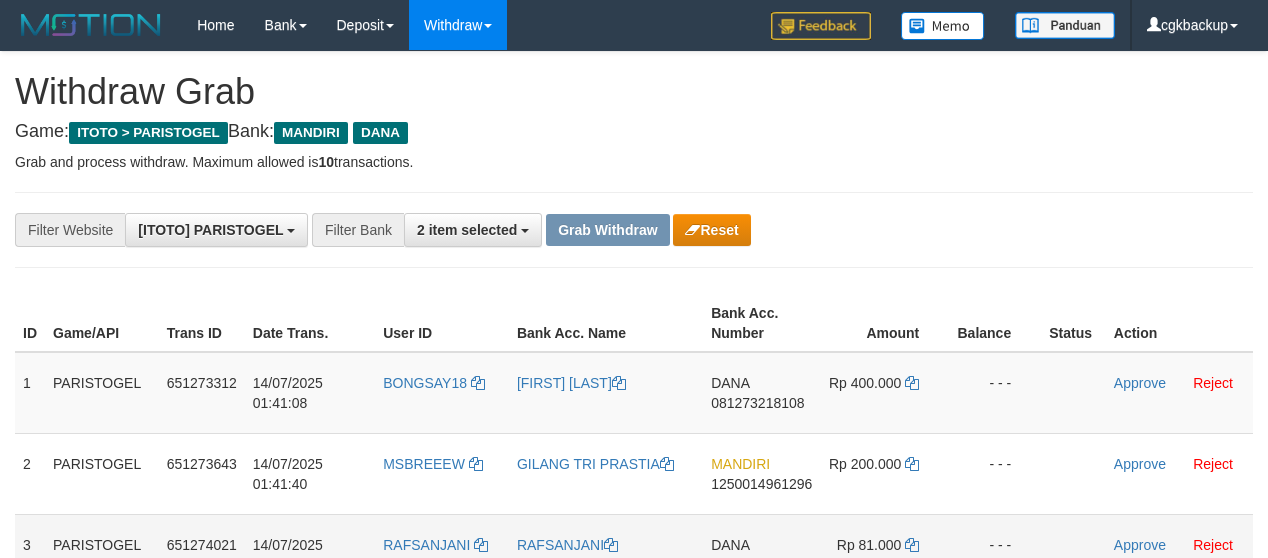 scroll, scrollTop: 138, scrollLeft: 0, axis: vertical 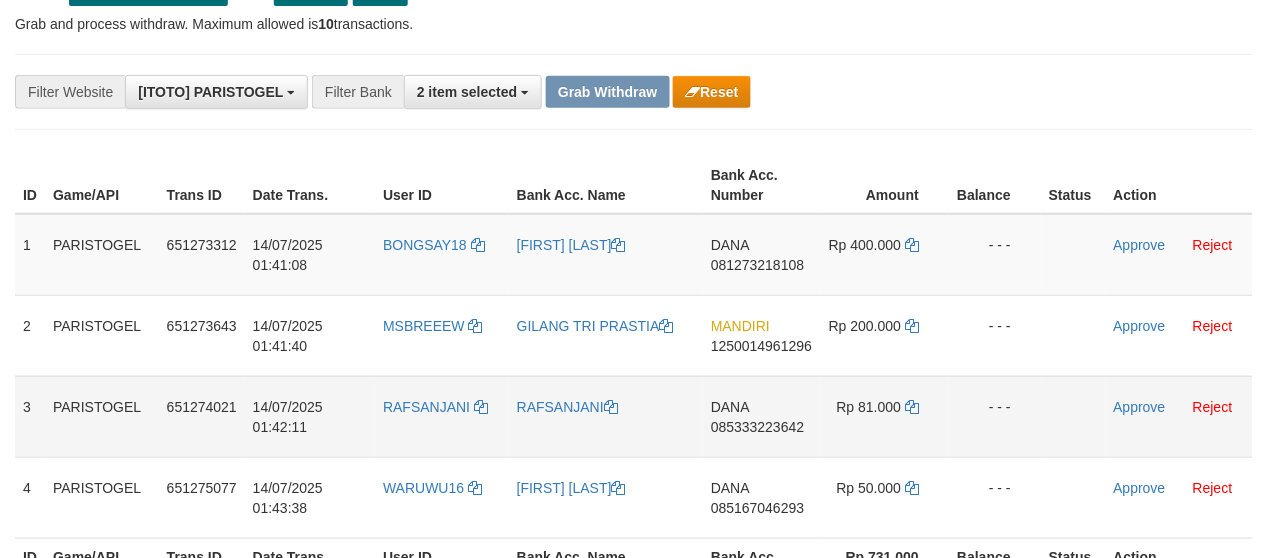click on "DANA
085333223642" at bounding box center (761, 416) 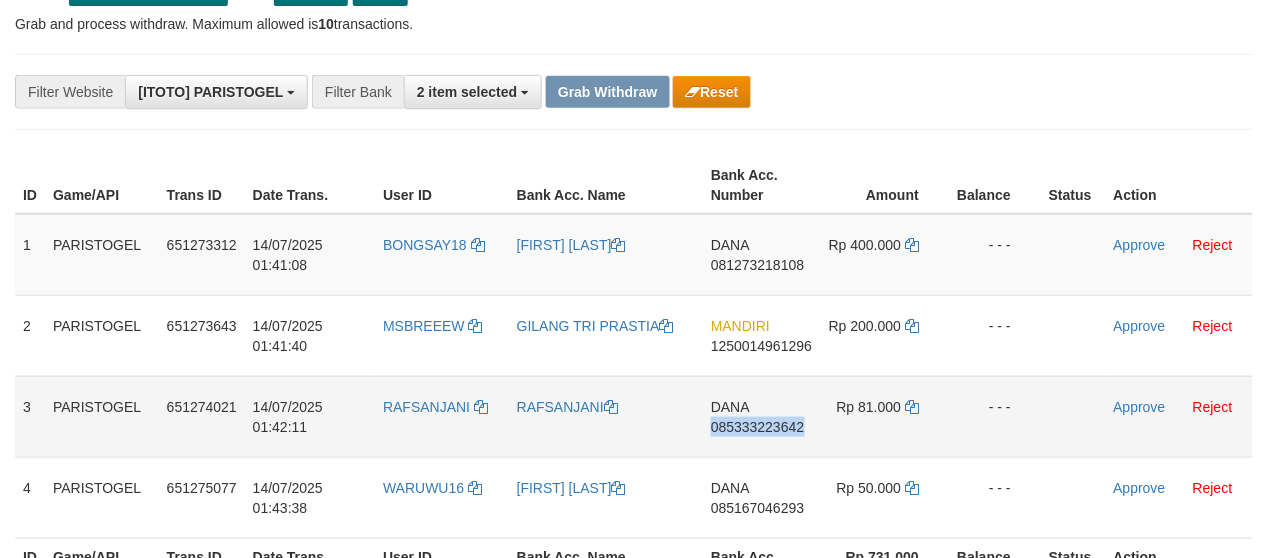 click on "DANA
085333223642" at bounding box center (761, 416) 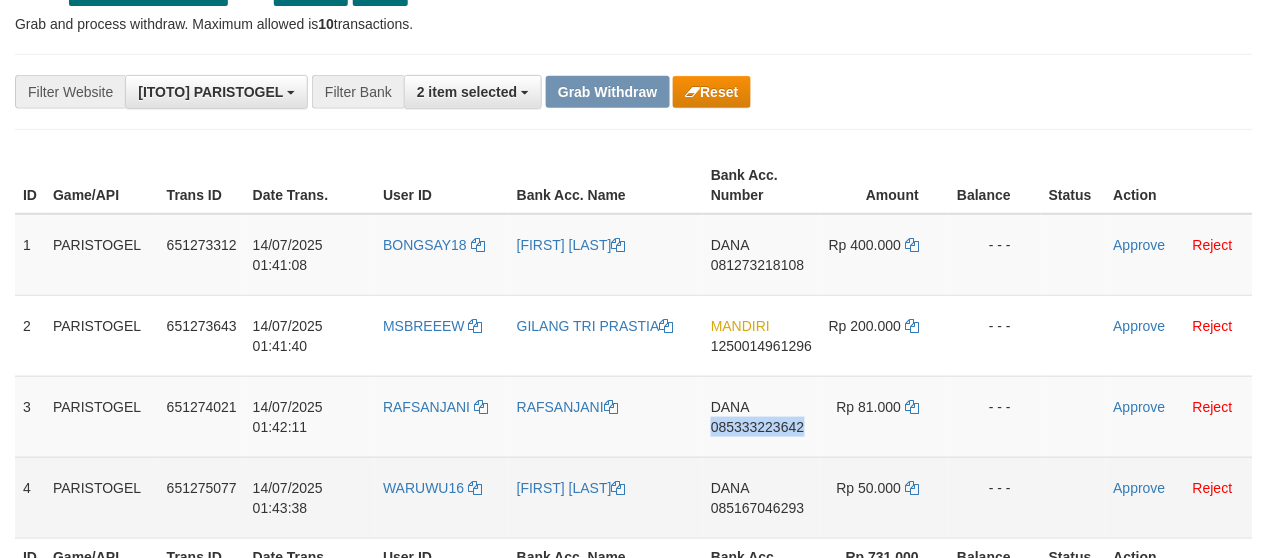 copy on "085333223642" 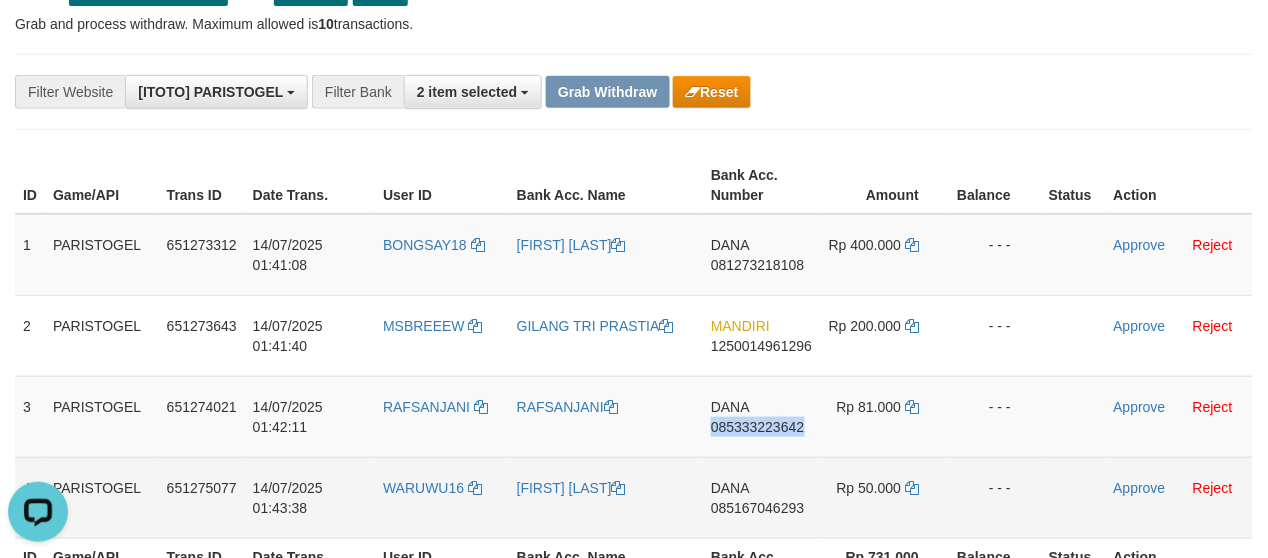 scroll, scrollTop: 0, scrollLeft: 0, axis: both 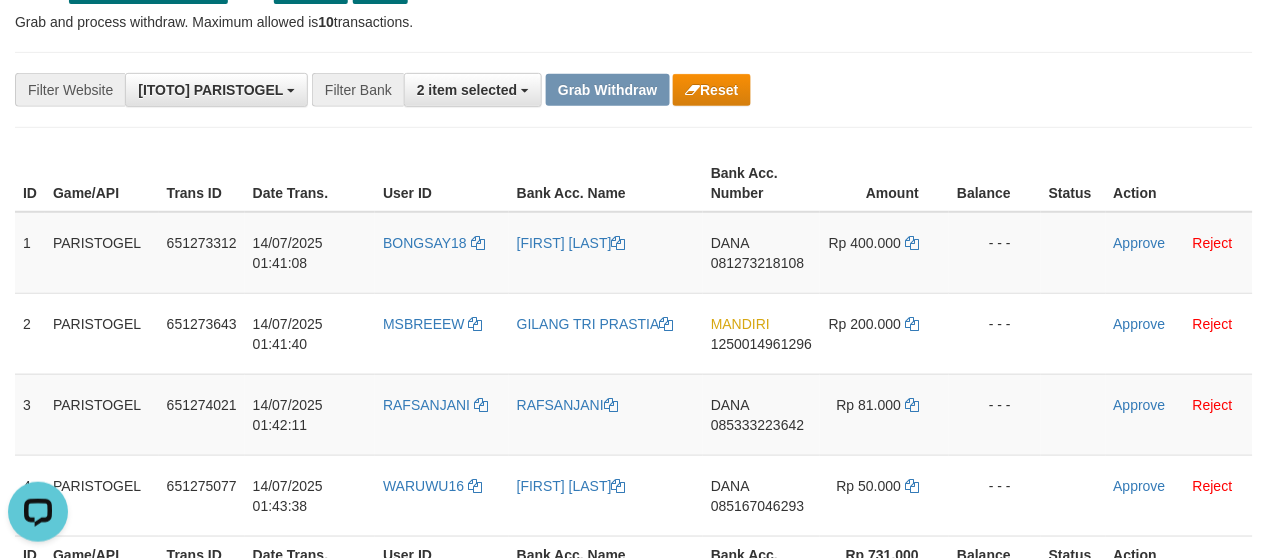 click on "**********" at bounding box center (634, 90) 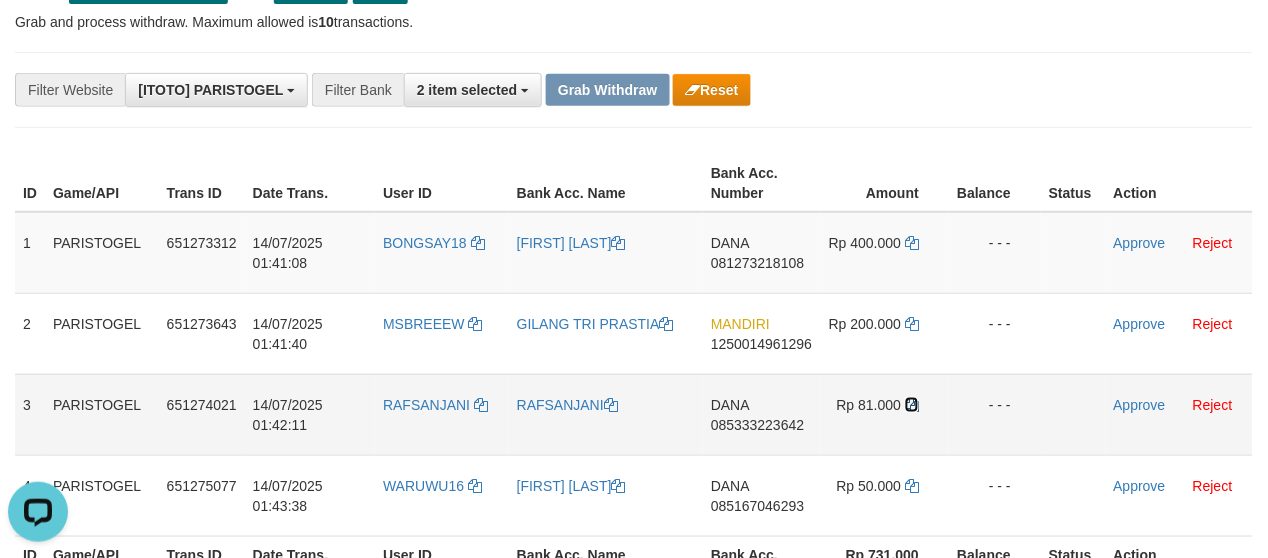 click at bounding box center [912, 405] 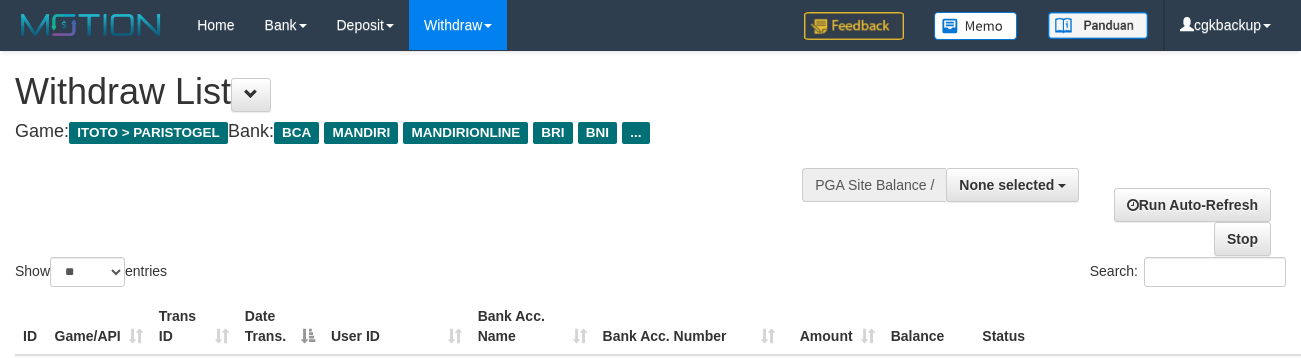 select 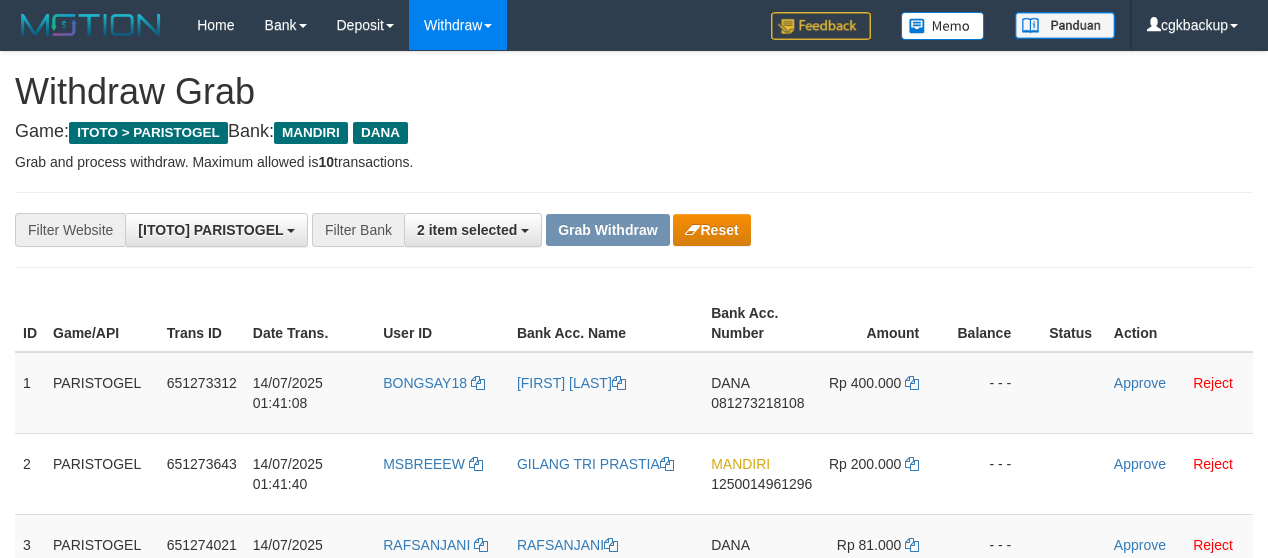 scroll, scrollTop: 141, scrollLeft: 0, axis: vertical 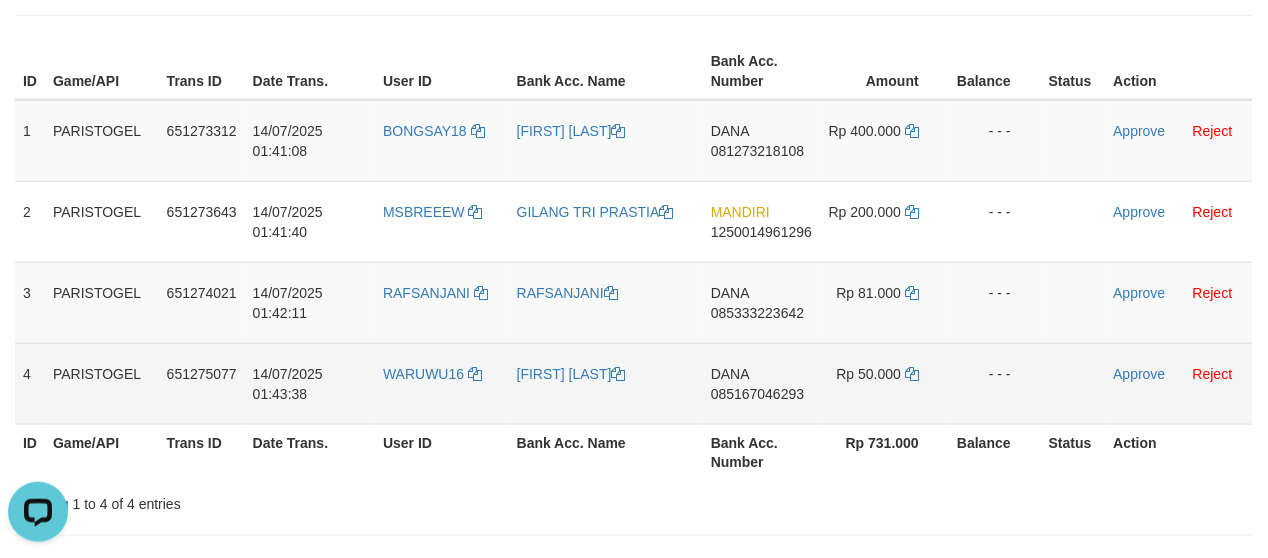 click on "[NAME]
[PHONE]" at bounding box center [761, 383] 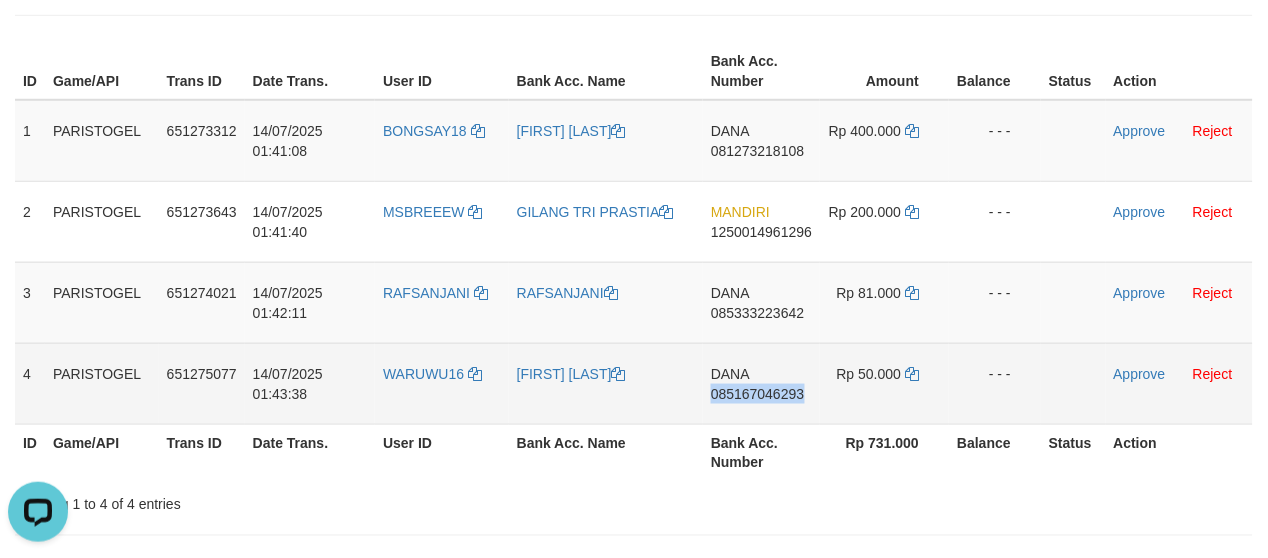 copy on "085167046293" 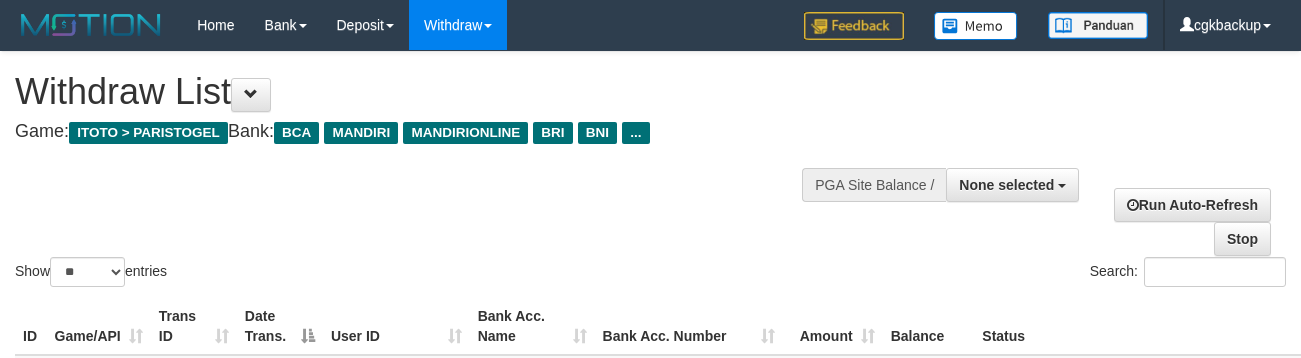 select 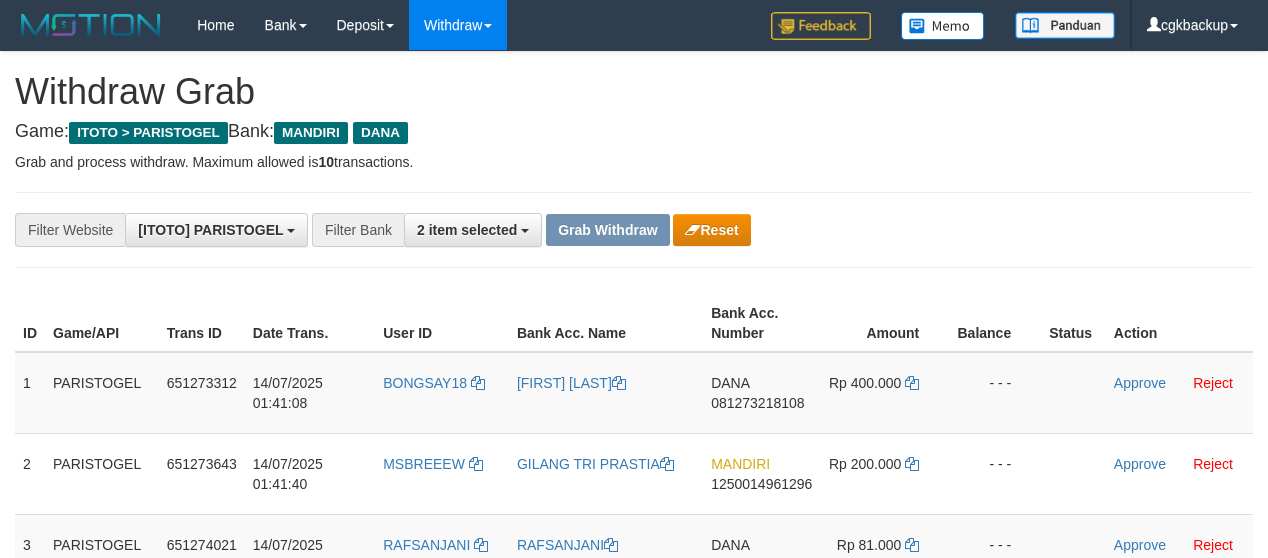 scroll, scrollTop: 252, scrollLeft: 0, axis: vertical 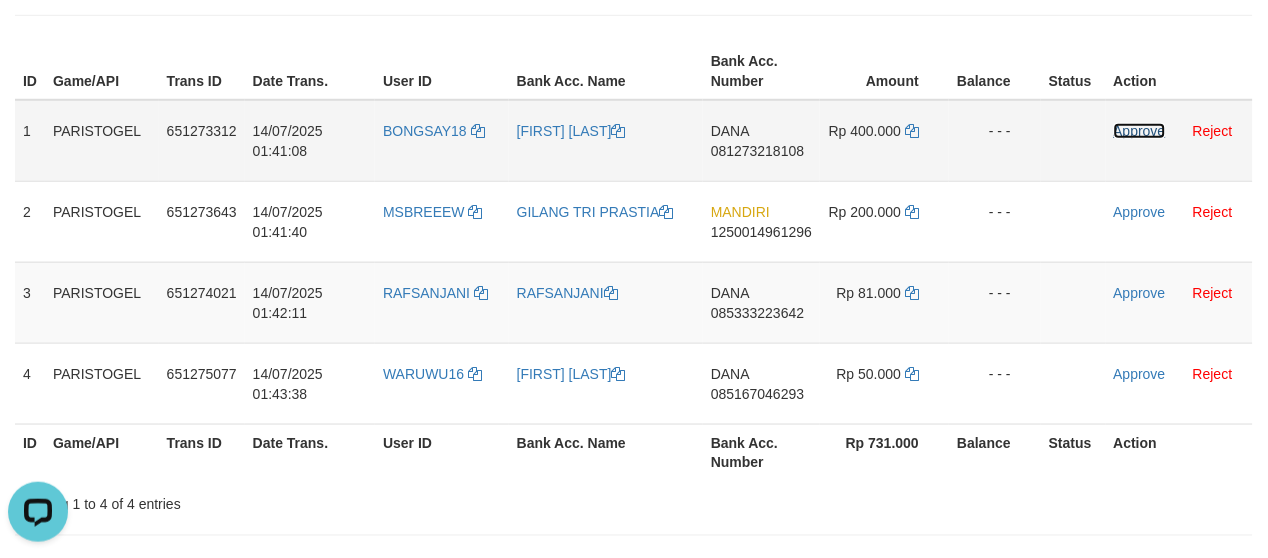 click on "Approve" at bounding box center (1140, 131) 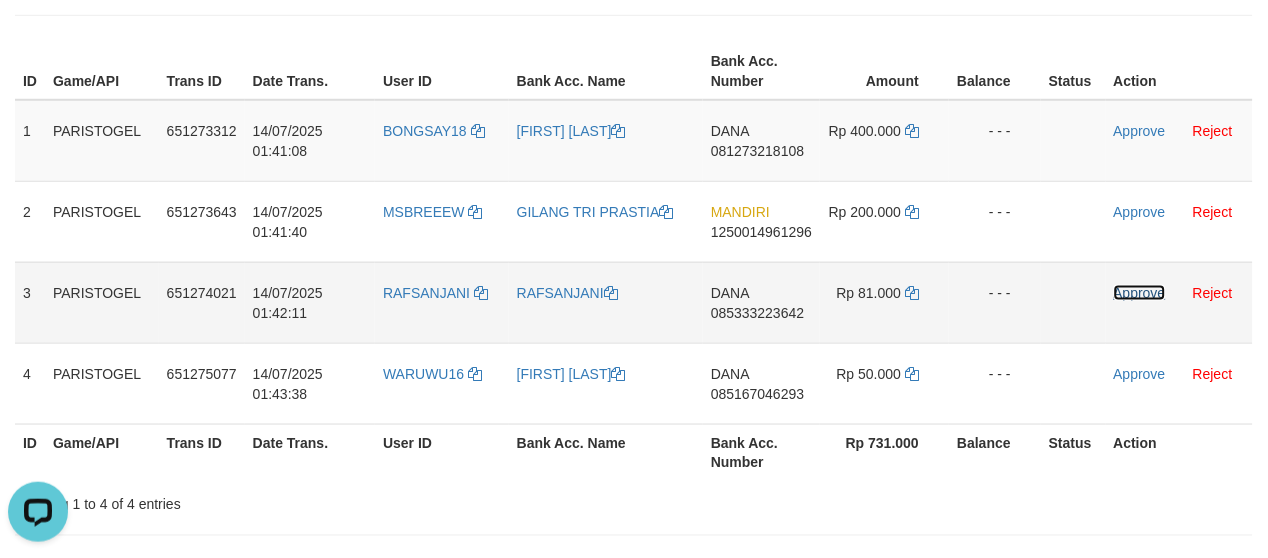 click on "Approve" at bounding box center (1140, 293) 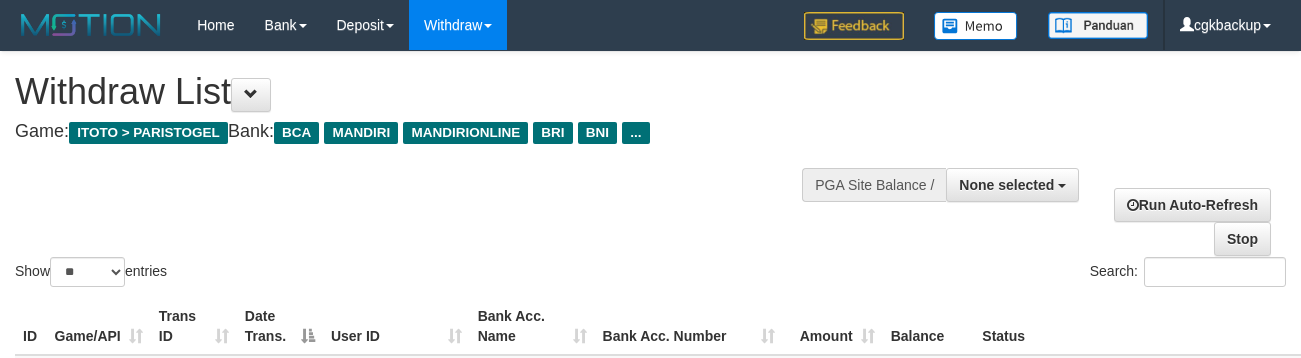 select 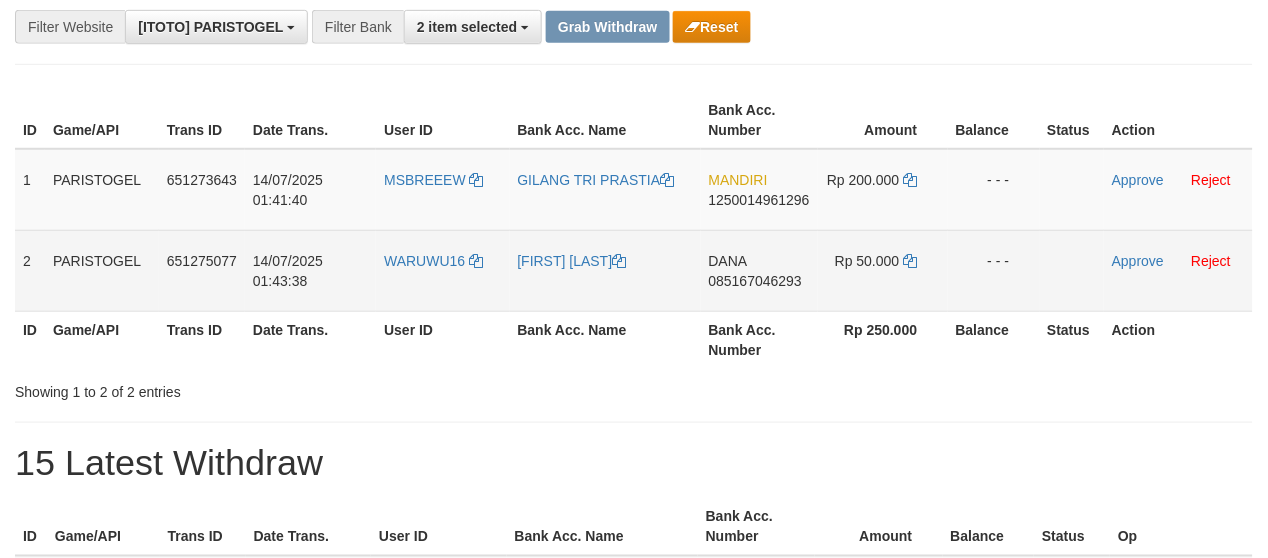 scroll, scrollTop: 185, scrollLeft: 0, axis: vertical 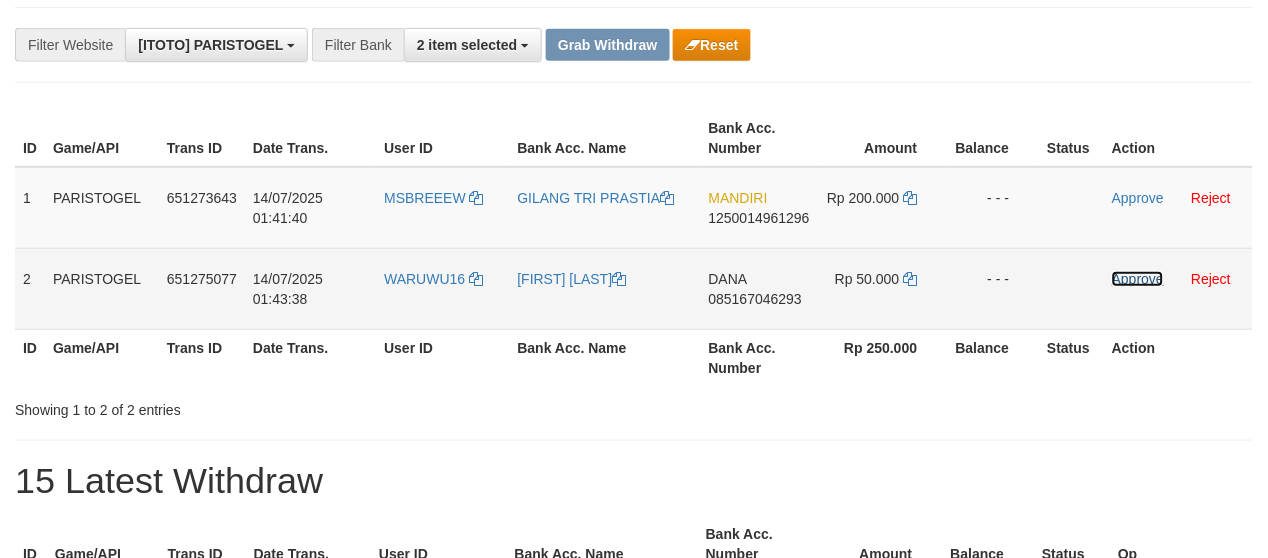 click on "Approve" at bounding box center [1138, 279] 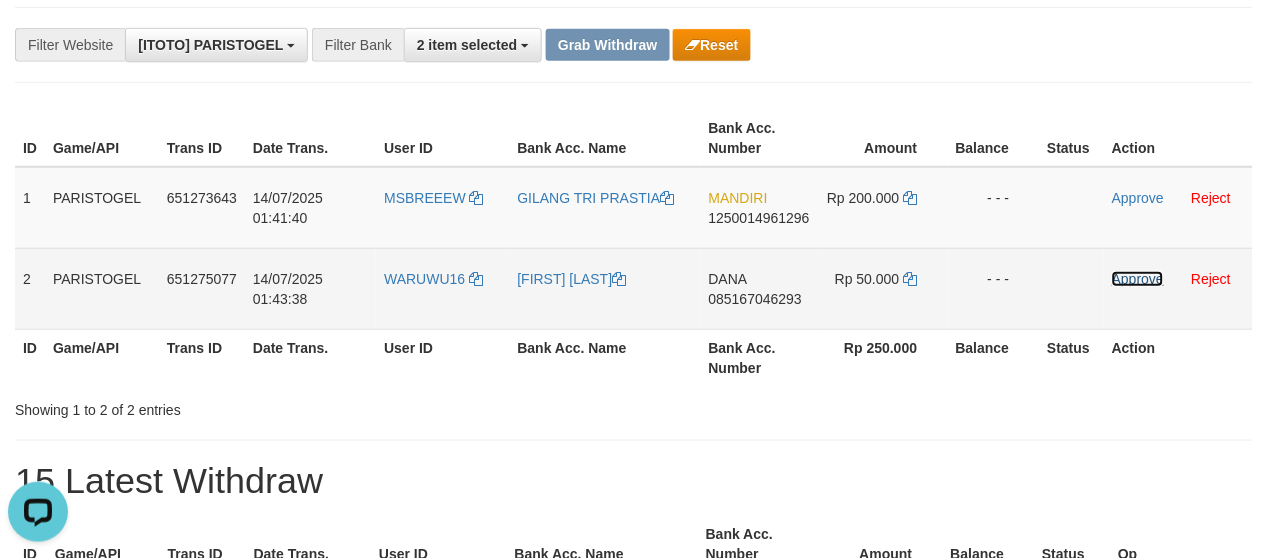 scroll, scrollTop: 0, scrollLeft: 0, axis: both 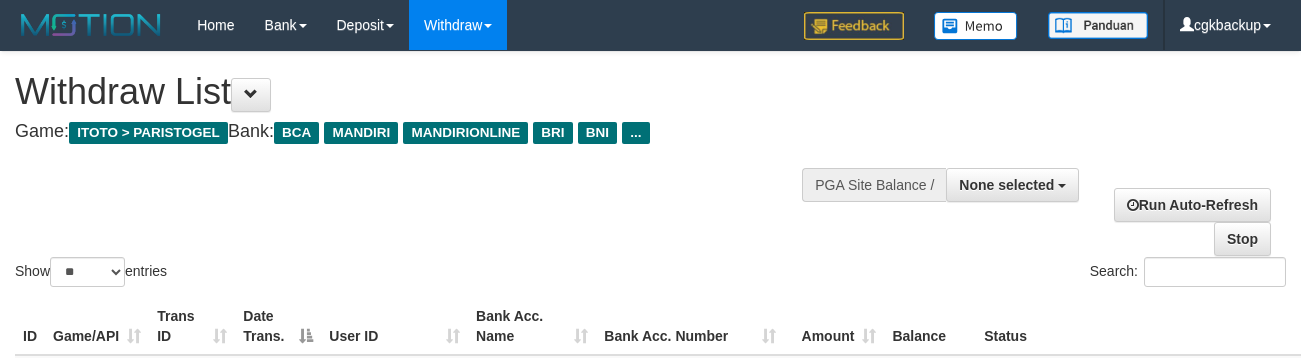 select 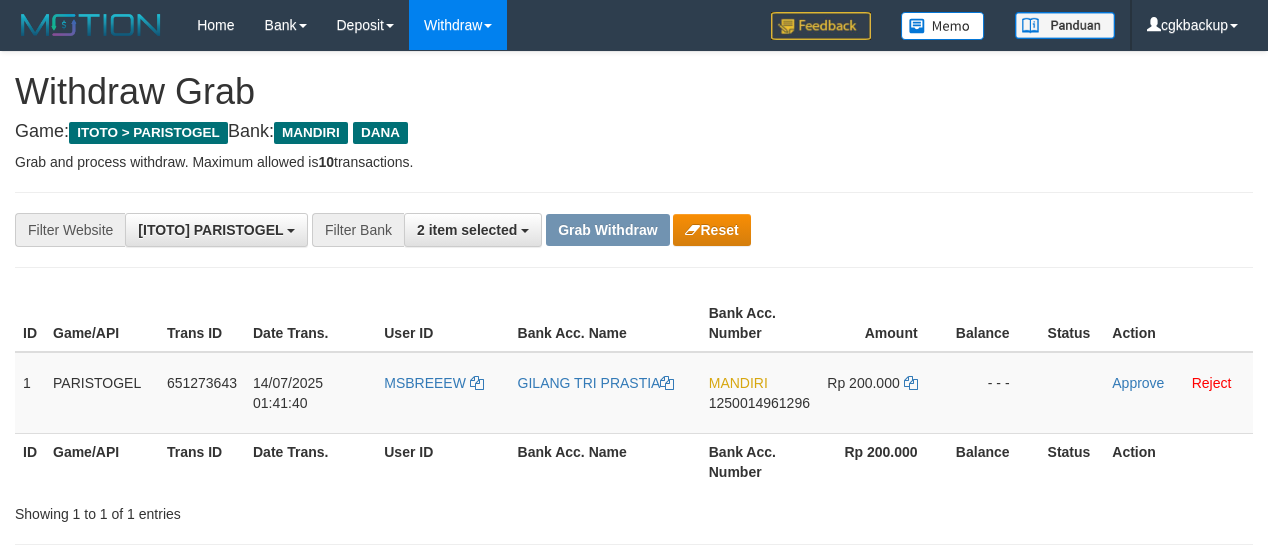 scroll, scrollTop: 185, scrollLeft: 0, axis: vertical 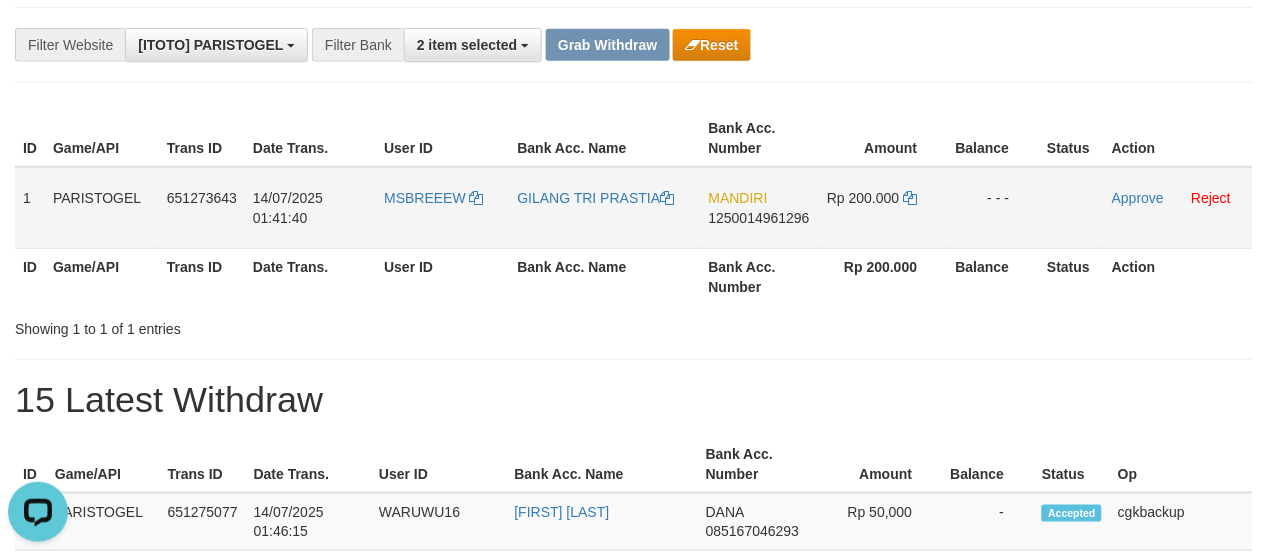 click on "MSBREEEW" at bounding box center [442, 208] 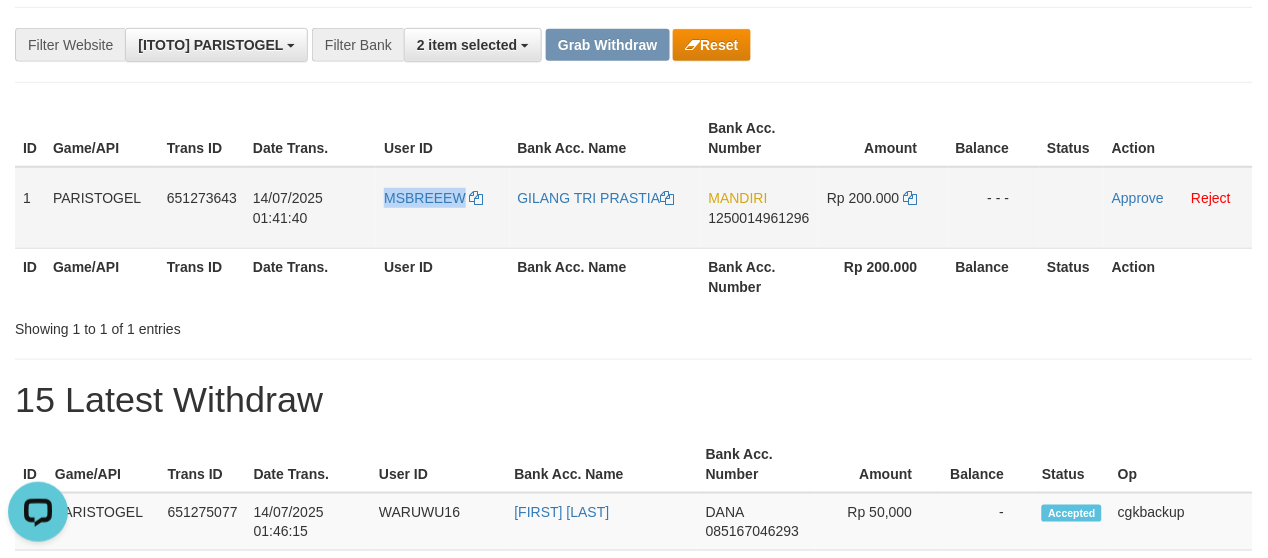 click on "MSBREEEW" at bounding box center [442, 208] 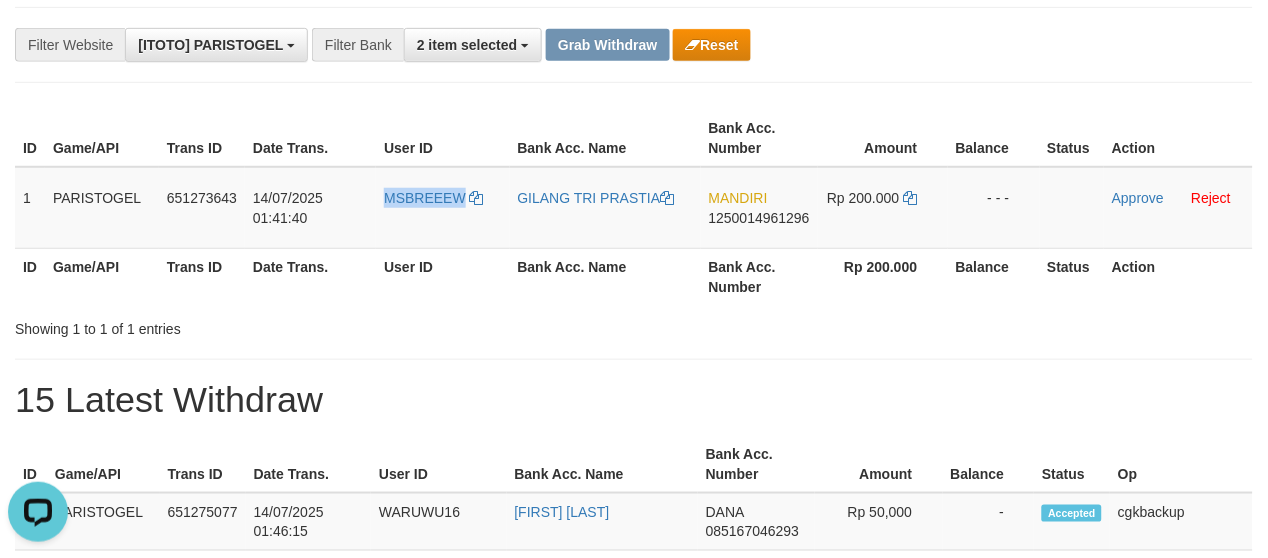 copy on "MSBREEEW" 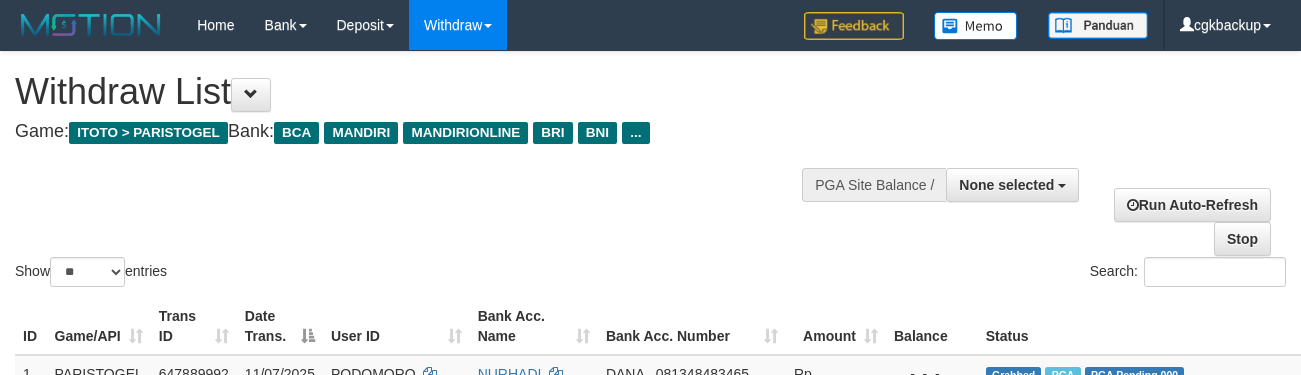 select 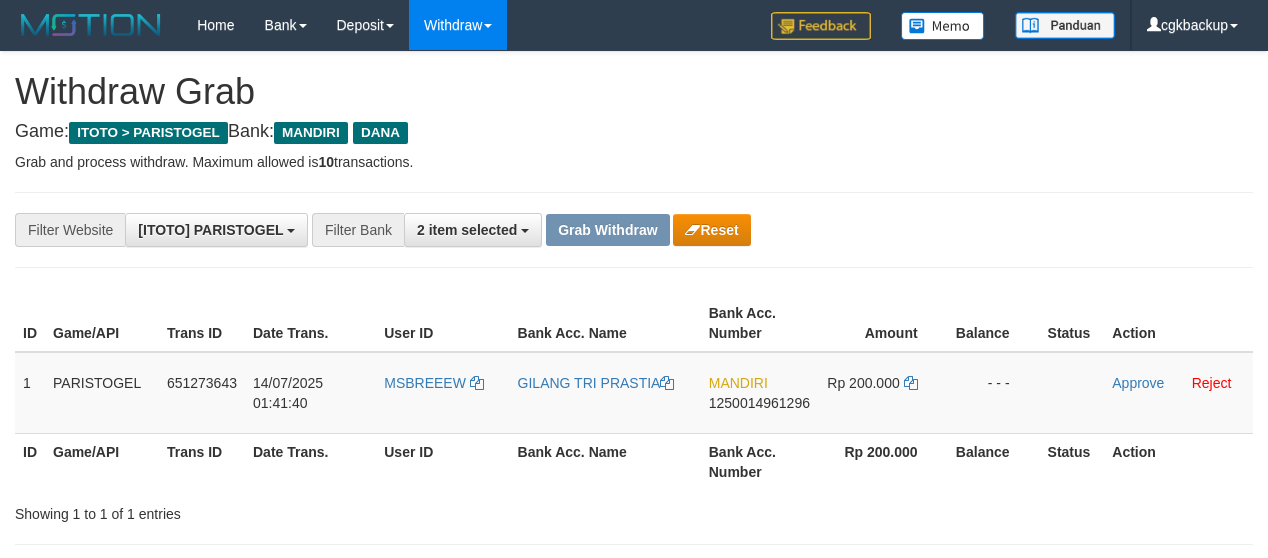 scroll, scrollTop: 185, scrollLeft: 0, axis: vertical 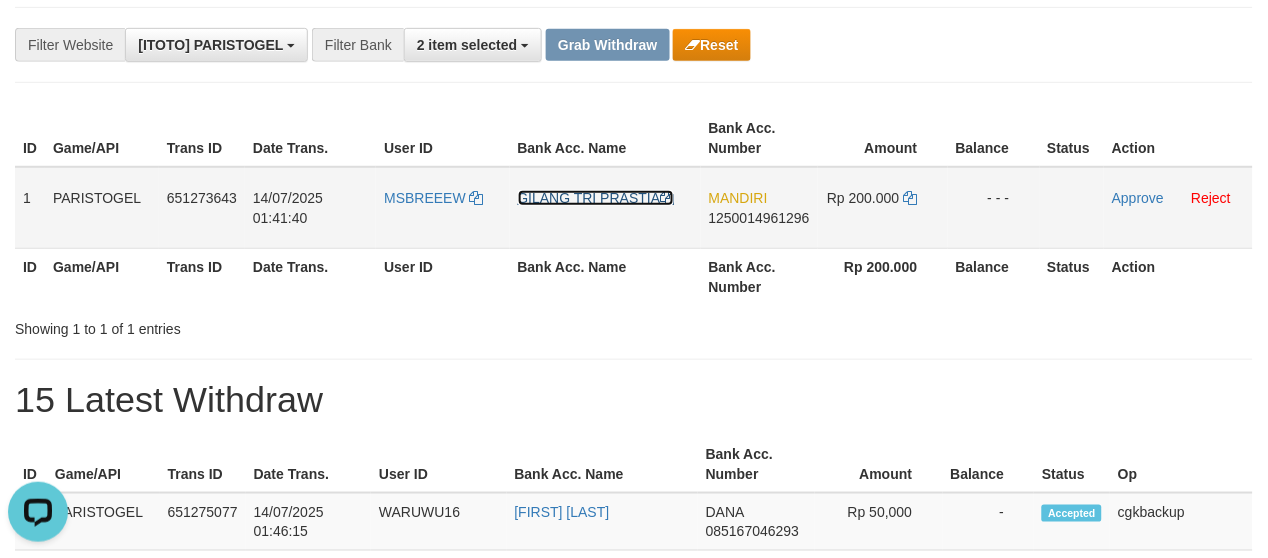 click on "GILANG TRI PRASTIA" at bounding box center [596, 198] 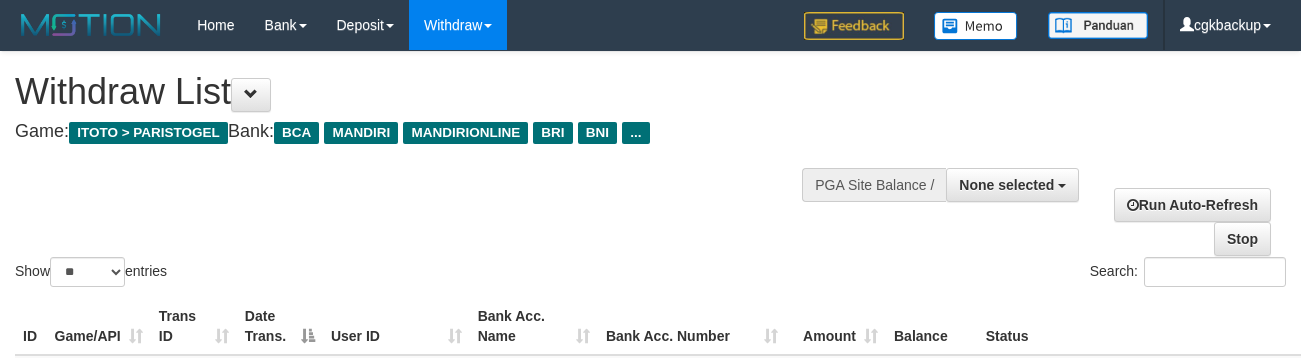 select 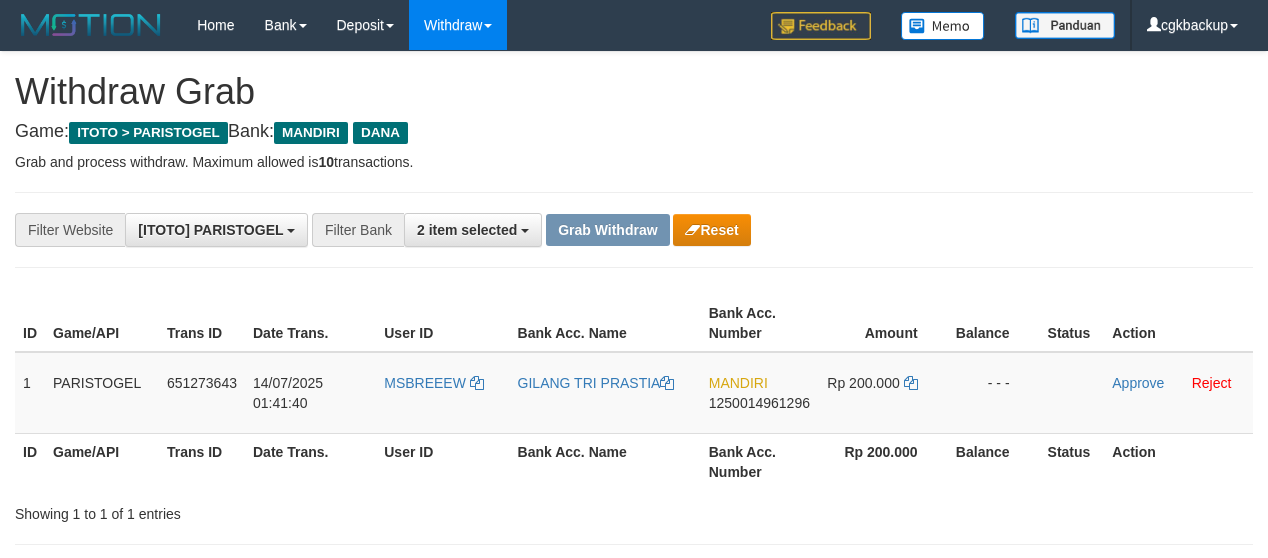 scroll, scrollTop: 185, scrollLeft: 0, axis: vertical 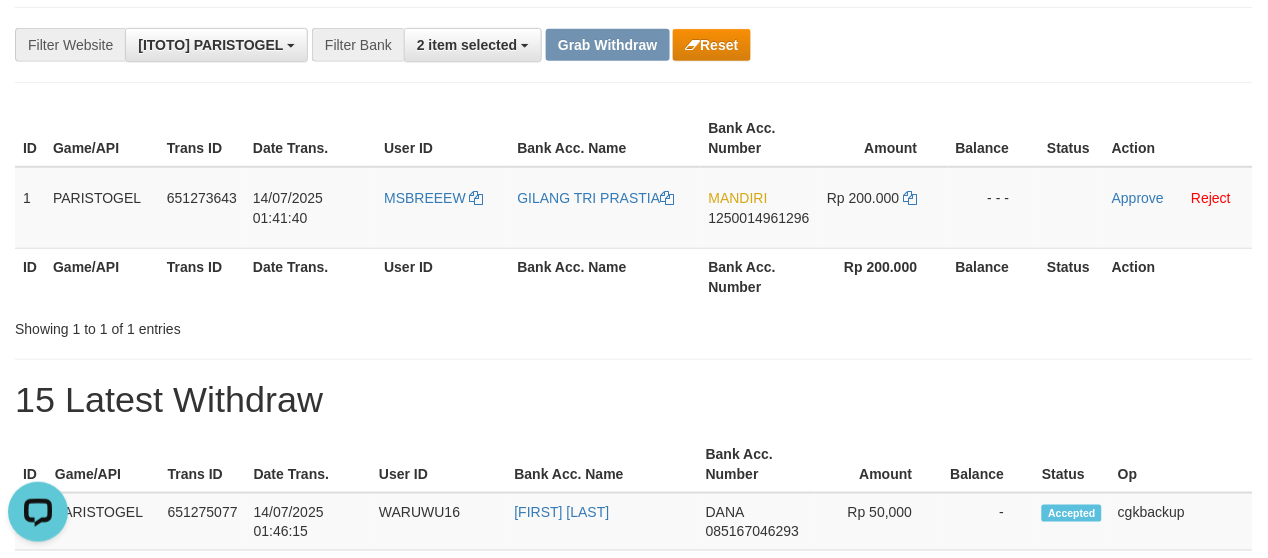 click on "Bank Acc. Number" at bounding box center [759, 276] 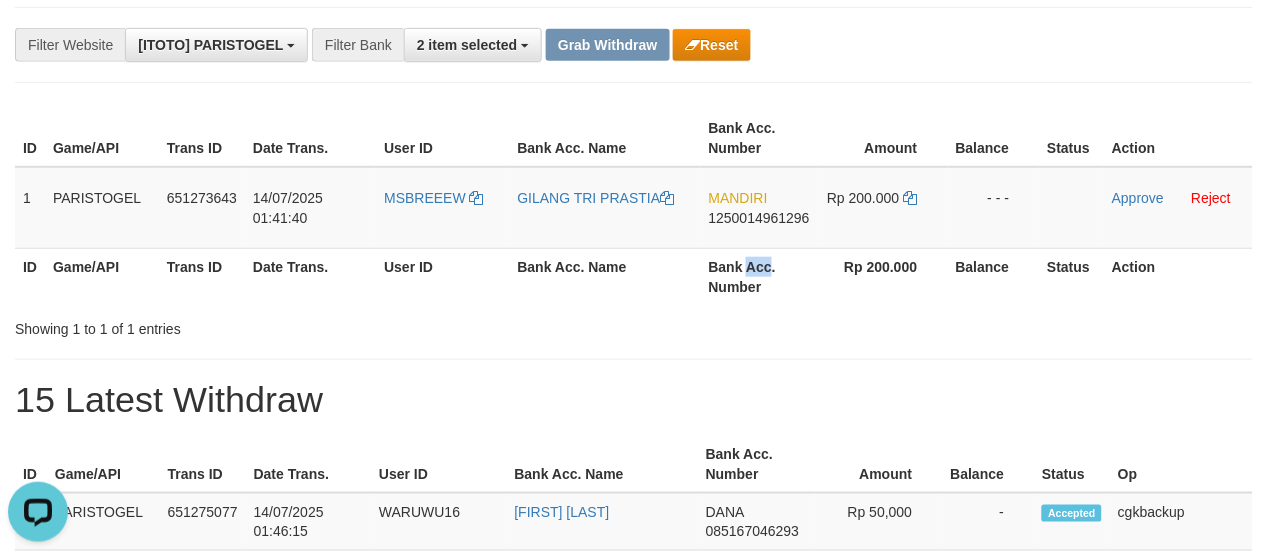 click on "Bank Acc. Number" at bounding box center [759, 276] 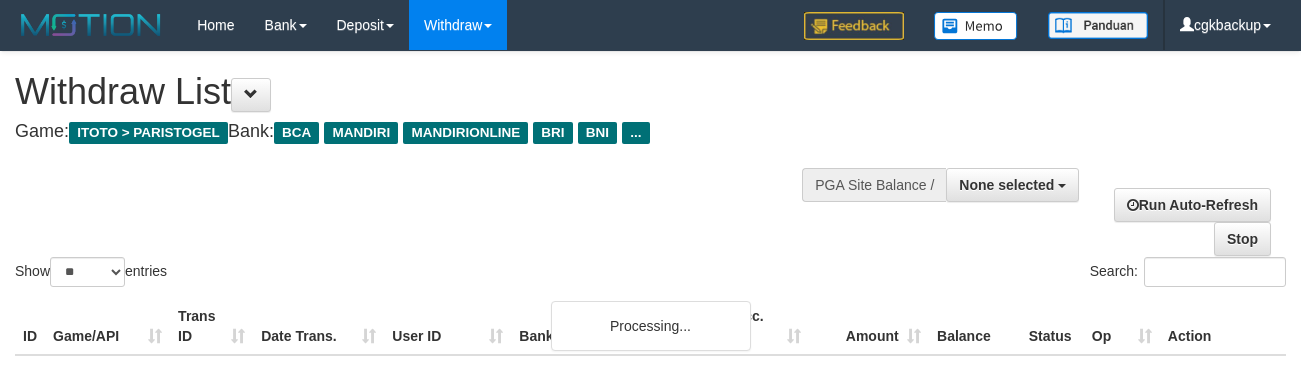 select 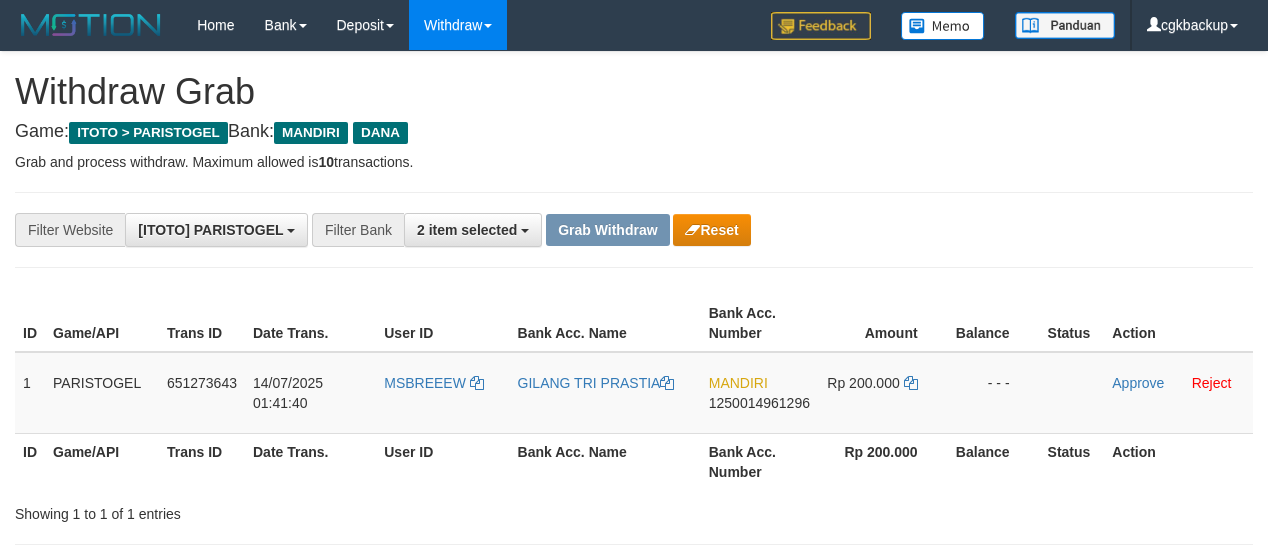 scroll, scrollTop: 185, scrollLeft: 0, axis: vertical 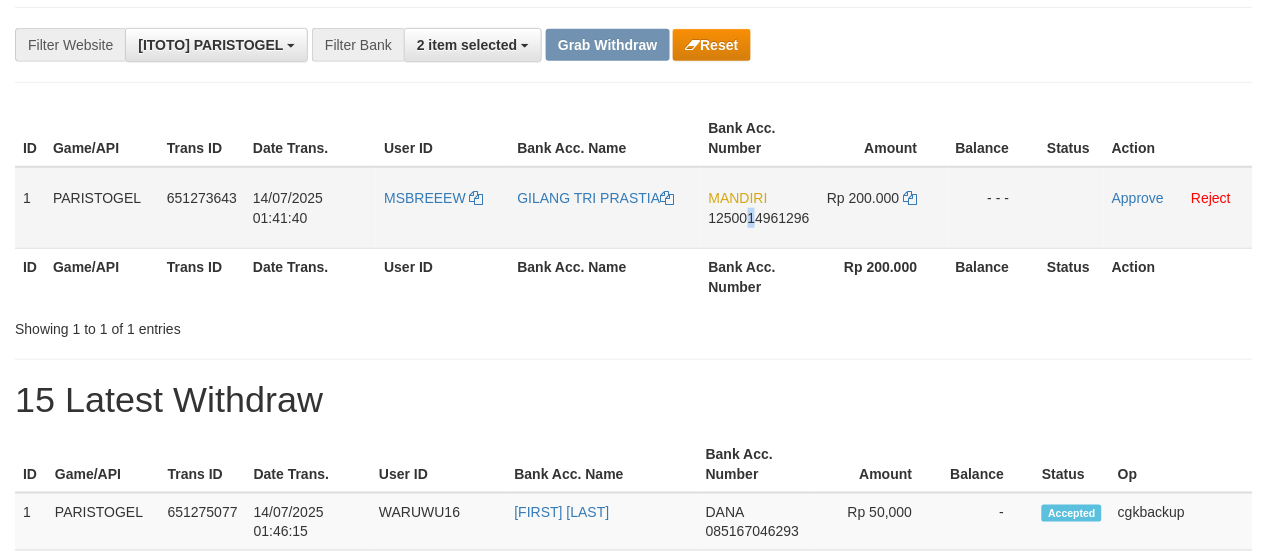 click on "MANDIRI
1250014961296" at bounding box center (759, 208) 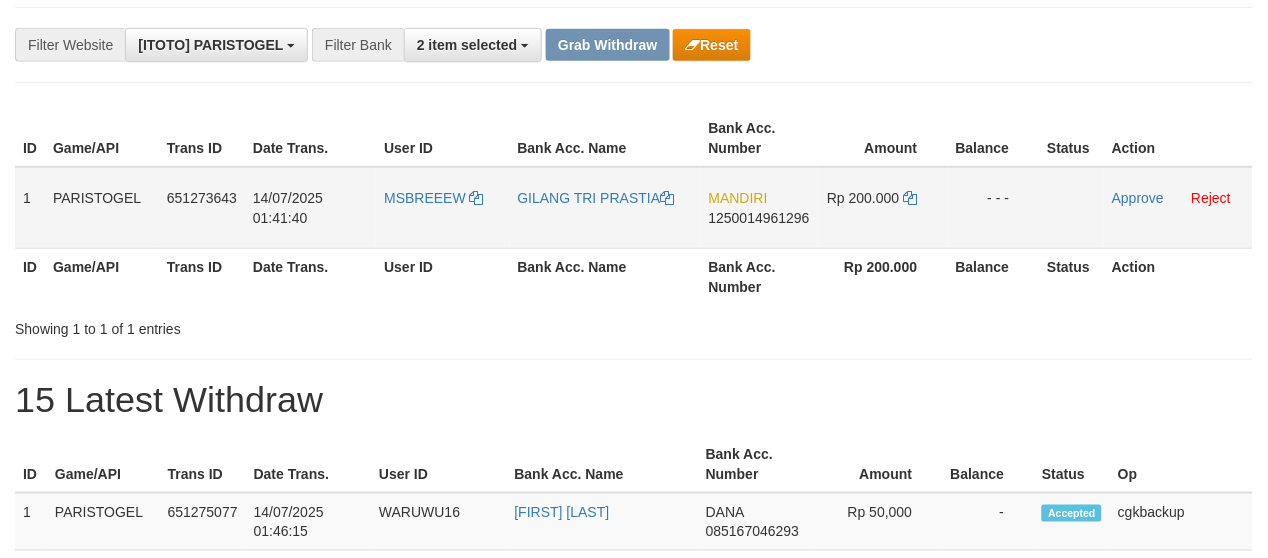 click on "MANDIRI
1250014961296" at bounding box center (759, 208) 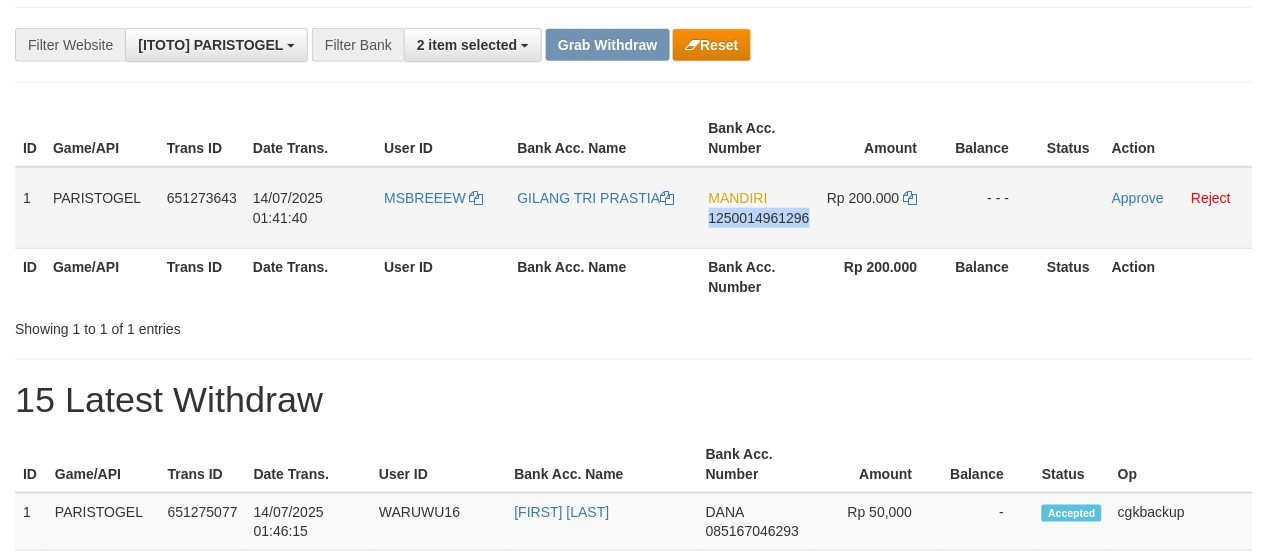 click on "MANDIRI
1250014961296" at bounding box center (759, 208) 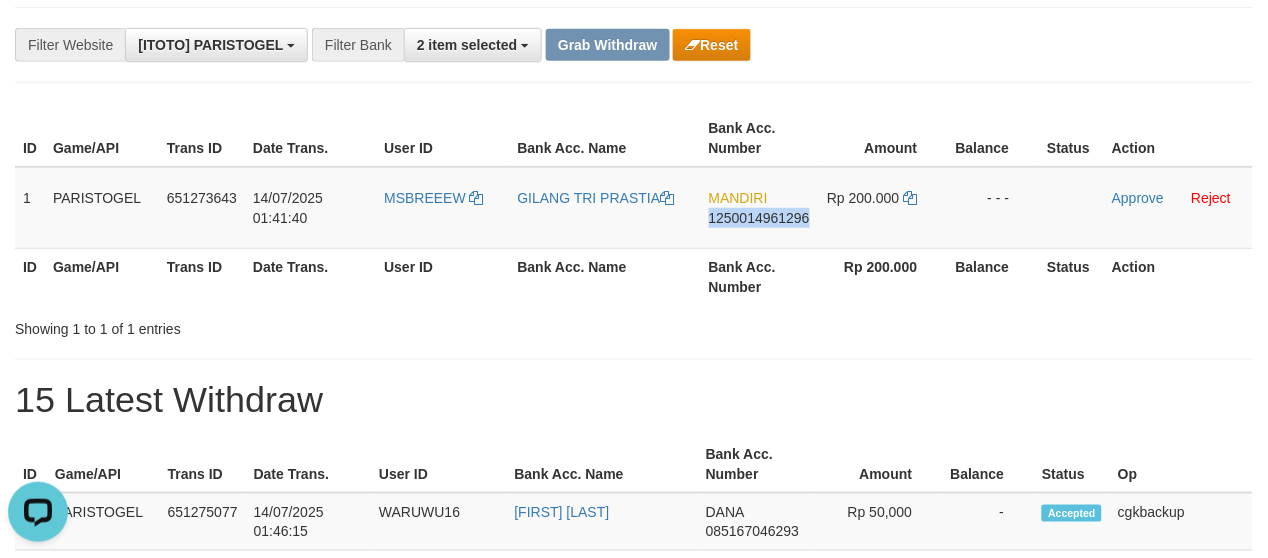 scroll, scrollTop: 0, scrollLeft: 0, axis: both 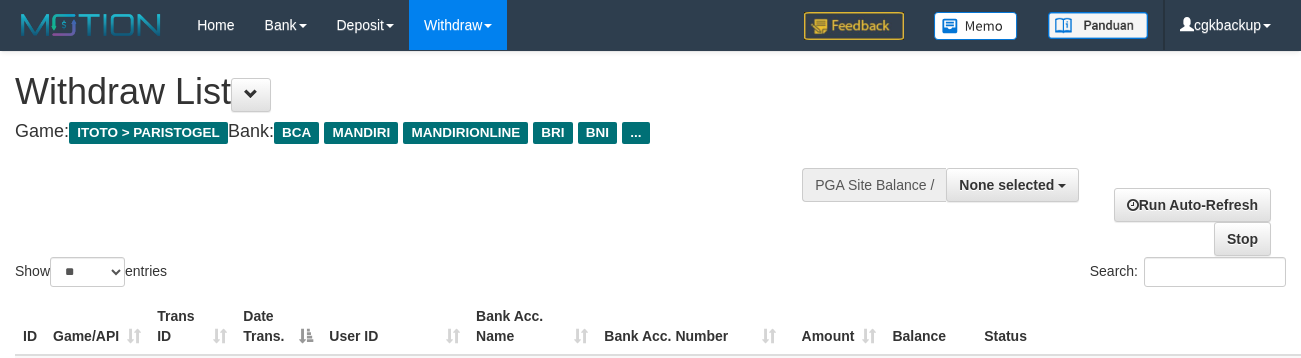 select 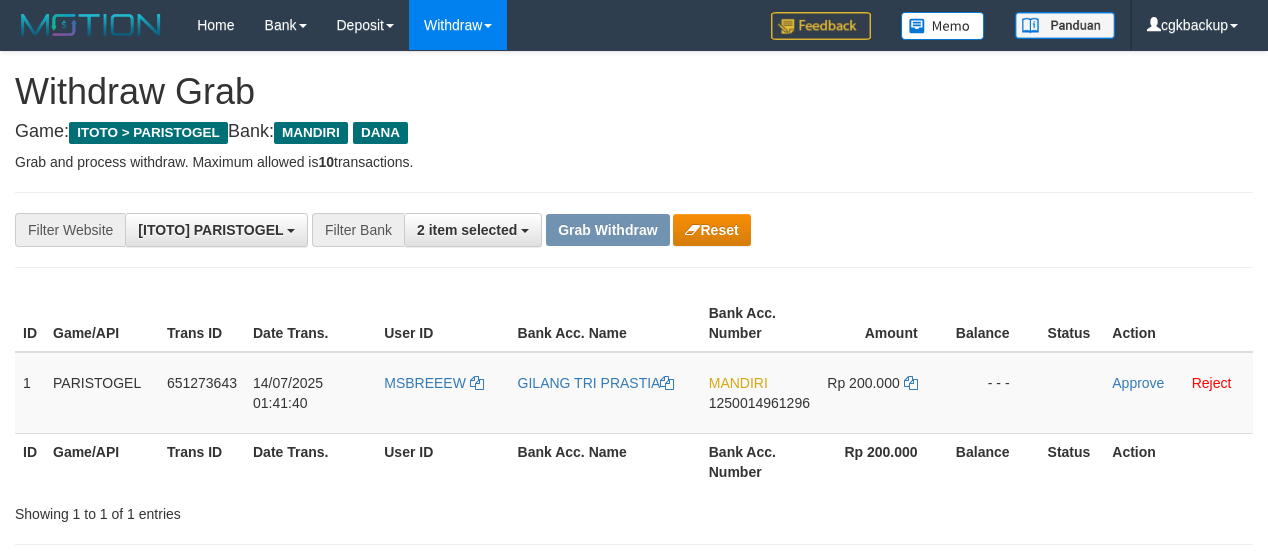 scroll, scrollTop: 185, scrollLeft: 0, axis: vertical 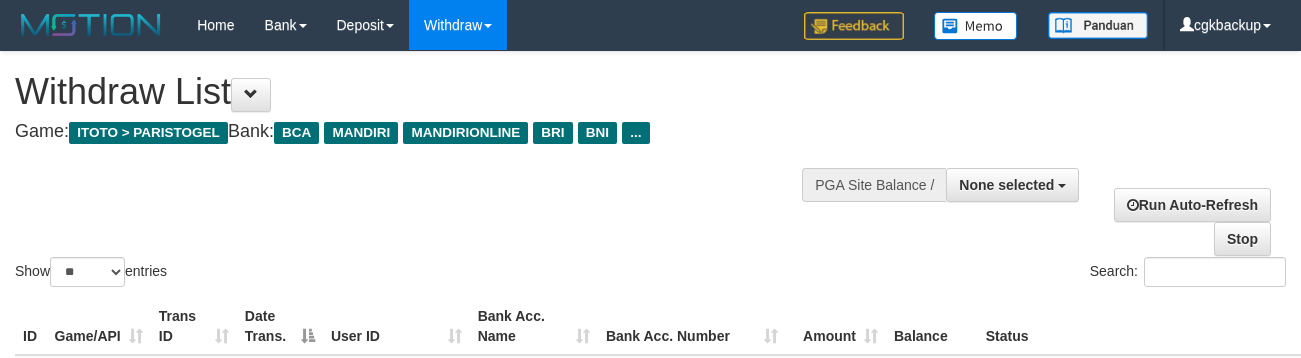 select 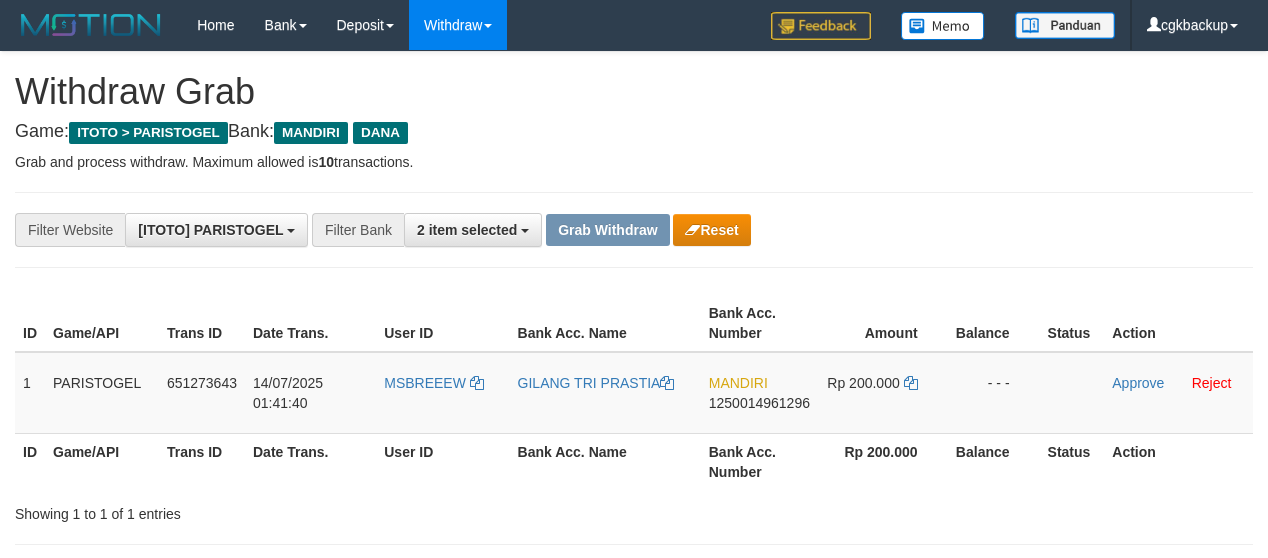 scroll, scrollTop: 185, scrollLeft: 0, axis: vertical 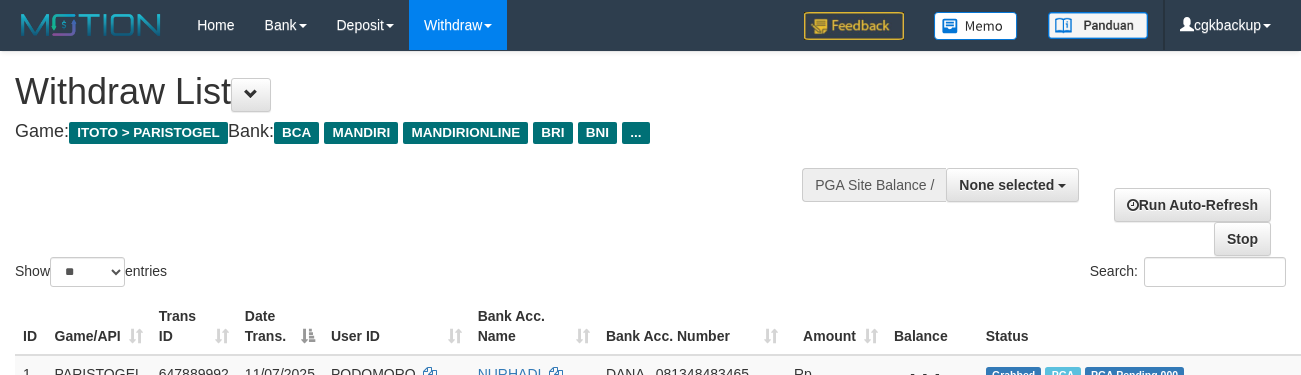 select 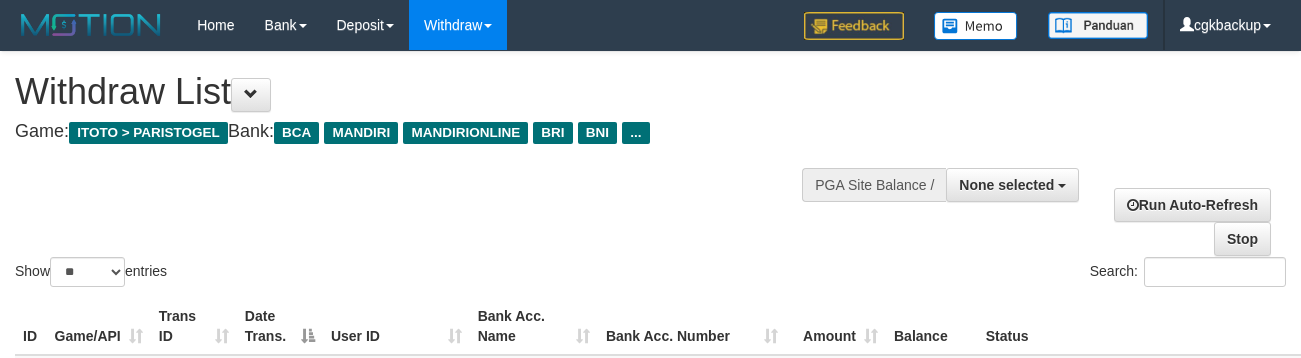 select 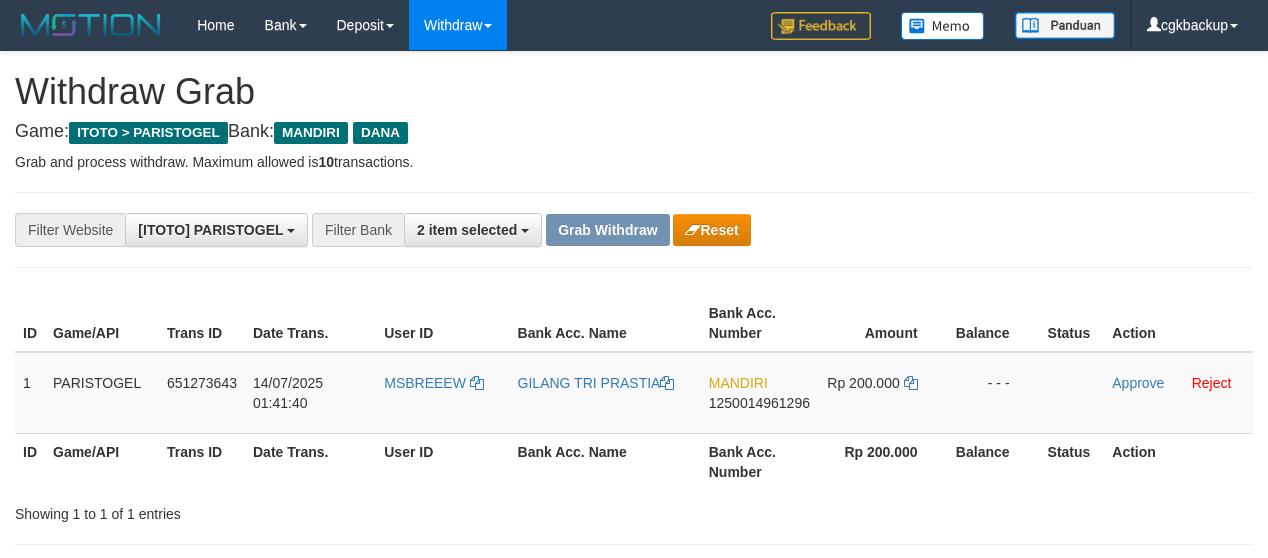 scroll, scrollTop: 185, scrollLeft: 0, axis: vertical 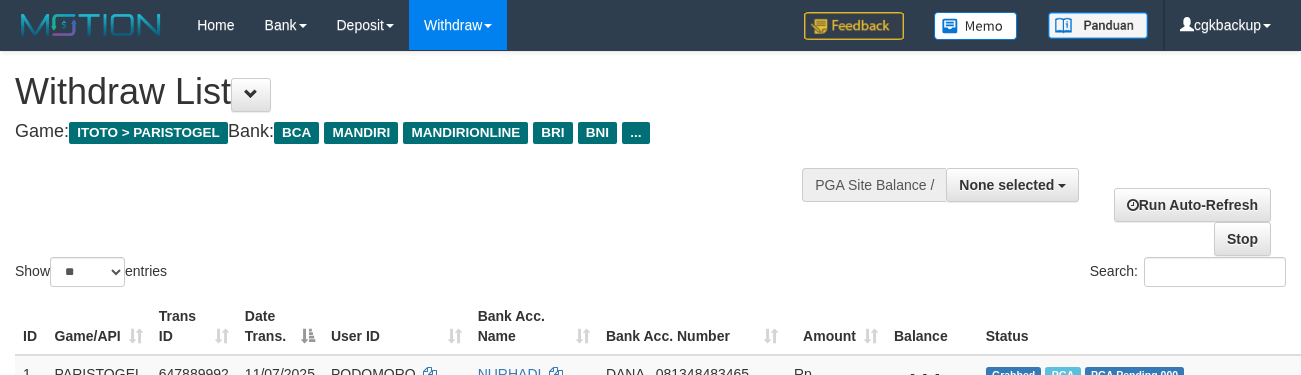 select 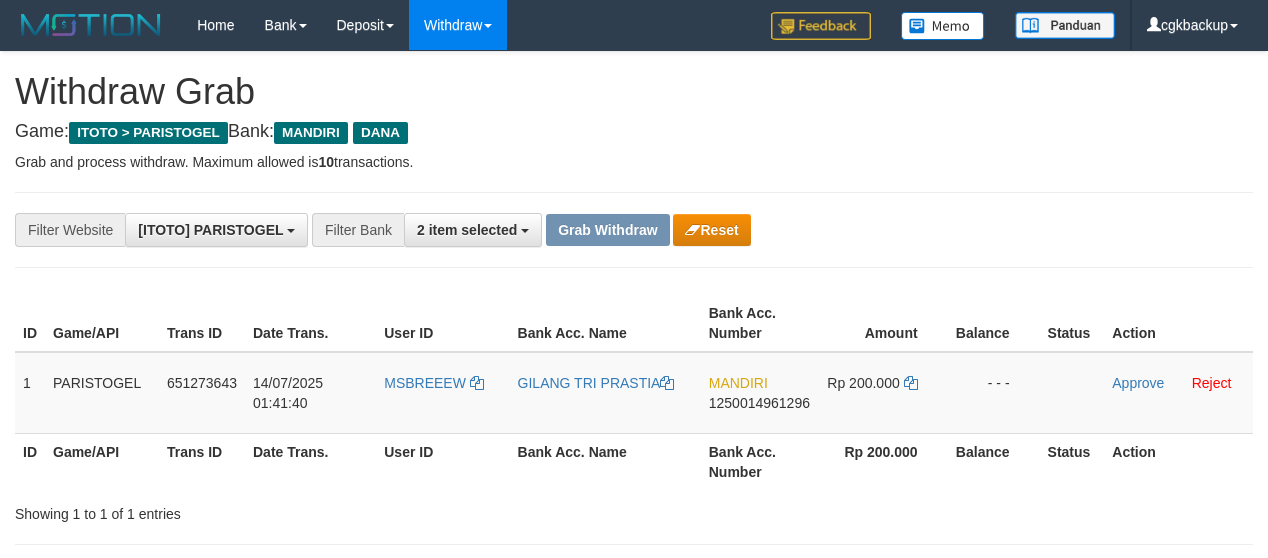 scroll, scrollTop: 185, scrollLeft: 0, axis: vertical 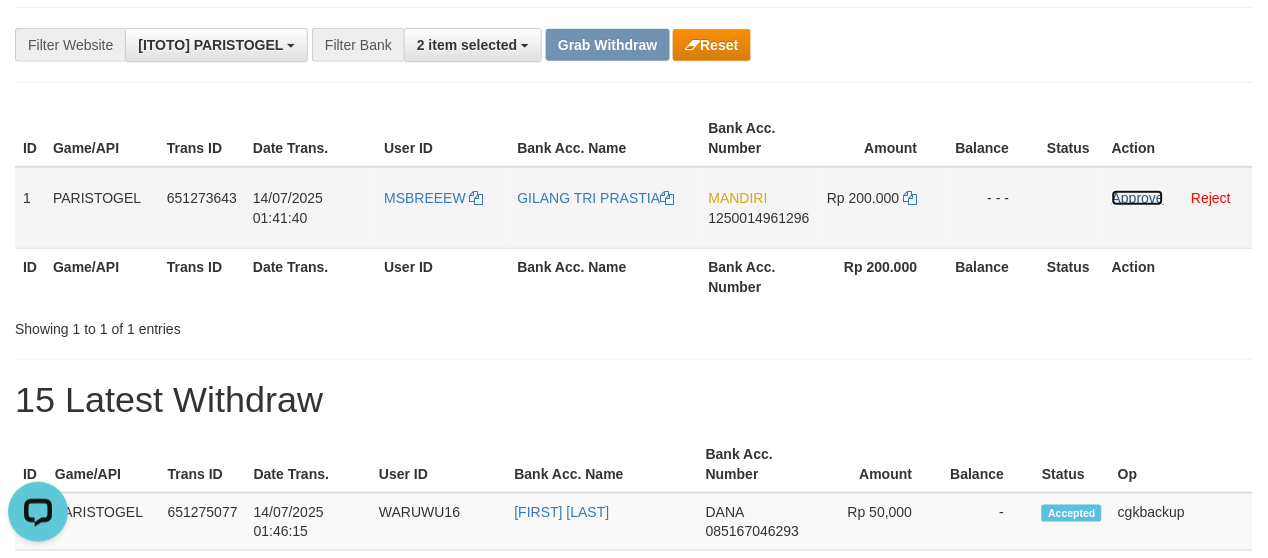 click on "Approve" at bounding box center [1138, 198] 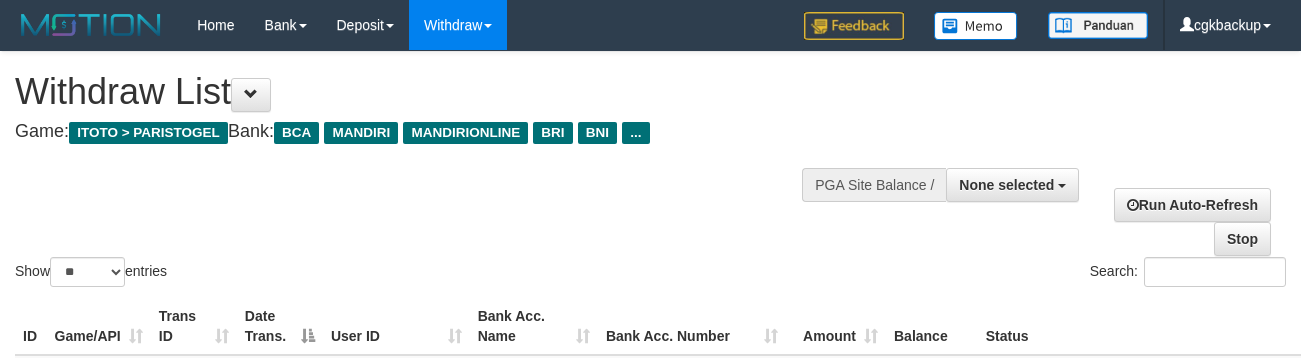 select 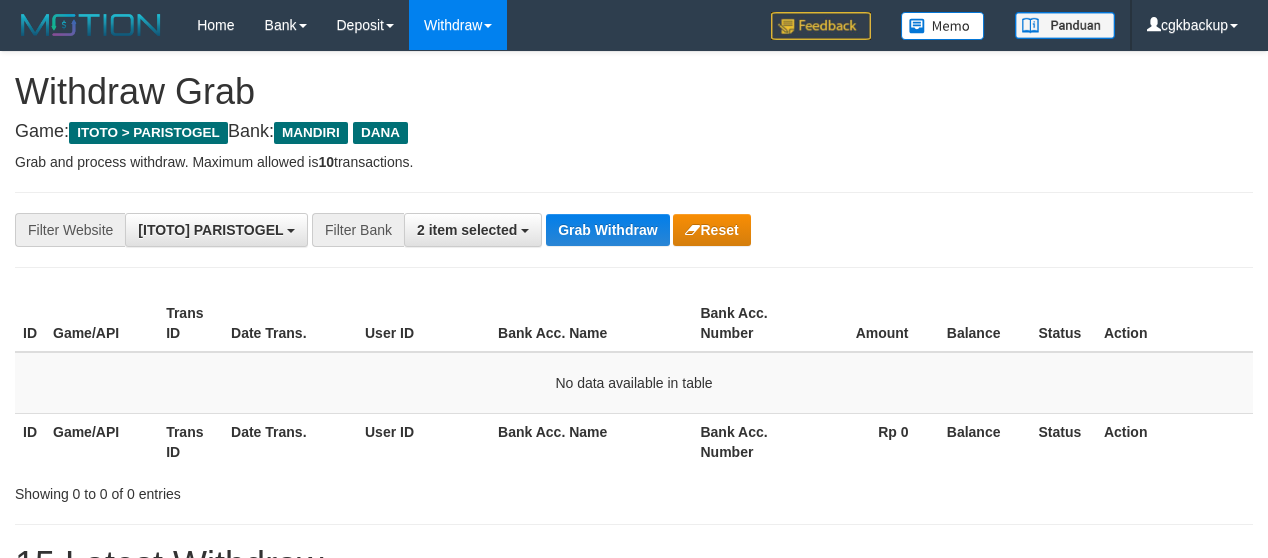 scroll, scrollTop: 185, scrollLeft: 0, axis: vertical 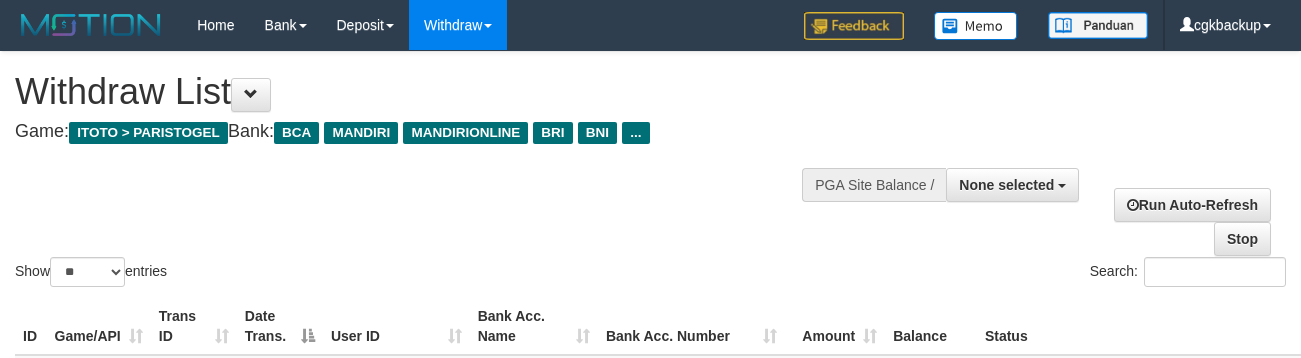select 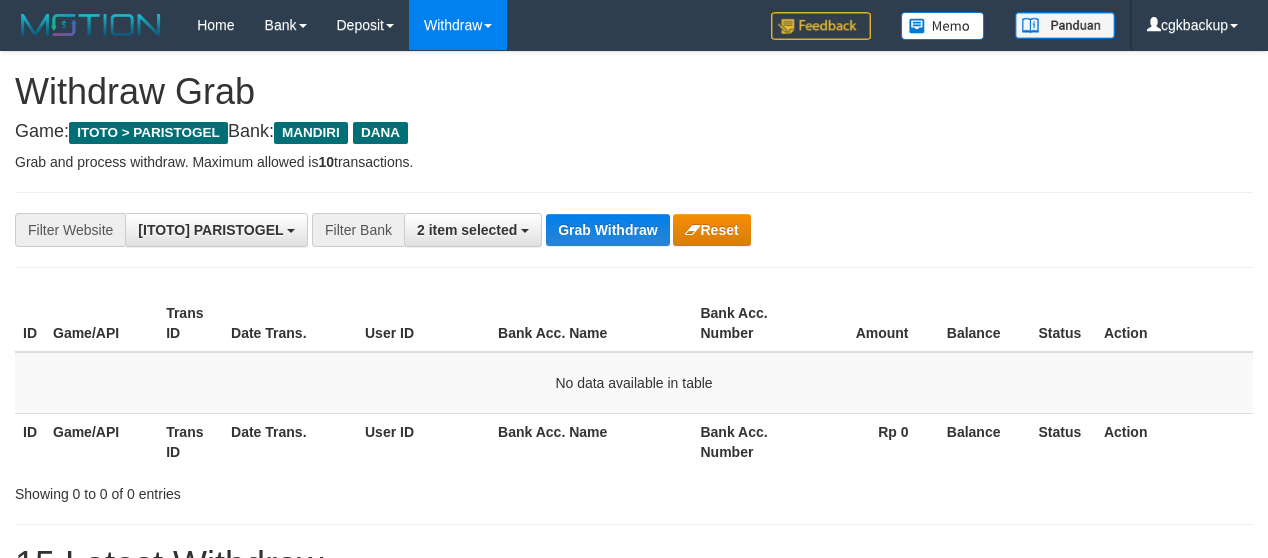 scroll, scrollTop: 185, scrollLeft: 0, axis: vertical 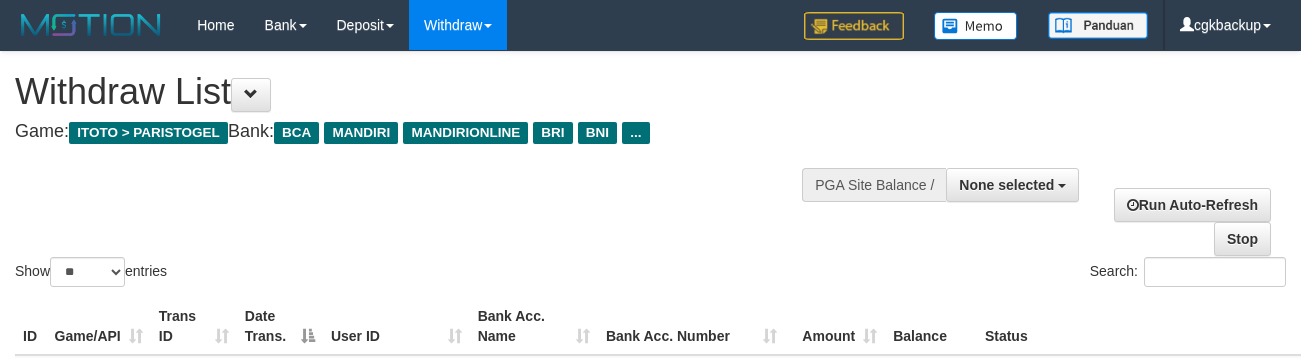 select 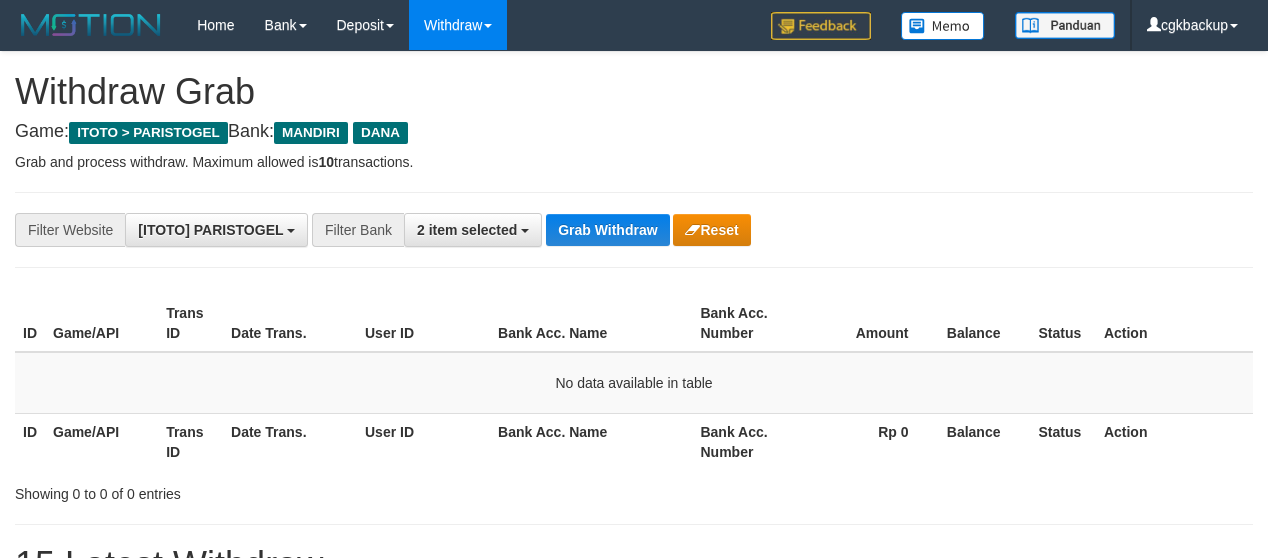 scroll, scrollTop: 185, scrollLeft: 0, axis: vertical 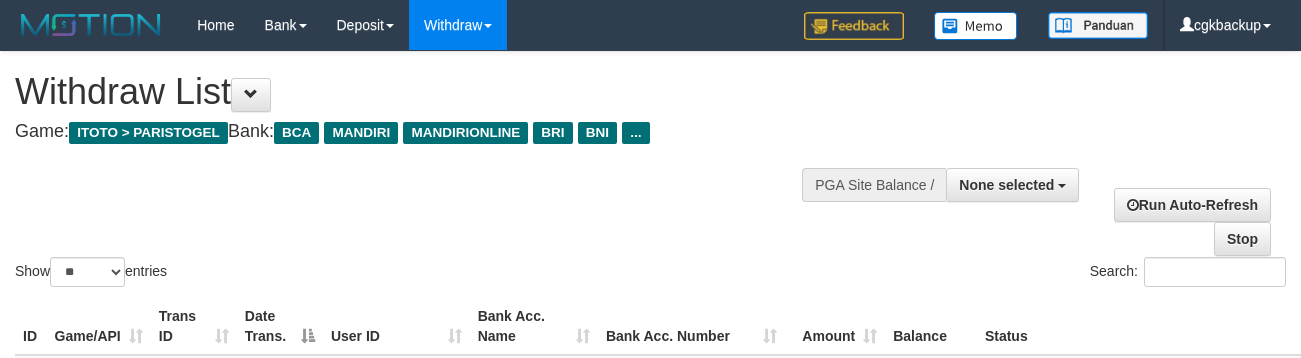 select 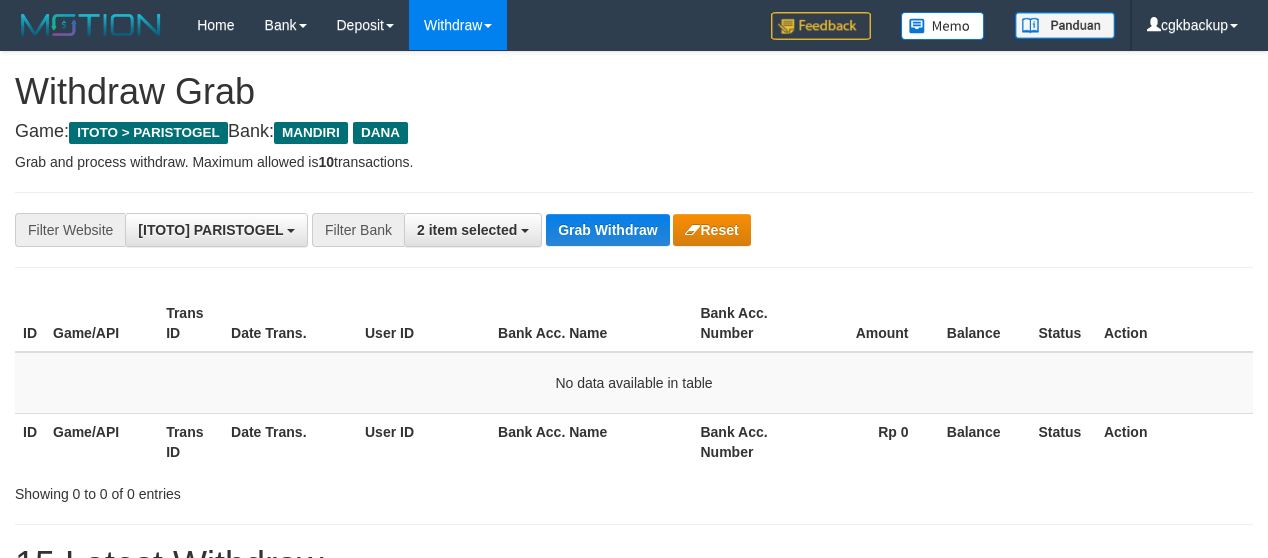 scroll, scrollTop: 185, scrollLeft: 0, axis: vertical 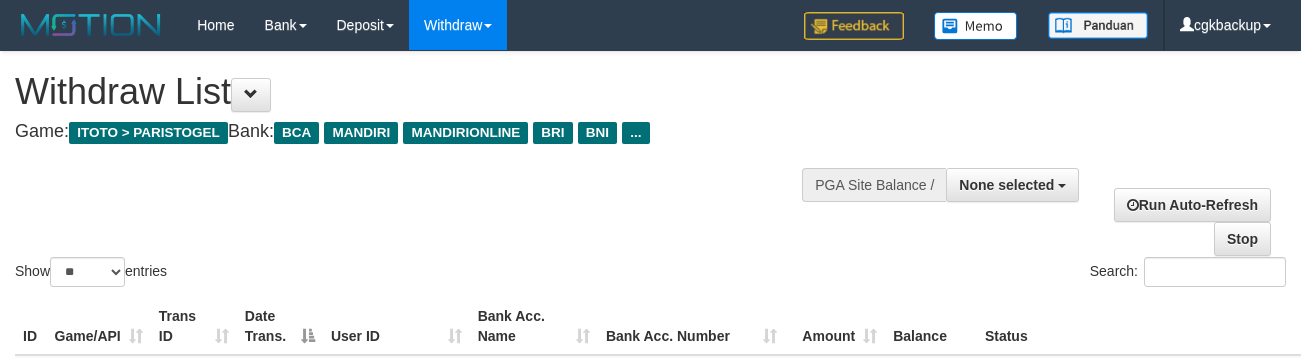 select 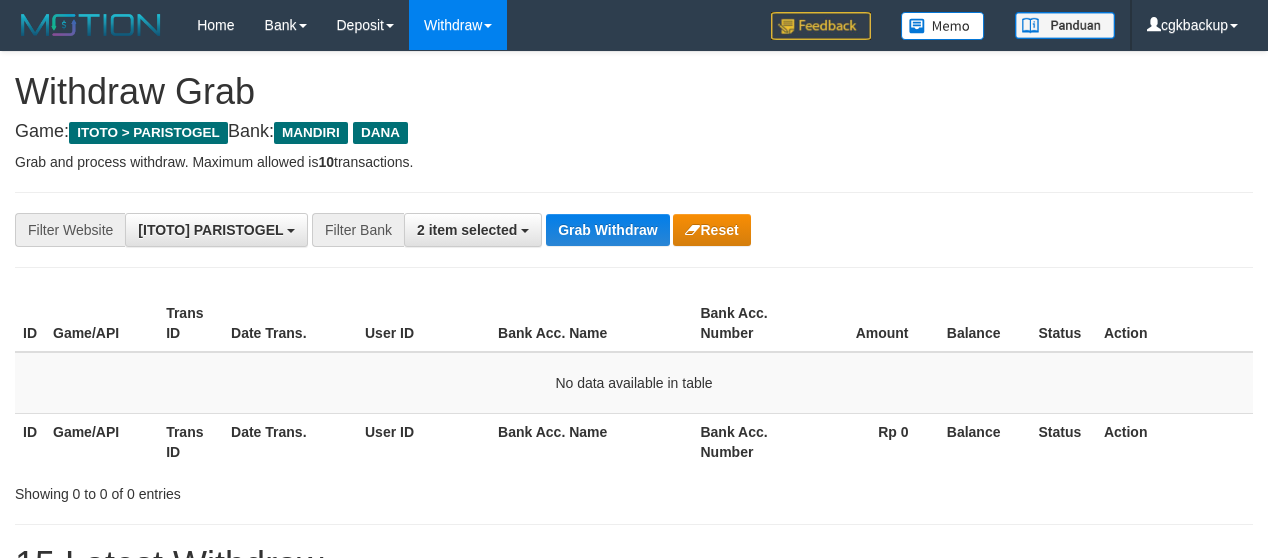 scroll, scrollTop: 185, scrollLeft: 0, axis: vertical 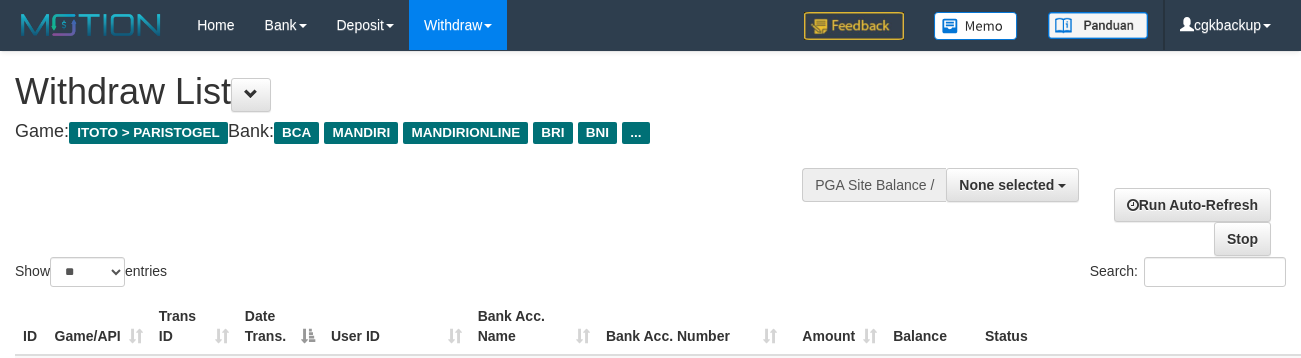 select 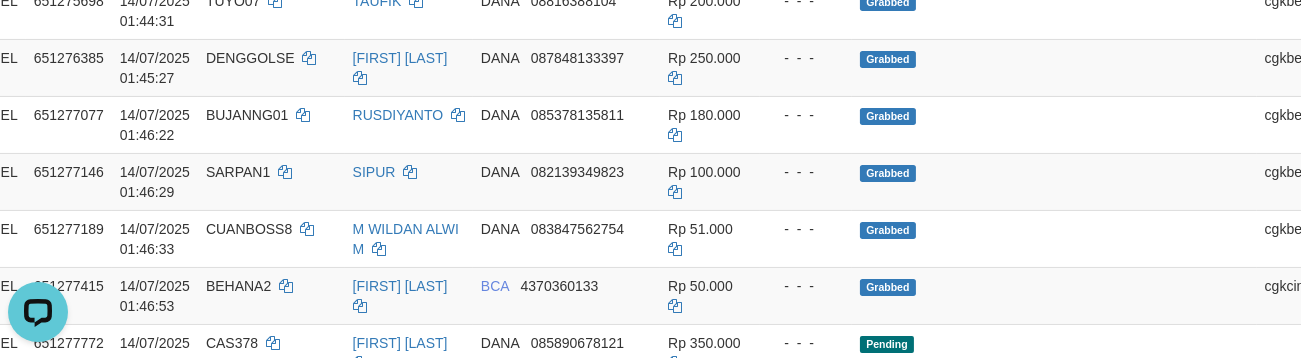 scroll, scrollTop: 604, scrollLeft: 125, axis: both 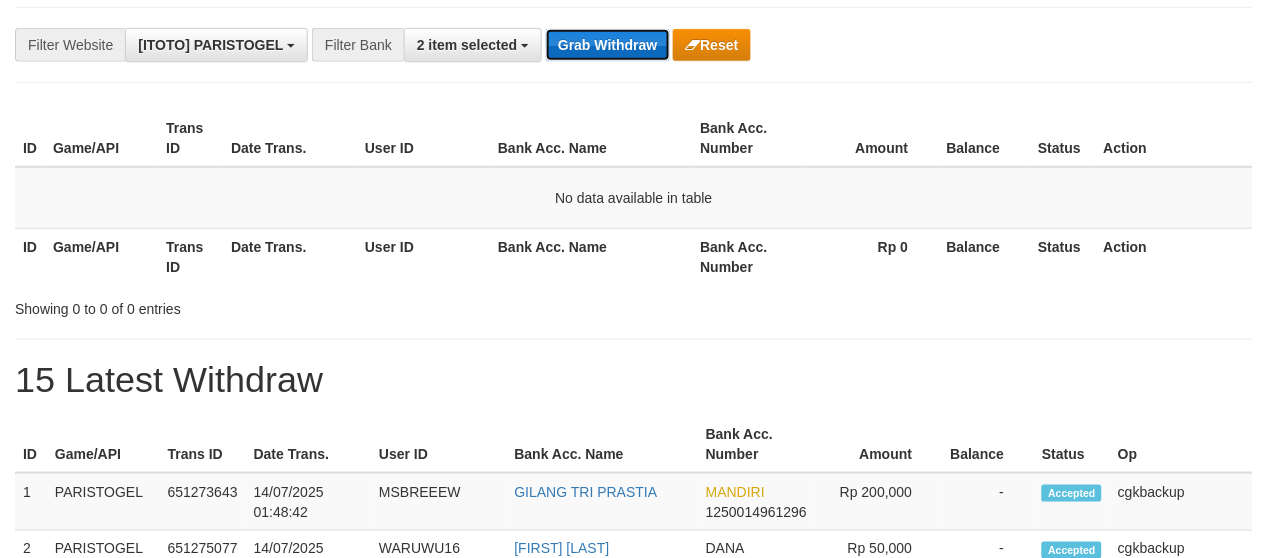 click on "Grab Withdraw" at bounding box center (607, 45) 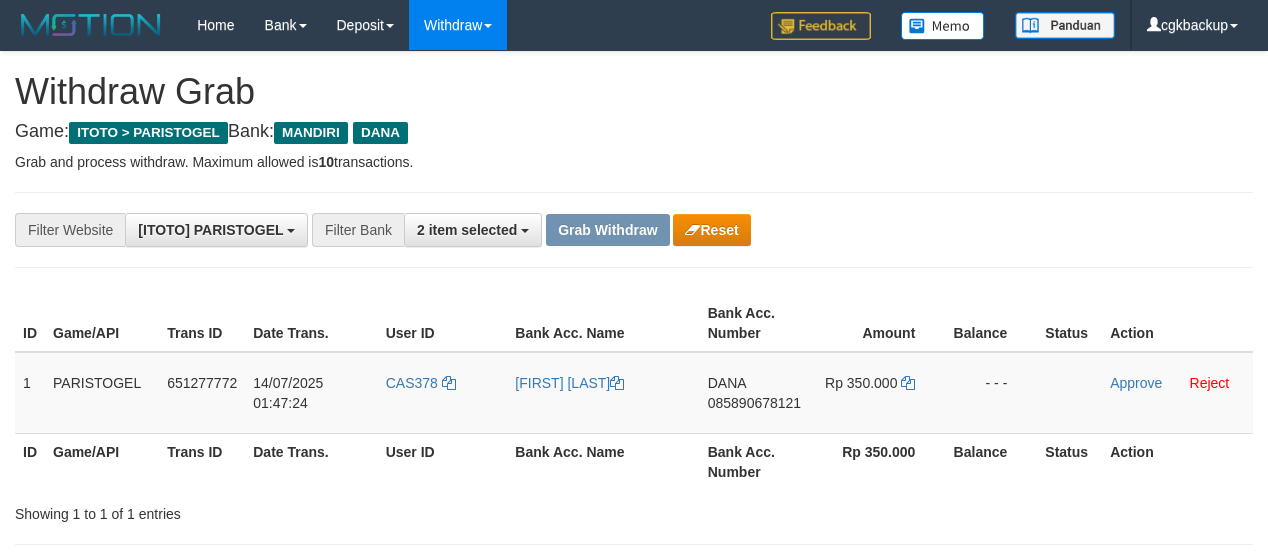 scroll, scrollTop: 0, scrollLeft: 0, axis: both 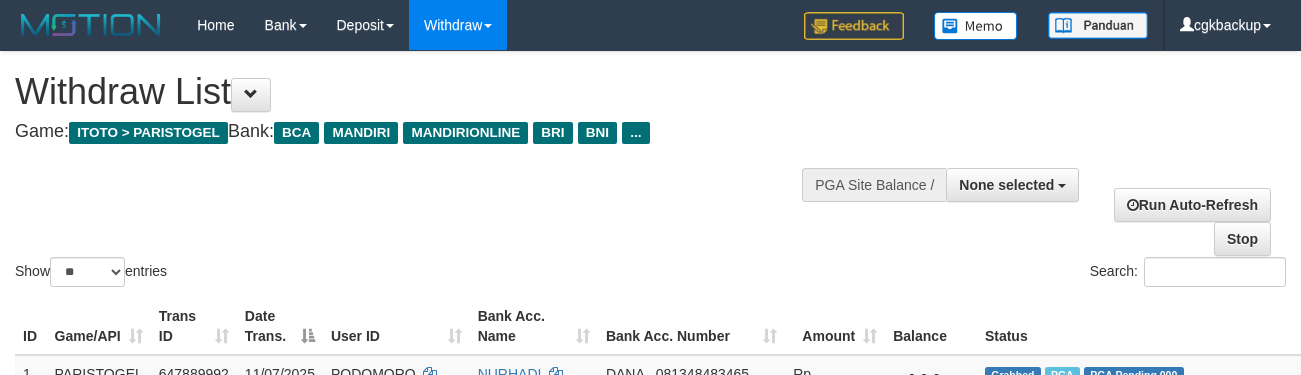 select 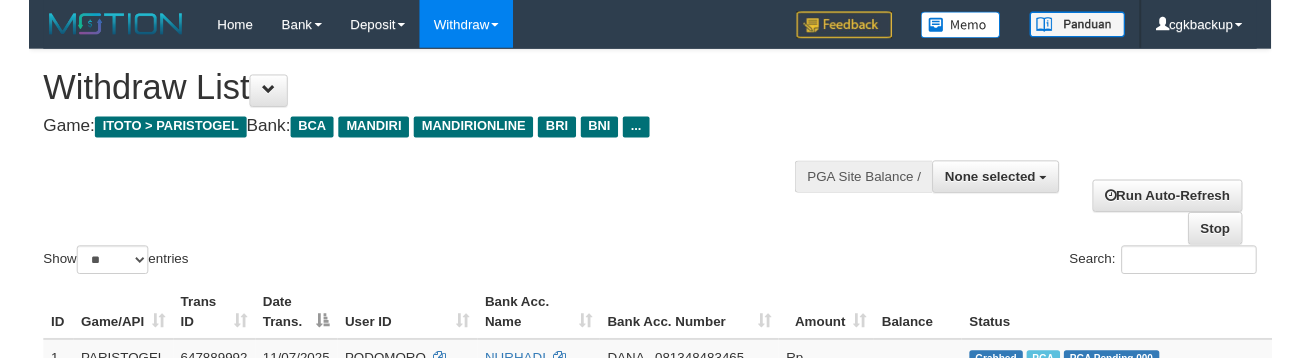scroll, scrollTop: 927, scrollLeft: 117, axis: both 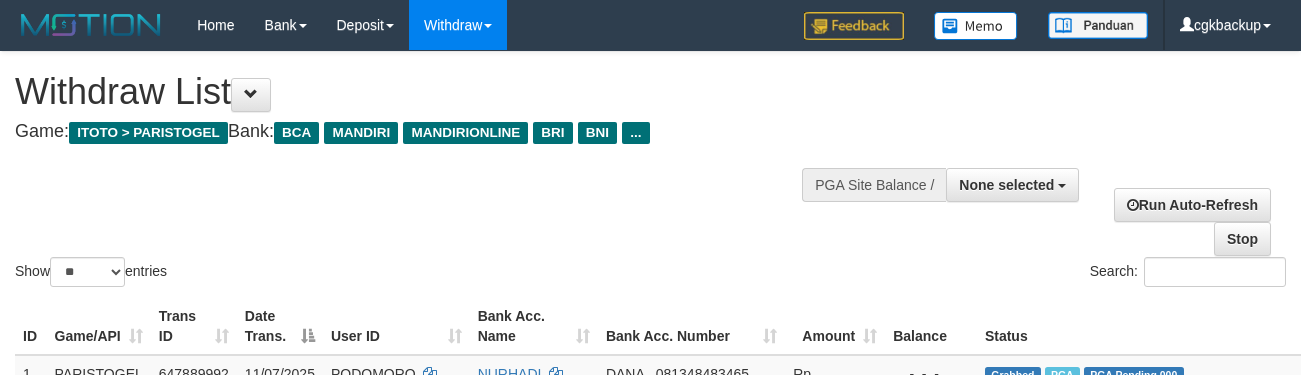 select 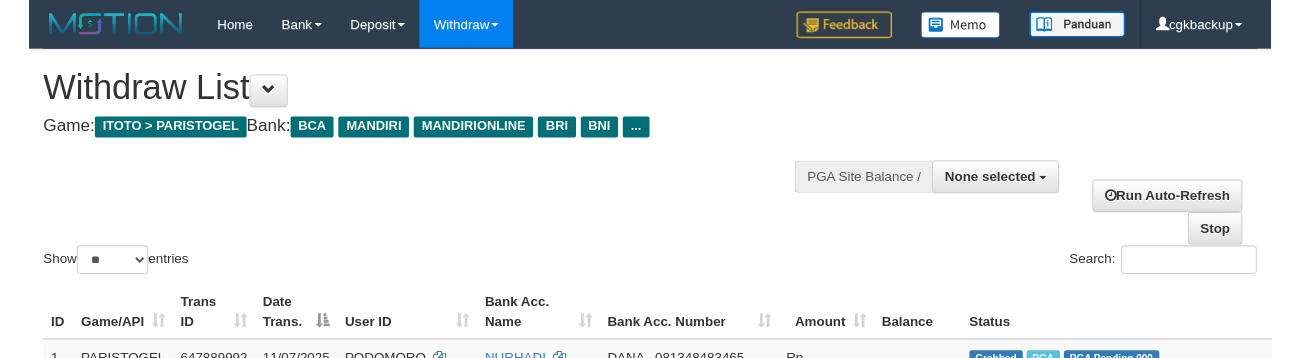 scroll, scrollTop: 985, scrollLeft: 117, axis: both 